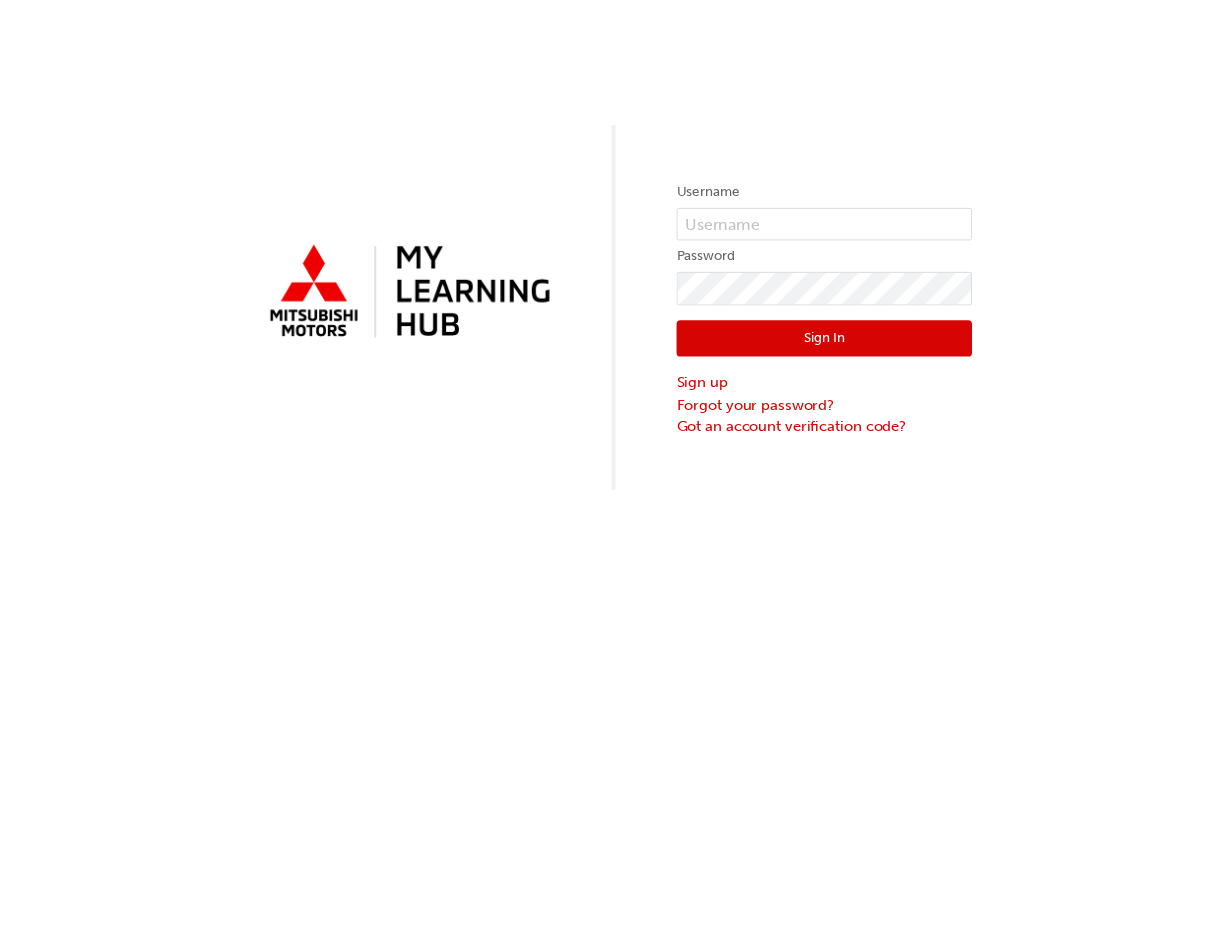 scroll, scrollTop: 0, scrollLeft: 0, axis: both 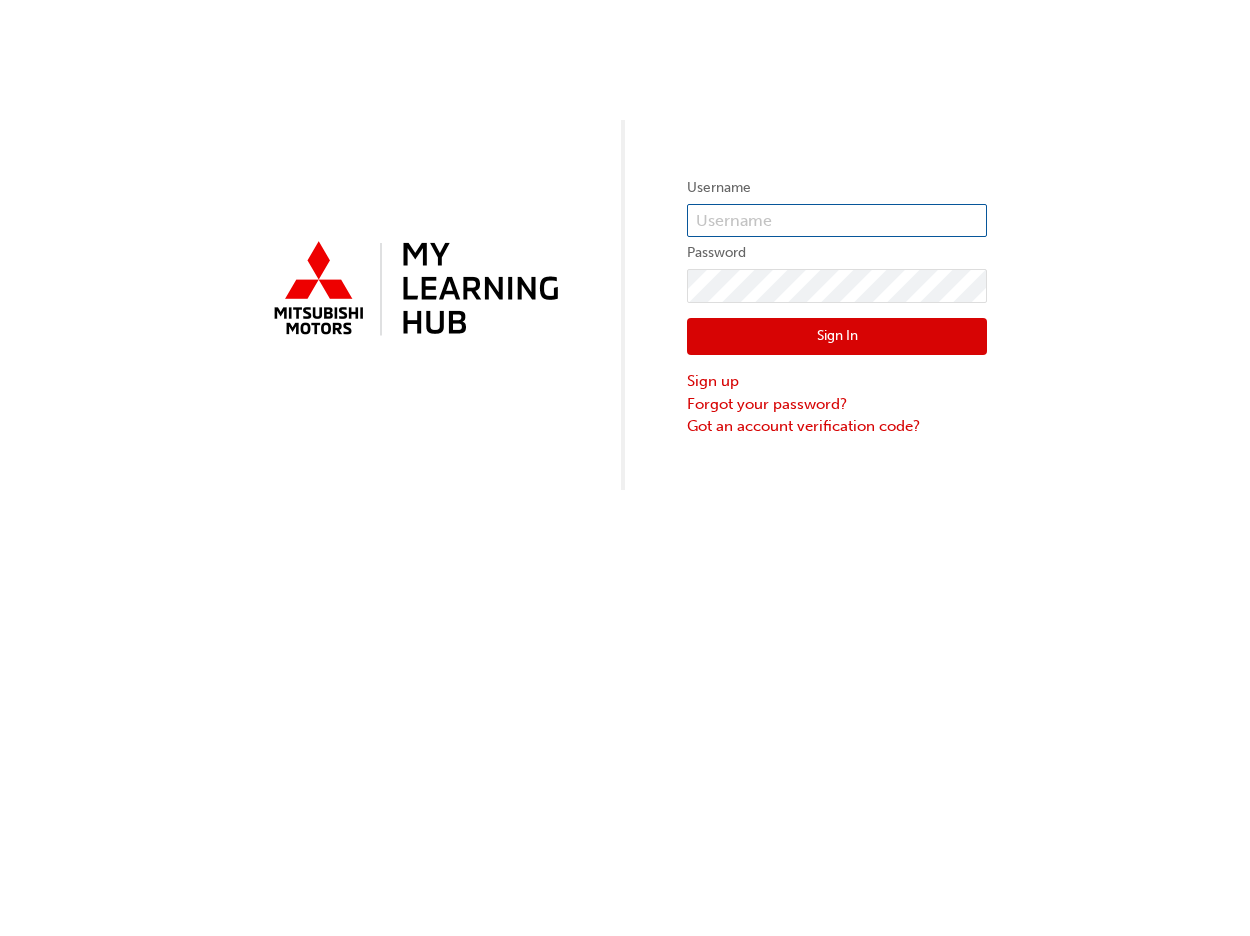 click at bounding box center [837, 221] 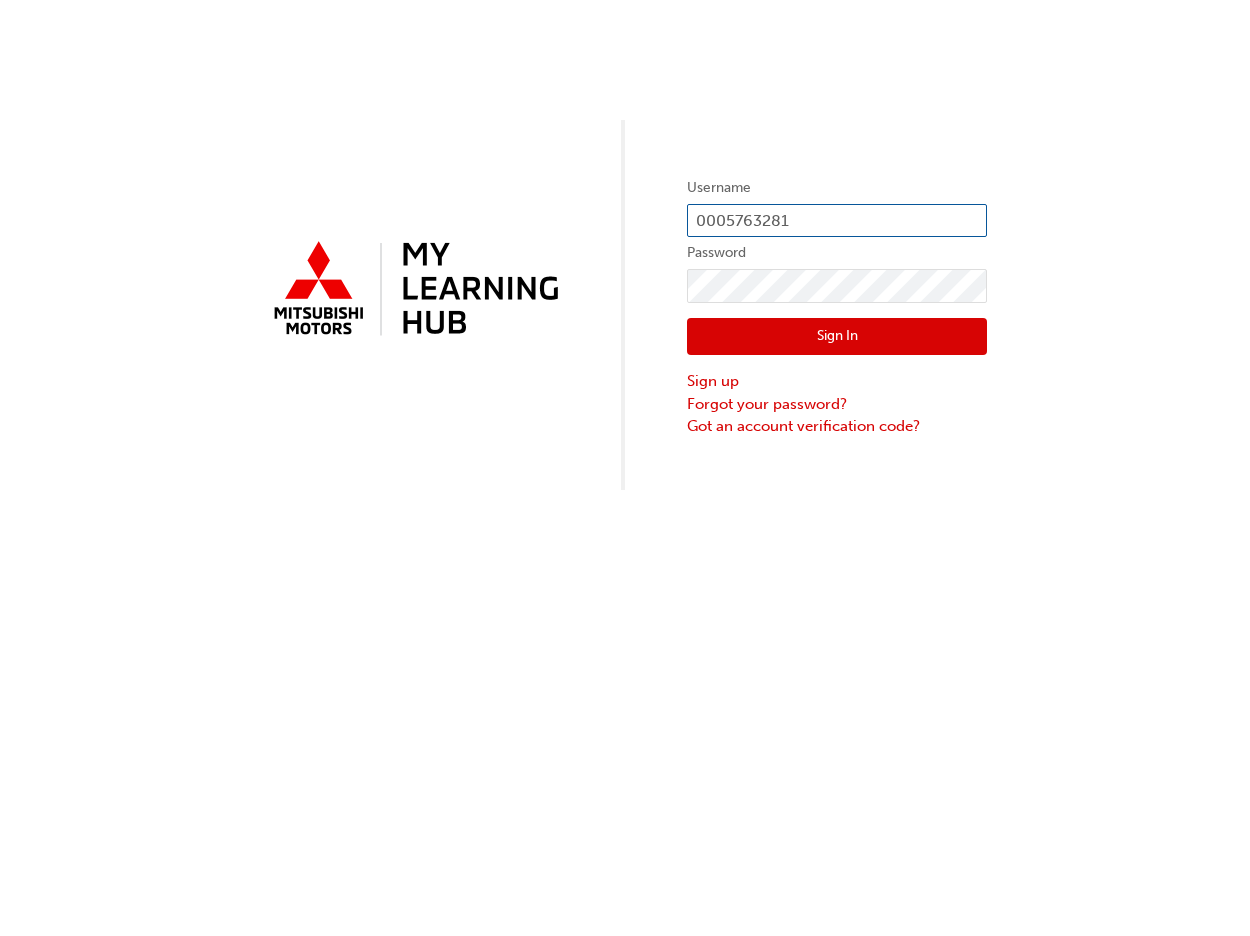 type on "0005763281" 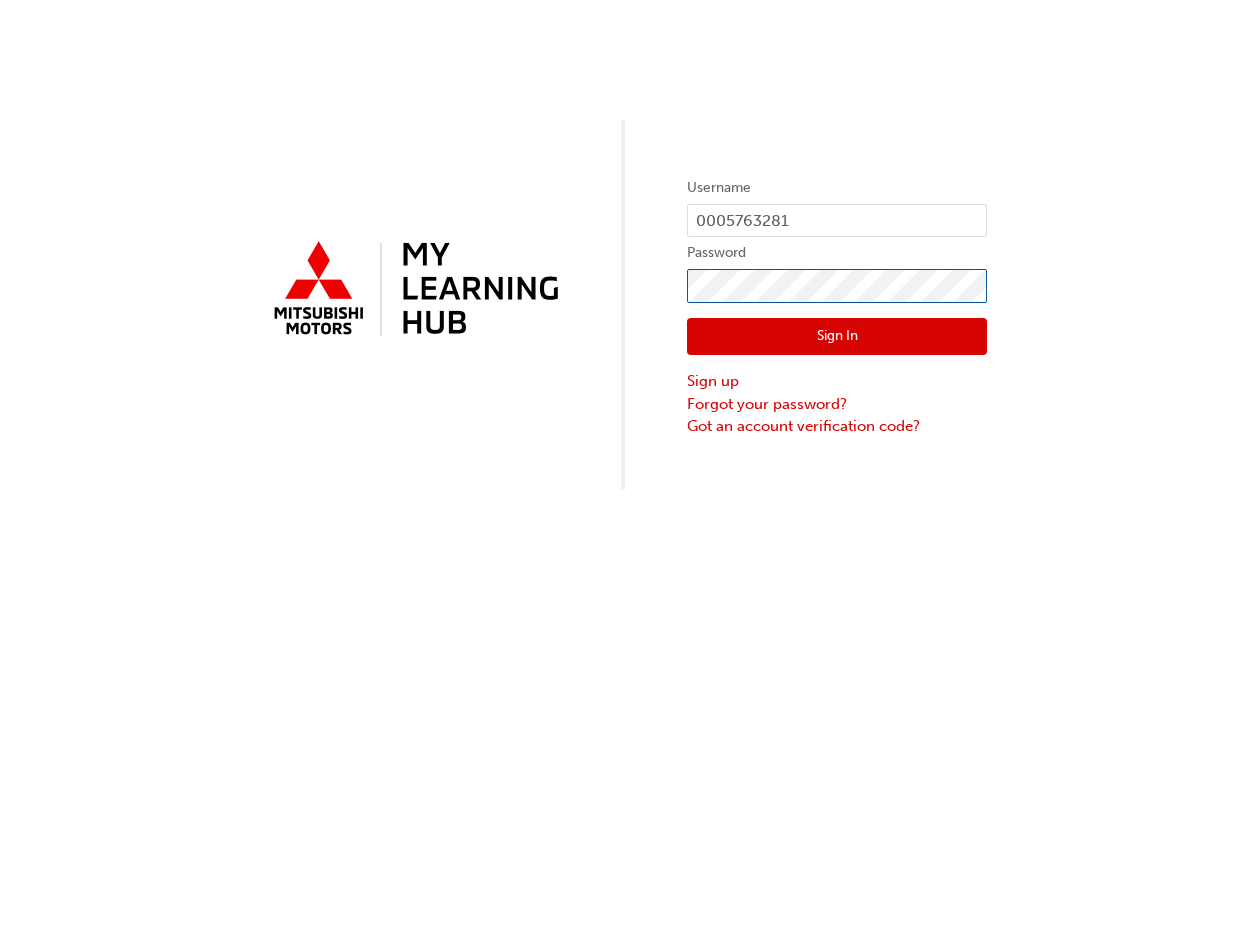 click on "Sign In" at bounding box center (837, 337) 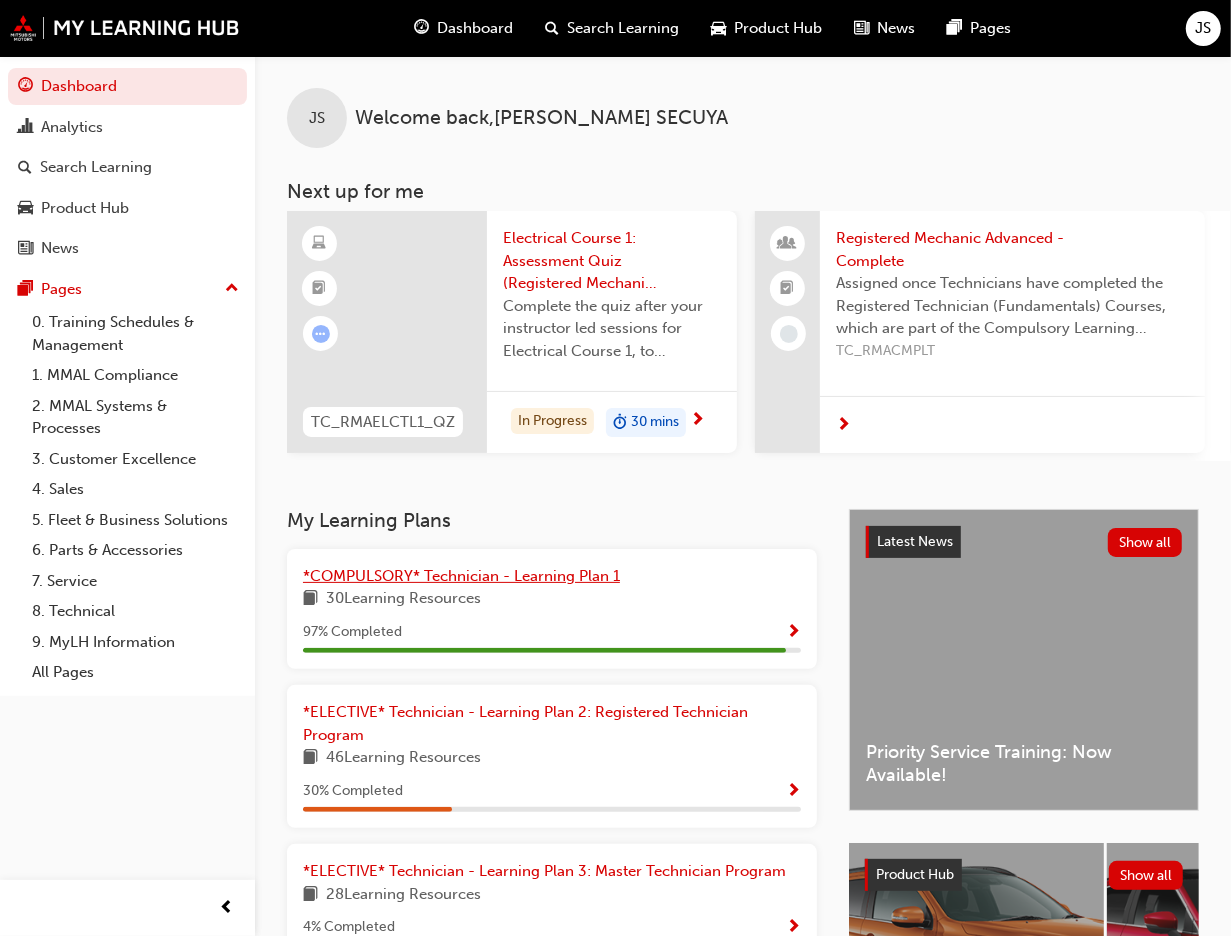 click on "*COMPULSORY* Technician - Learning Plan 1" at bounding box center [461, 576] 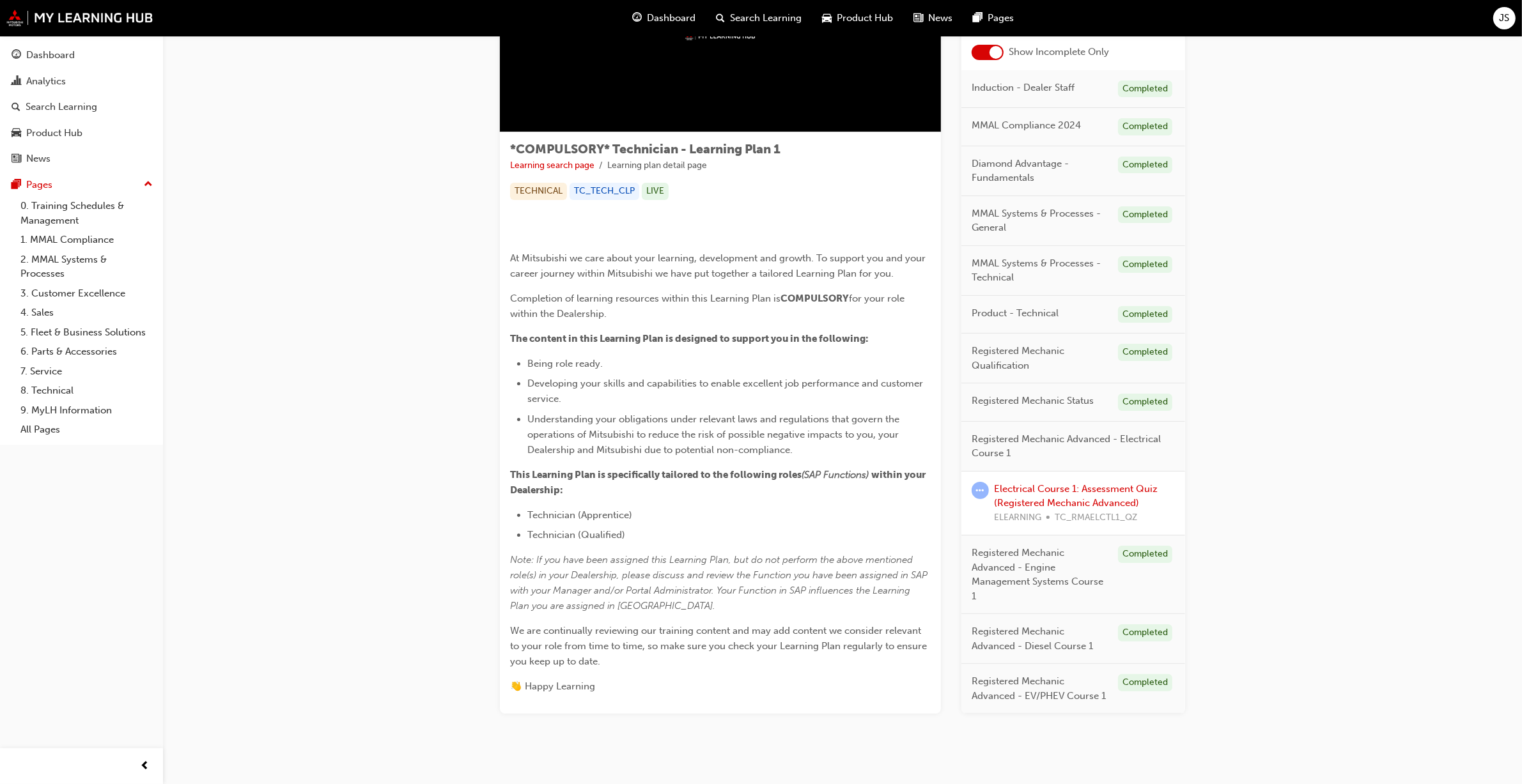scroll, scrollTop: 399, scrollLeft: 0, axis: vertical 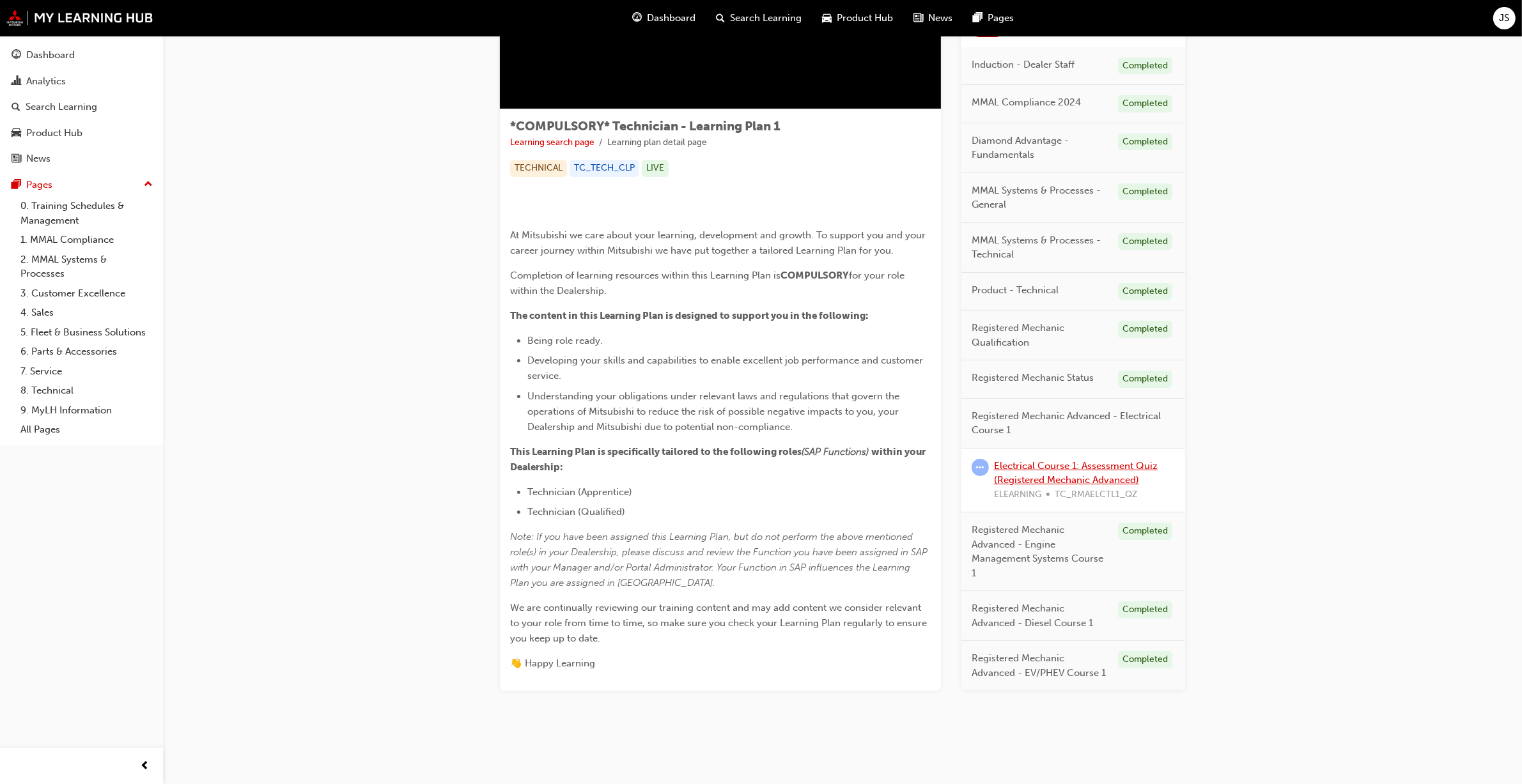 click on "Electrical Course 1: Assessment Quiz (Registered Mechanic Advanced)" at bounding box center (1076, 473) 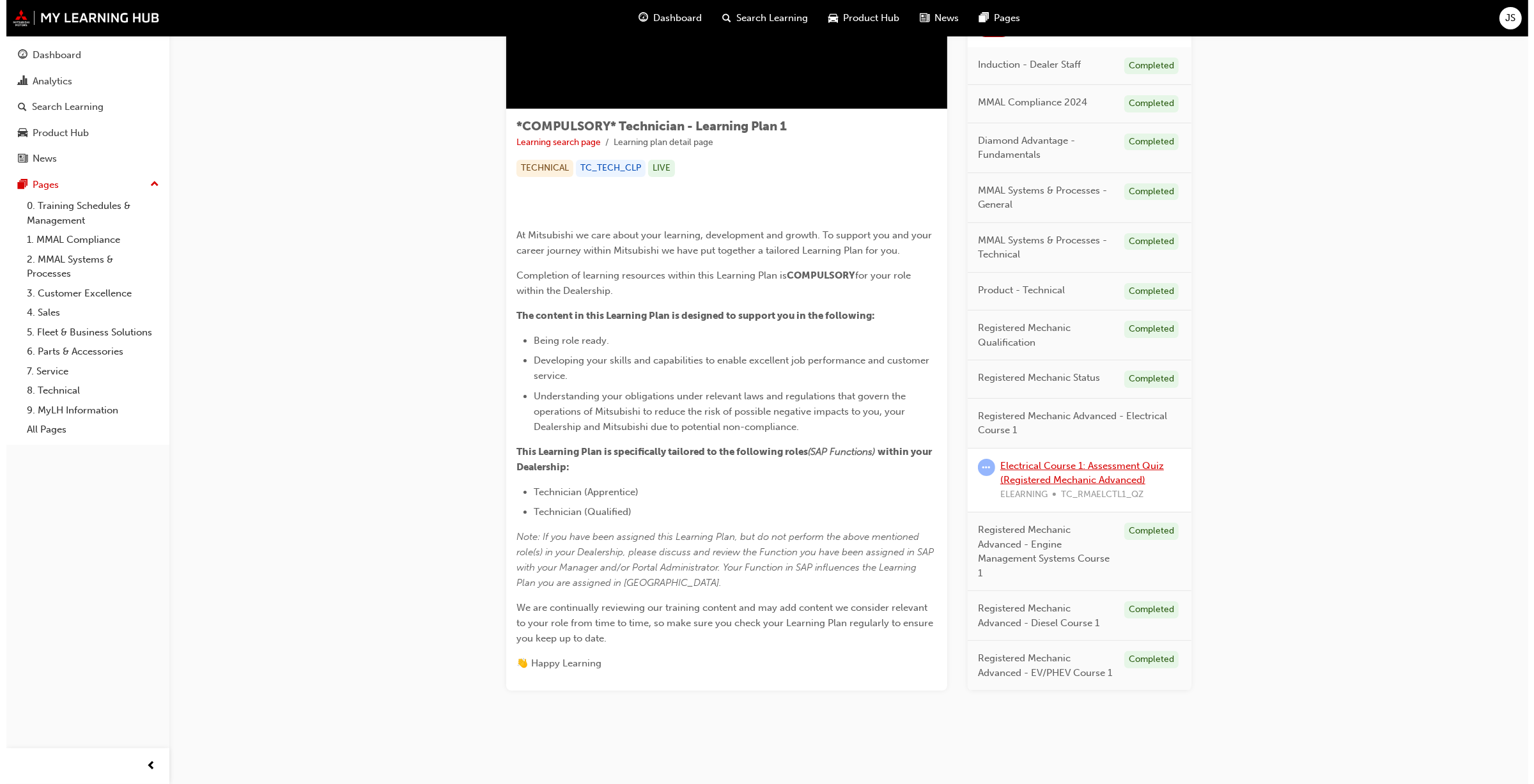 scroll, scrollTop: 0, scrollLeft: 0, axis: both 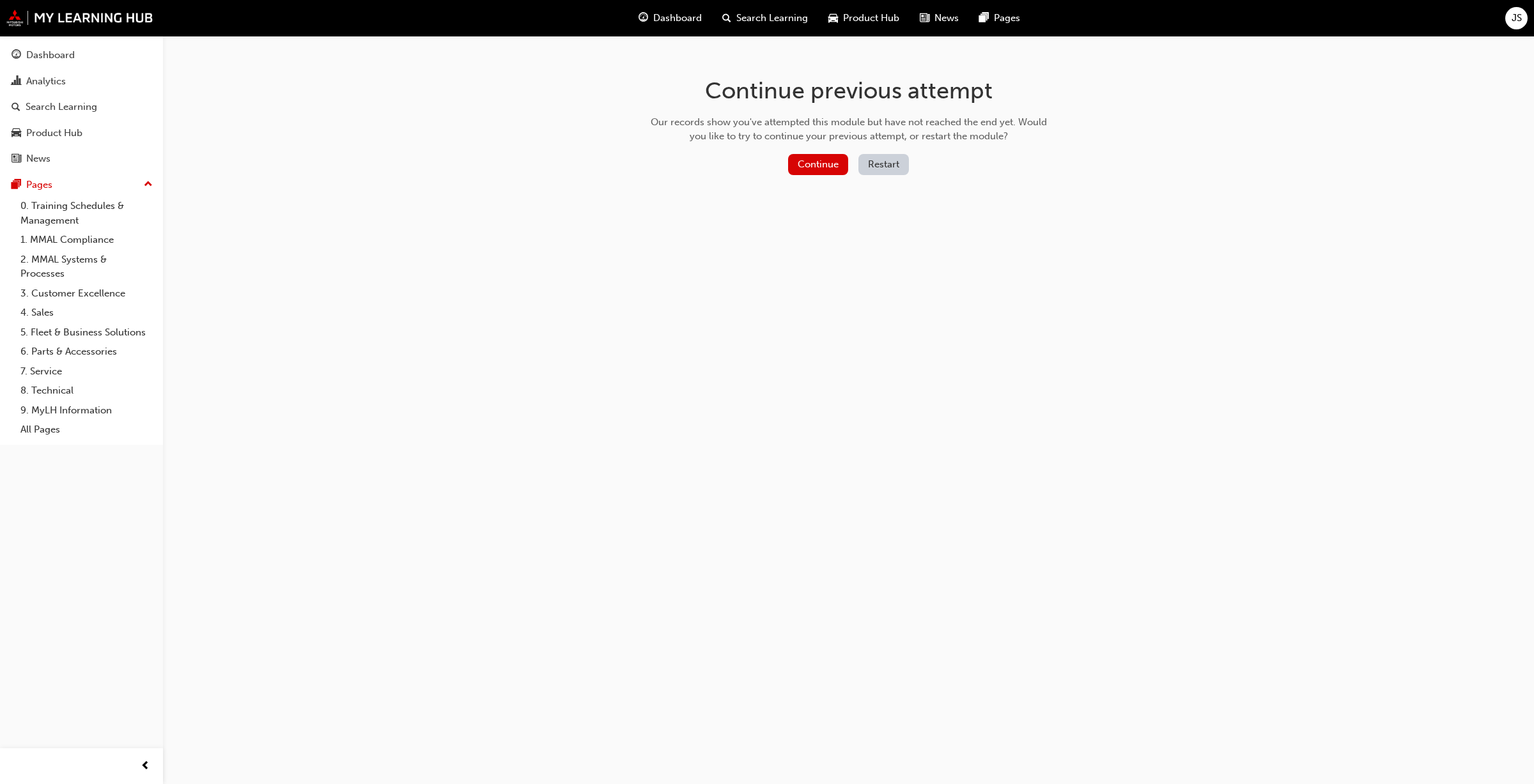click on "Restart" at bounding box center [883, 164] 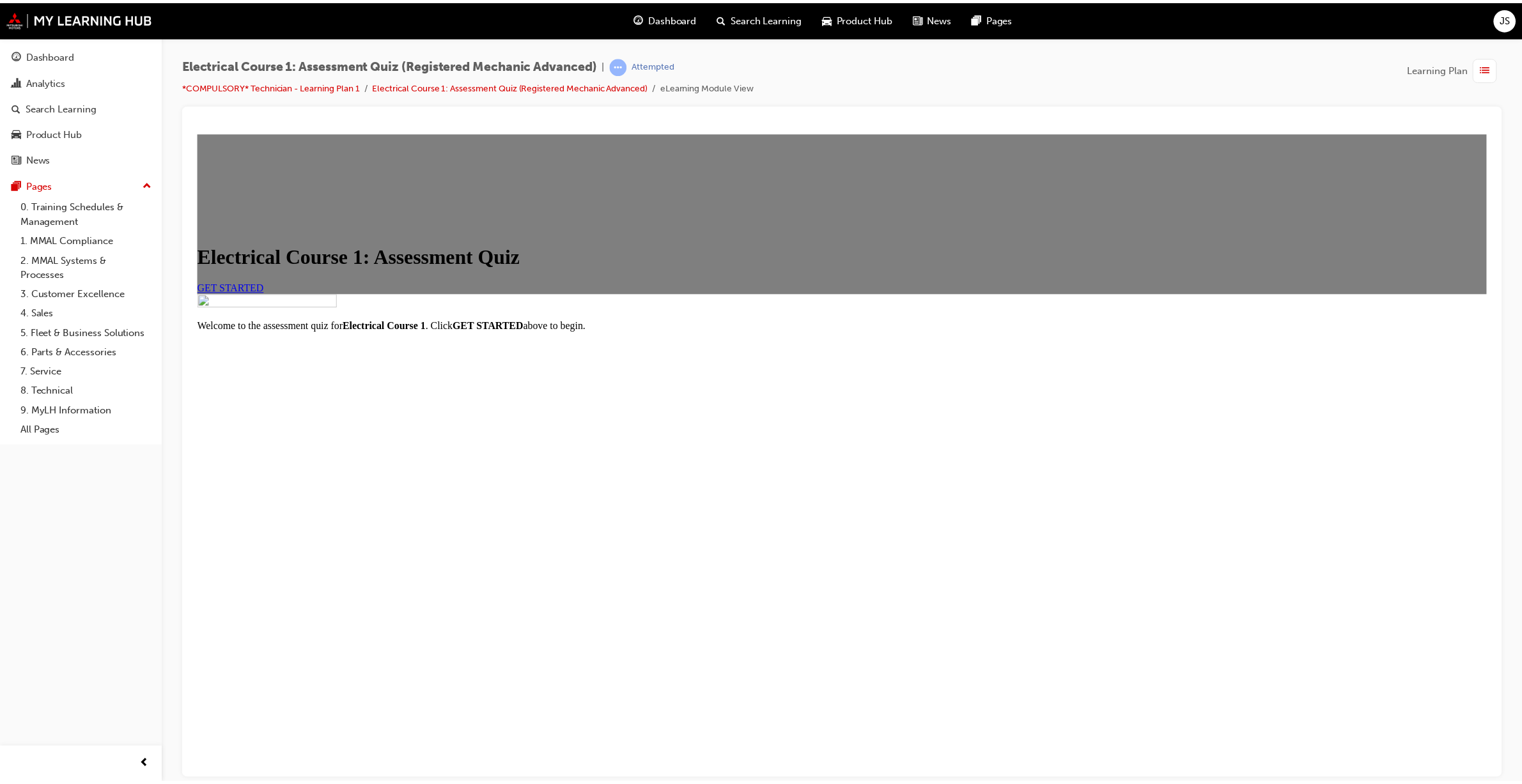 scroll, scrollTop: 0, scrollLeft: 0, axis: both 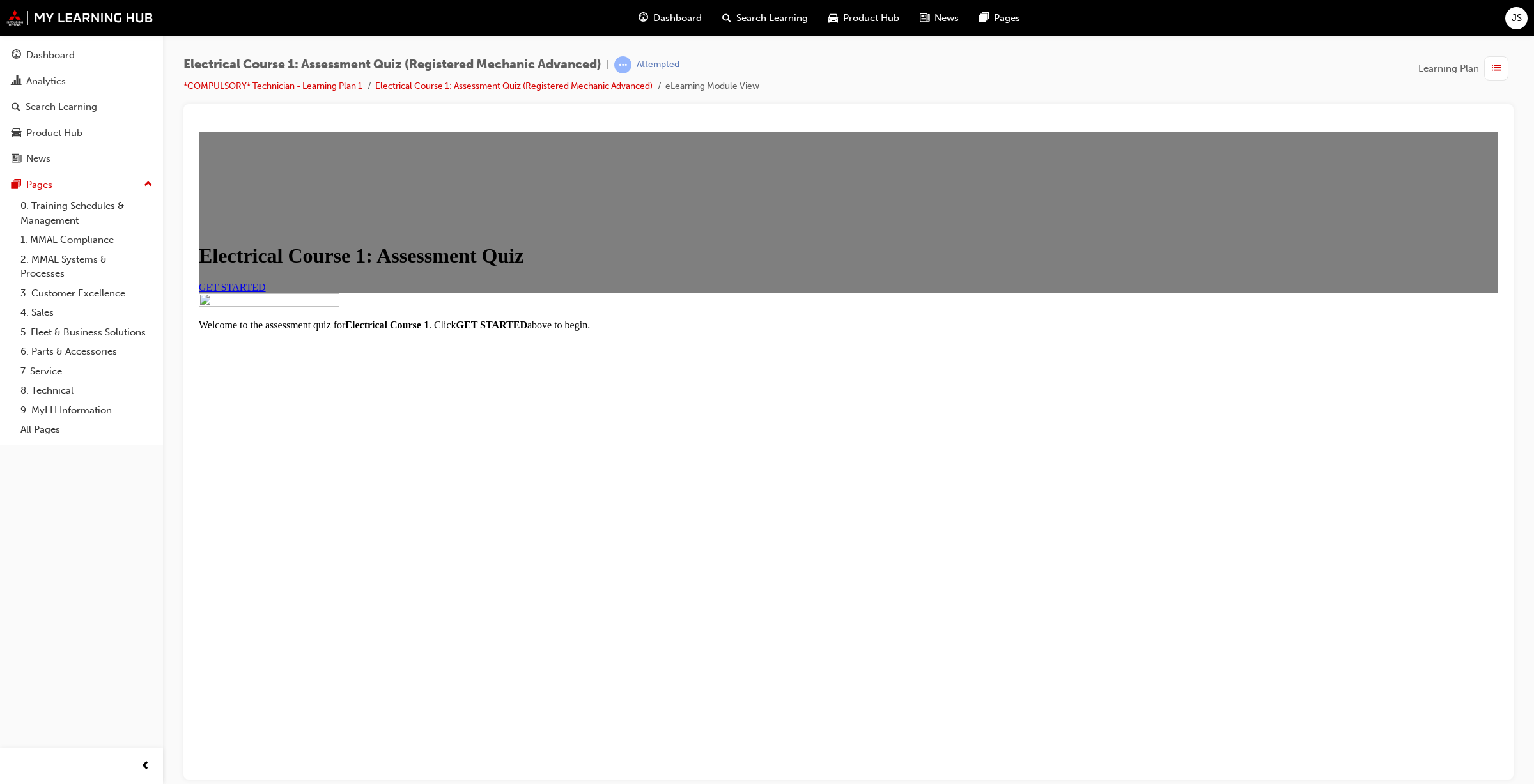click on "GET STARTED" at bounding box center (232, 286) 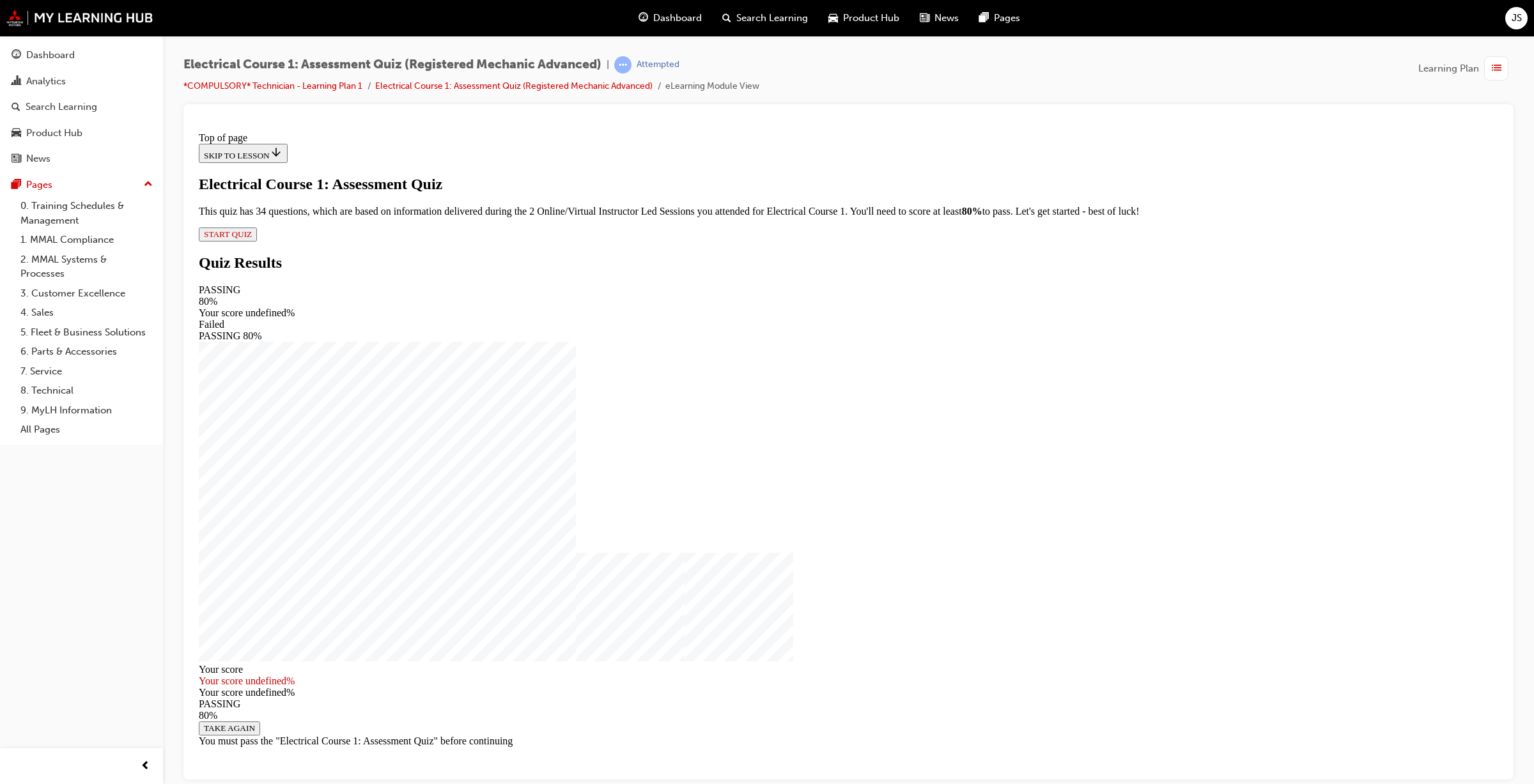 click on "START QUIZ" at bounding box center [228, 233] 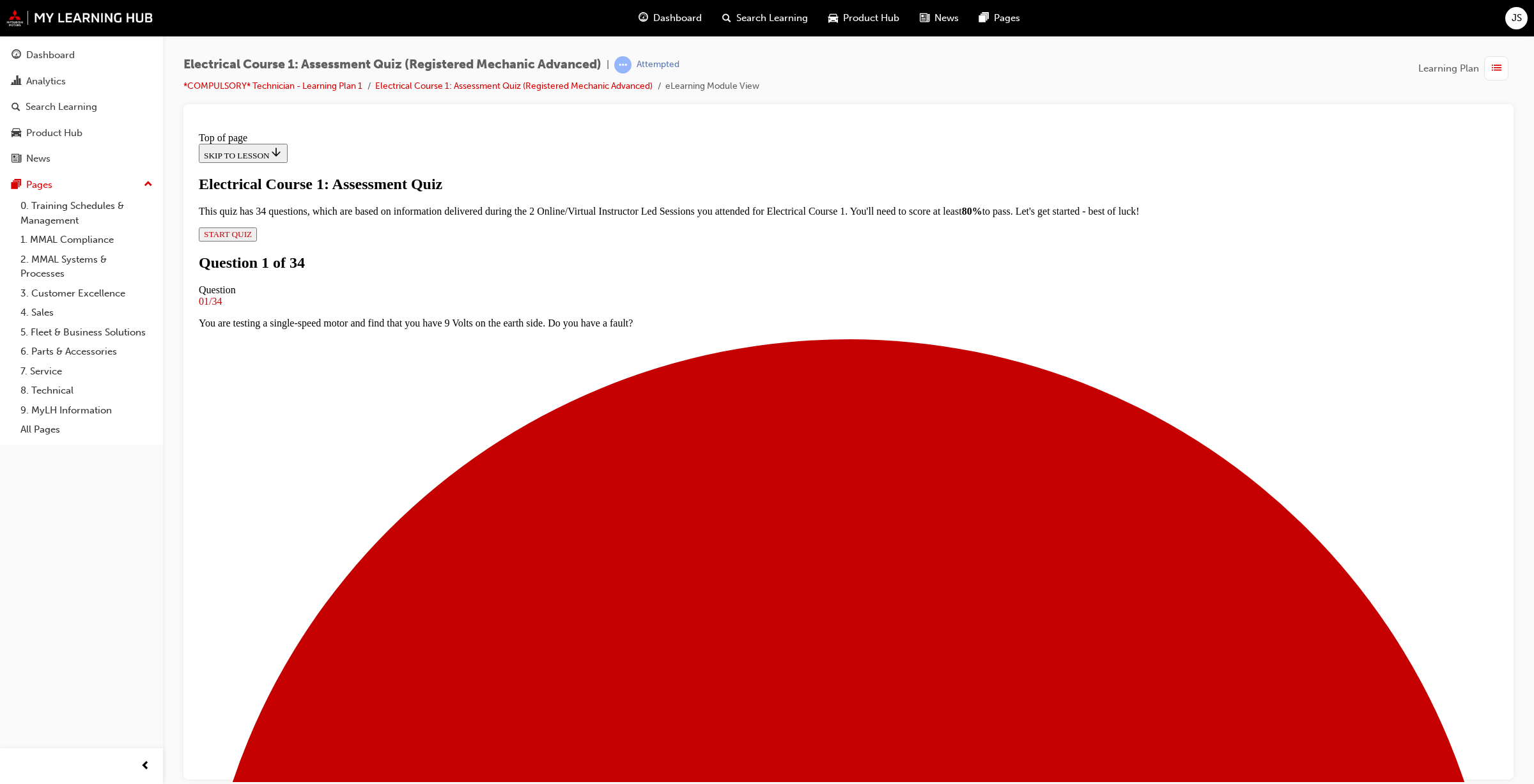 scroll, scrollTop: 1, scrollLeft: 0, axis: vertical 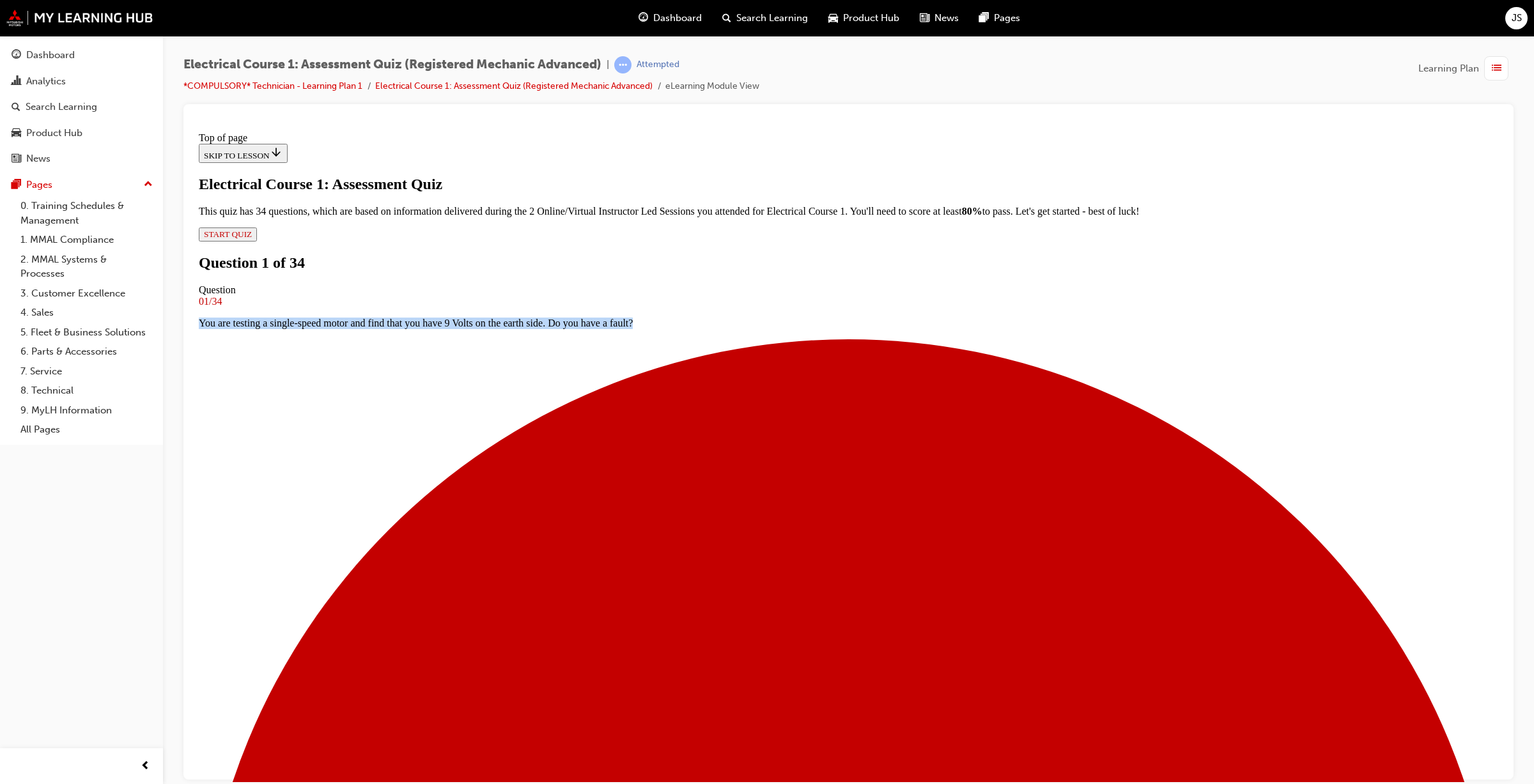 drag, startPoint x: 624, startPoint y: 309, endPoint x: 783, endPoint y: 329, distance: 160.2529 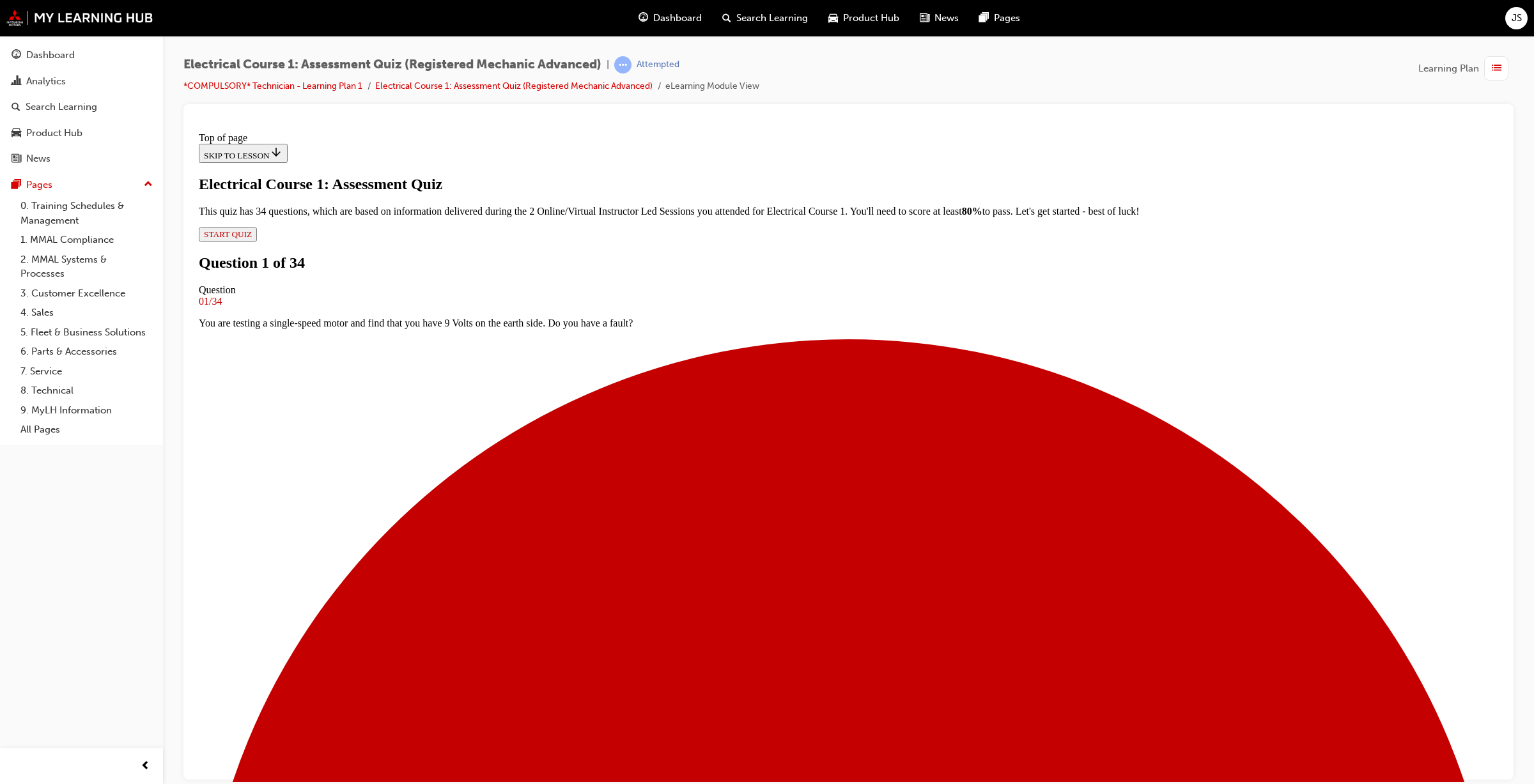 click on "Question 1 of 34 Question 01/34 You are testing a single-speed motor and find that you have 9 Volts on the earth side. Do you have a fault? No Yes, there is an open circuit on the earth side Yes, there is a resistive fault on the positive supply side Yes, there is an open circuit on the positive supply side Yes, there is a resistive fault on the earth side Incorrect Earth wiring should read zero volts. If there is a voltage then there is a resistance between the test point and earth connection. SUBMIT NEXT" at bounding box center (848, 6068) 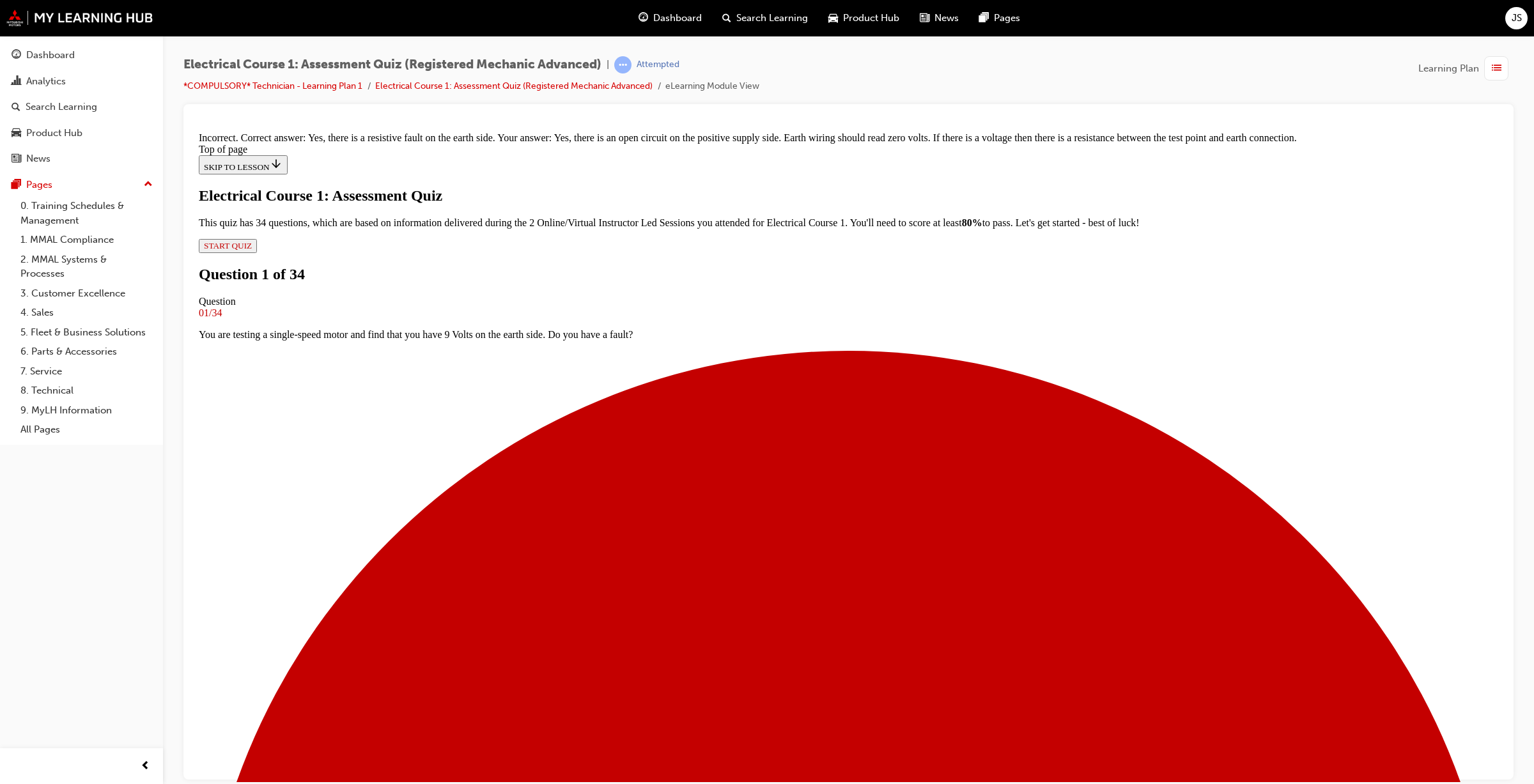 scroll, scrollTop: 129, scrollLeft: 0, axis: vertical 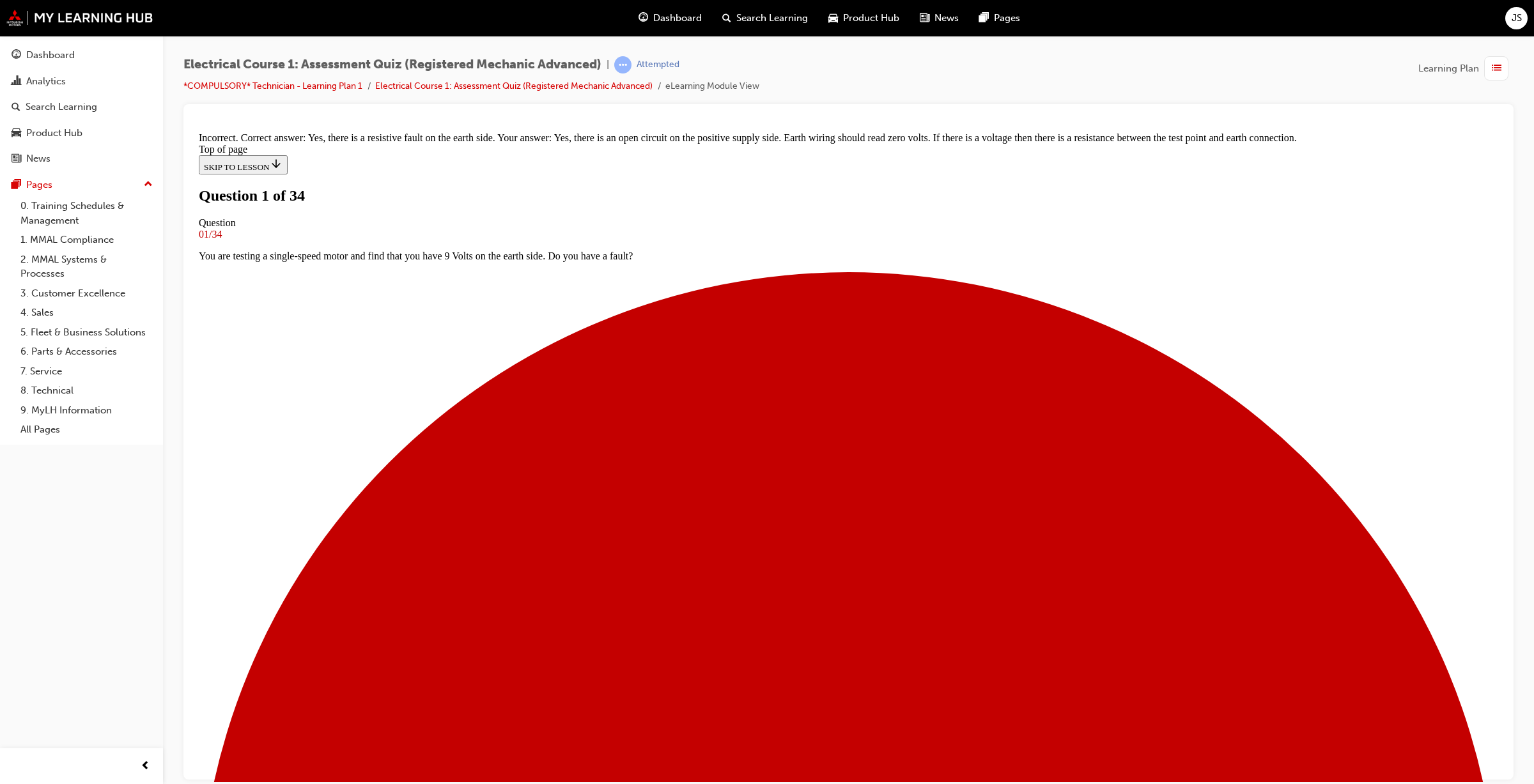 click on "Open" at bounding box center (861, 13863) 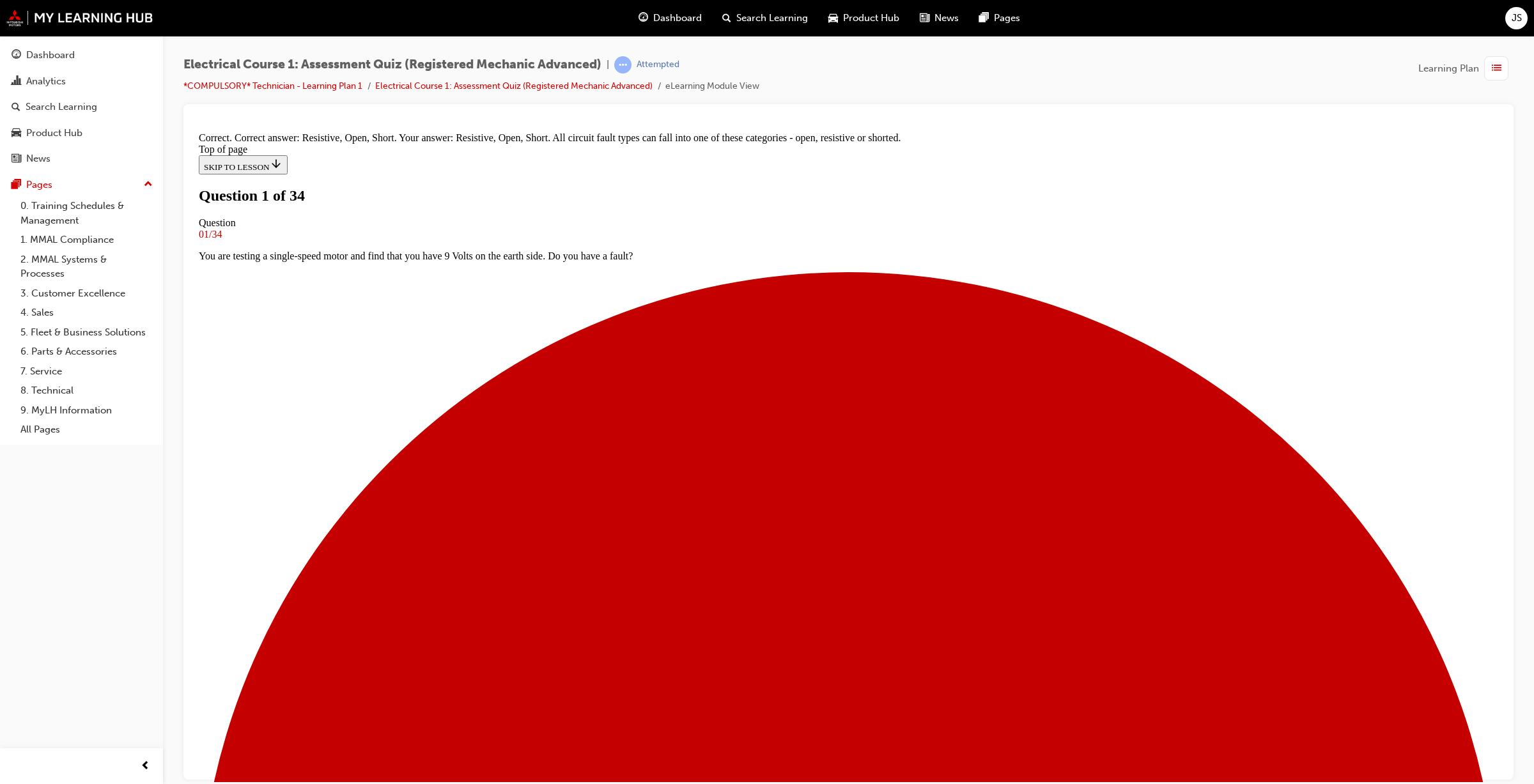 scroll, scrollTop: 129, scrollLeft: 0, axis: vertical 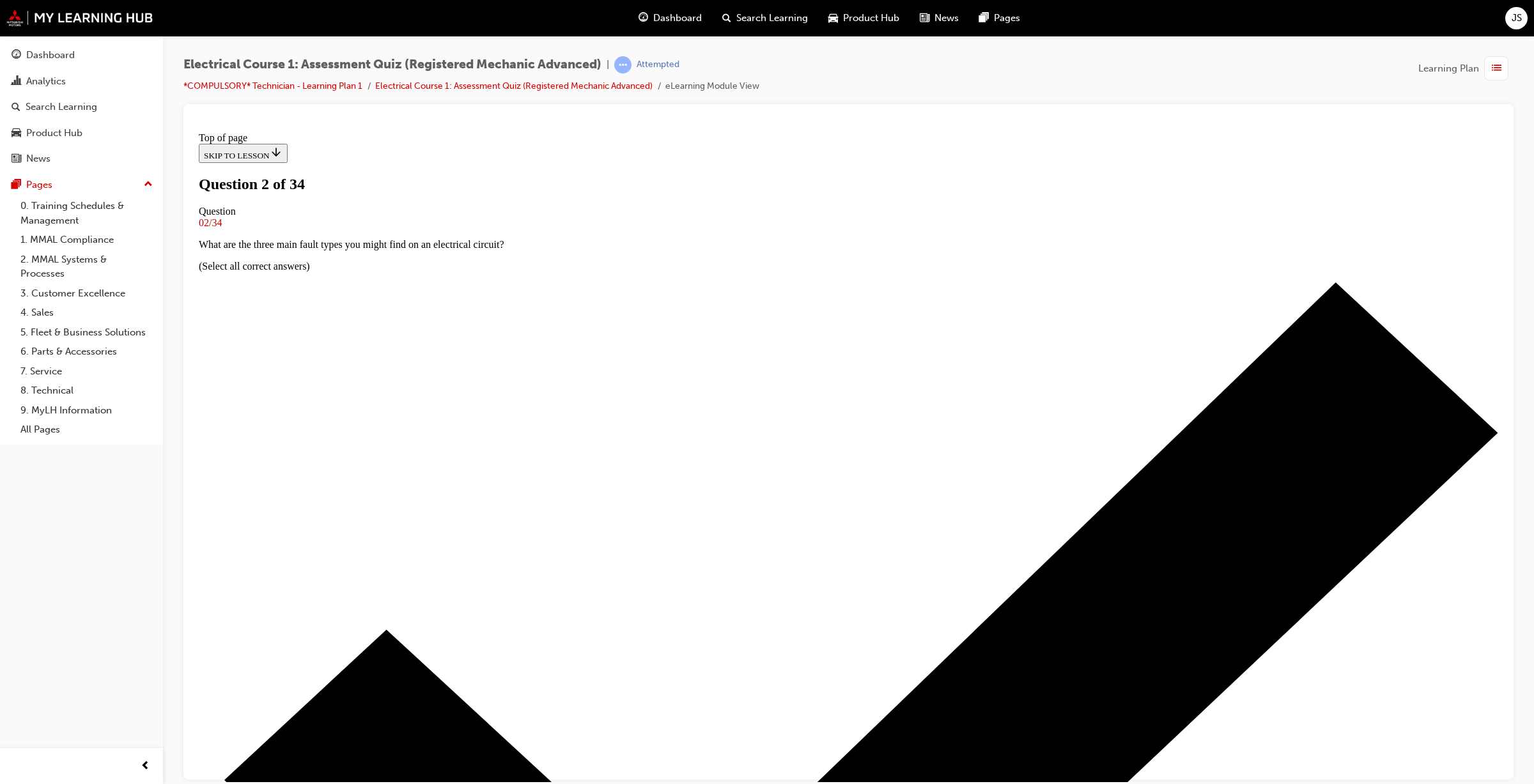 drag, startPoint x: 630, startPoint y: 312, endPoint x: 1029, endPoint y: 326, distance: 399.2455 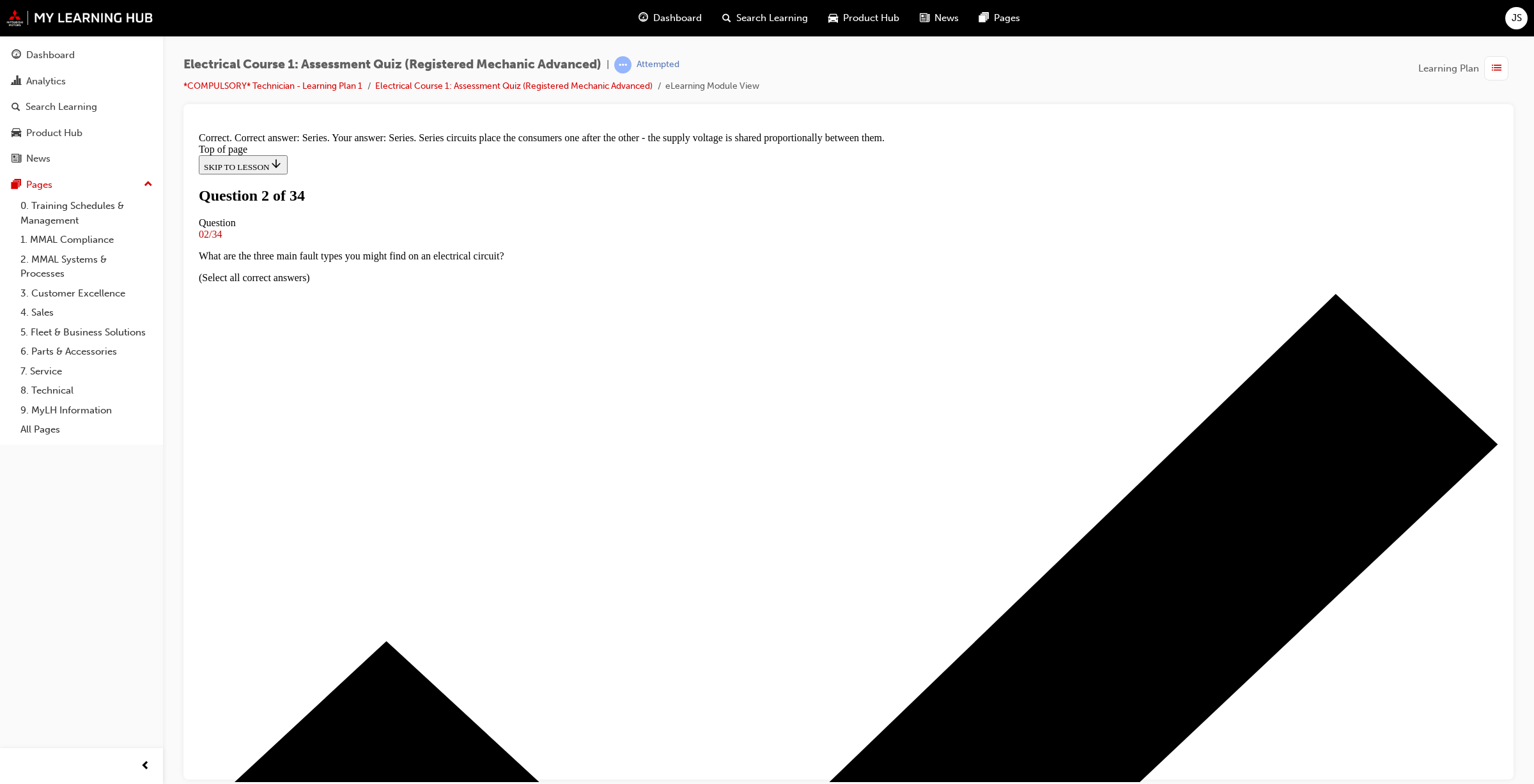 click on "NEXT" at bounding box center [215, 14603] 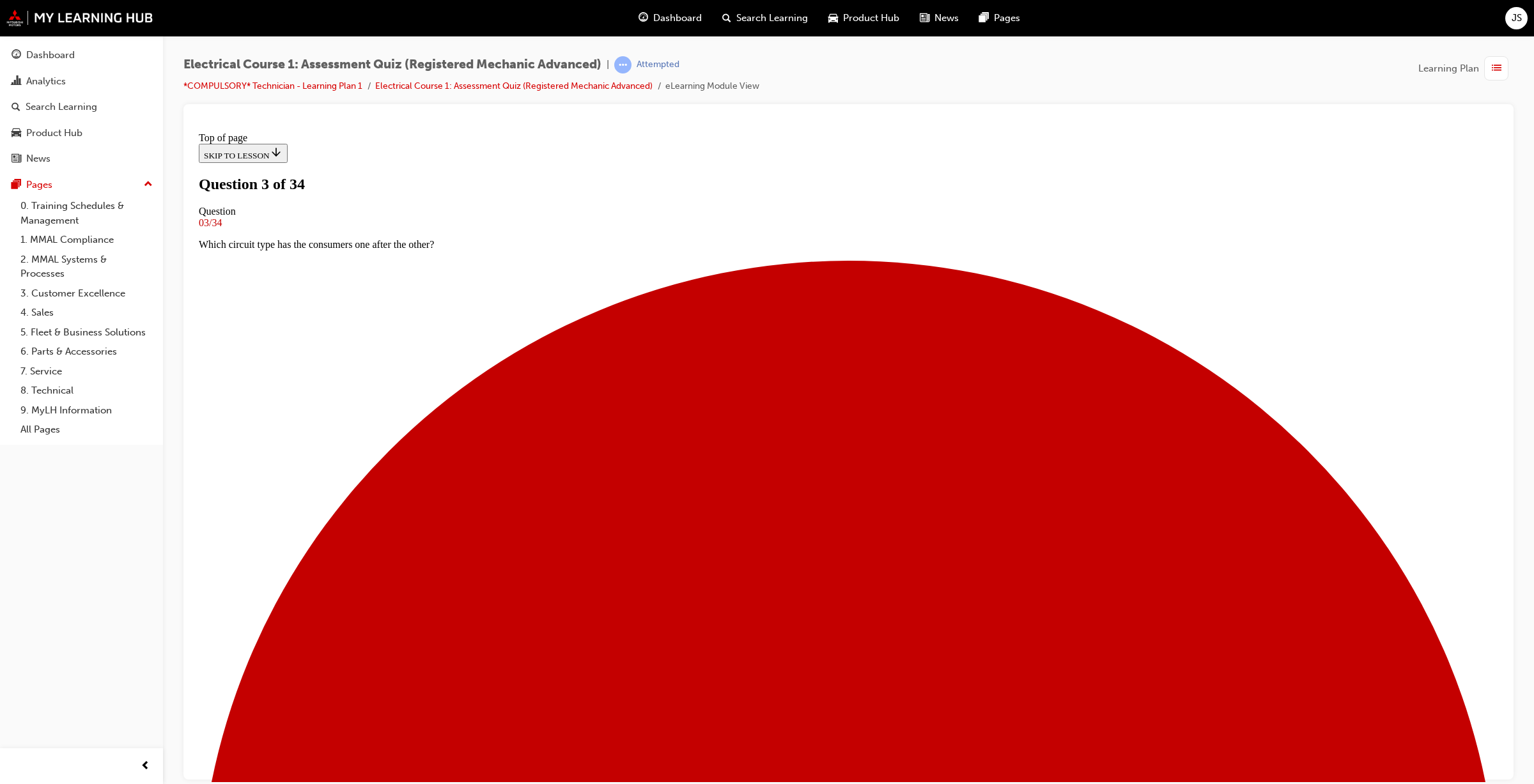 scroll, scrollTop: 2, scrollLeft: 0, axis: vertical 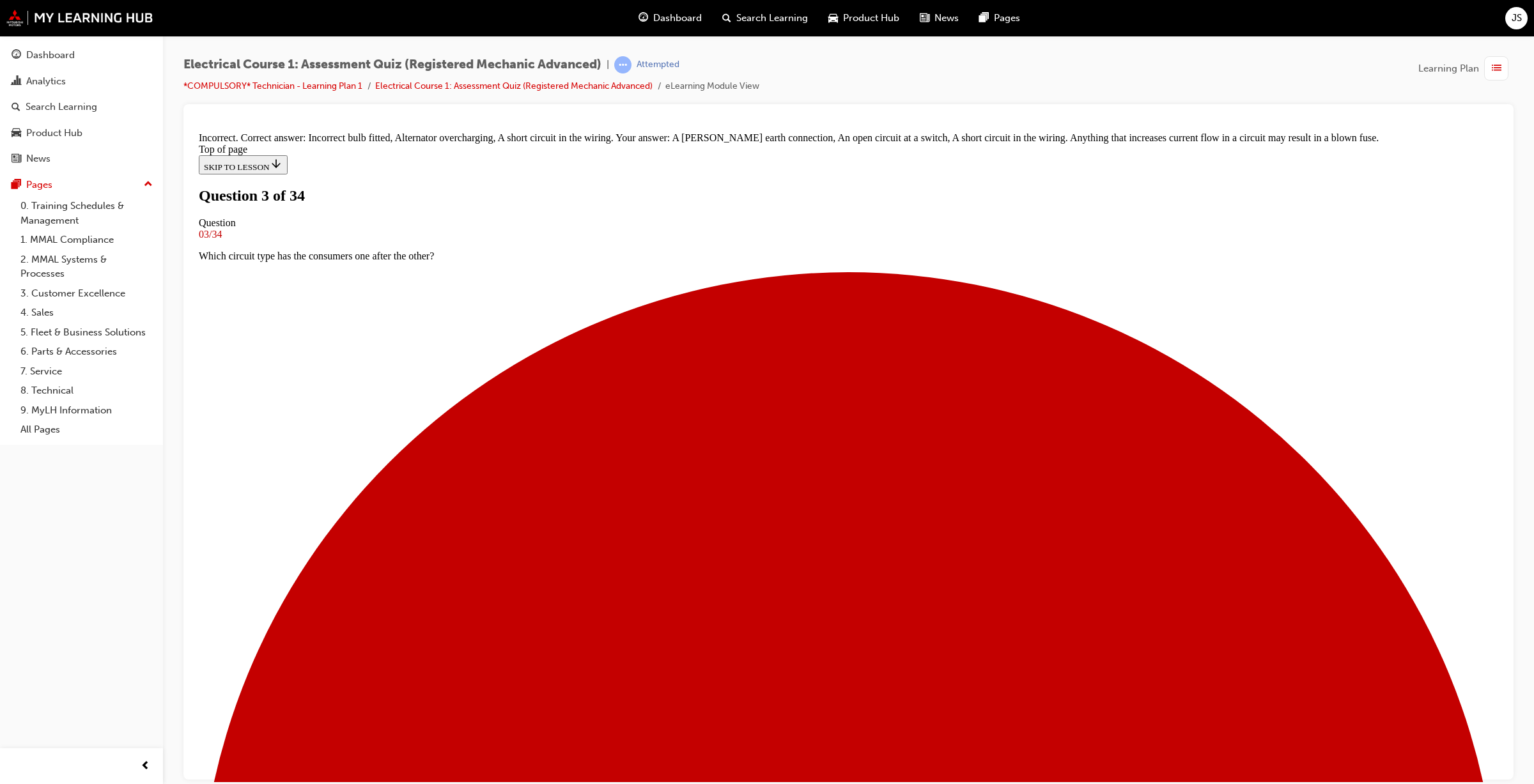 click on "NEXT" at bounding box center [215, 14603] 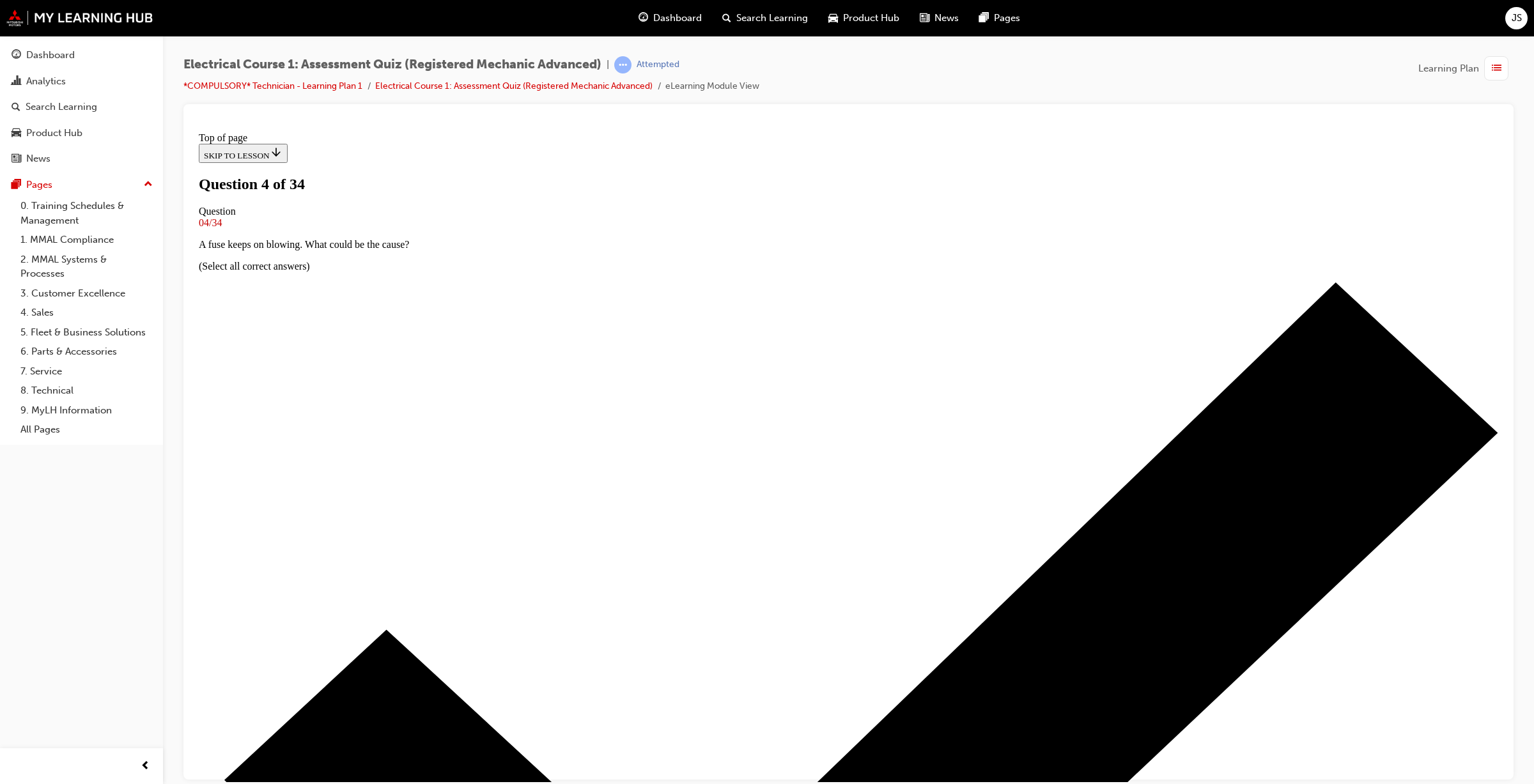 click at bounding box center [848, 6453] 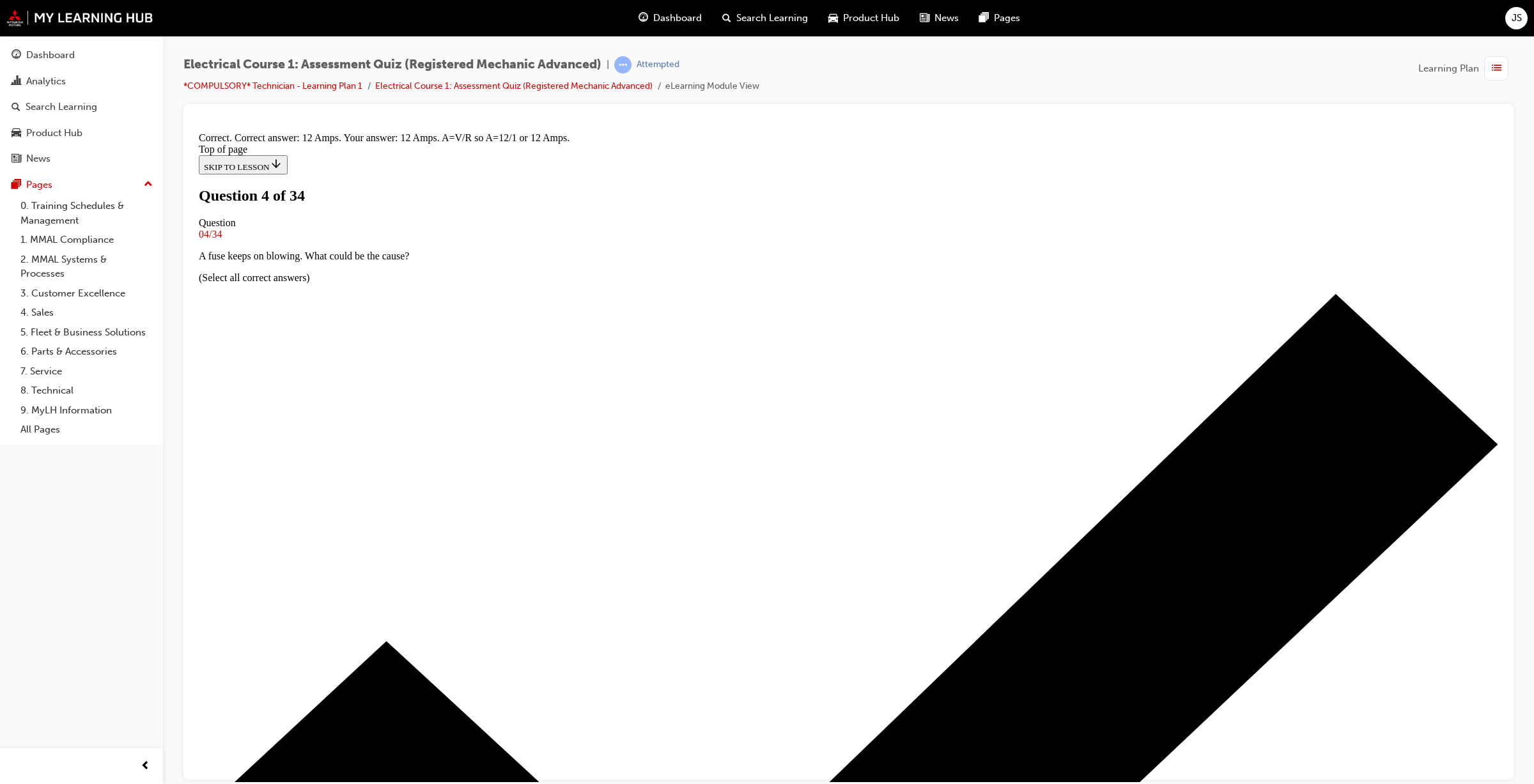 scroll, scrollTop: 88, scrollLeft: 0, axis: vertical 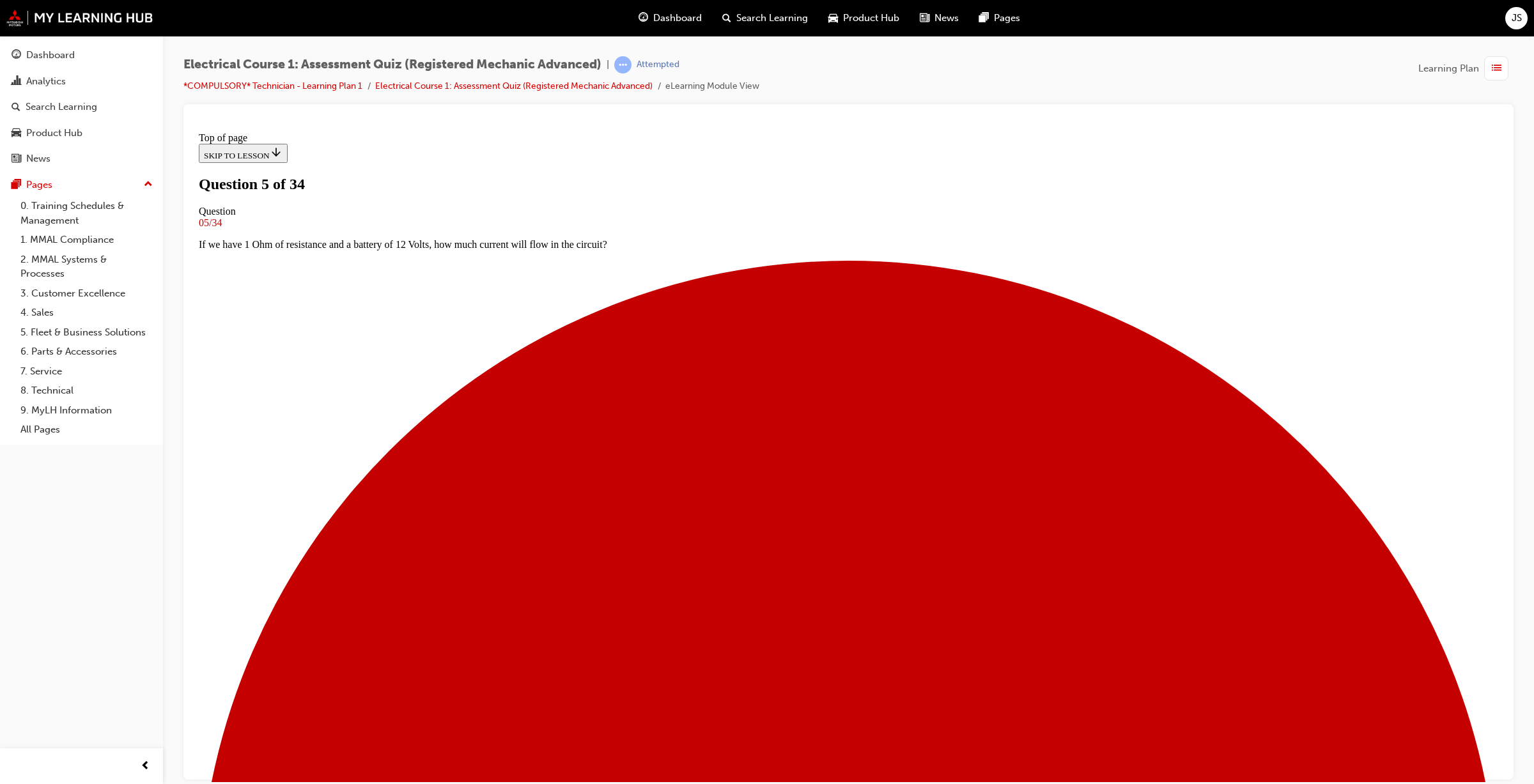 click at bounding box center (848, 17640) 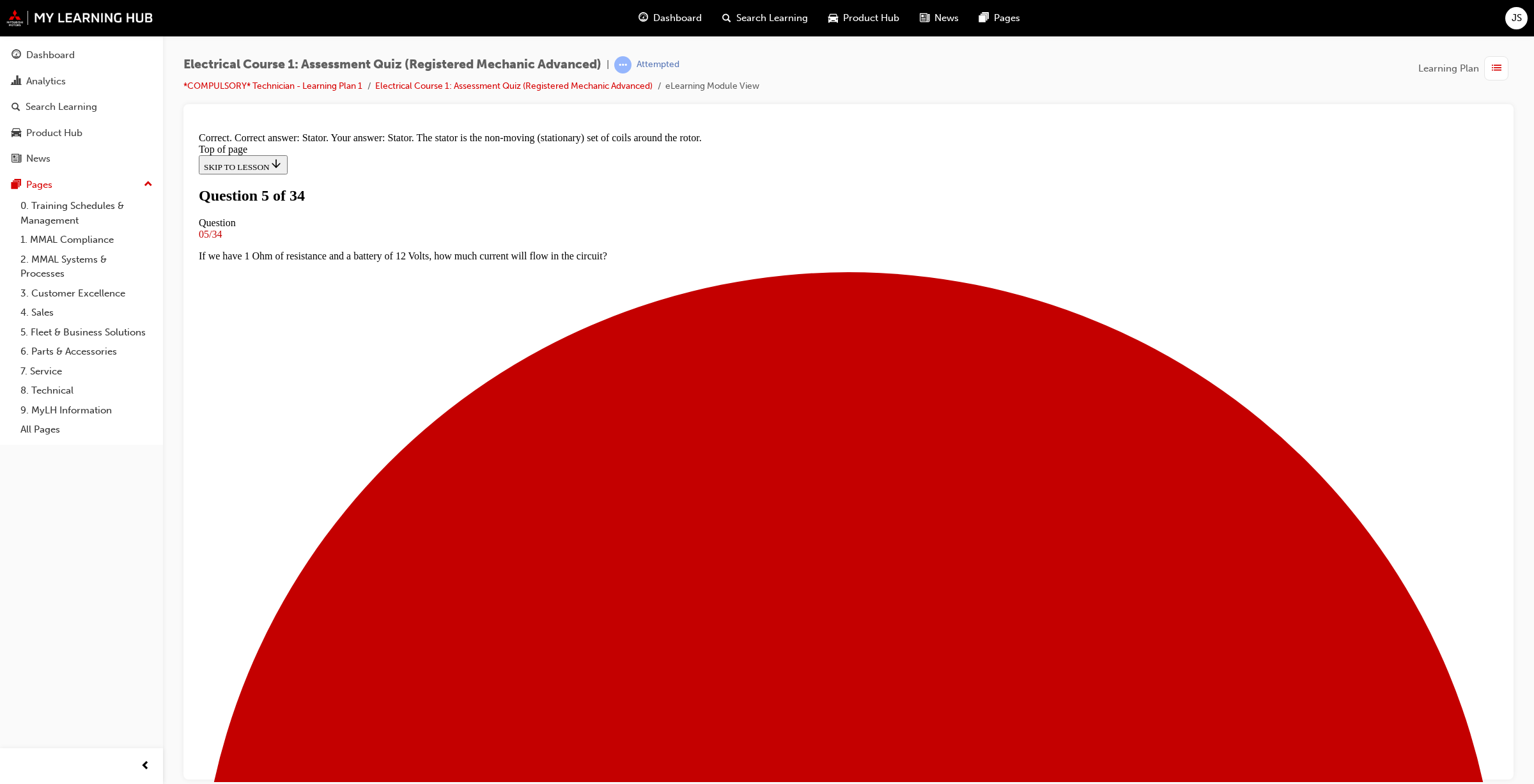 scroll, scrollTop: 42, scrollLeft: 0, axis: vertical 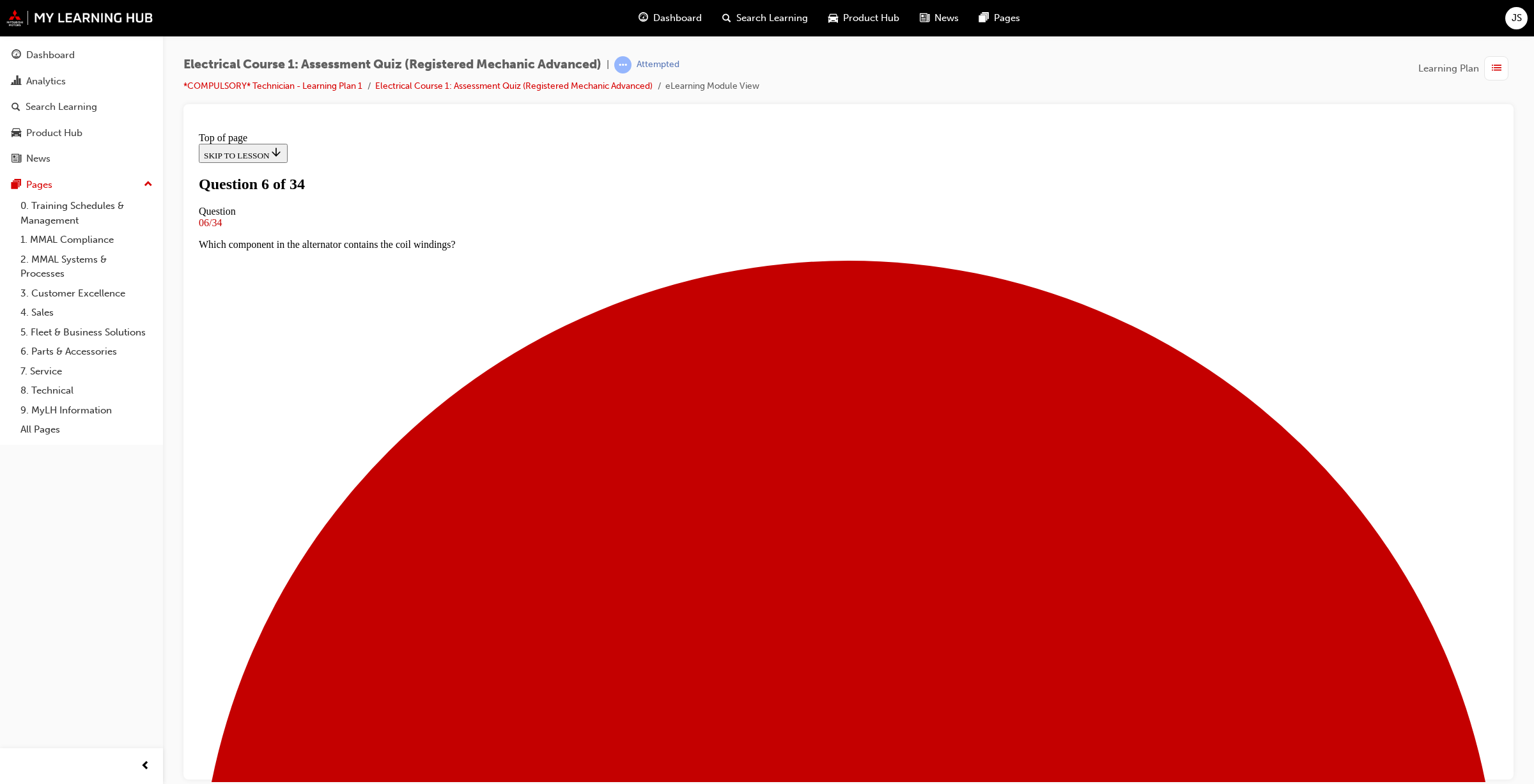 click at bounding box center [861, 14962] 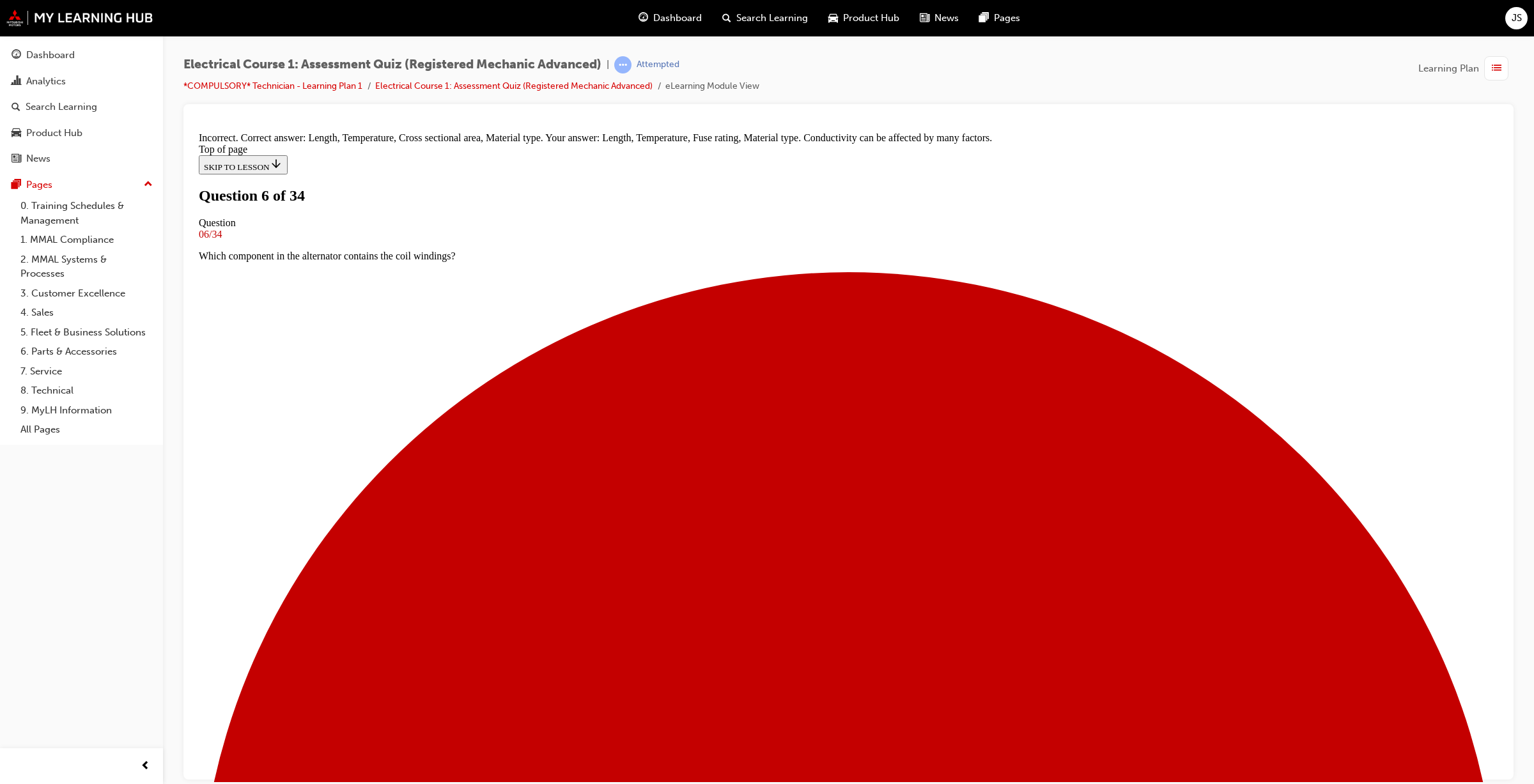 scroll, scrollTop: 165, scrollLeft: 0, axis: vertical 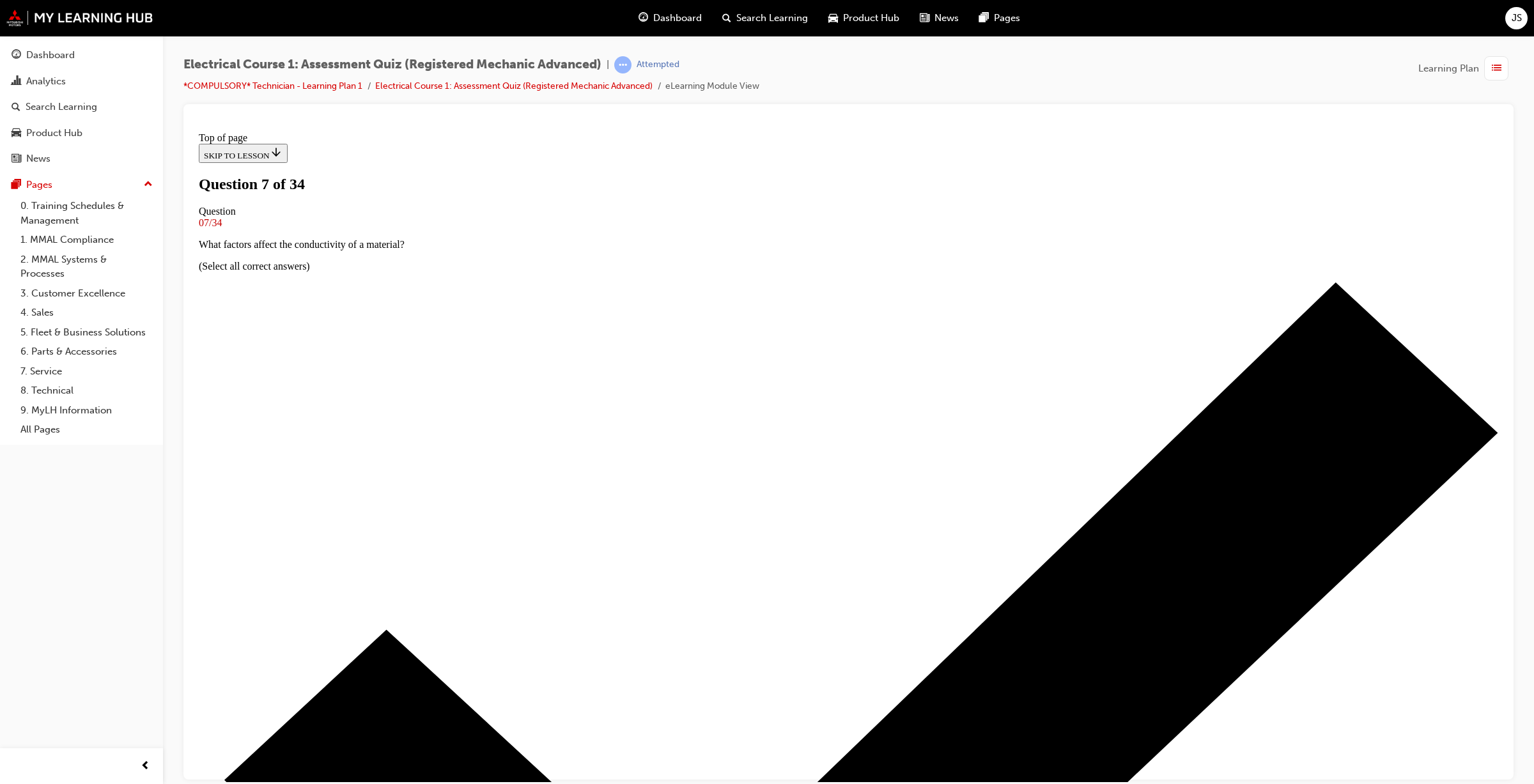 click at bounding box center [848, 7425] 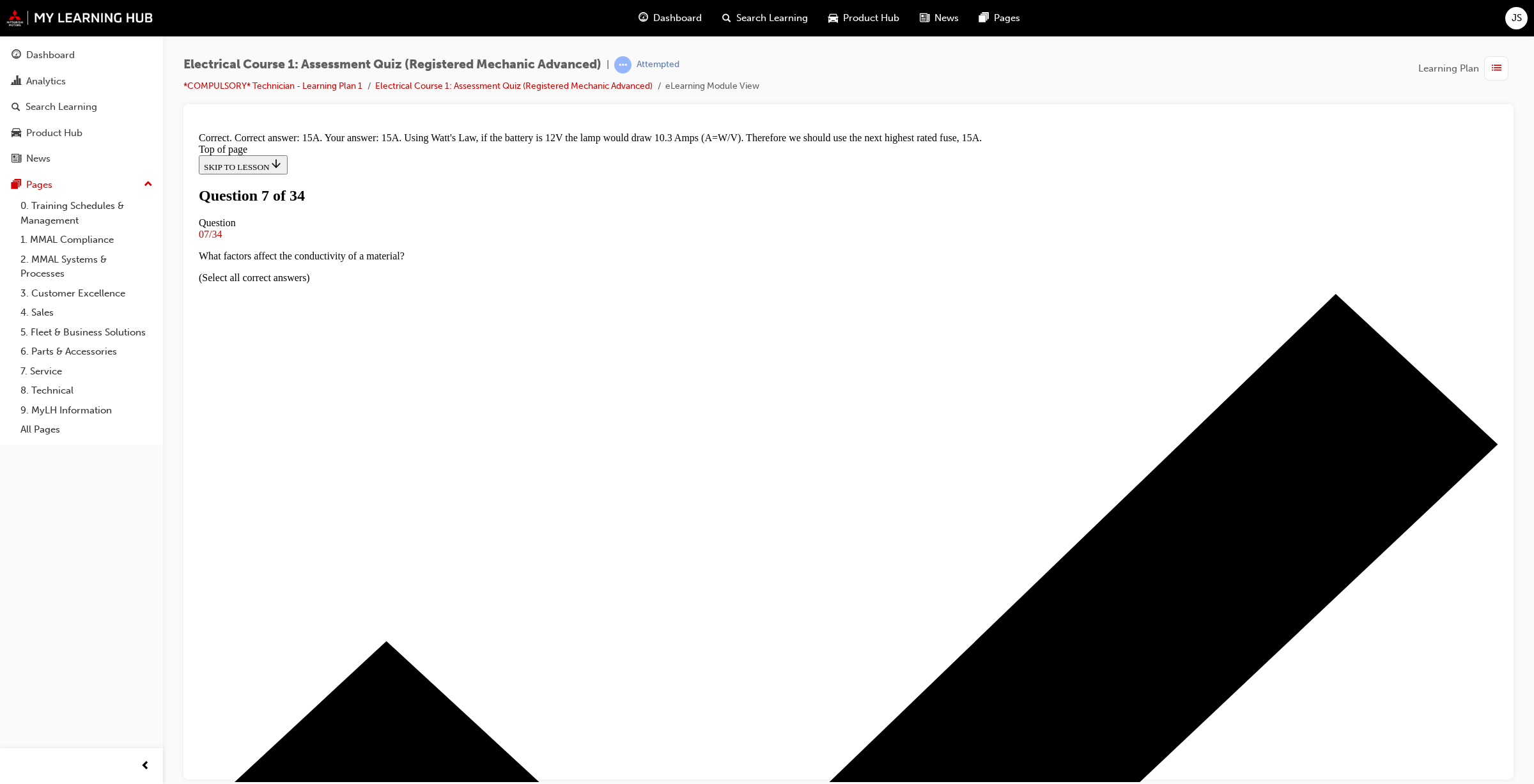 scroll, scrollTop: 78, scrollLeft: 0, axis: vertical 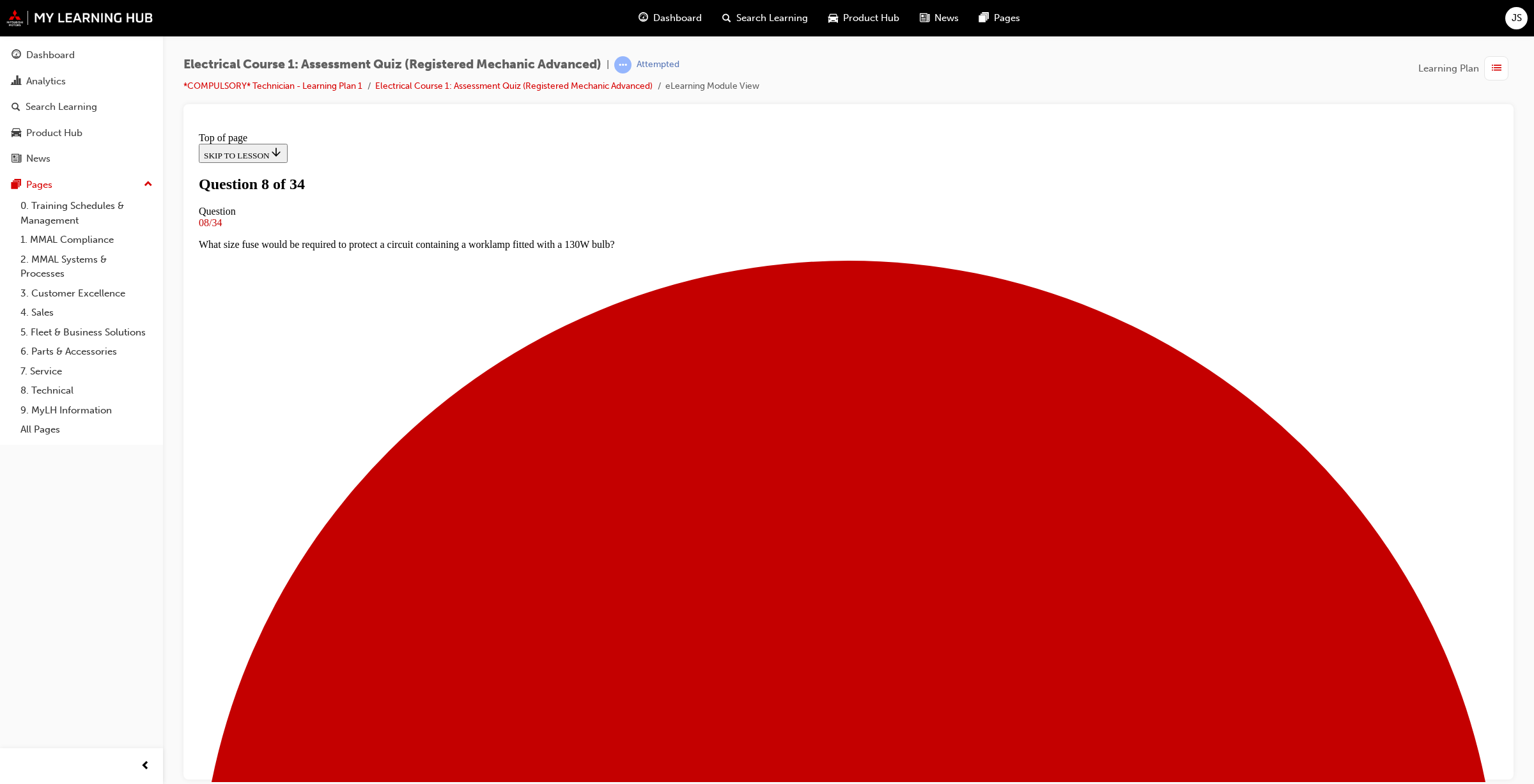 click on "R=V/A" at bounding box center [848, 14184] 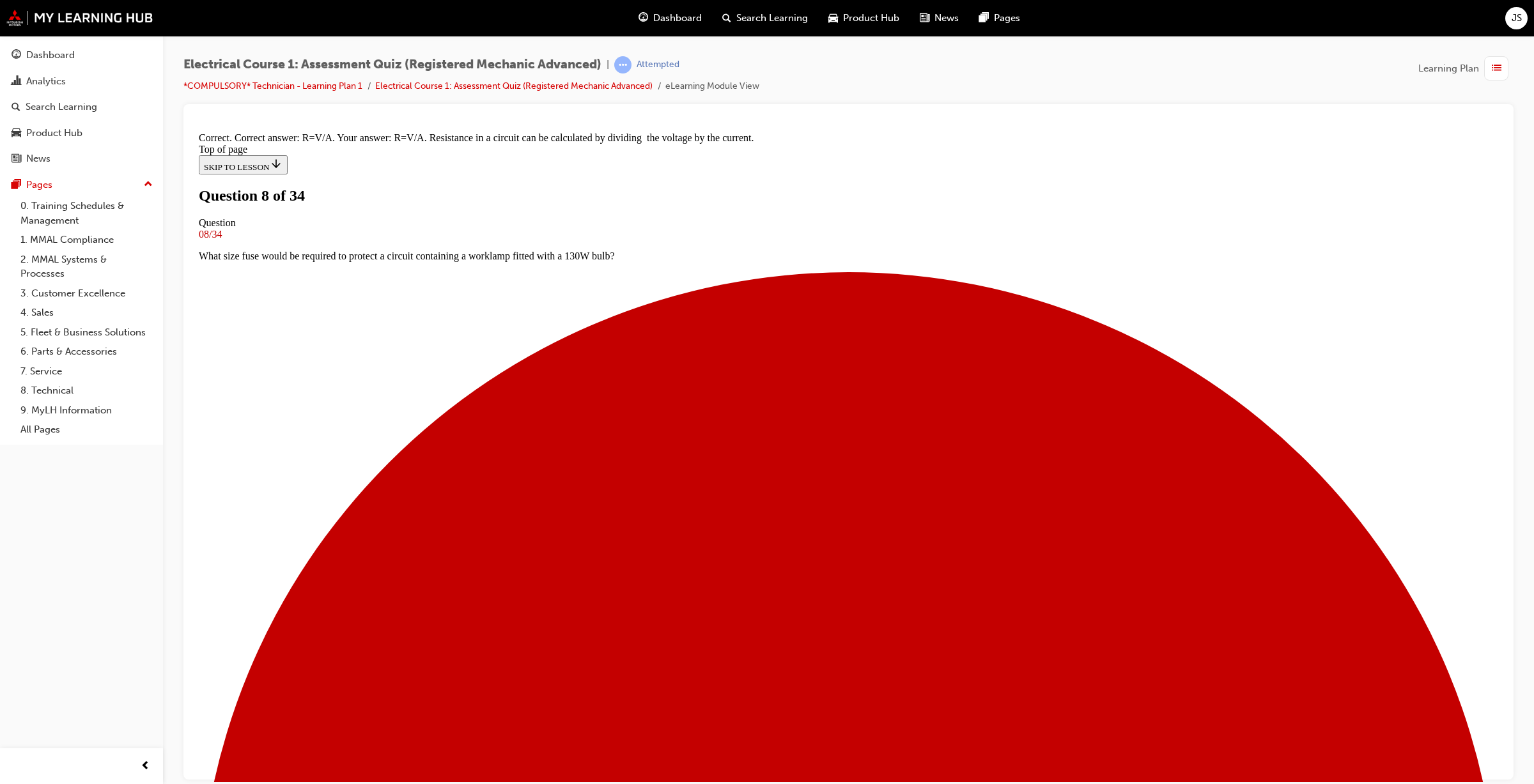 scroll, scrollTop: 18, scrollLeft: 0, axis: vertical 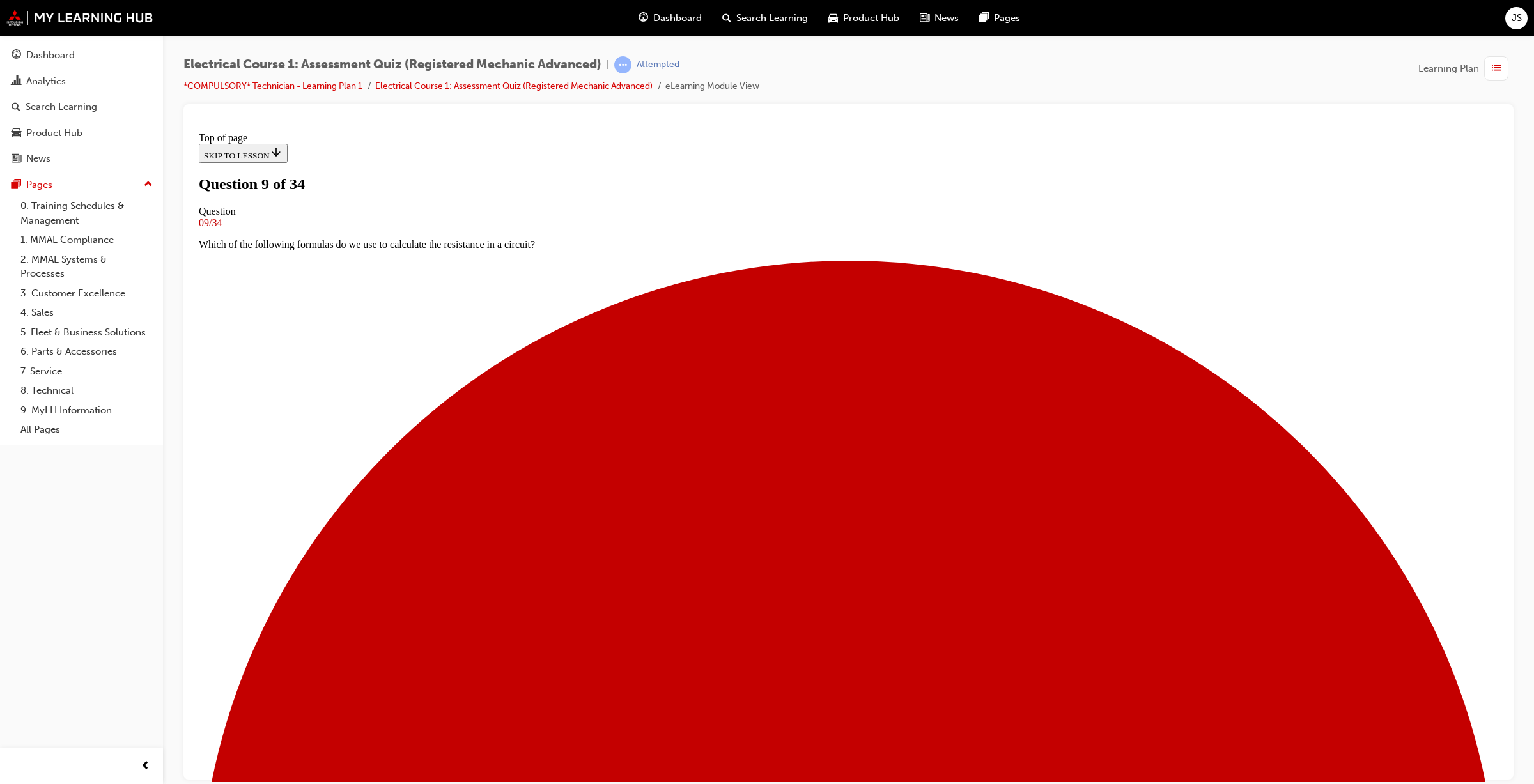 click on "36 Ohms" at bounding box center [848, 11897] 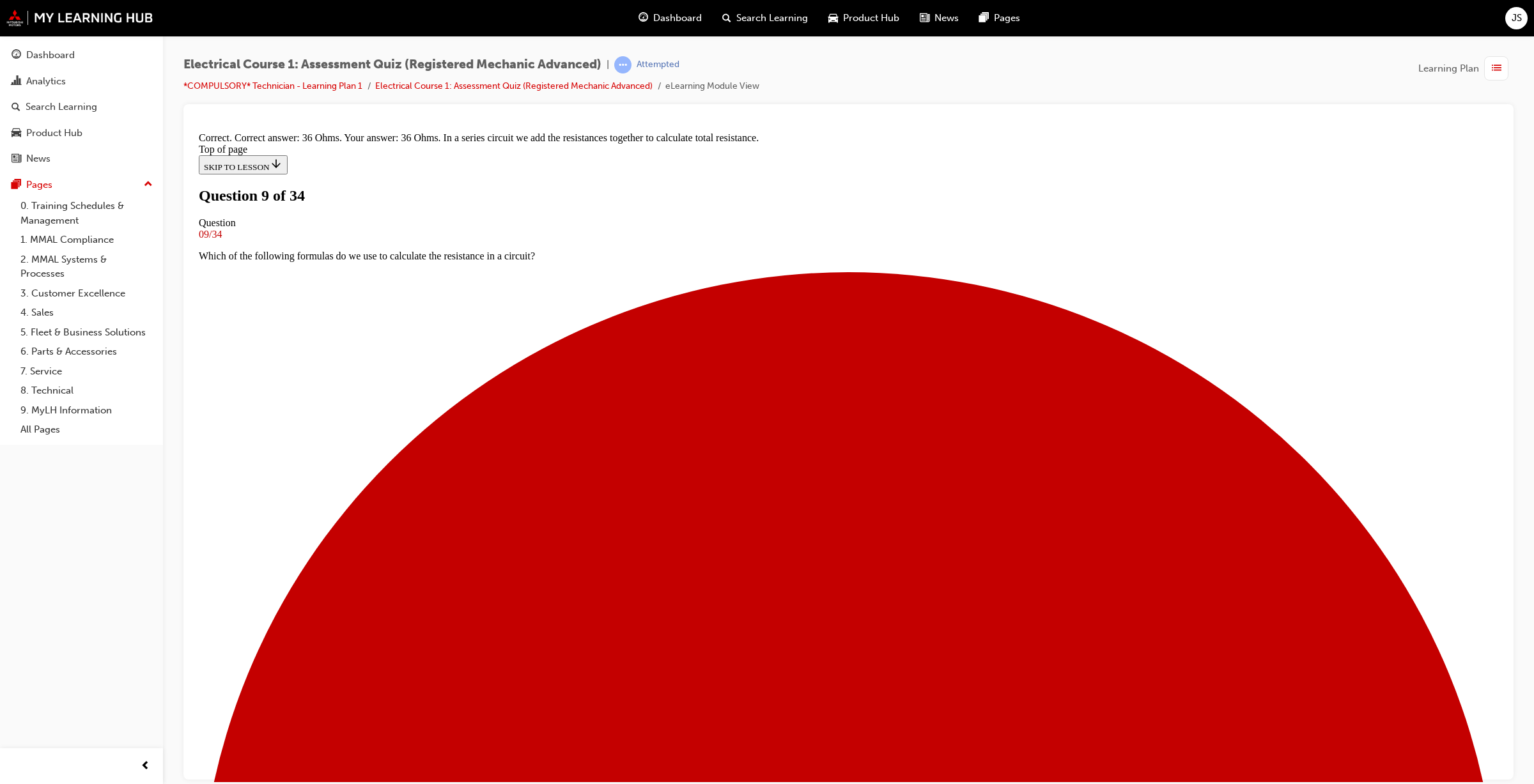 scroll, scrollTop: 78, scrollLeft: 0, axis: vertical 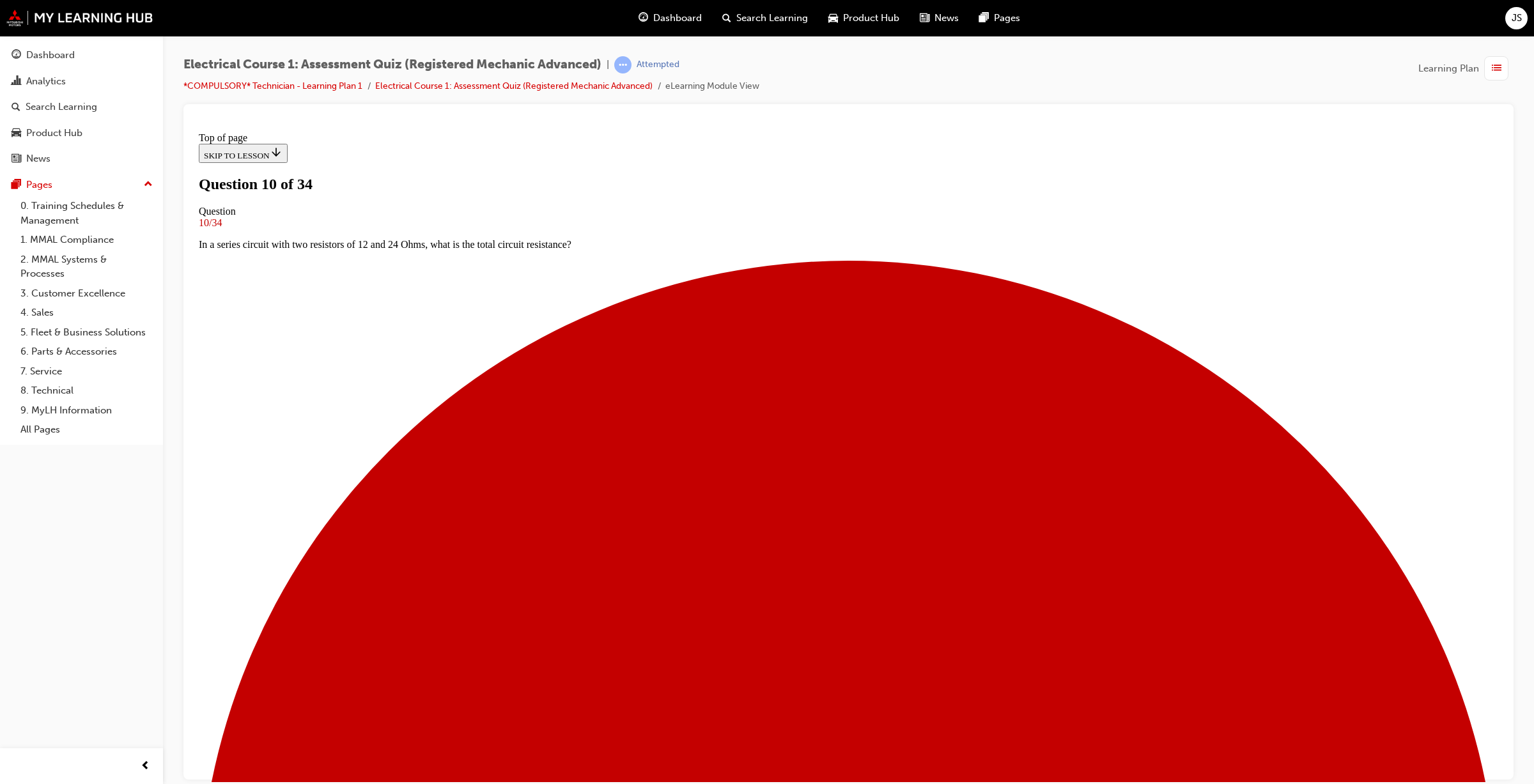click at bounding box center (848, 10740) 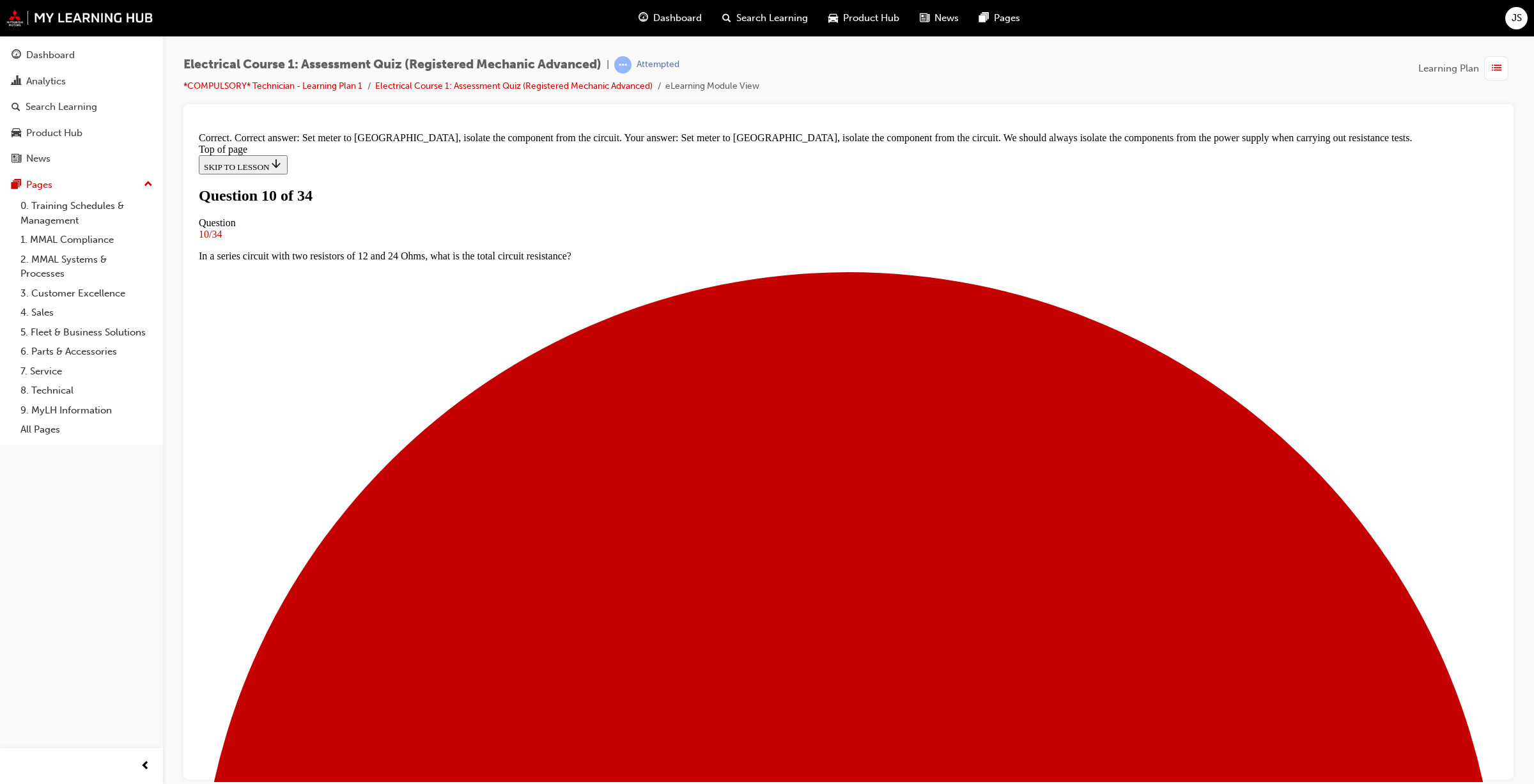 scroll, scrollTop: 56, scrollLeft: 0, axis: vertical 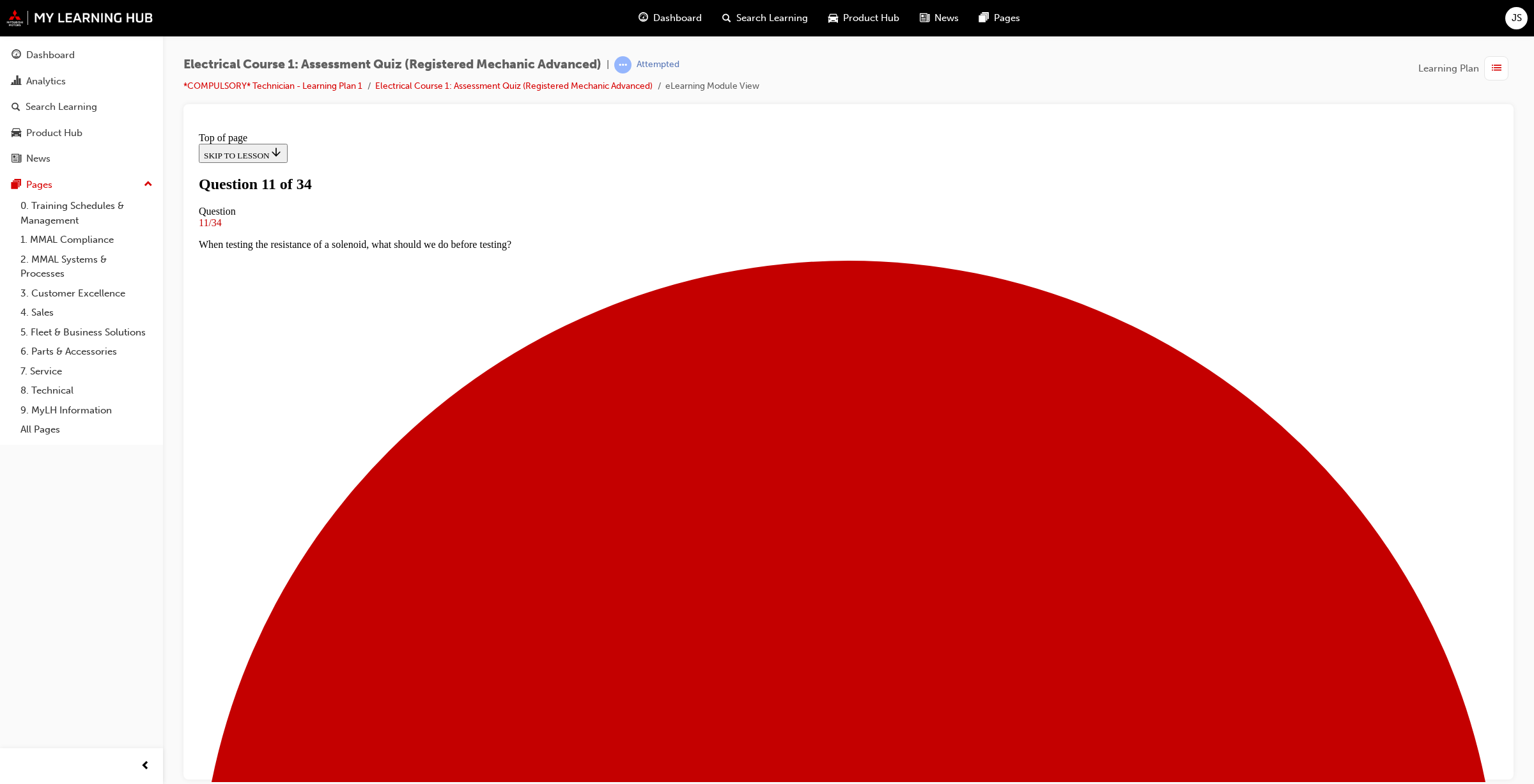 click on "V=AxR" at bounding box center (848, 14190) 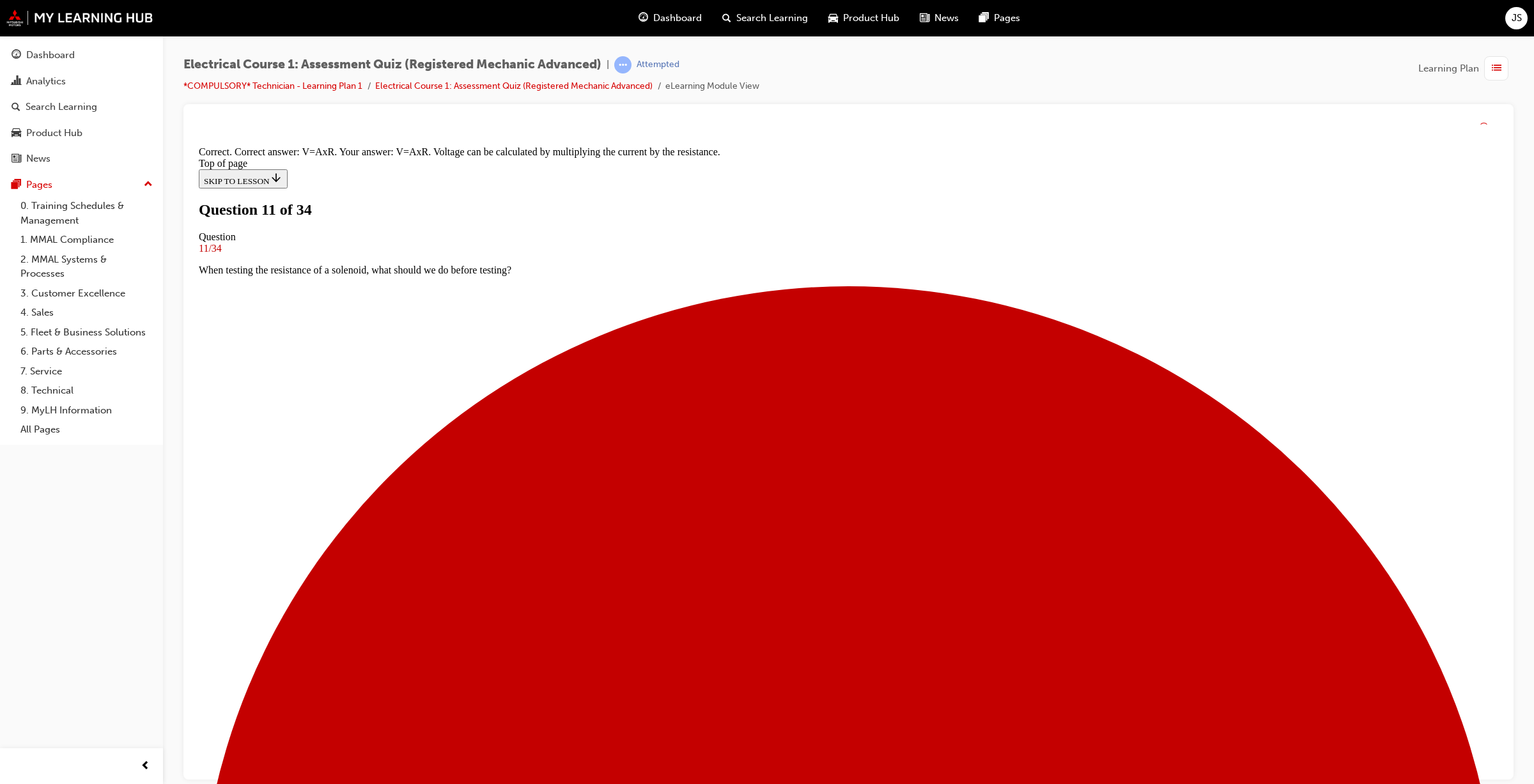scroll, scrollTop: 3, scrollLeft: 0, axis: vertical 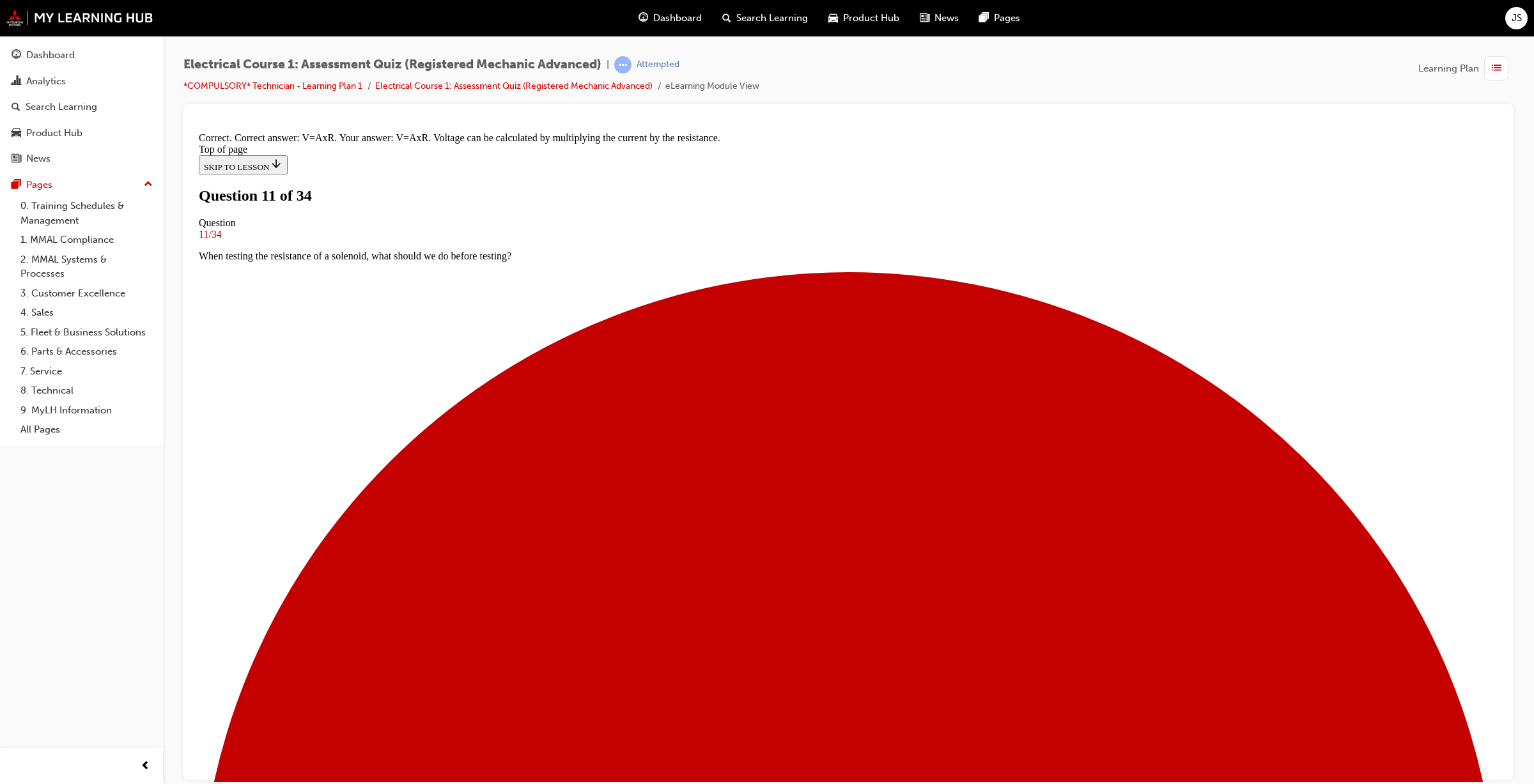 click on "NEXT" at bounding box center [215, 16585] 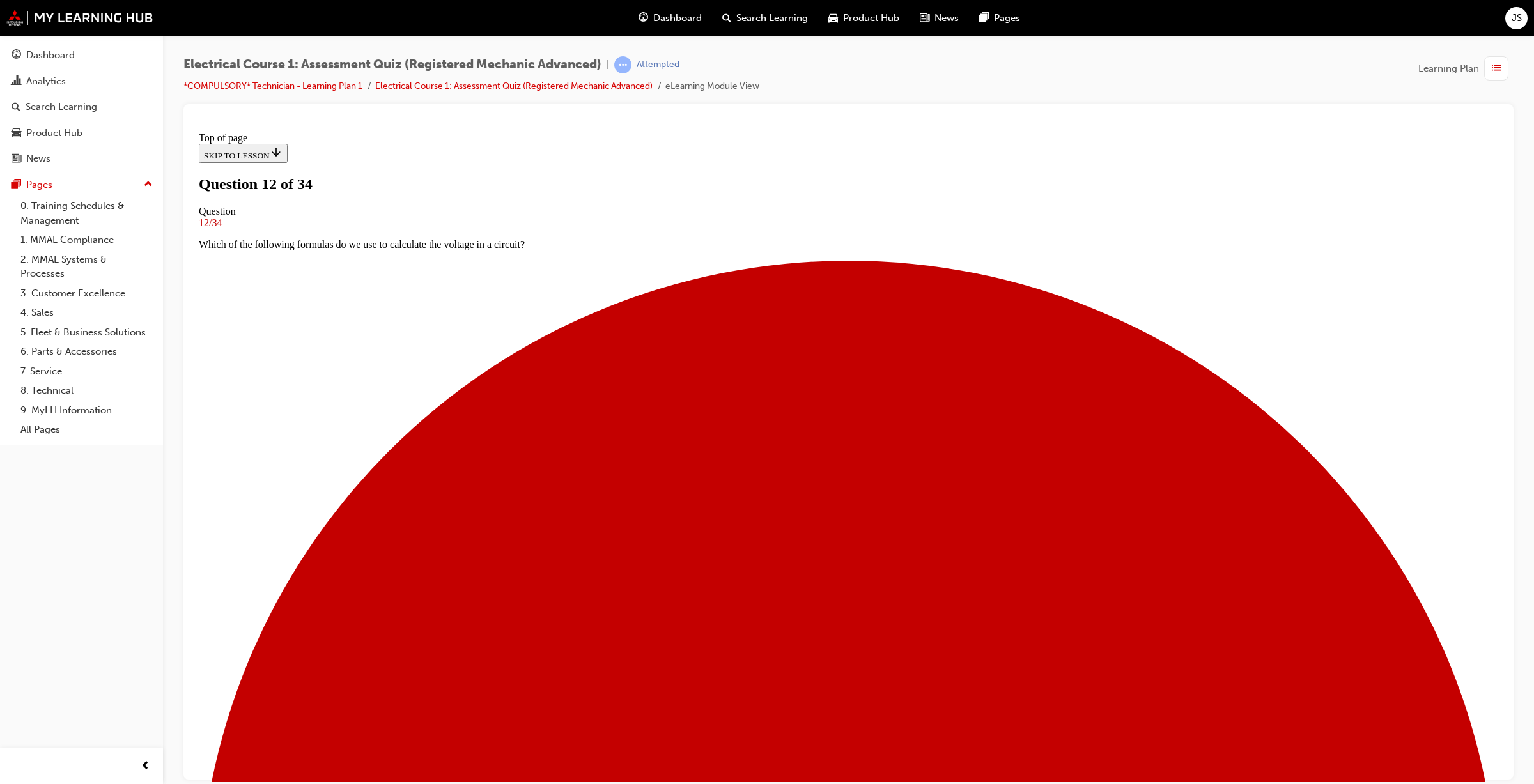 scroll, scrollTop: 0, scrollLeft: 0, axis: both 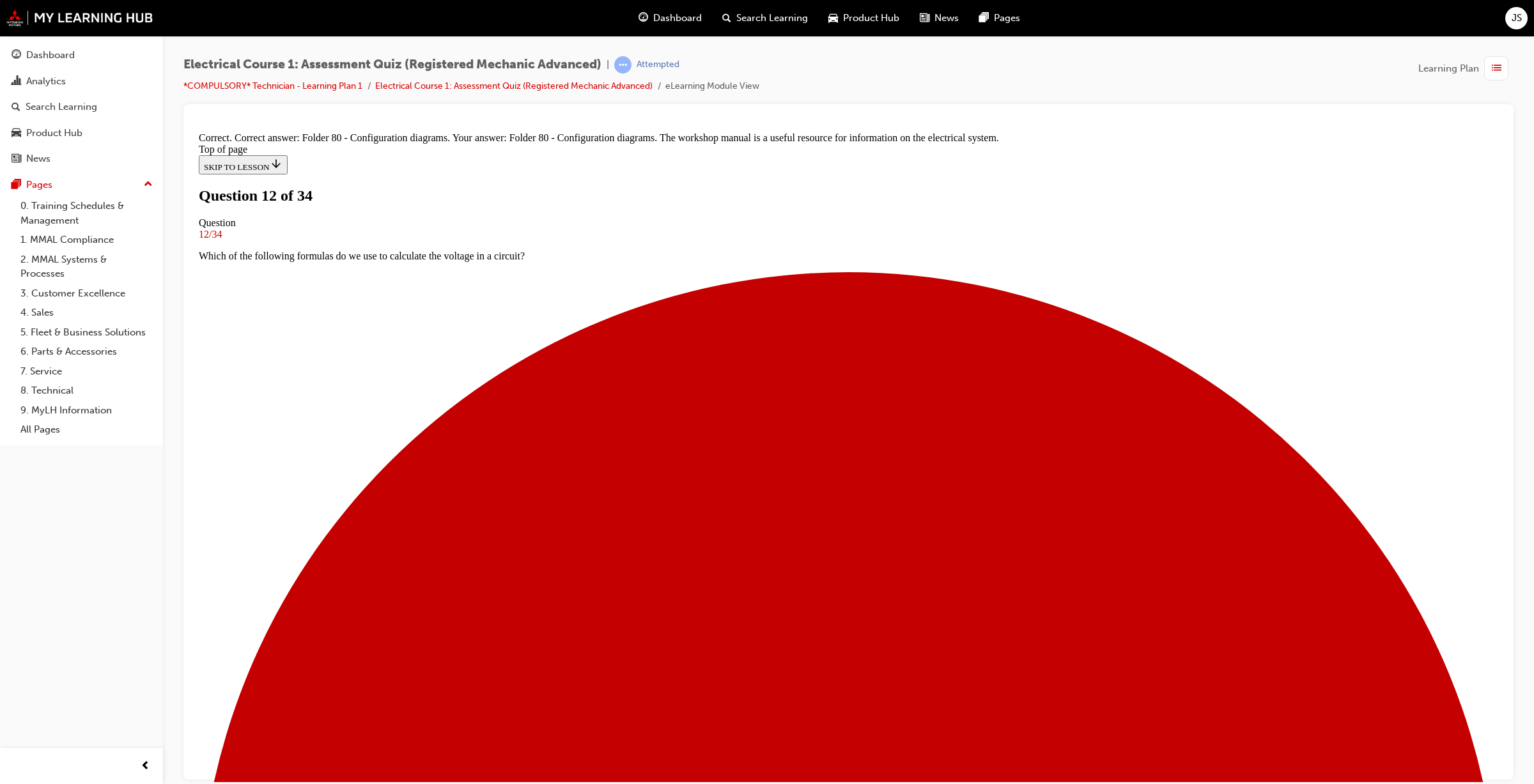click on "NEXT" at bounding box center (215, 16585) 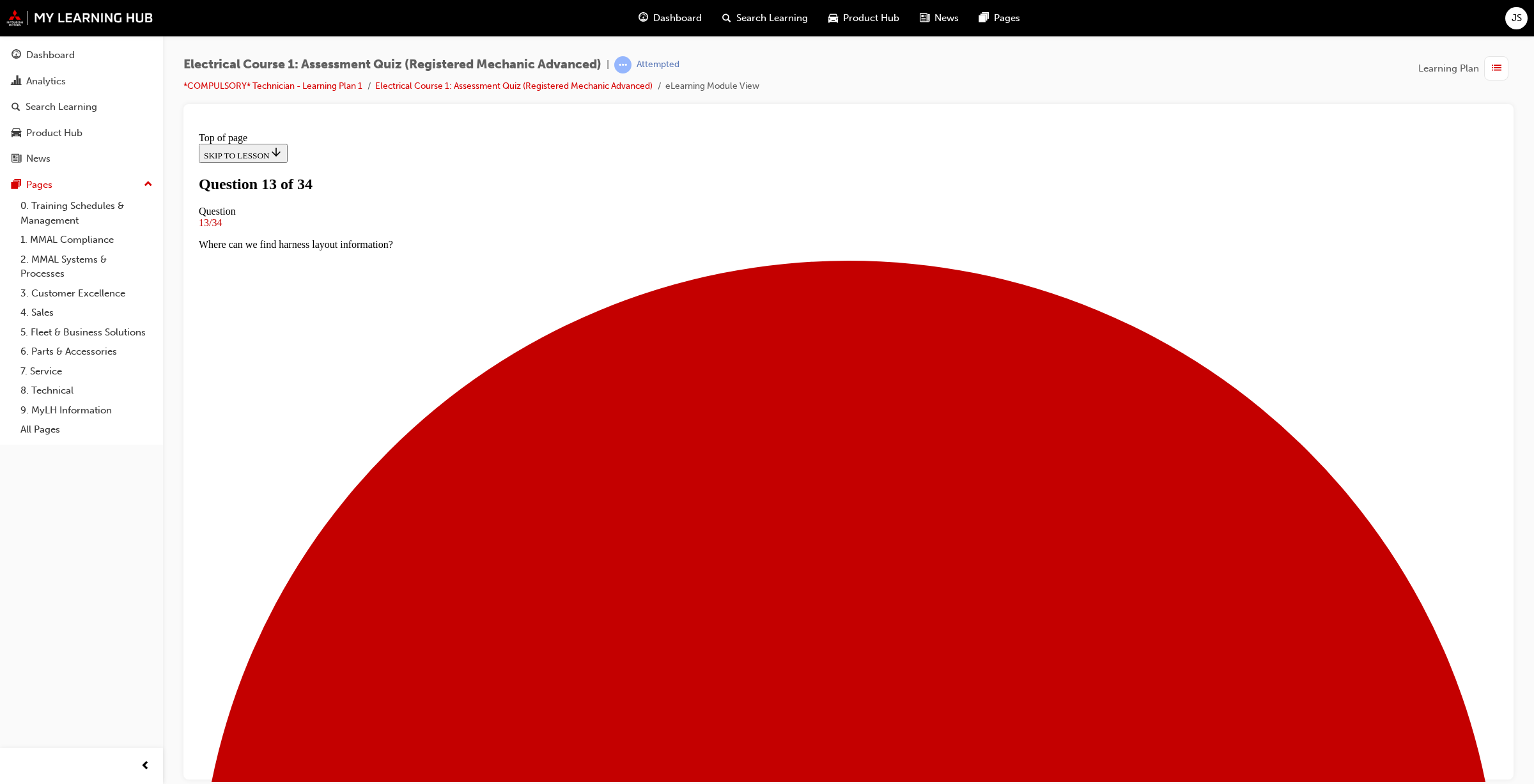 scroll, scrollTop: 0, scrollLeft: 0, axis: both 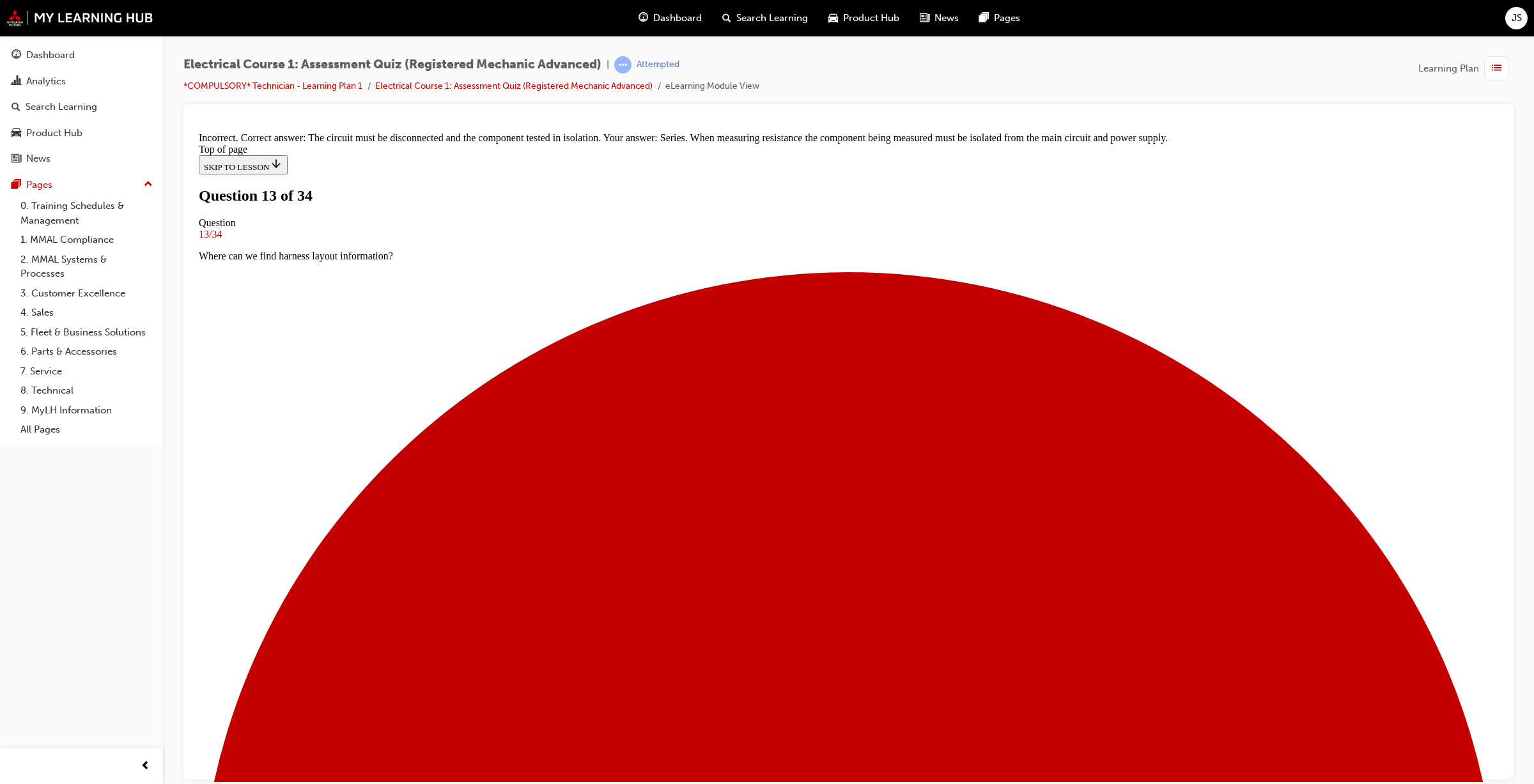 click on "NEXT" at bounding box center [215, 18866] 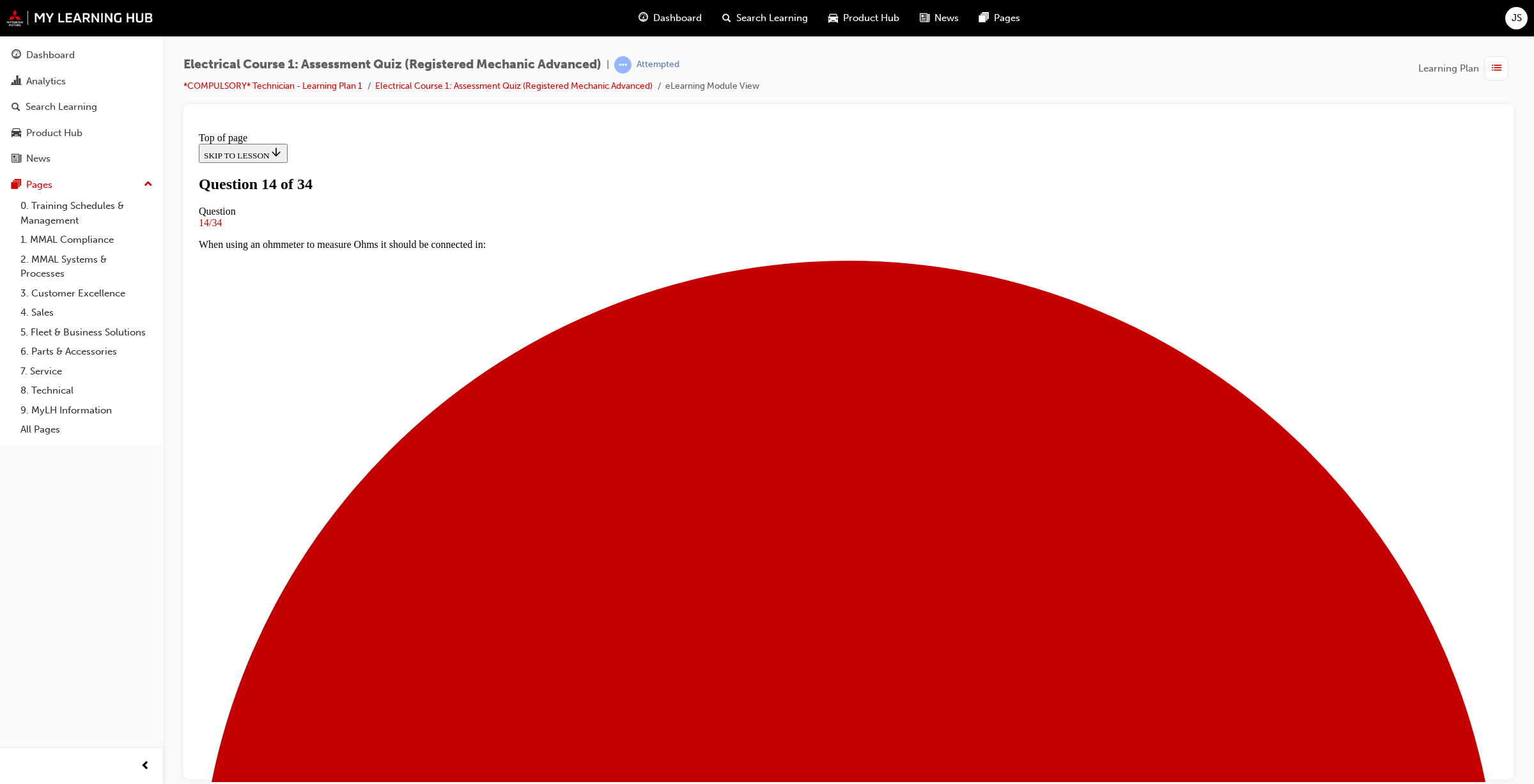click on "Folder 80 - Configuration diagrams" at bounding box center [848, 16470] 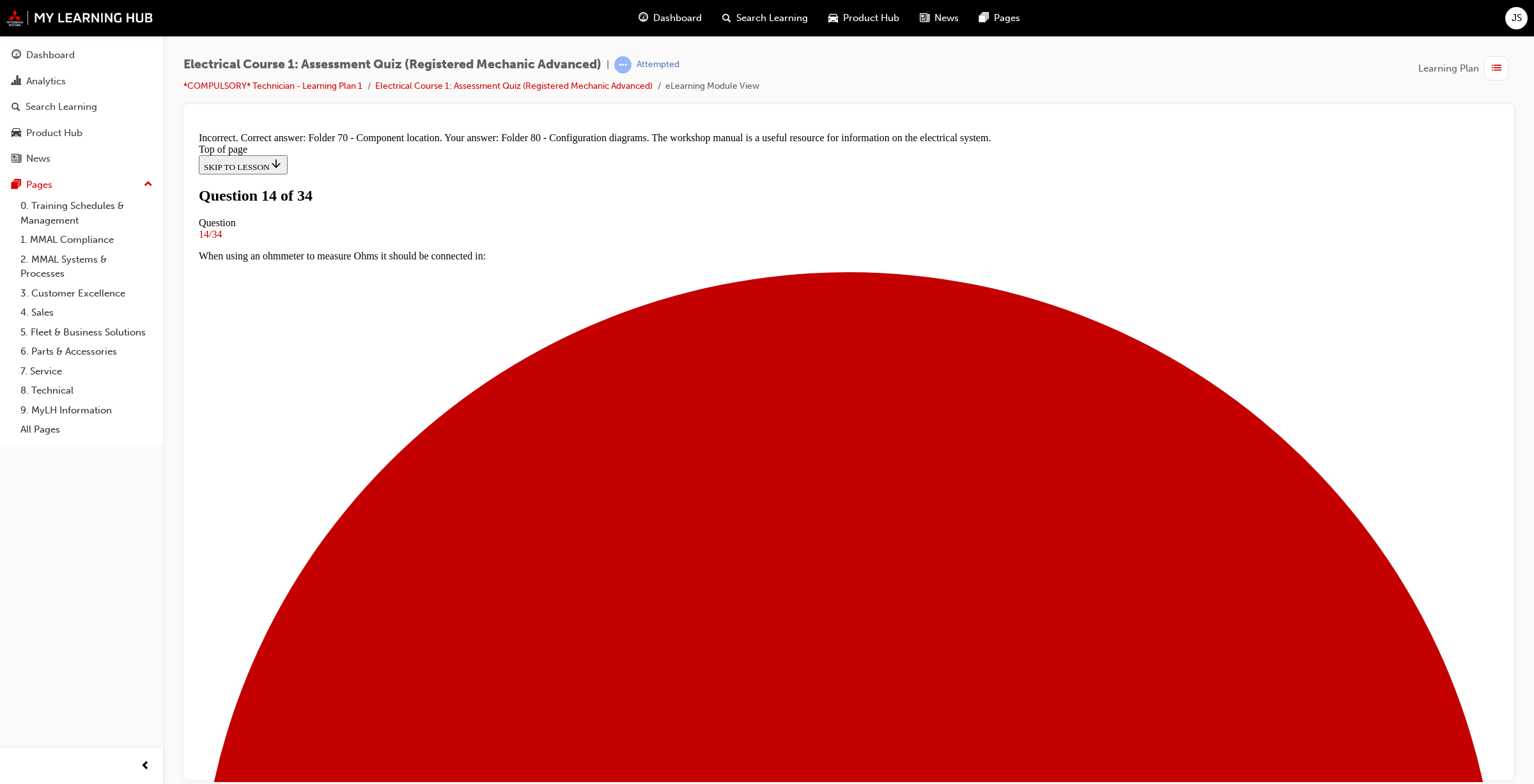 scroll, scrollTop: 56, scrollLeft: 0, axis: vertical 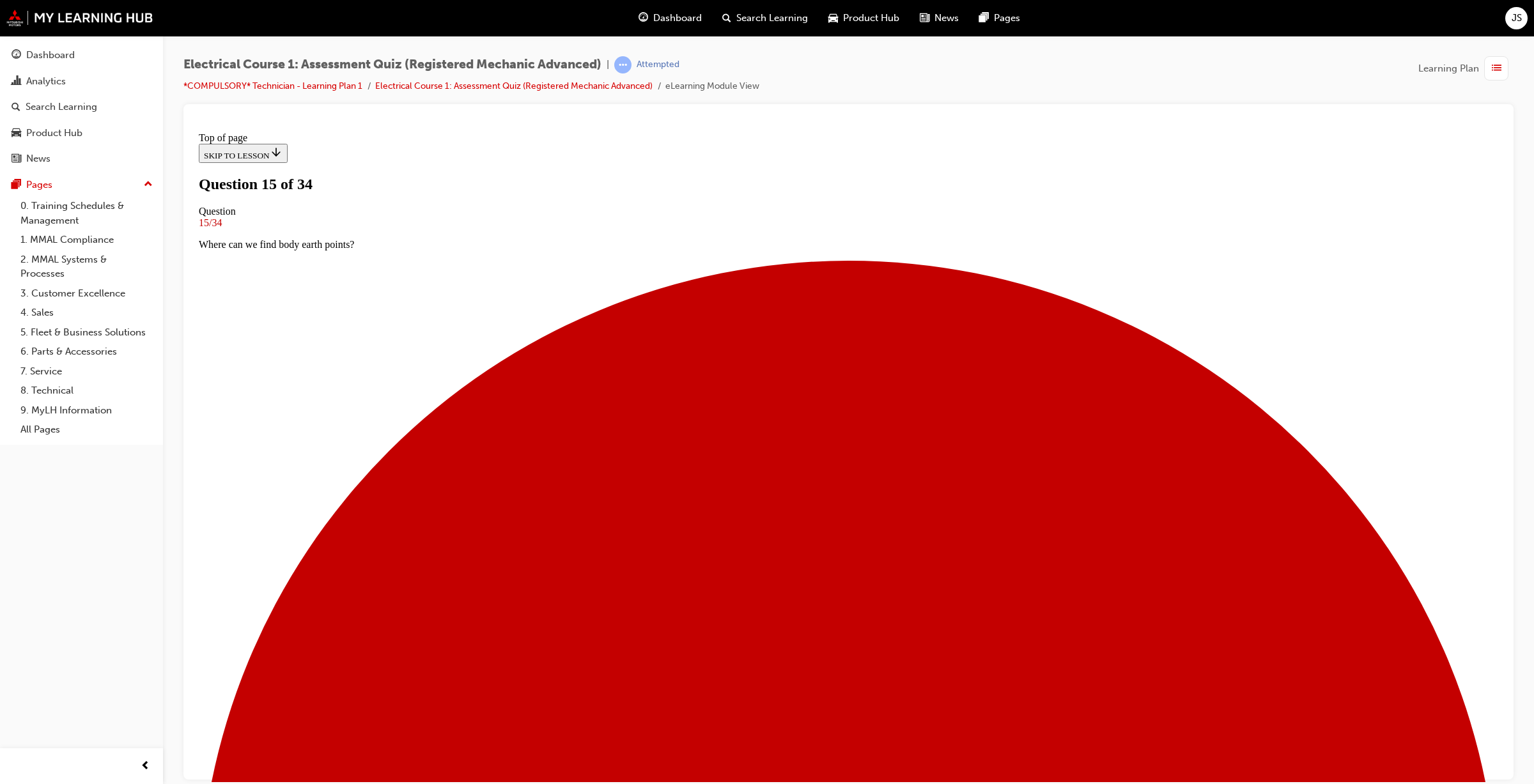drag, startPoint x: 769, startPoint y: 694, endPoint x: 499, endPoint y: 600, distance: 285.8951 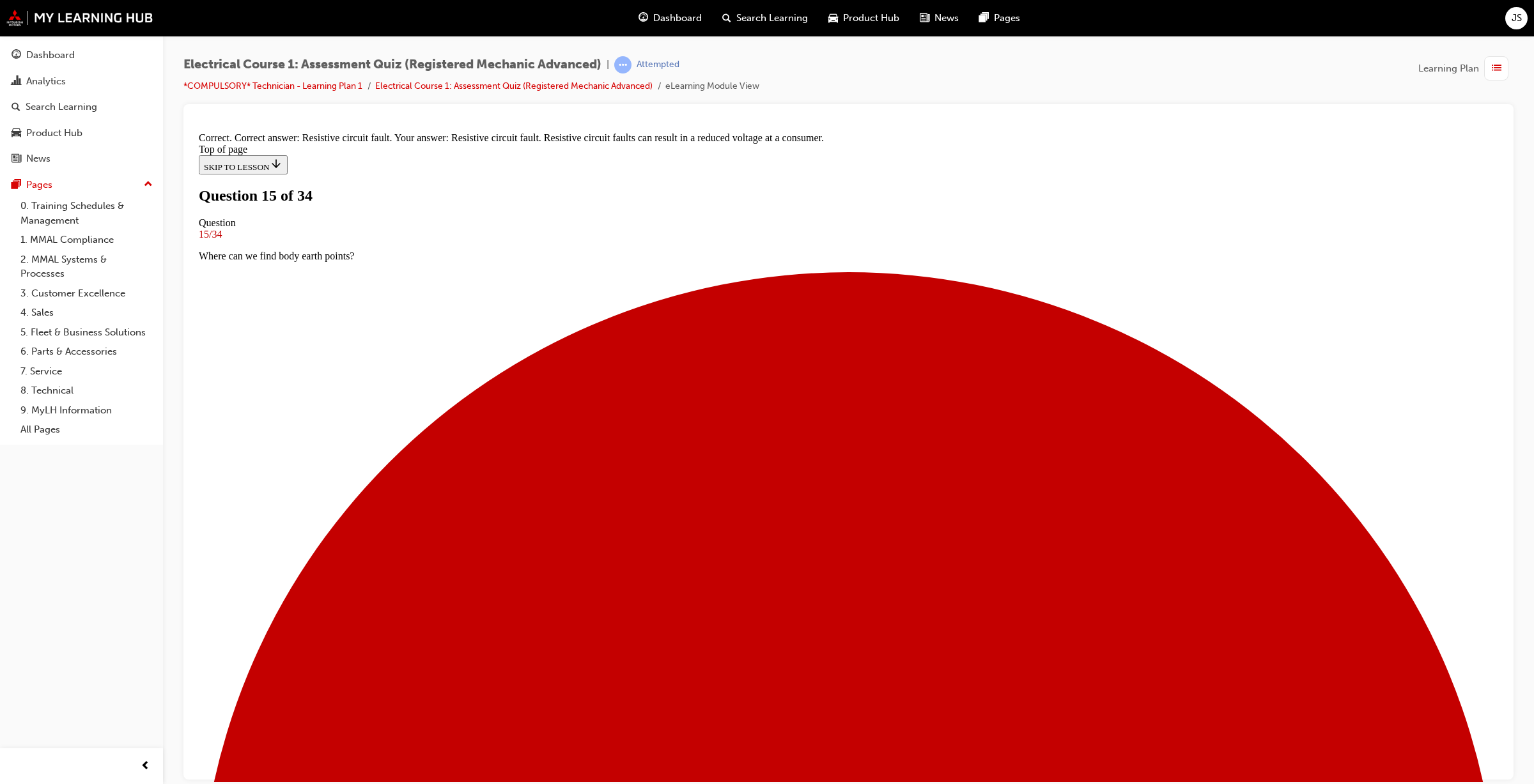 click on "NEXT" at bounding box center (215, 16574) 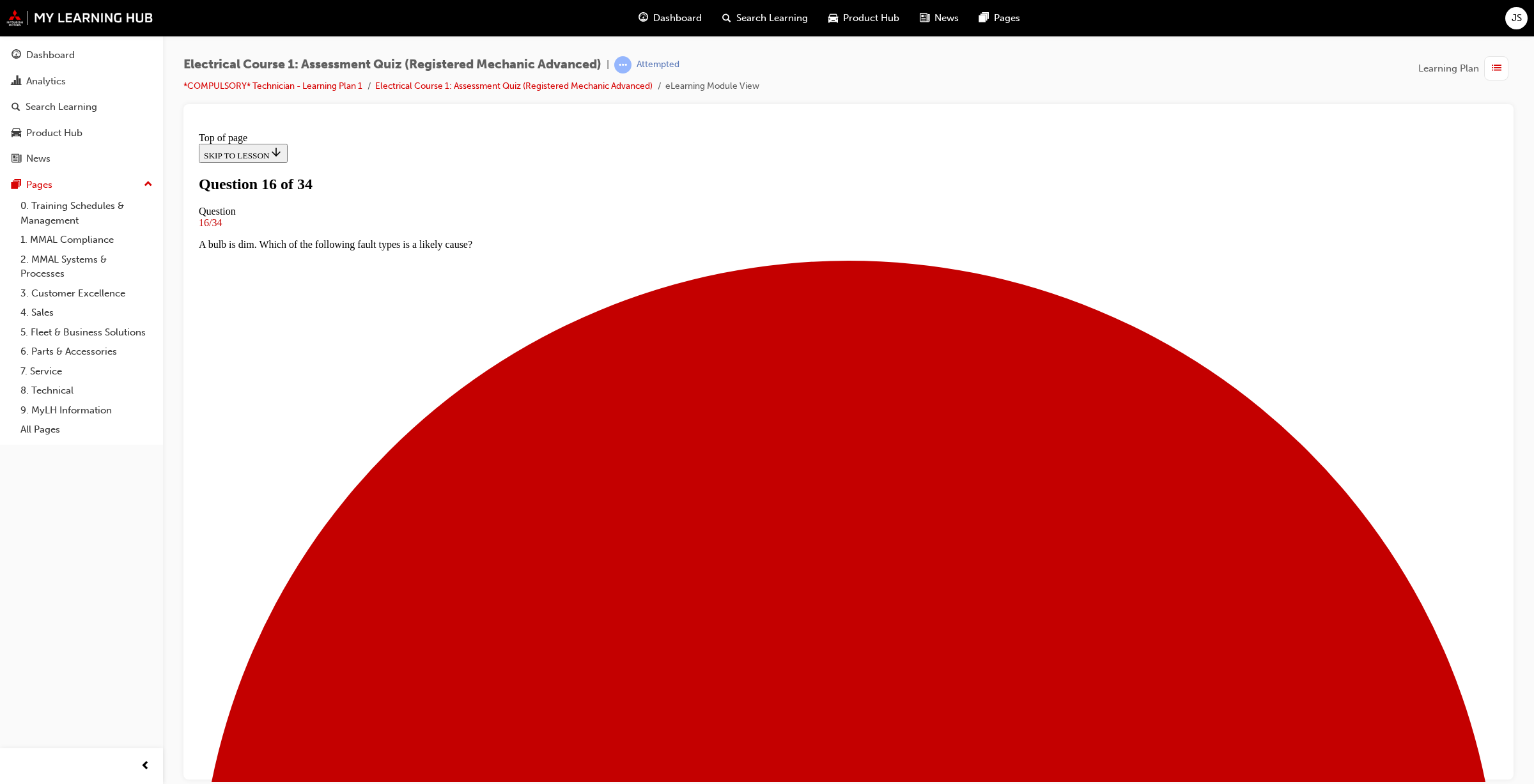 click on "Parallel" at bounding box center (848, 14178) 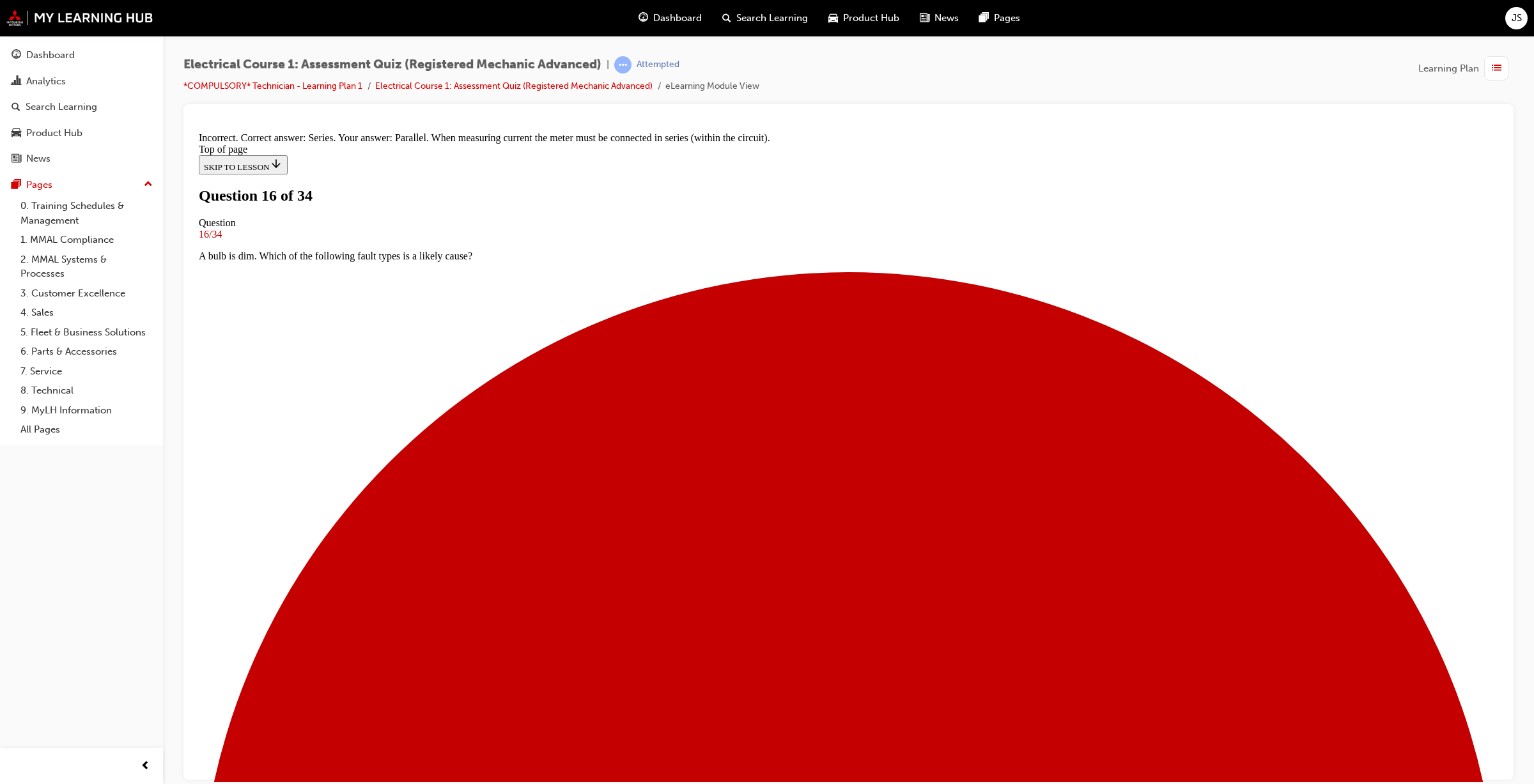 scroll, scrollTop: 69, scrollLeft: 0, axis: vertical 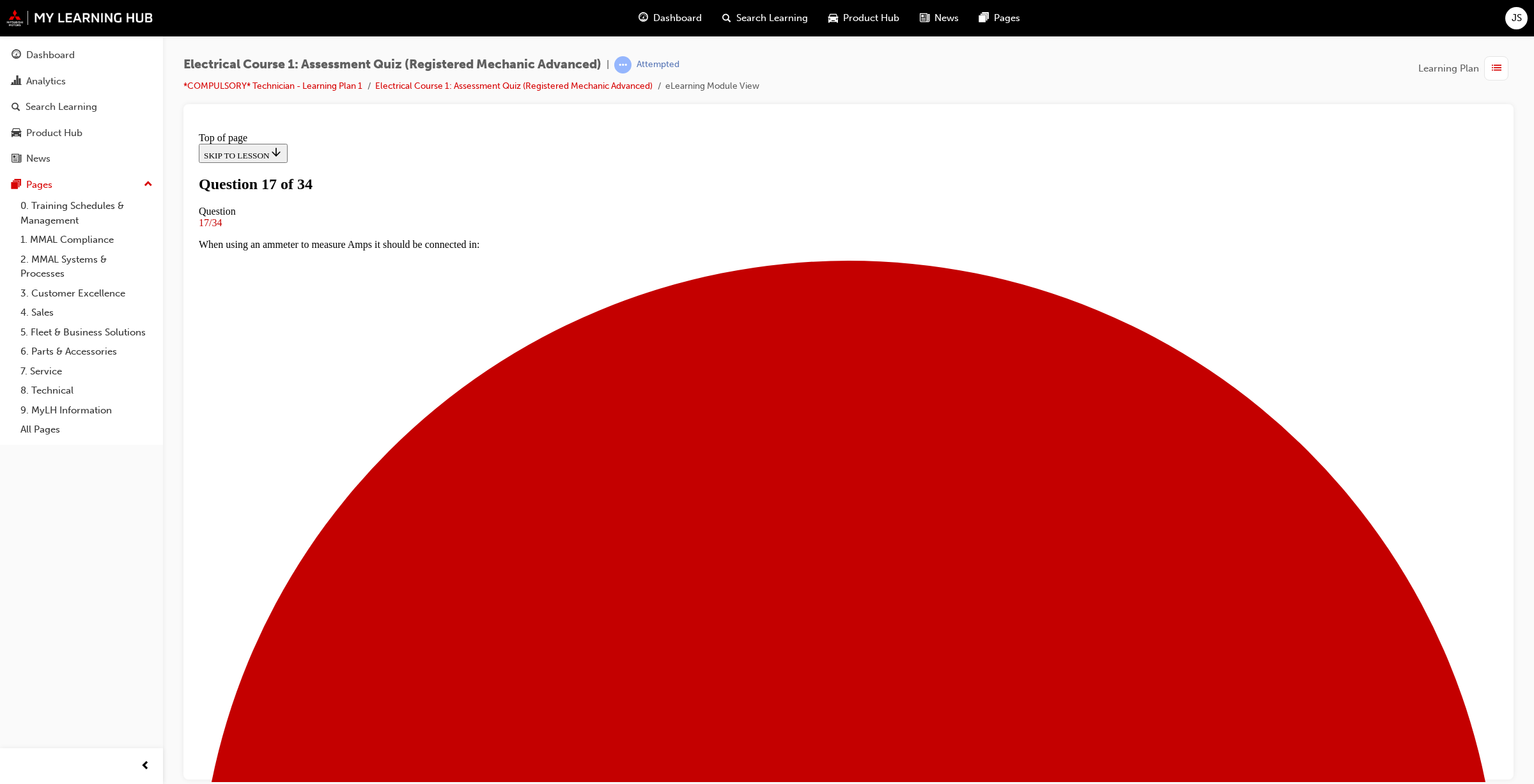 click on "Positive to negative" at bounding box center [848, 18763] 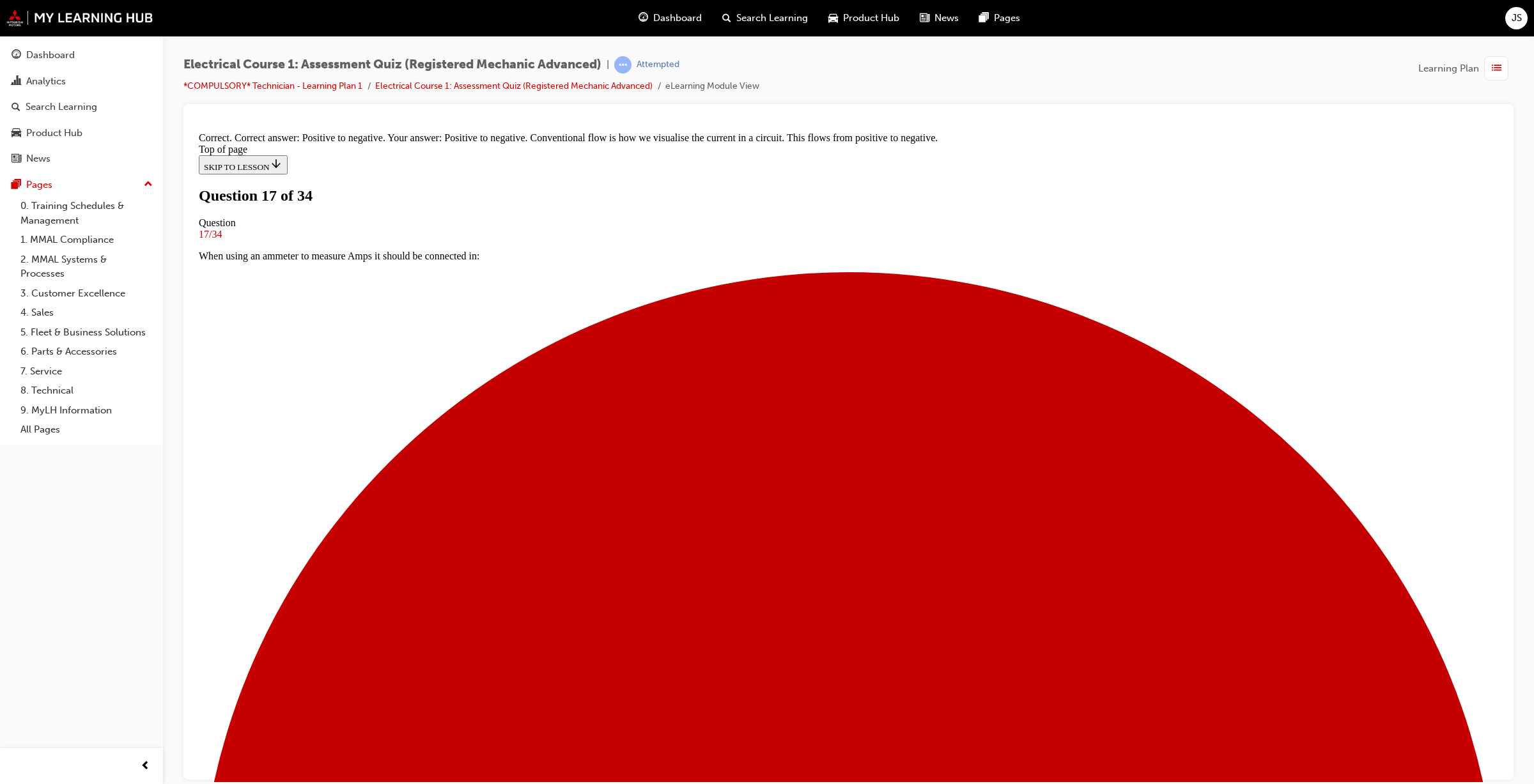scroll, scrollTop: 56, scrollLeft: 0, axis: vertical 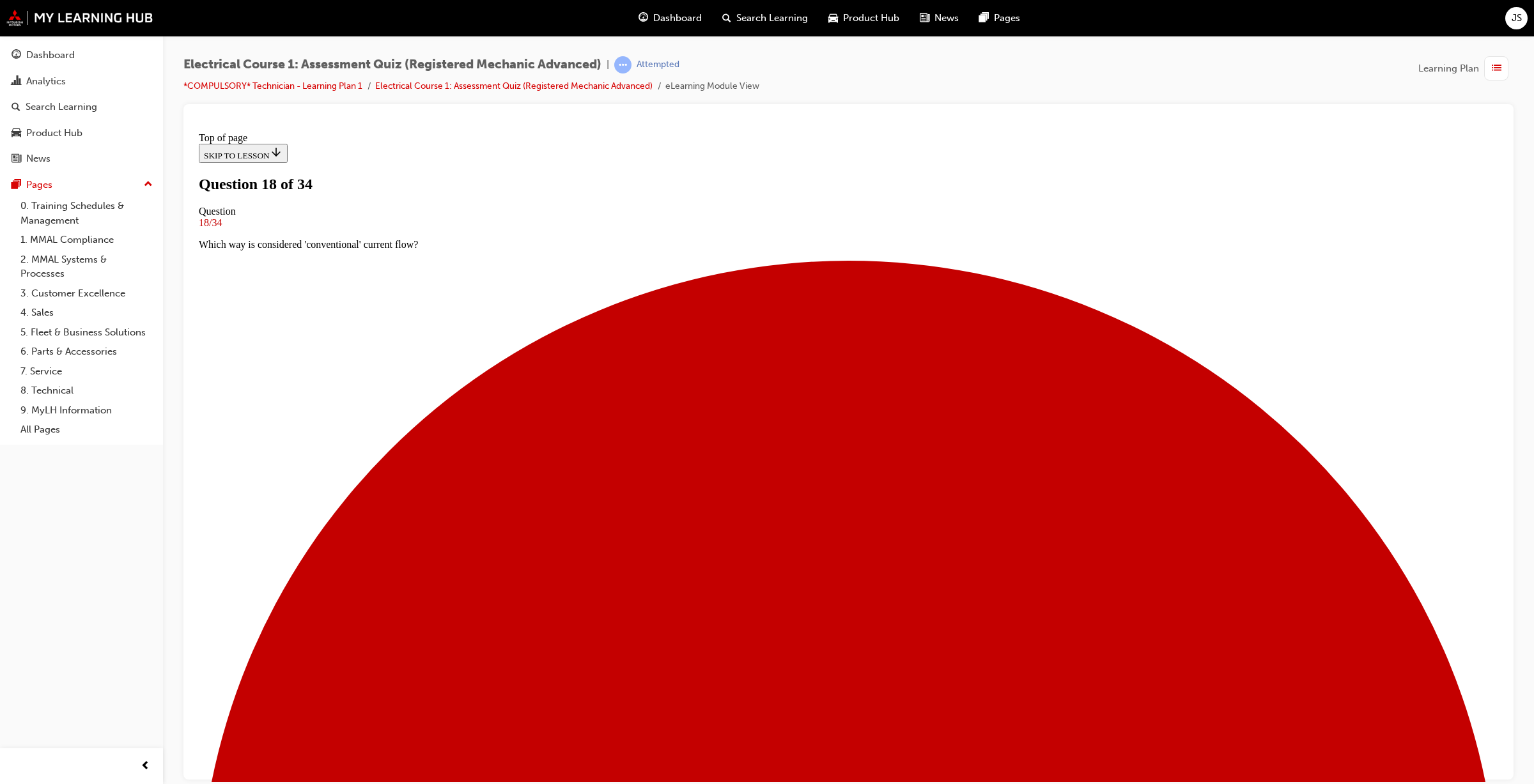 click on "6 Volts" at bounding box center (848, 11892) 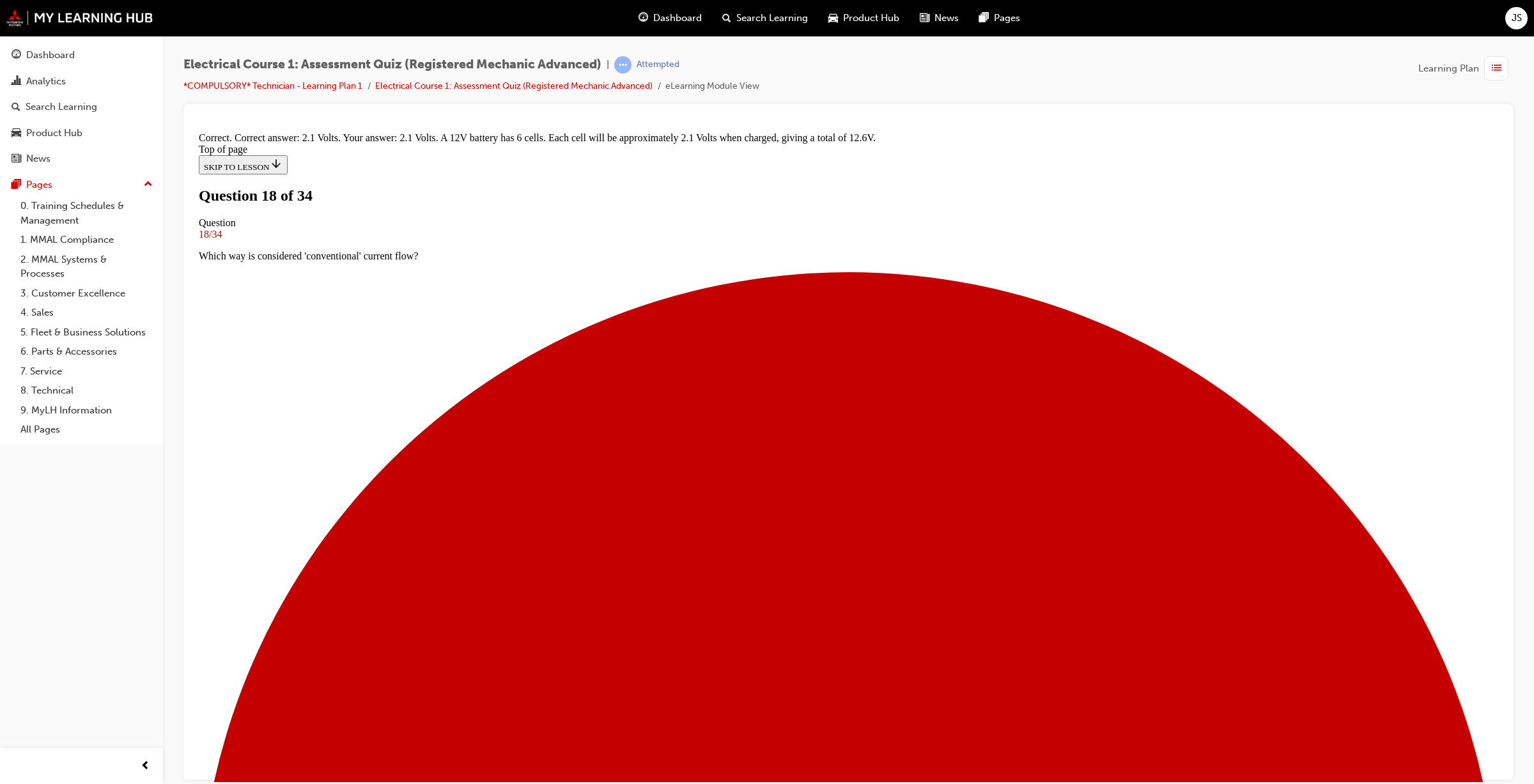 click on "NEXT" at bounding box center (215, 18889) 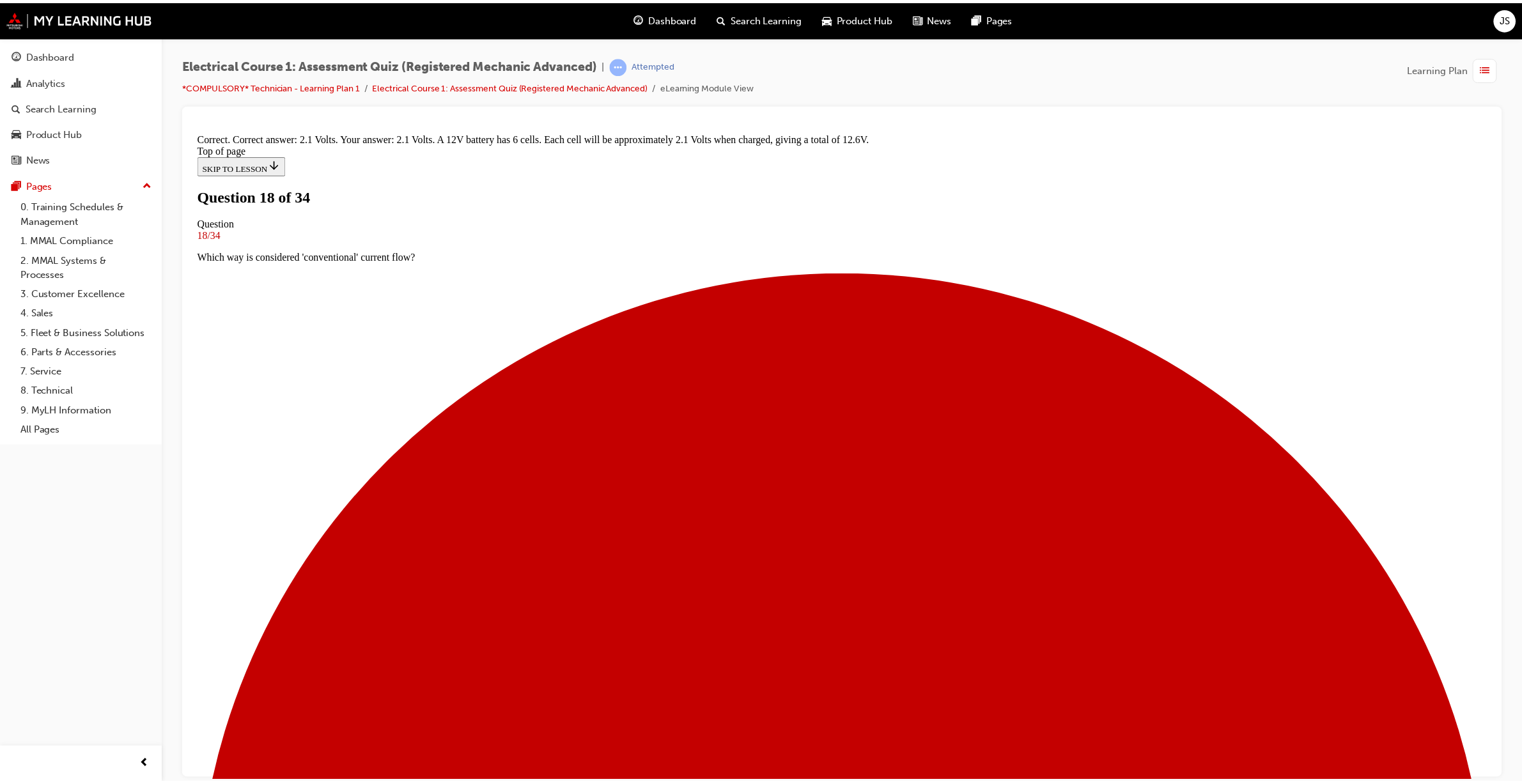 scroll, scrollTop: 0, scrollLeft: 0, axis: both 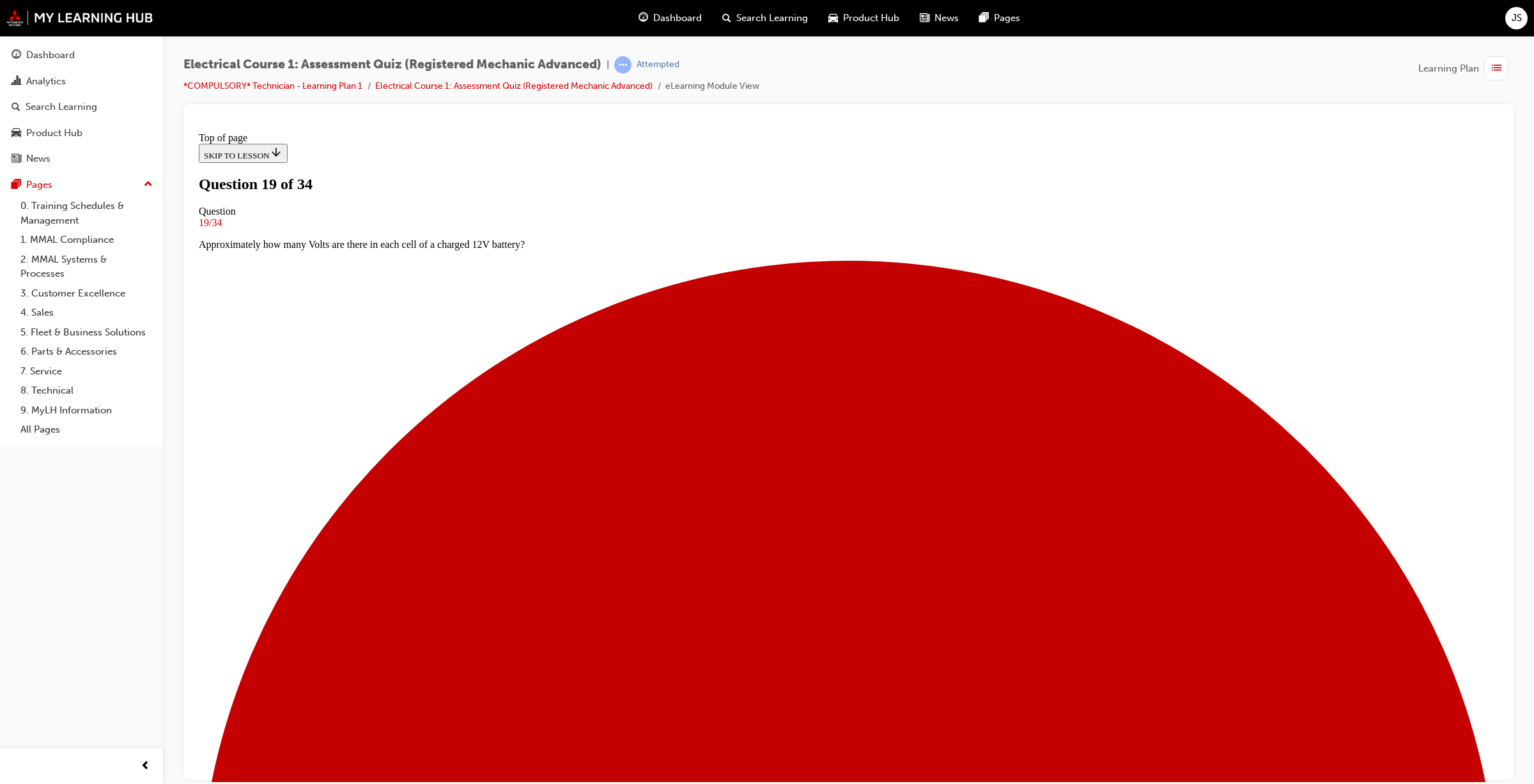 click at bounding box center (848, 13055) 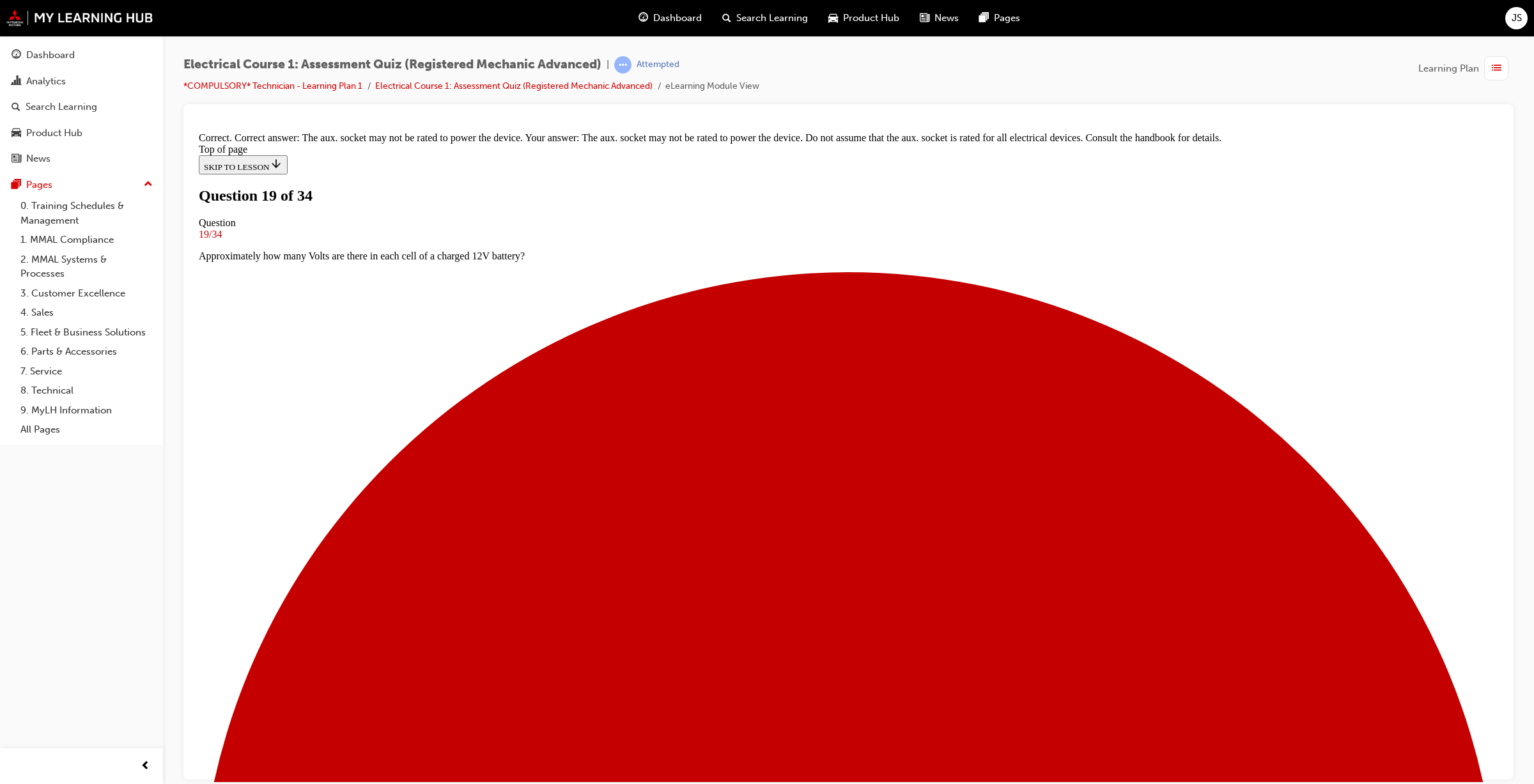 scroll, scrollTop: 27, scrollLeft: 0, axis: vertical 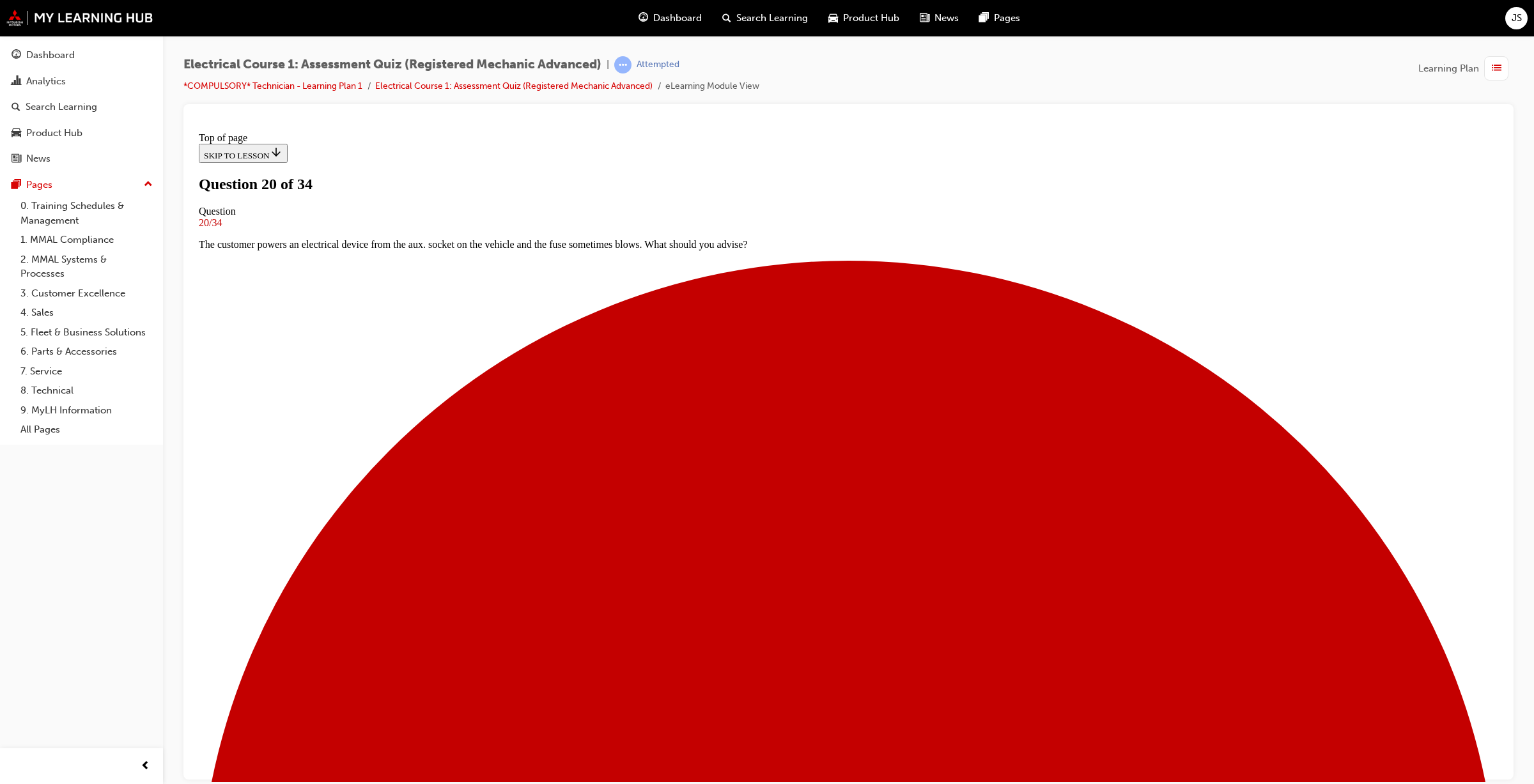 click at bounding box center (848, 10740) 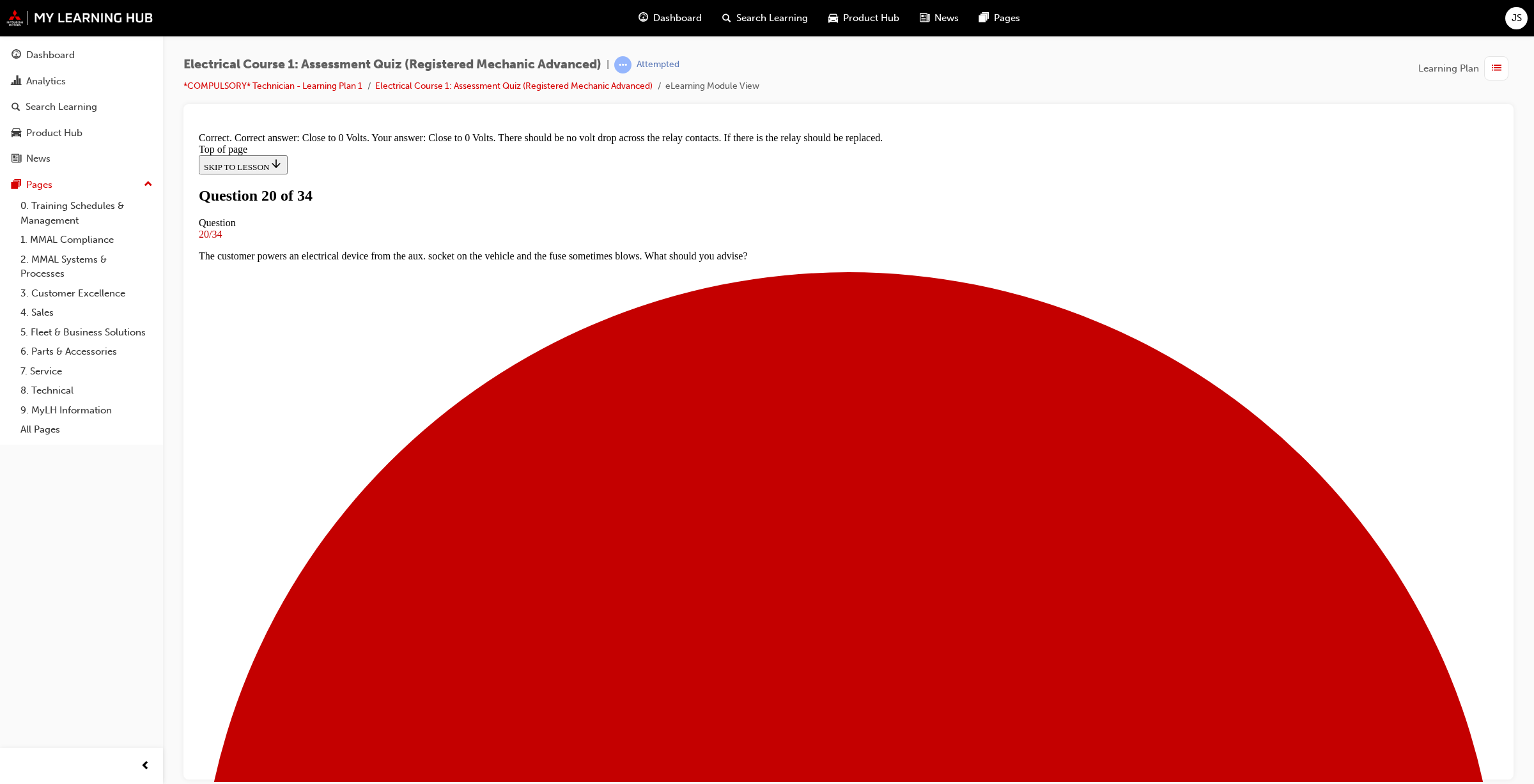 scroll, scrollTop: 78, scrollLeft: 0, axis: vertical 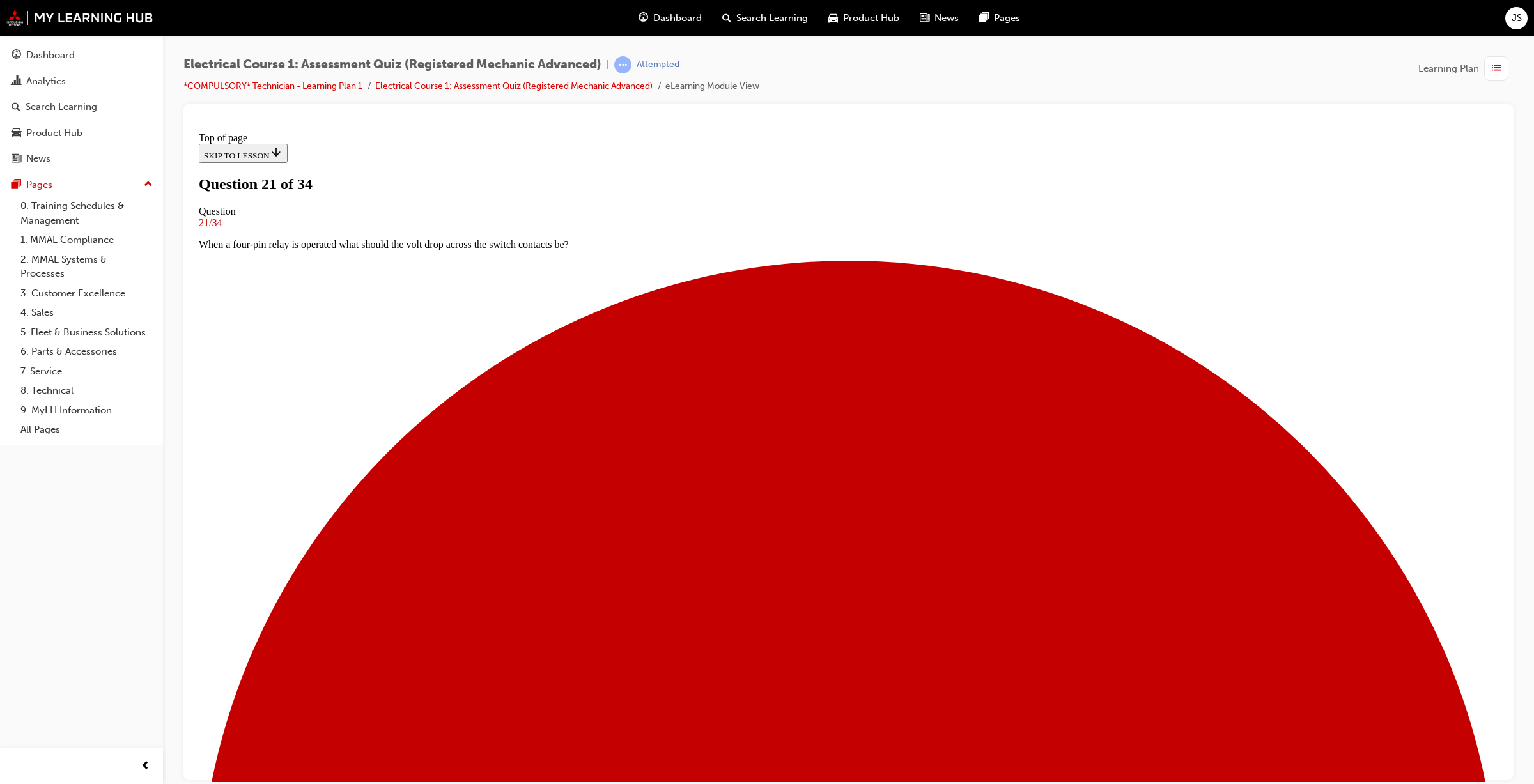 drag, startPoint x: 789, startPoint y: 514, endPoint x: 800, endPoint y: 534, distance: 22.82542 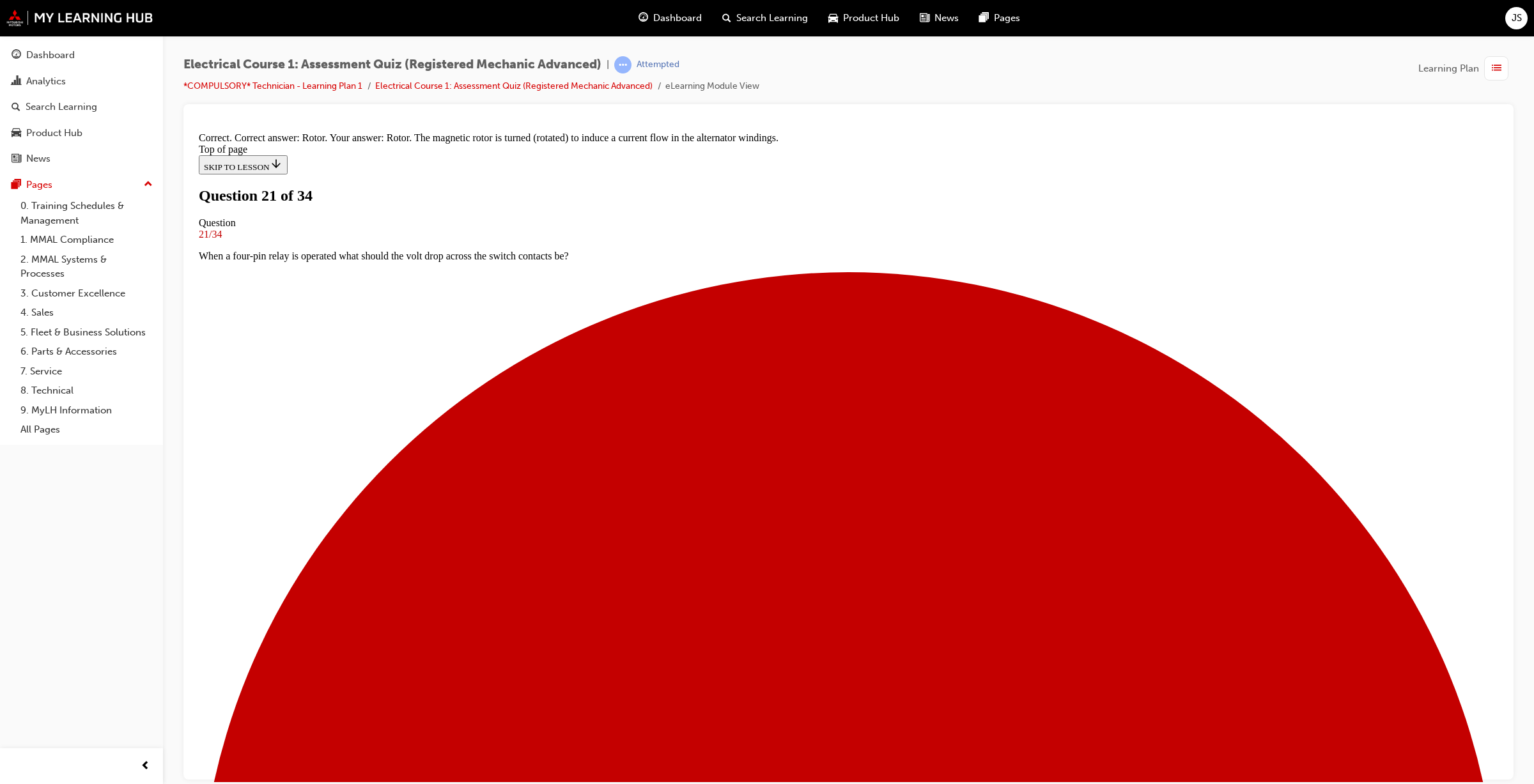 scroll, scrollTop: 56, scrollLeft: 0, axis: vertical 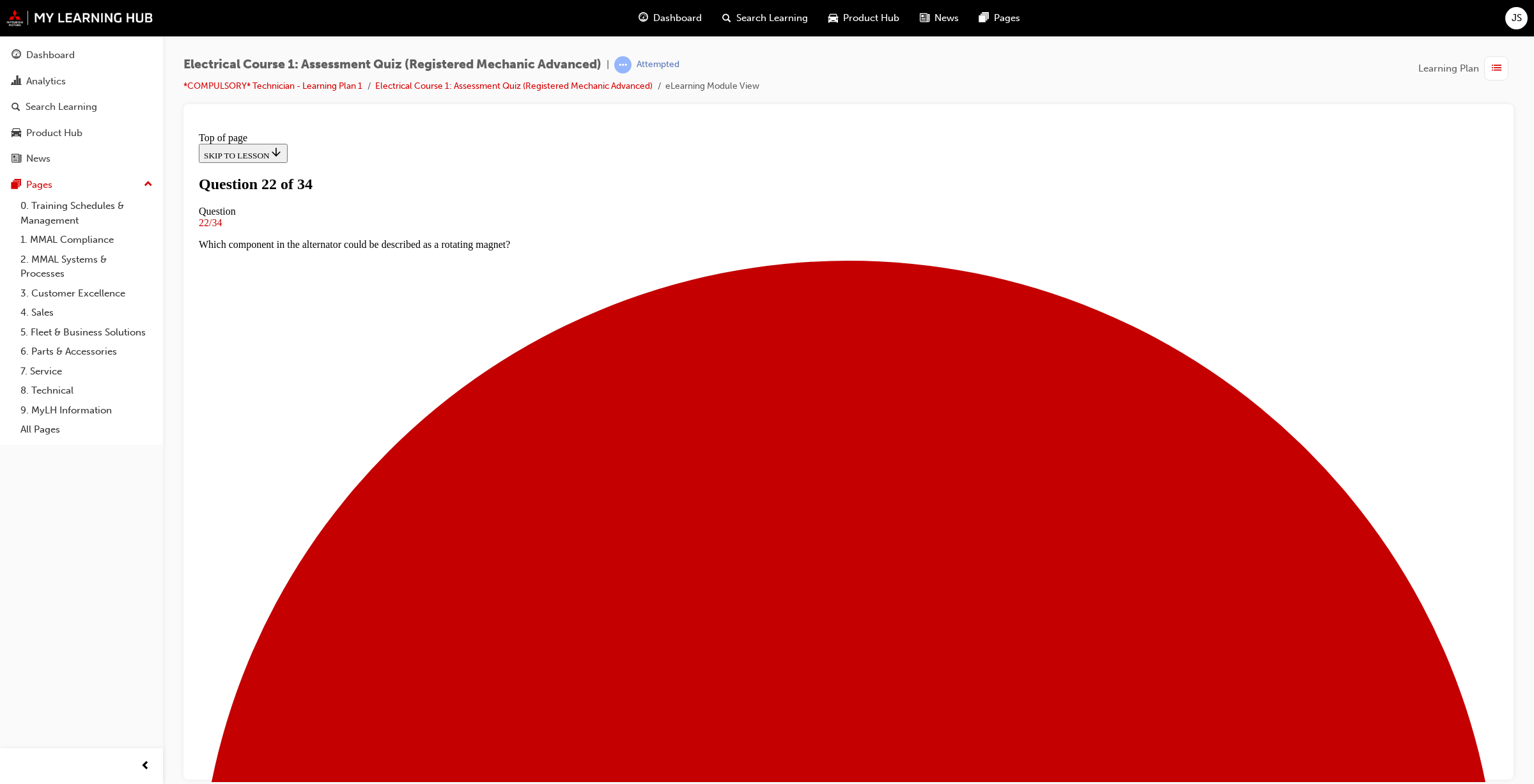 click at bounding box center (861, 11073) 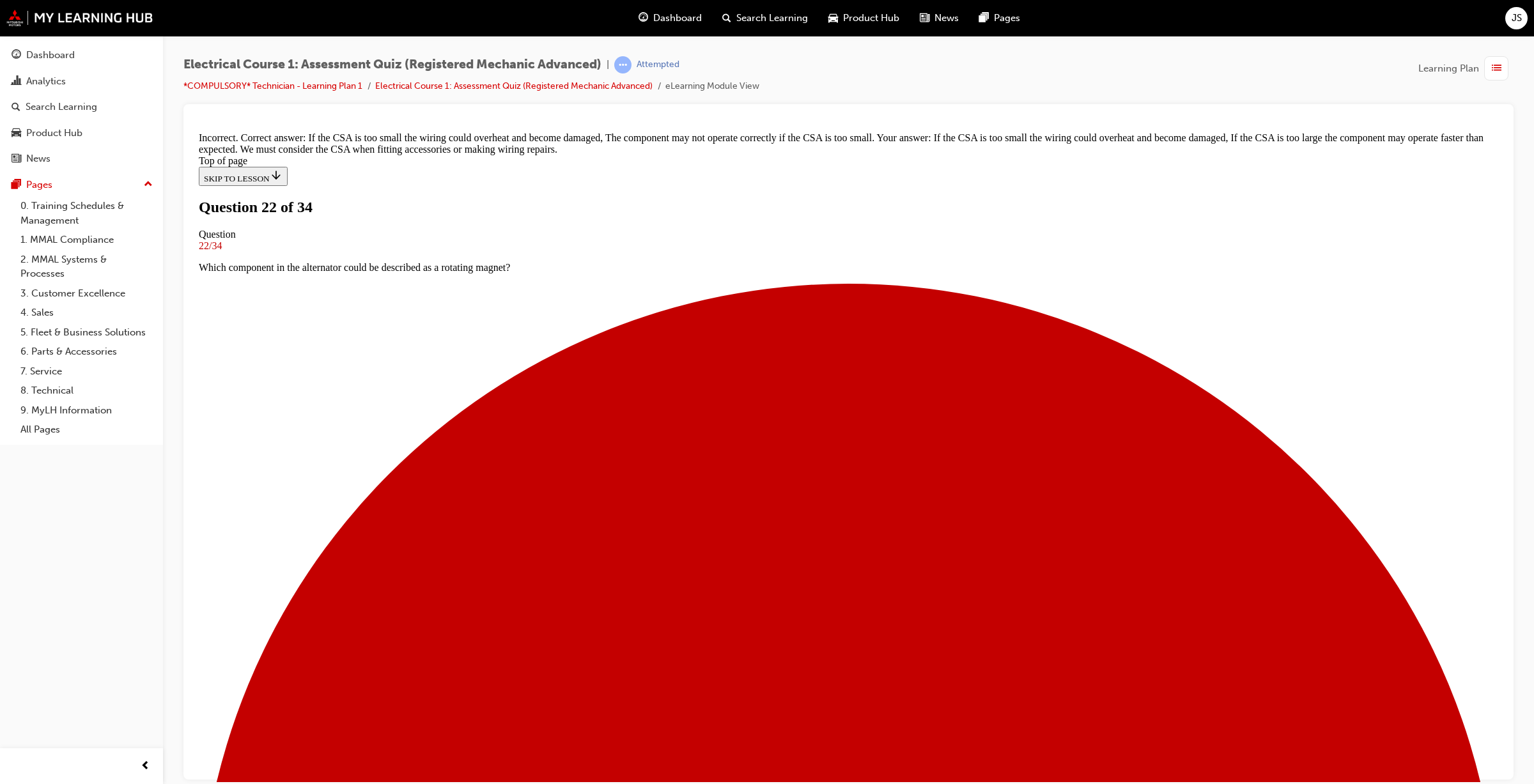 scroll, scrollTop: 104, scrollLeft: 0, axis: vertical 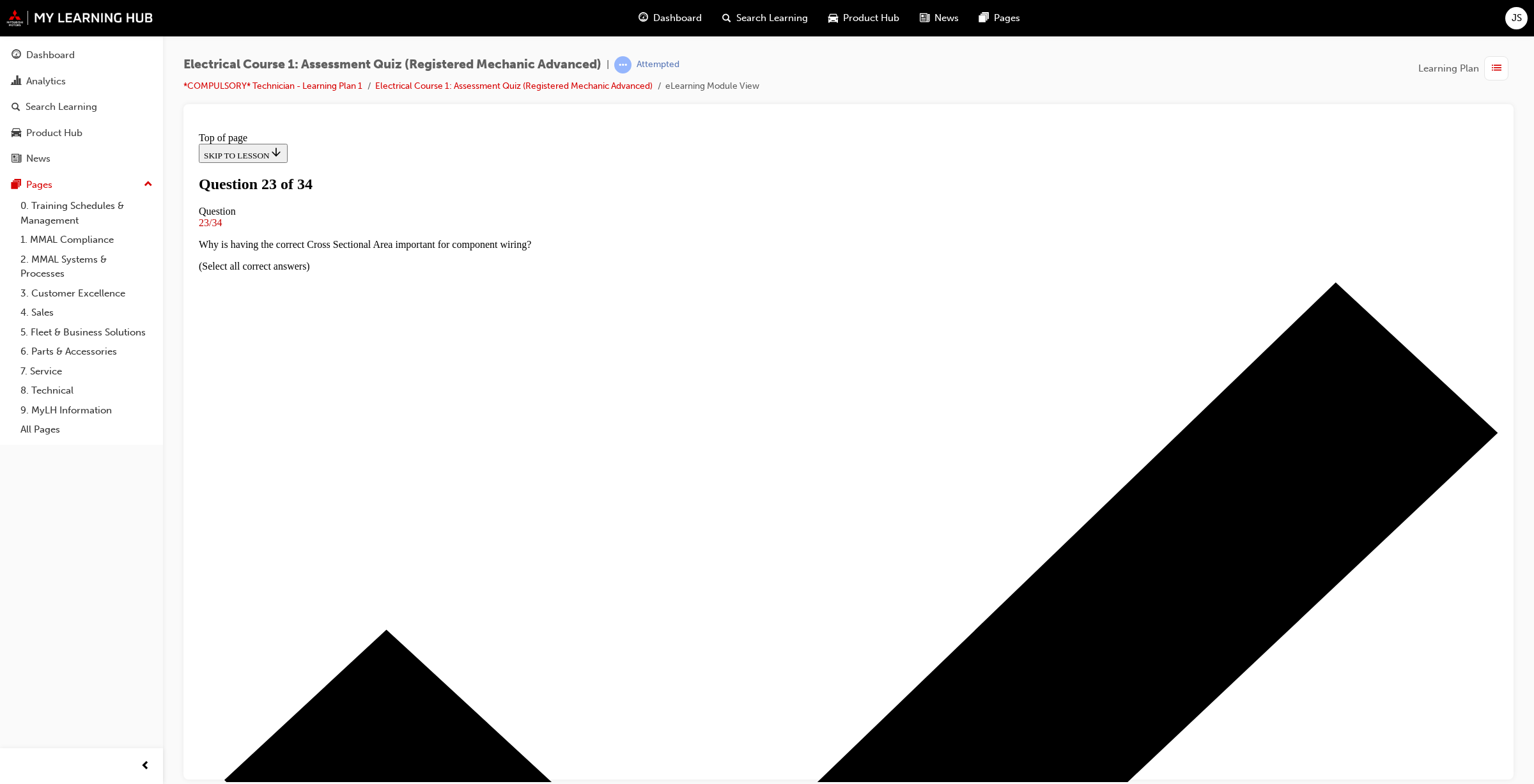 click on "Hydrogen" at bounding box center [848, 11223] 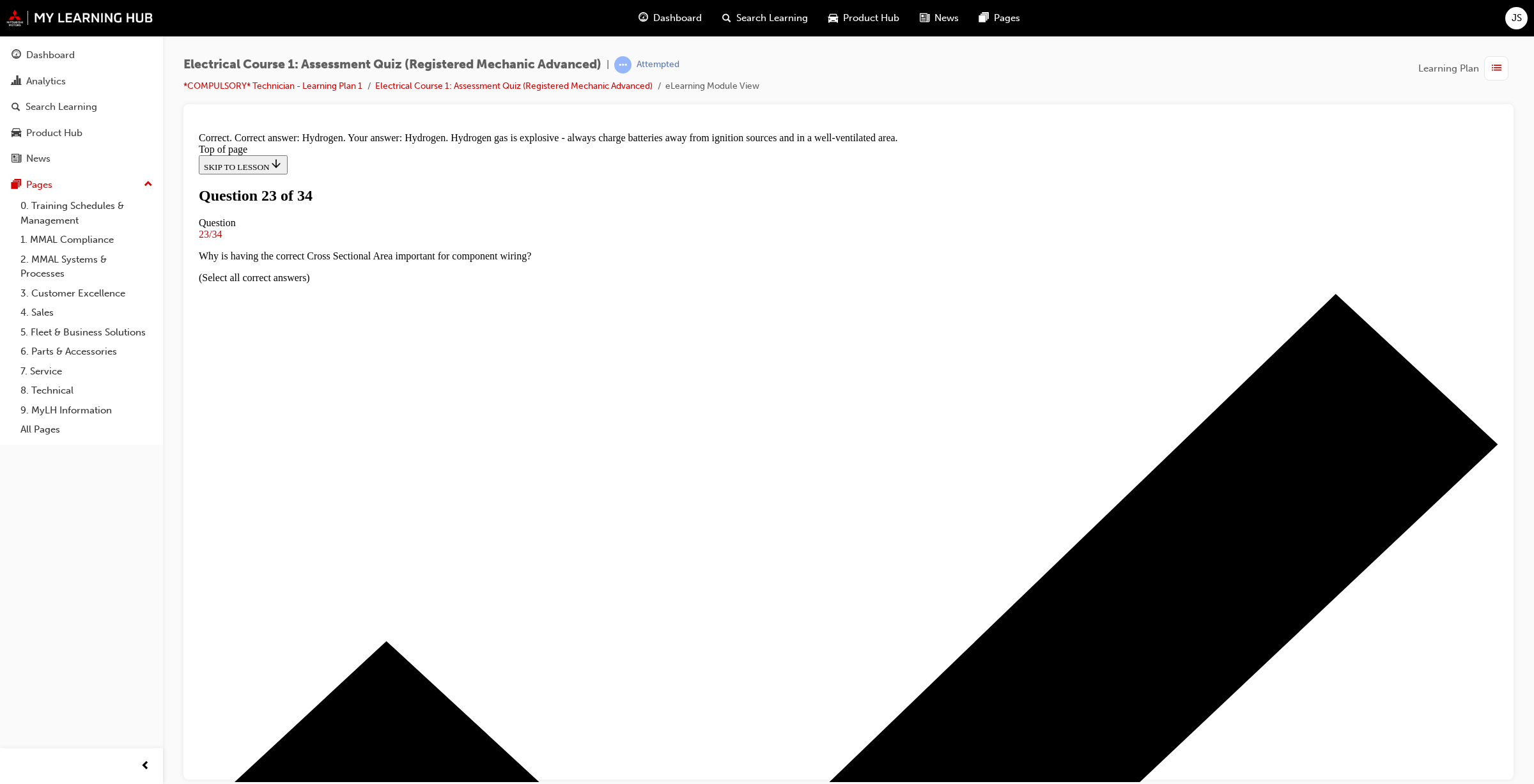 scroll, scrollTop: 78, scrollLeft: 0, axis: vertical 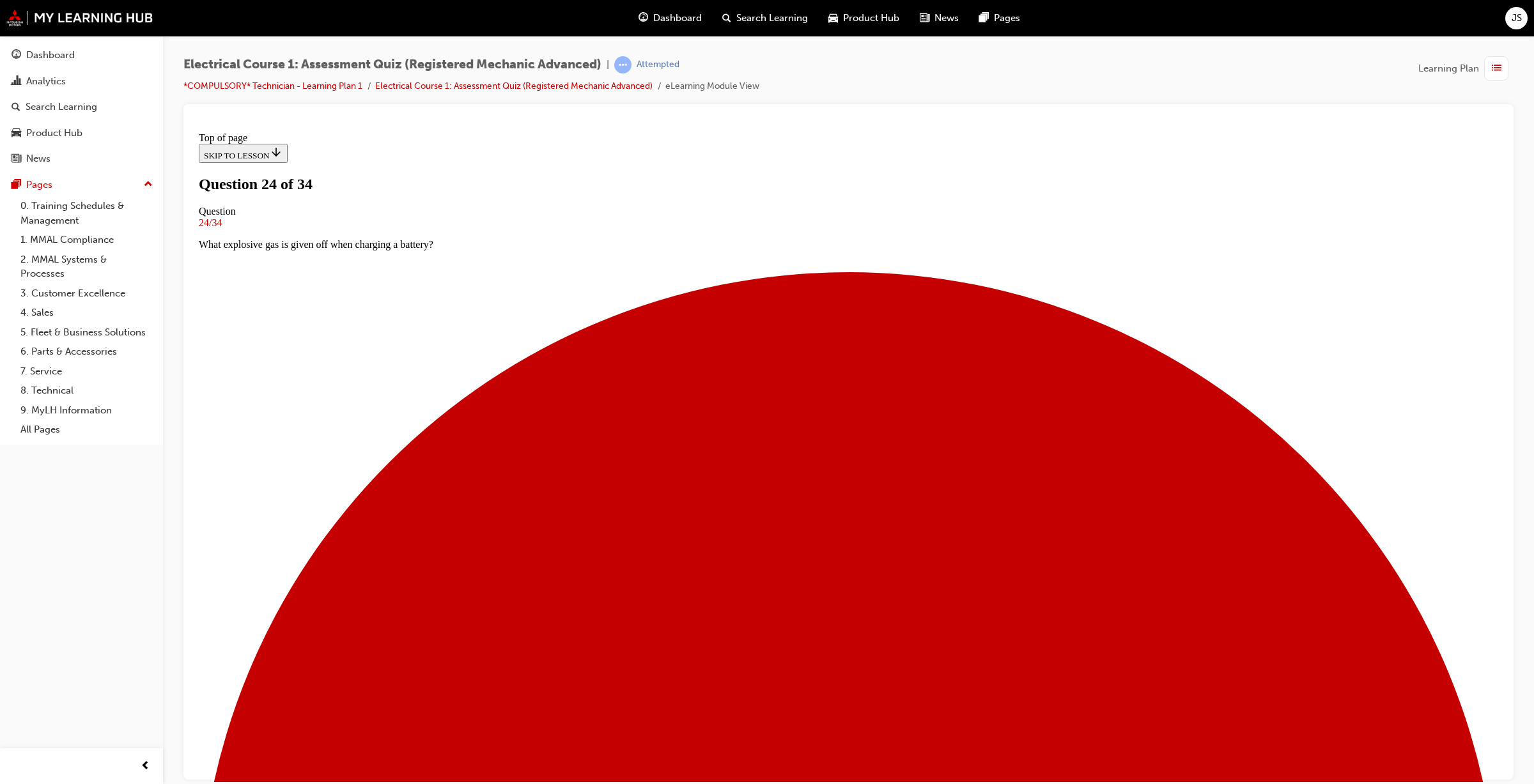 click on "Folder 70 - Component location" at bounding box center [848, 18774] 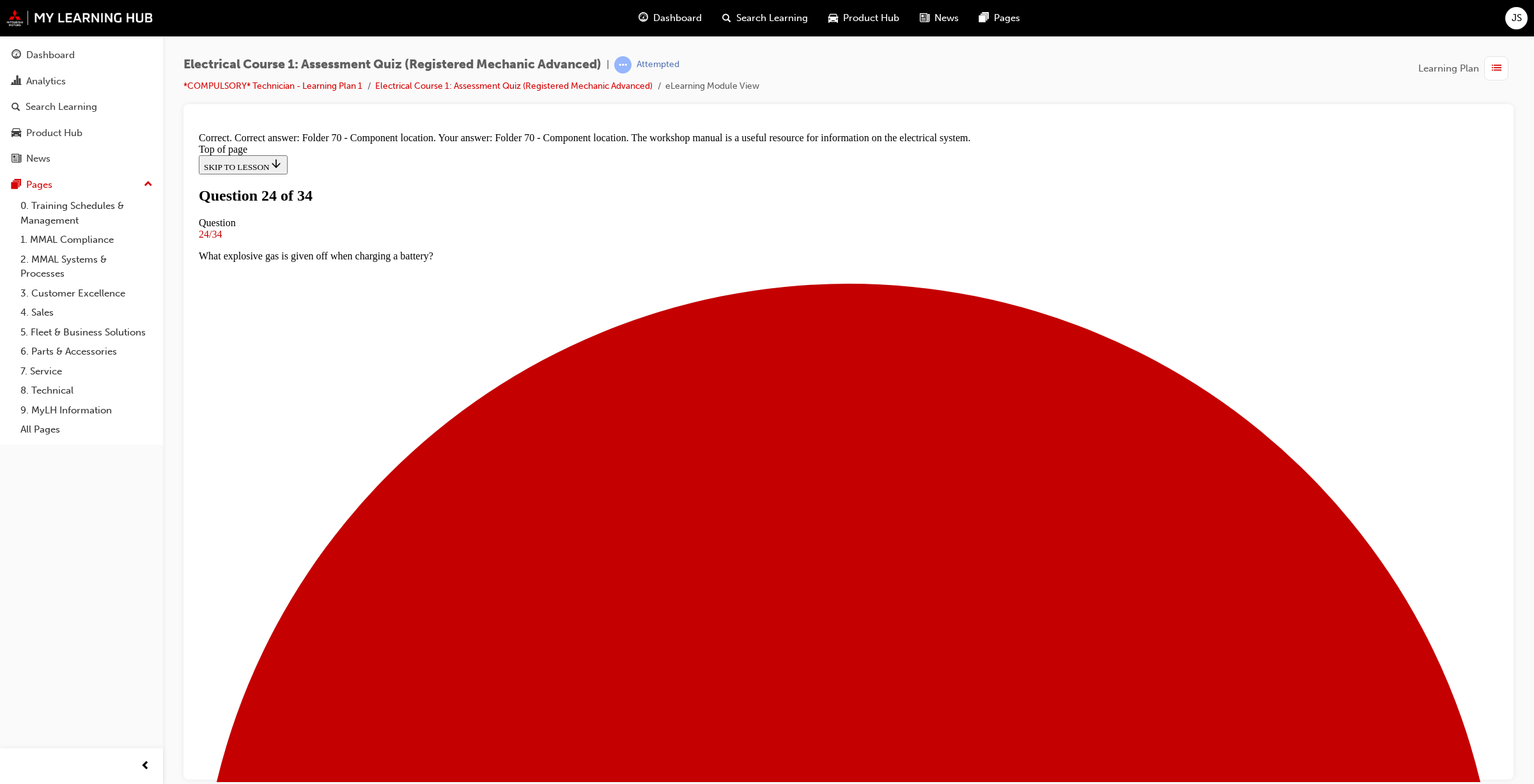 scroll, scrollTop: 56, scrollLeft: 0, axis: vertical 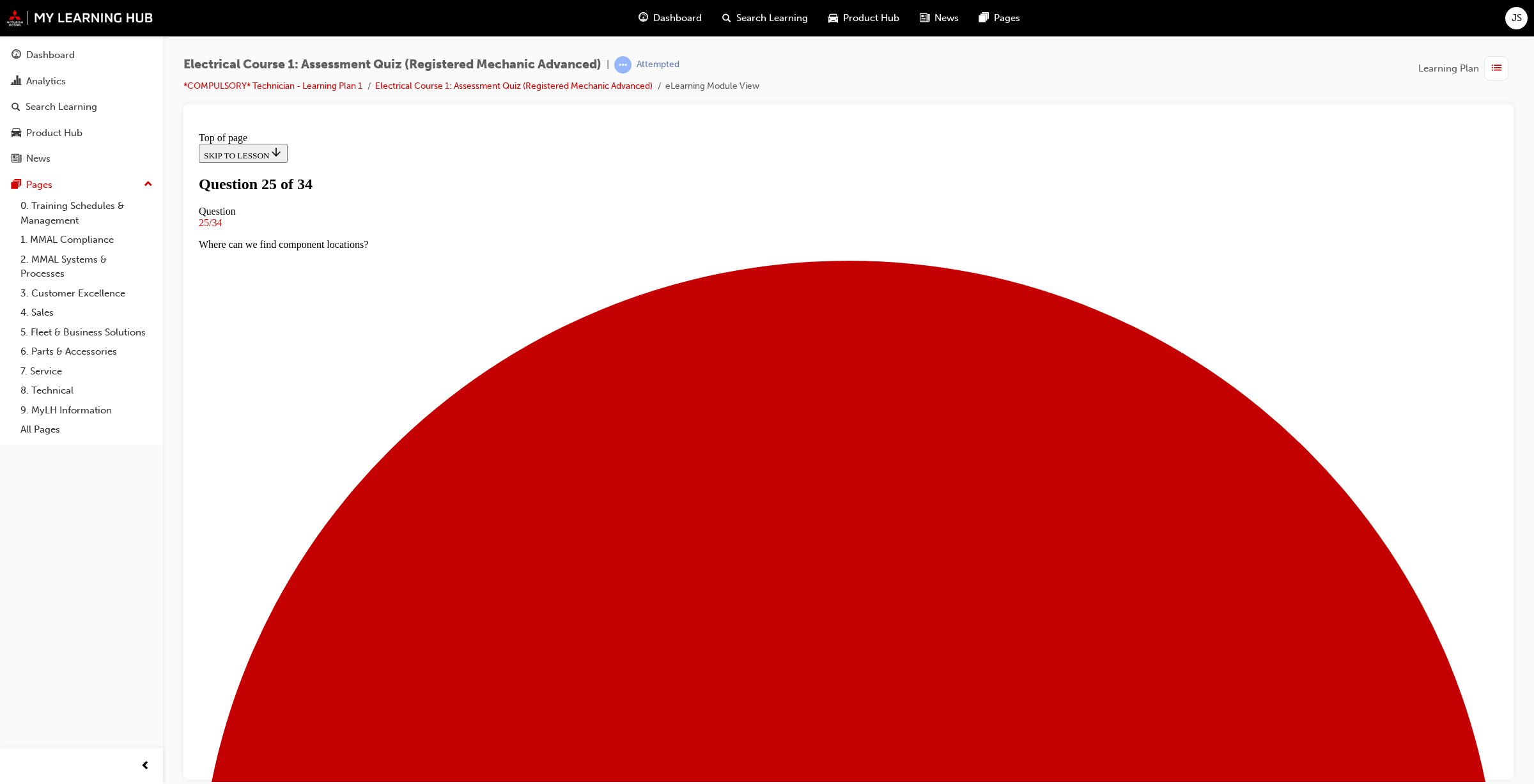 click on "Increase" at bounding box center [848, 11886] 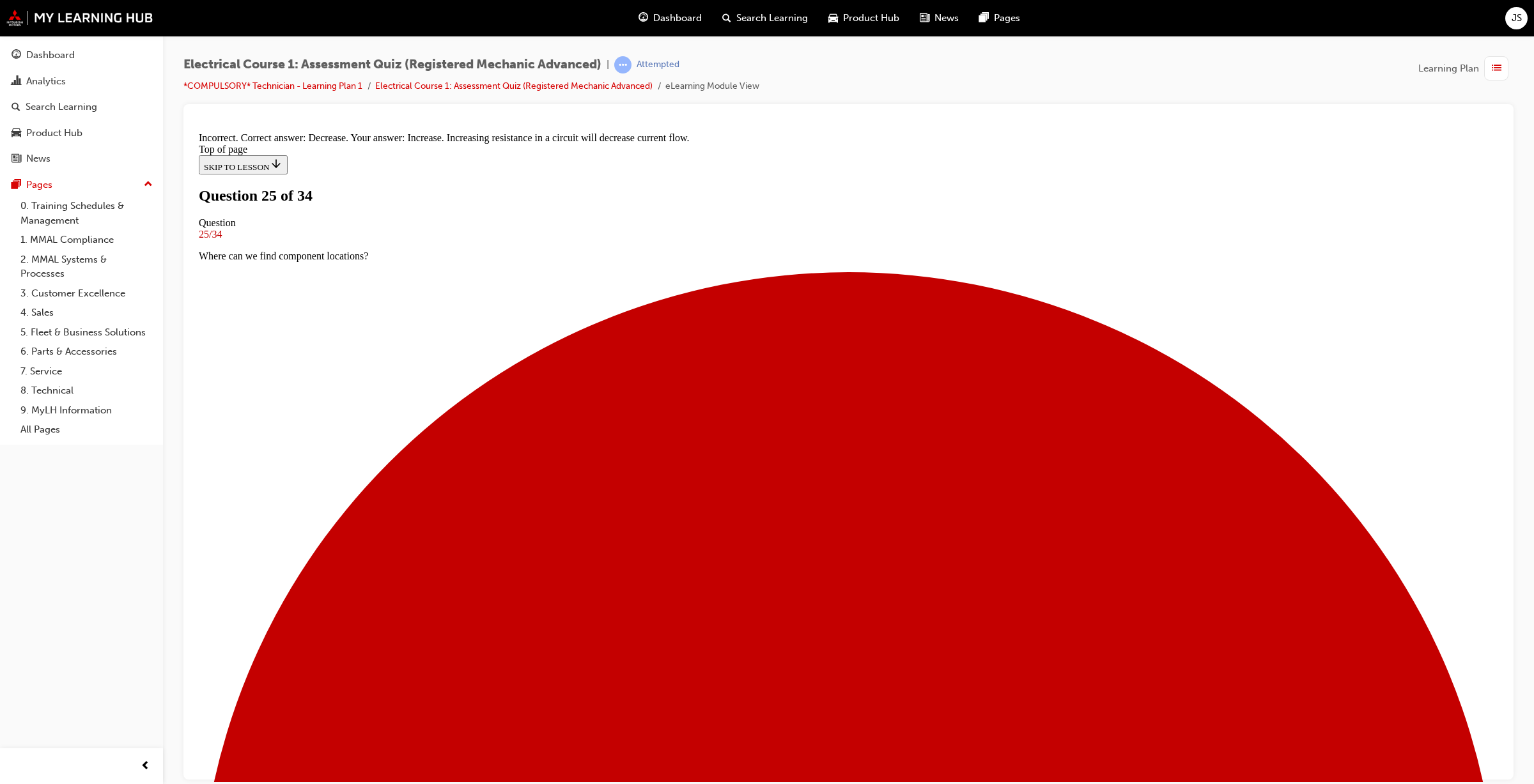 scroll, scrollTop: 42, scrollLeft: 0, axis: vertical 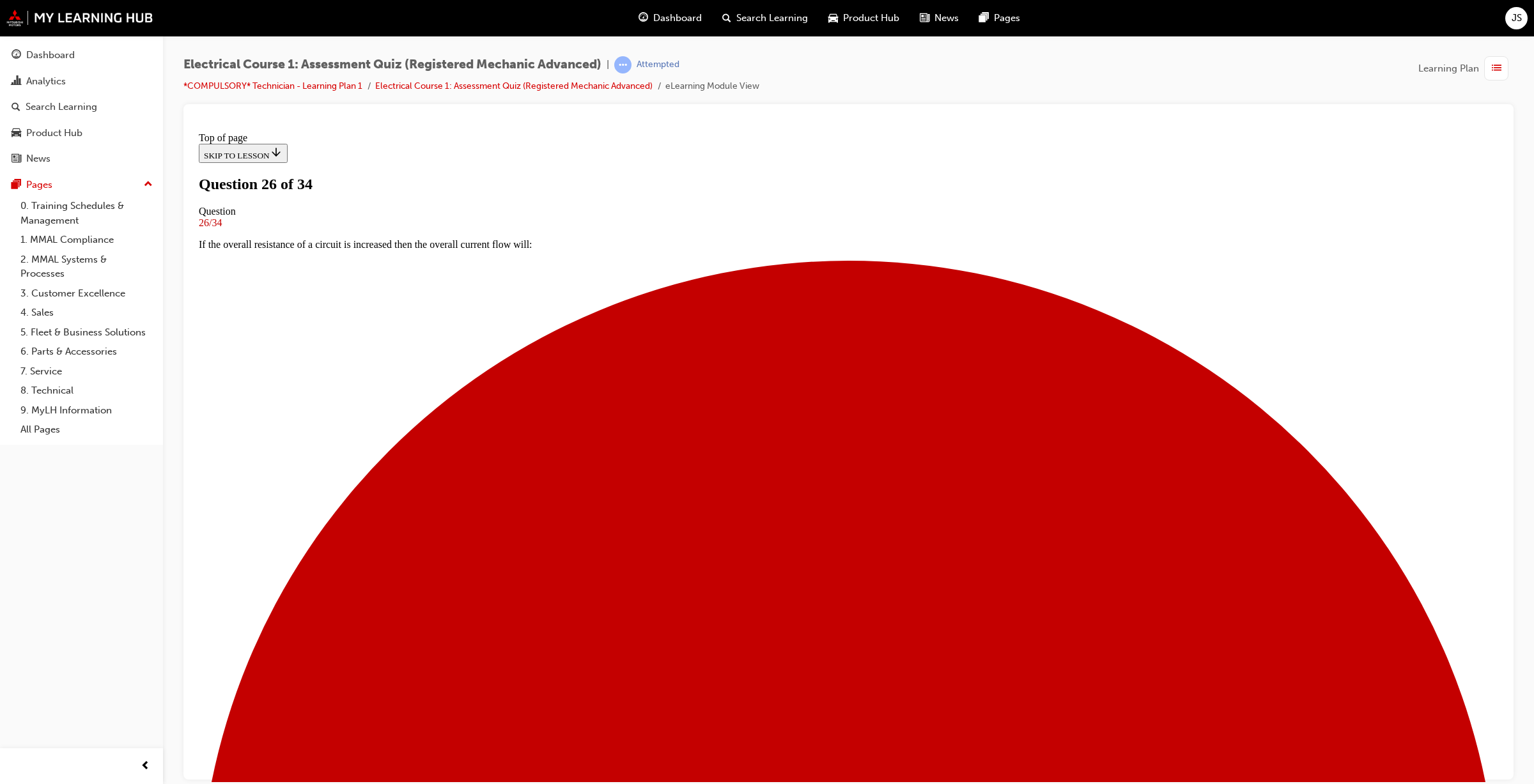 click on "A=V/R" at bounding box center [848, 16476] 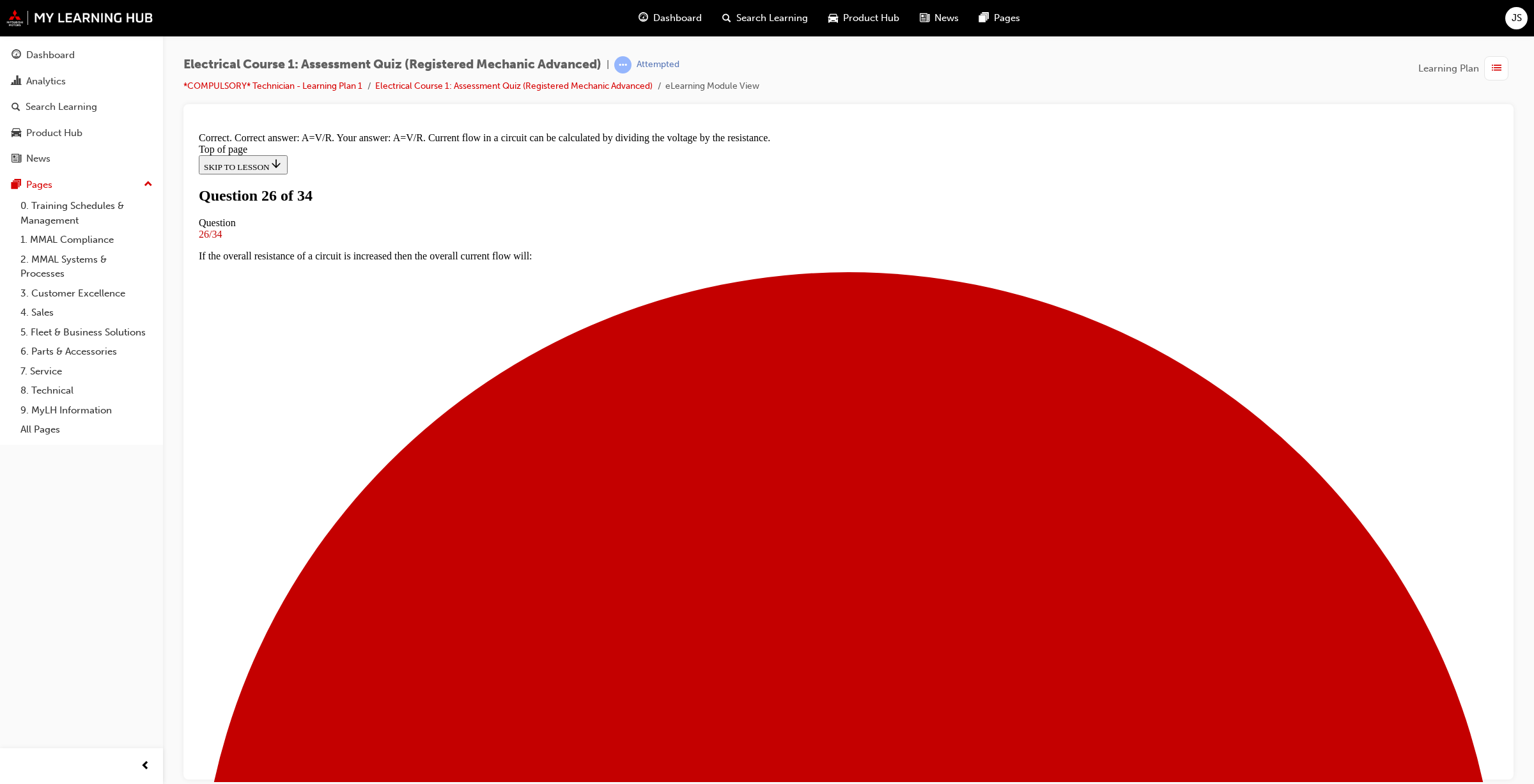 scroll, scrollTop: 18, scrollLeft: 0, axis: vertical 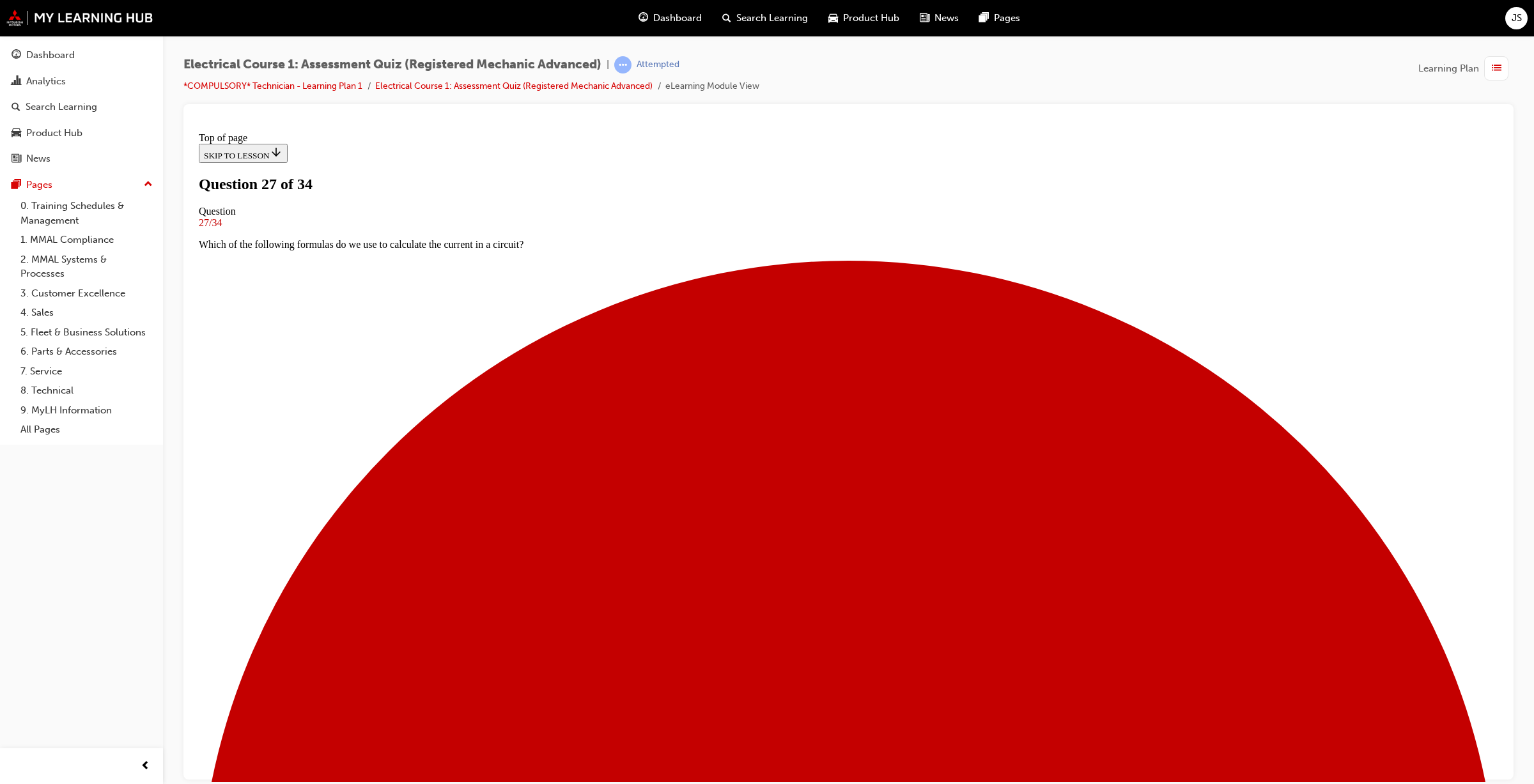 click on "1 Ohm" at bounding box center (848, 15347) 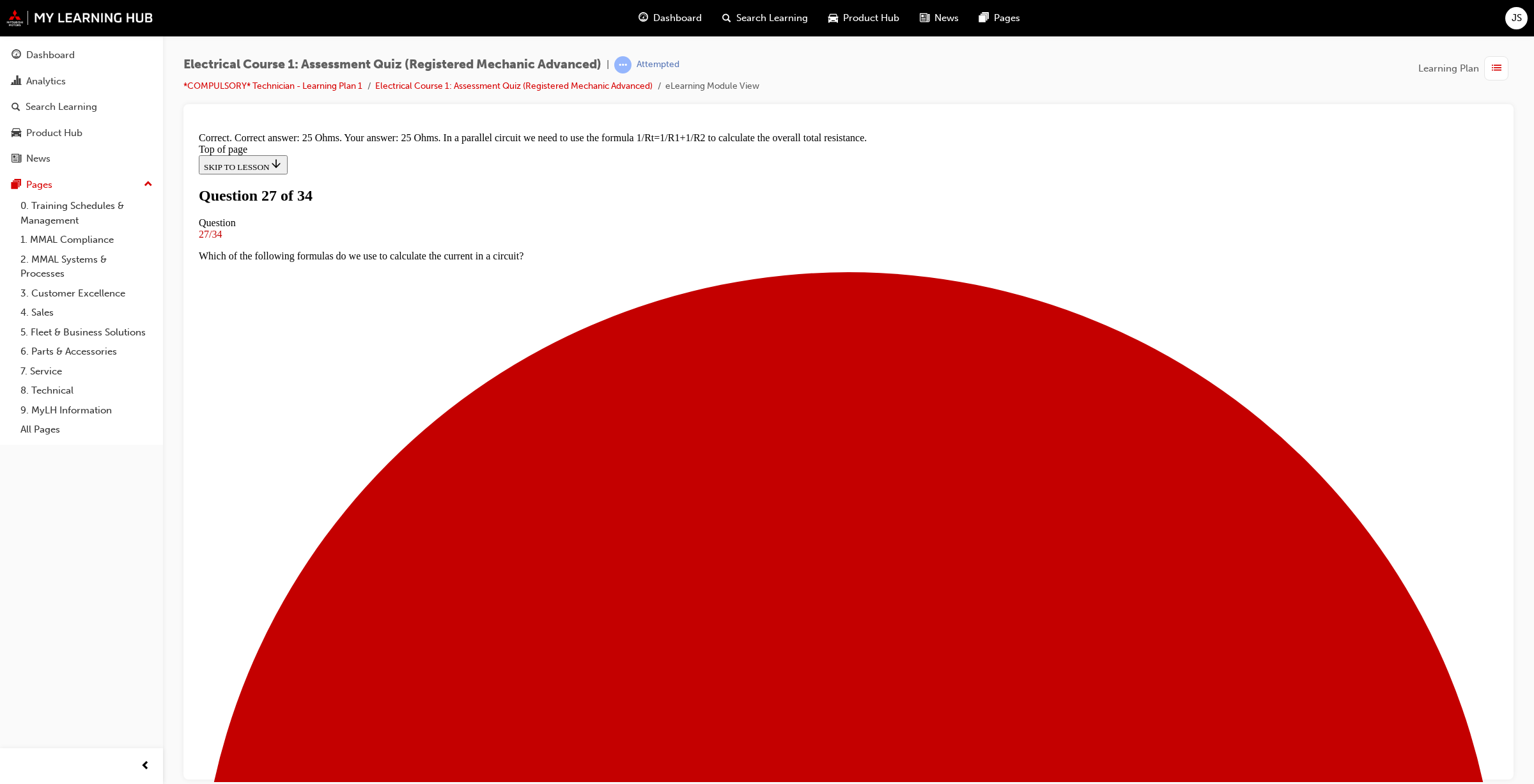 scroll, scrollTop: 78, scrollLeft: 0, axis: vertical 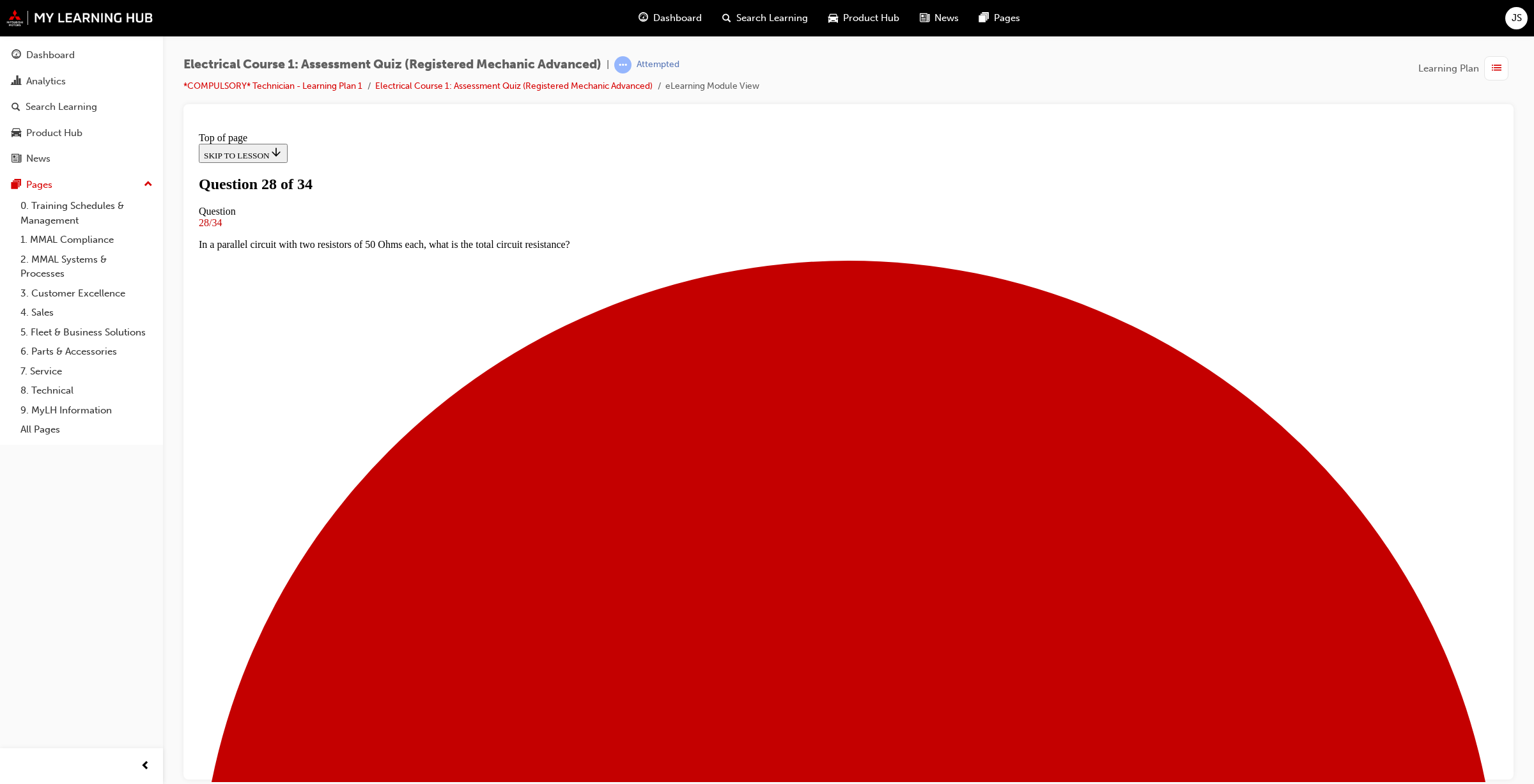 click on "Rectifier" at bounding box center [848, 18763] 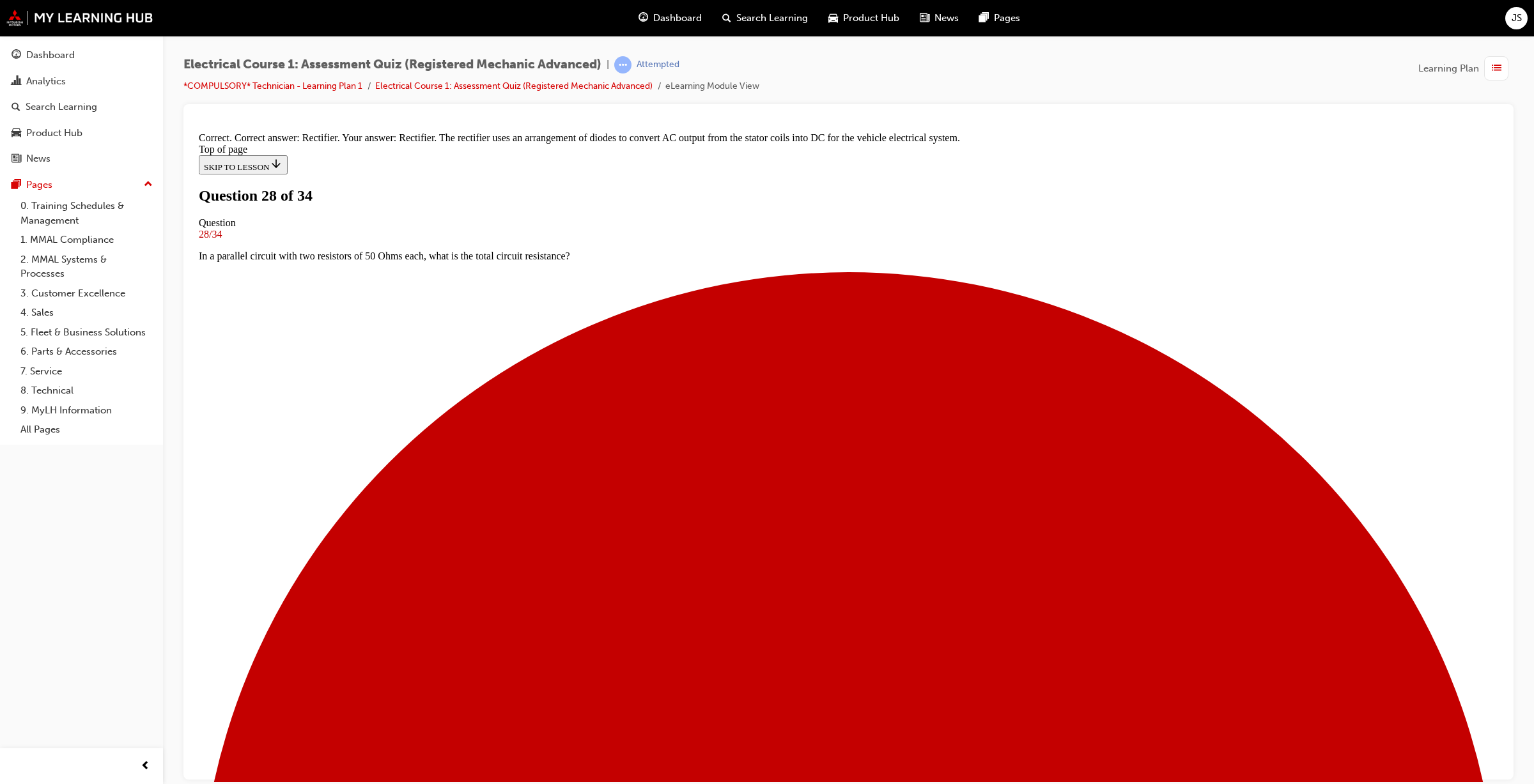 scroll, scrollTop: 56, scrollLeft: 0, axis: vertical 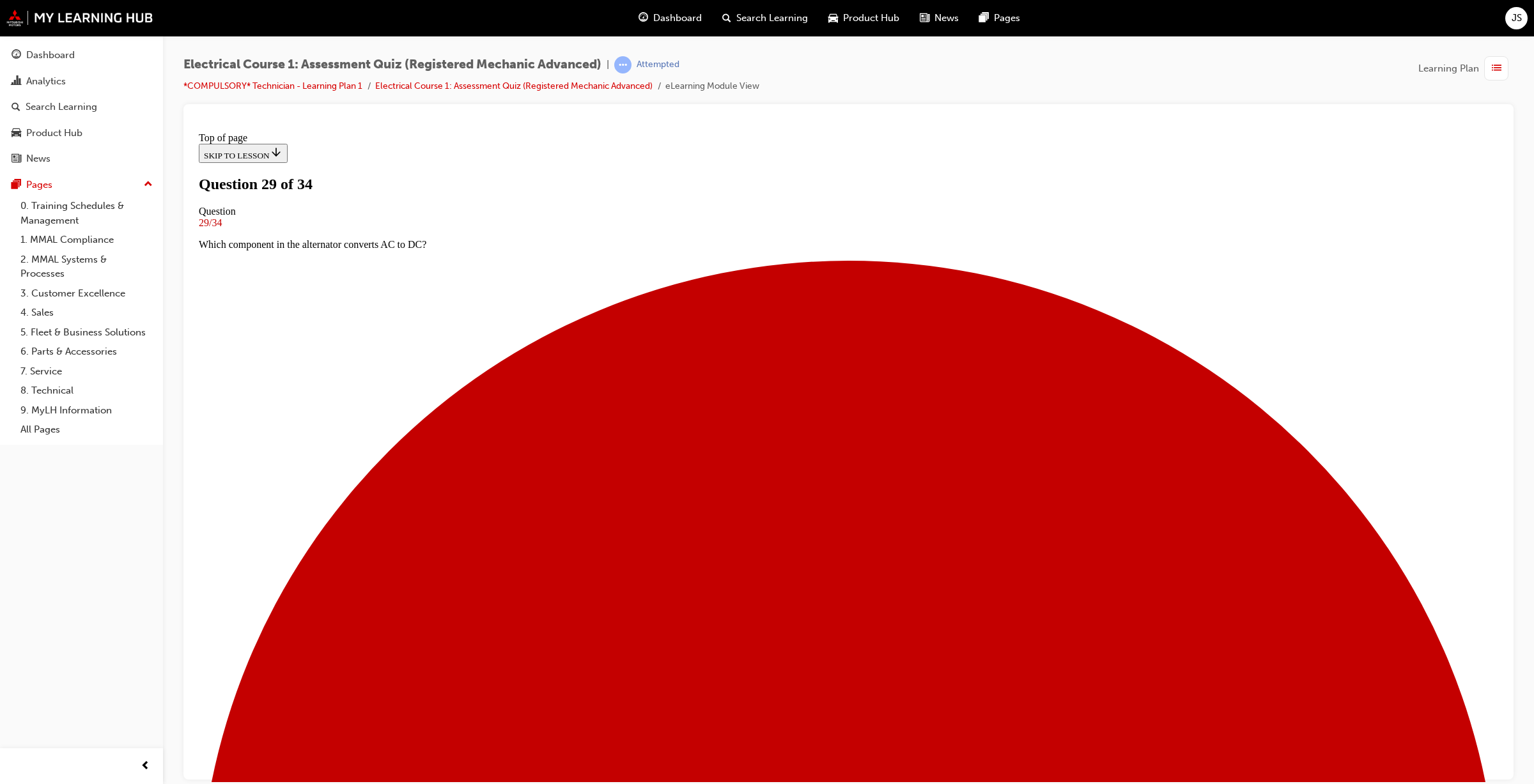 click on "The circuit will work but it is not protected correctly. This can cause a fire if a short circuit develops" at bounding box center (848, 14178) 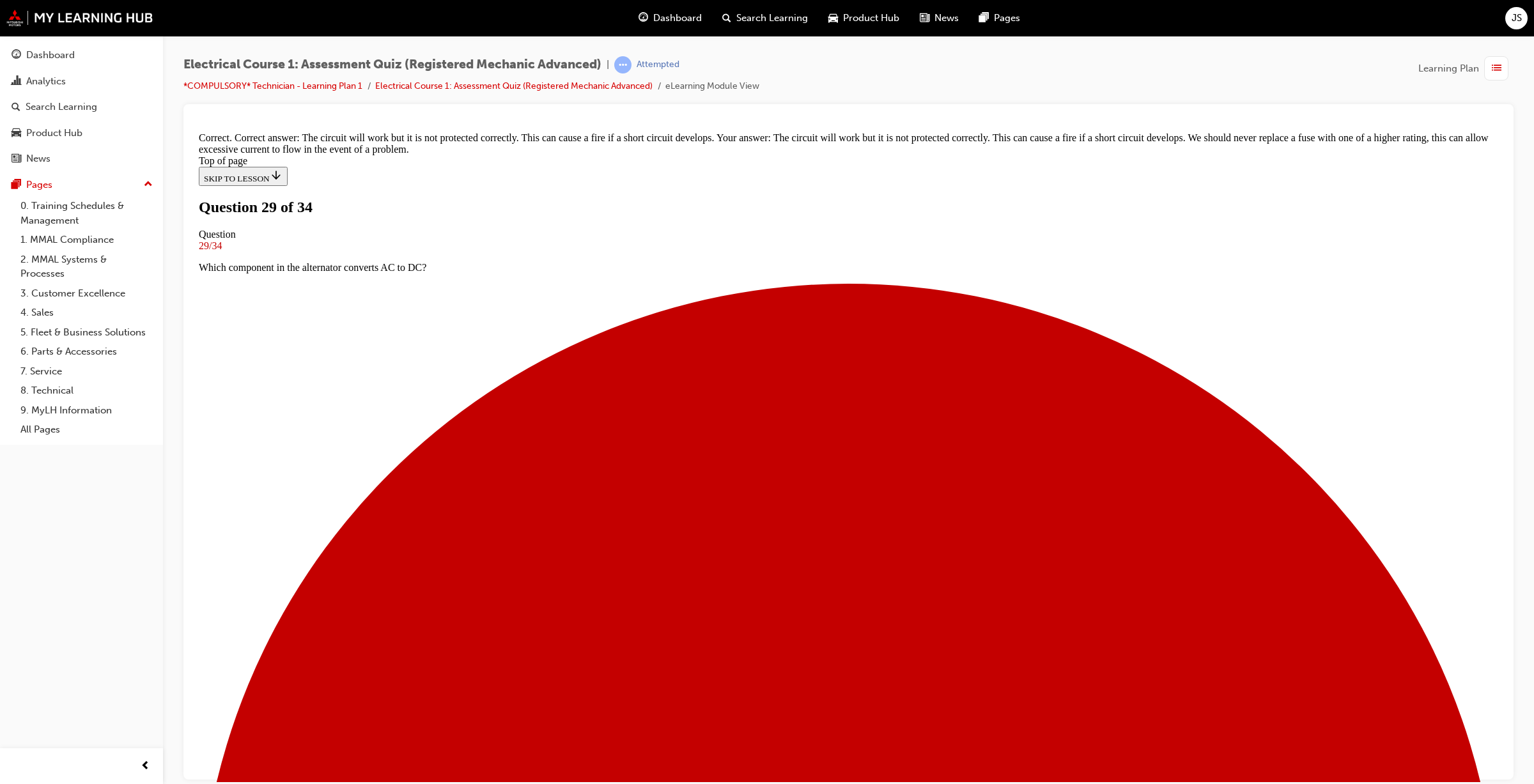 scroll, scrollTop: 95, scrollLeft: 0, axis: vertical 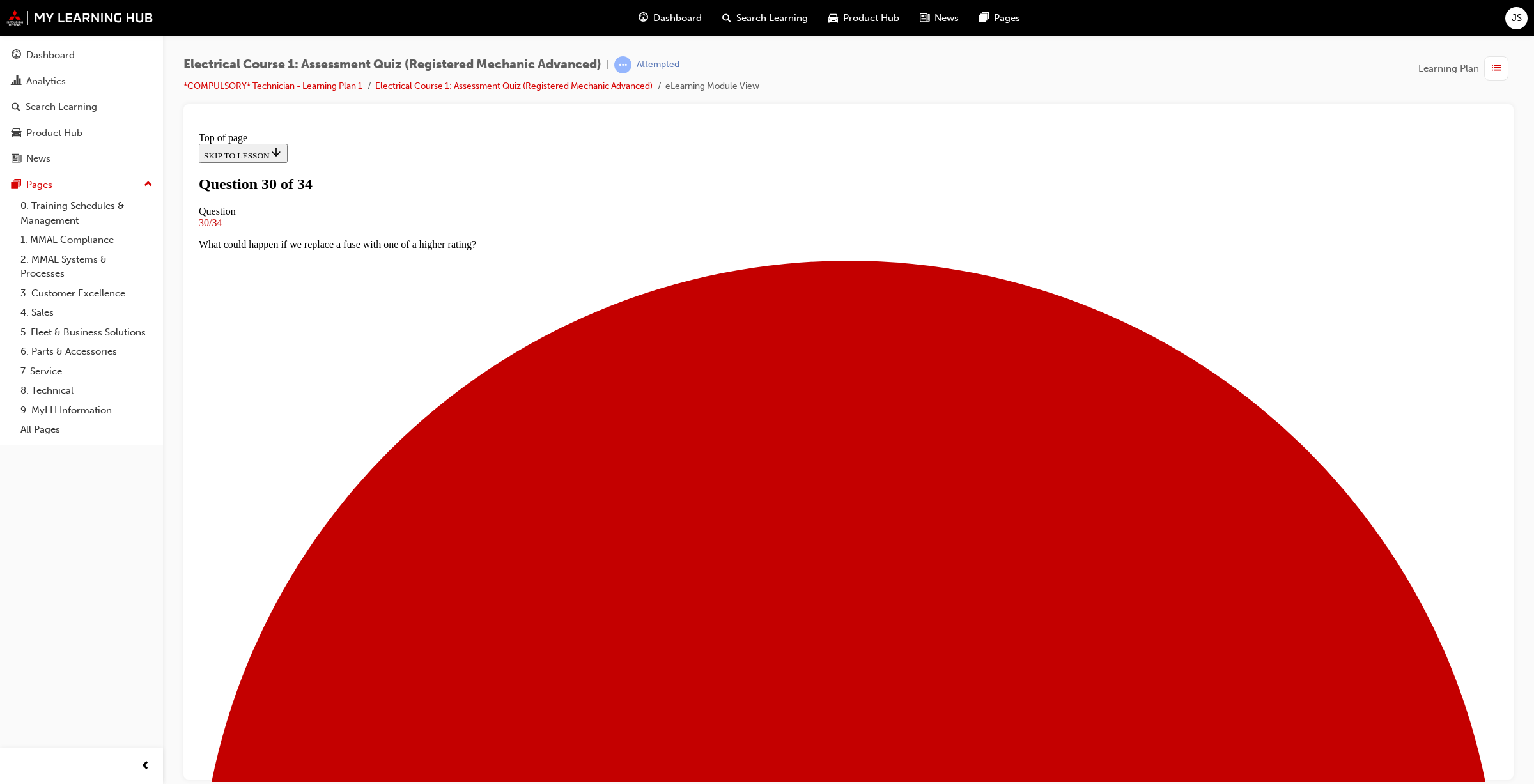 click at bounding box center [848, 17617] 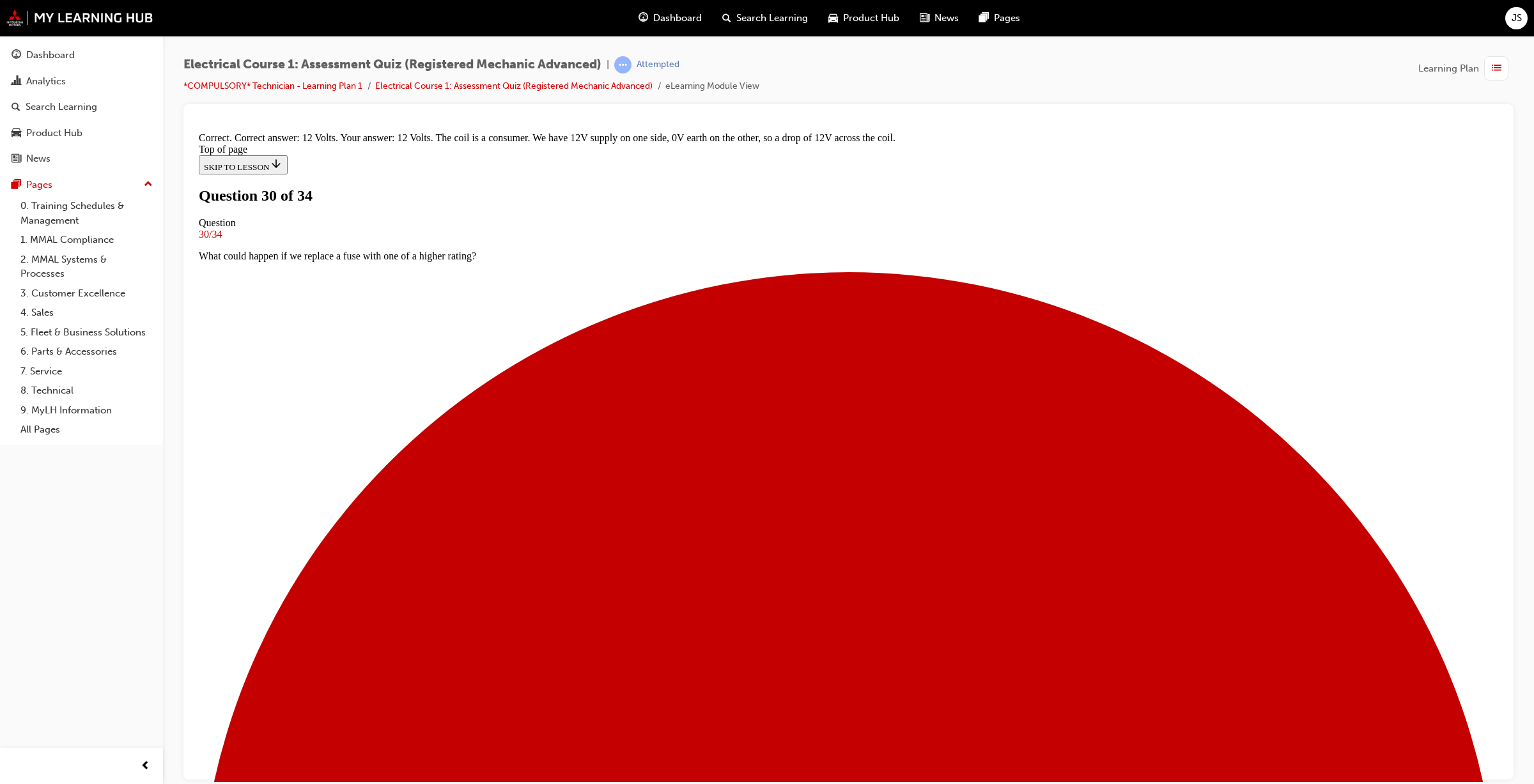 scroll, scrollTop: 78, scrollLeft: 0, axis: vertical 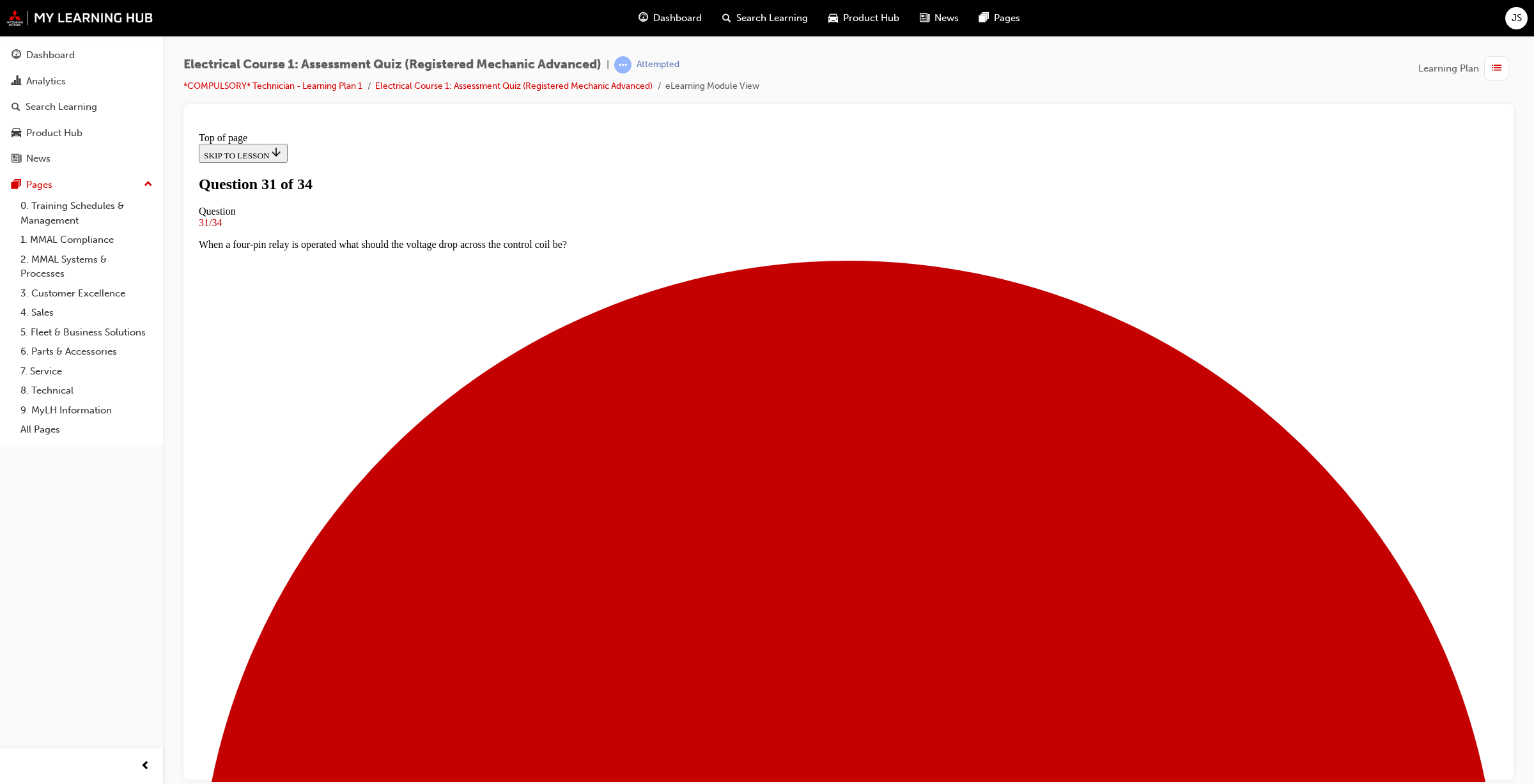 click on "10A as the fuse rating should be lower than the wiring capacity" at bounding box center [848, 18763] 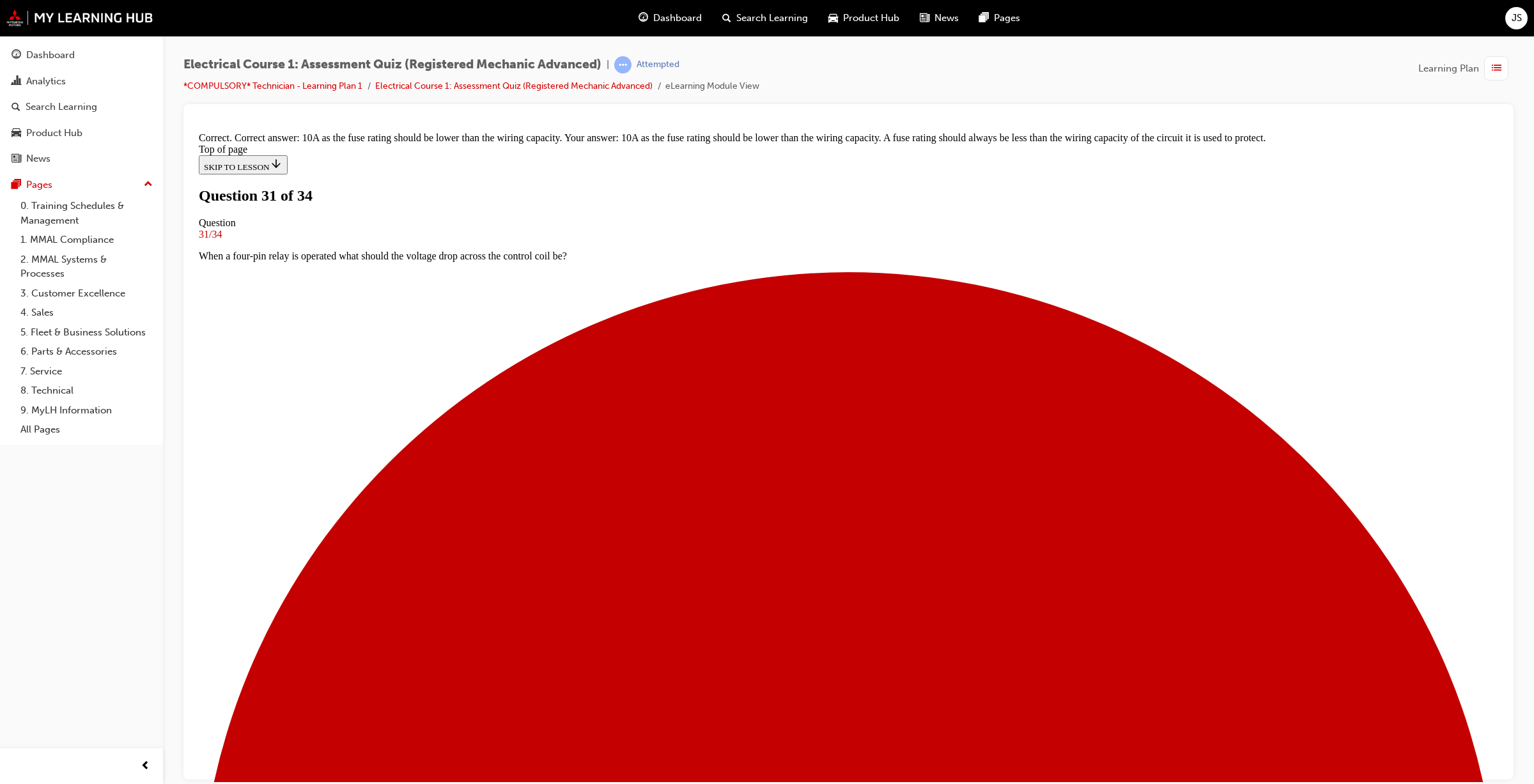 scroll, scrollTop: 91, scrollLeft: 0, axis: vertical 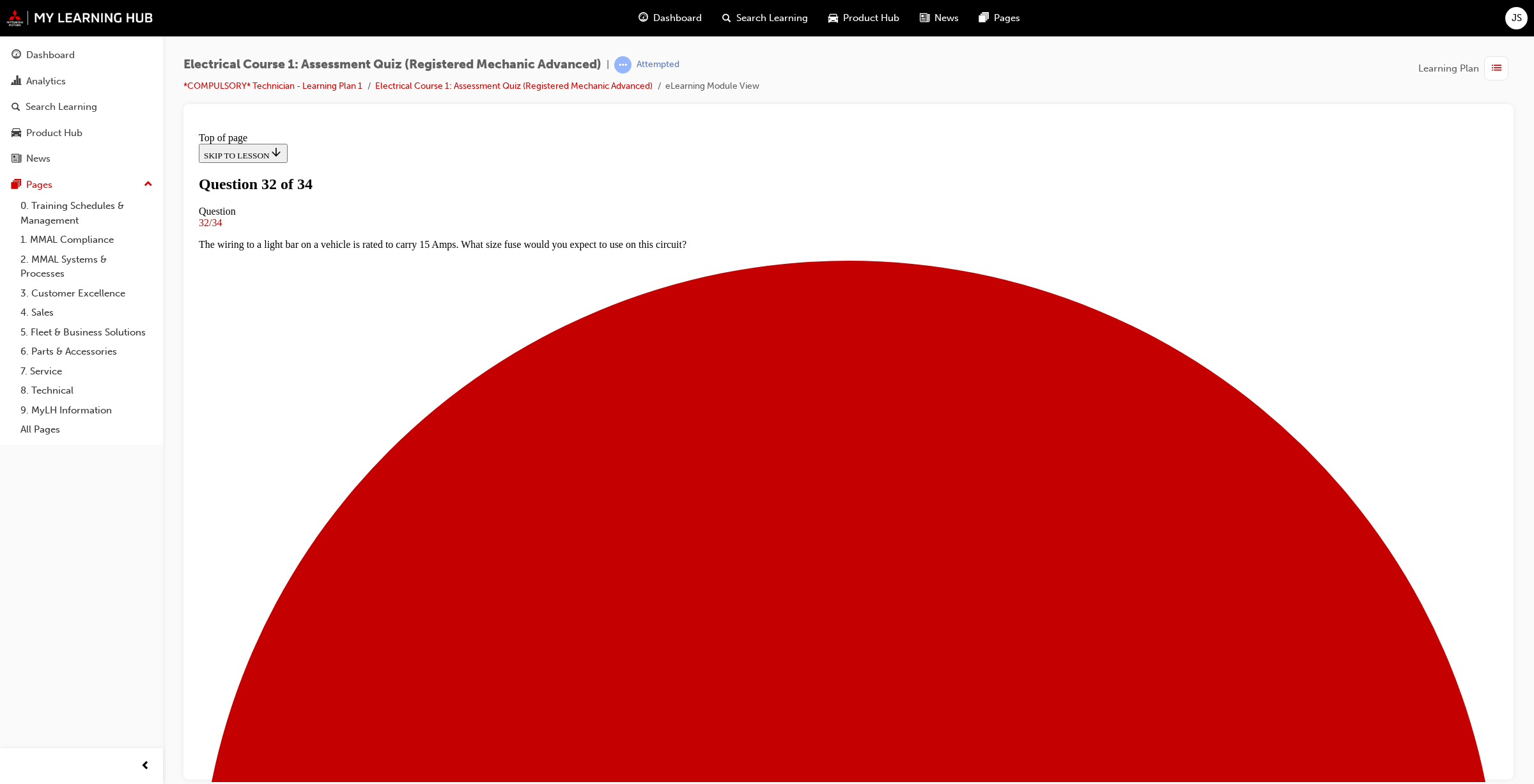 click at bounding box center (848, 10740) 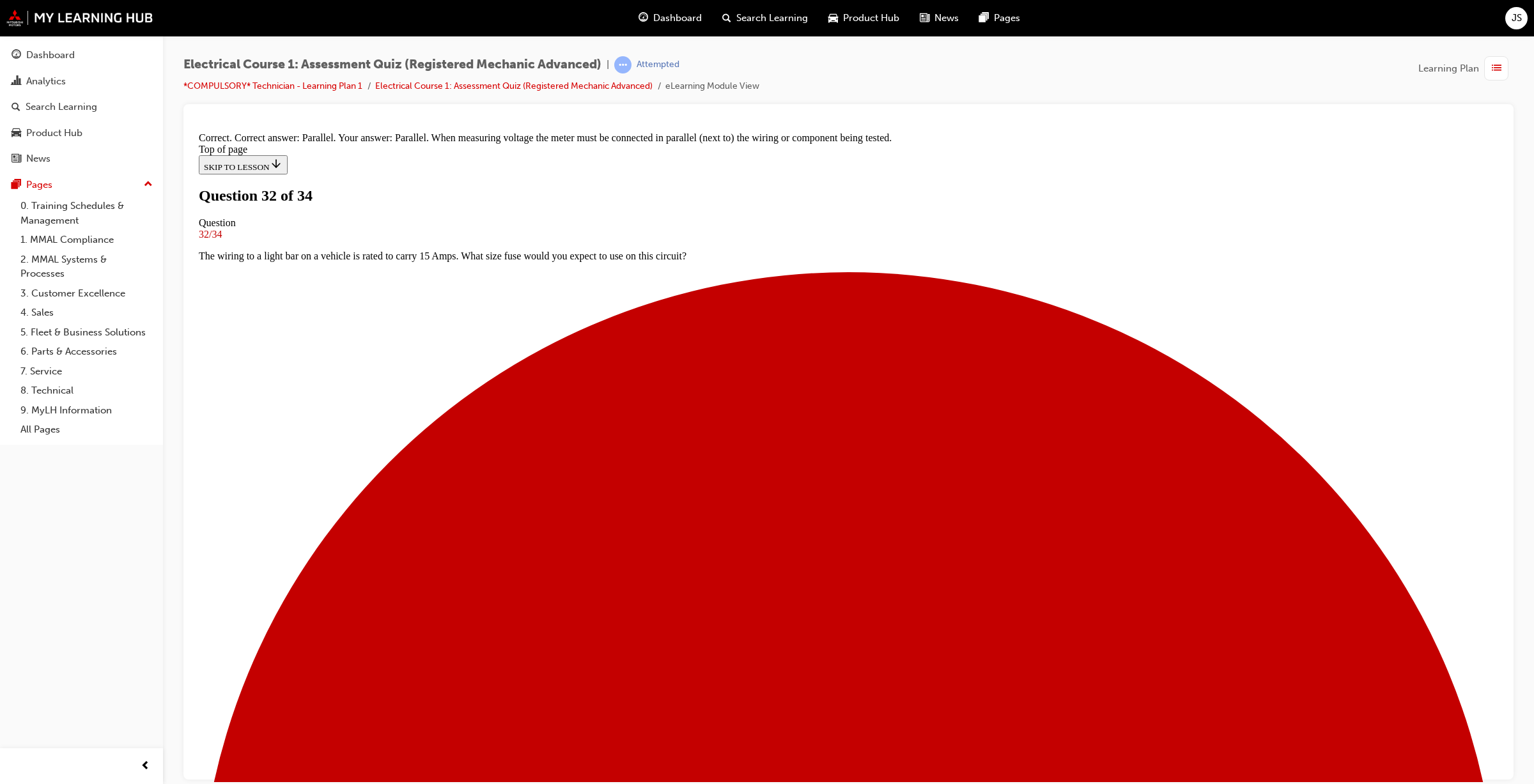scroll, scrollTop: 69, scrollLeft: 0, axis: vertical 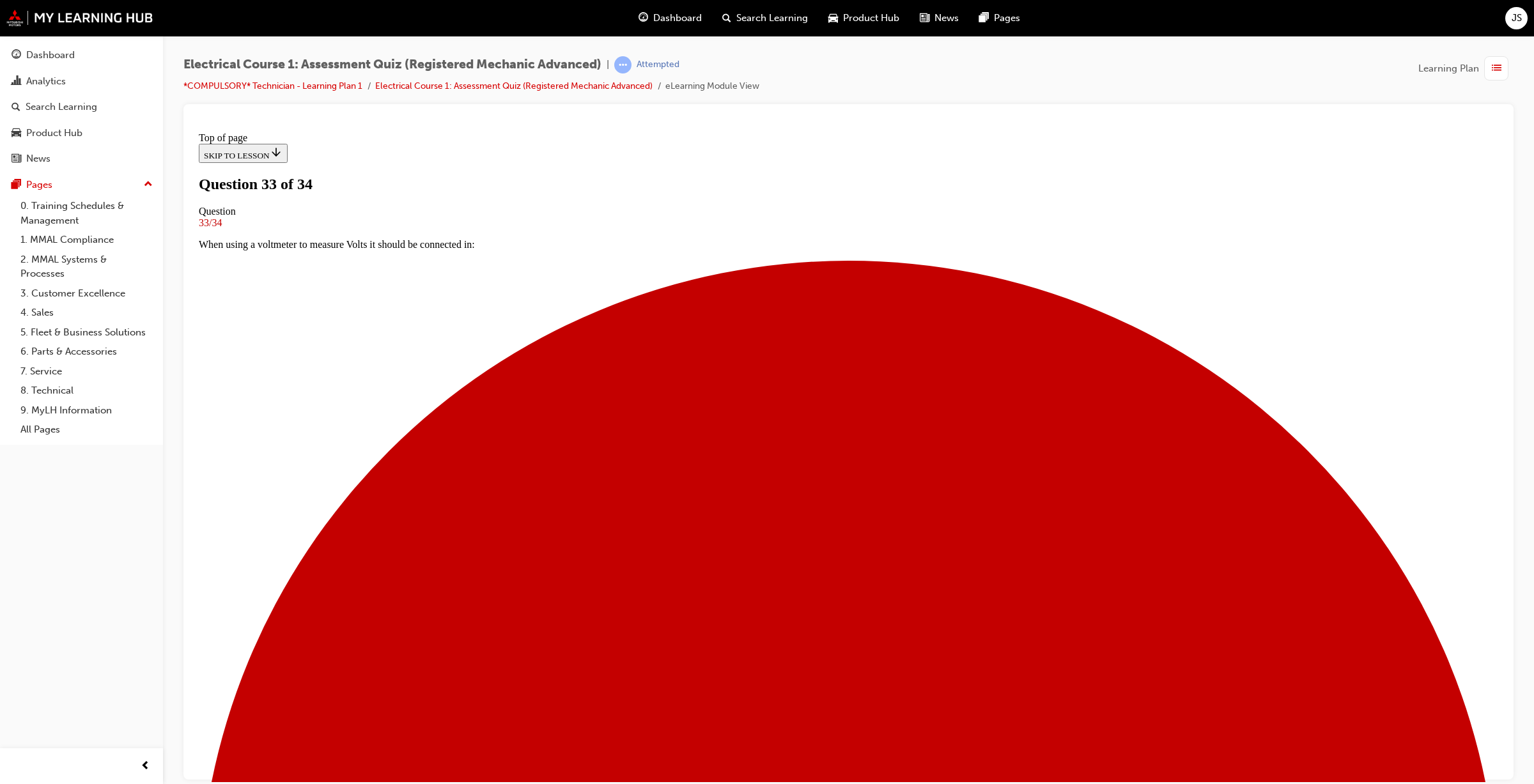 click at bounding box center (848, 17617) 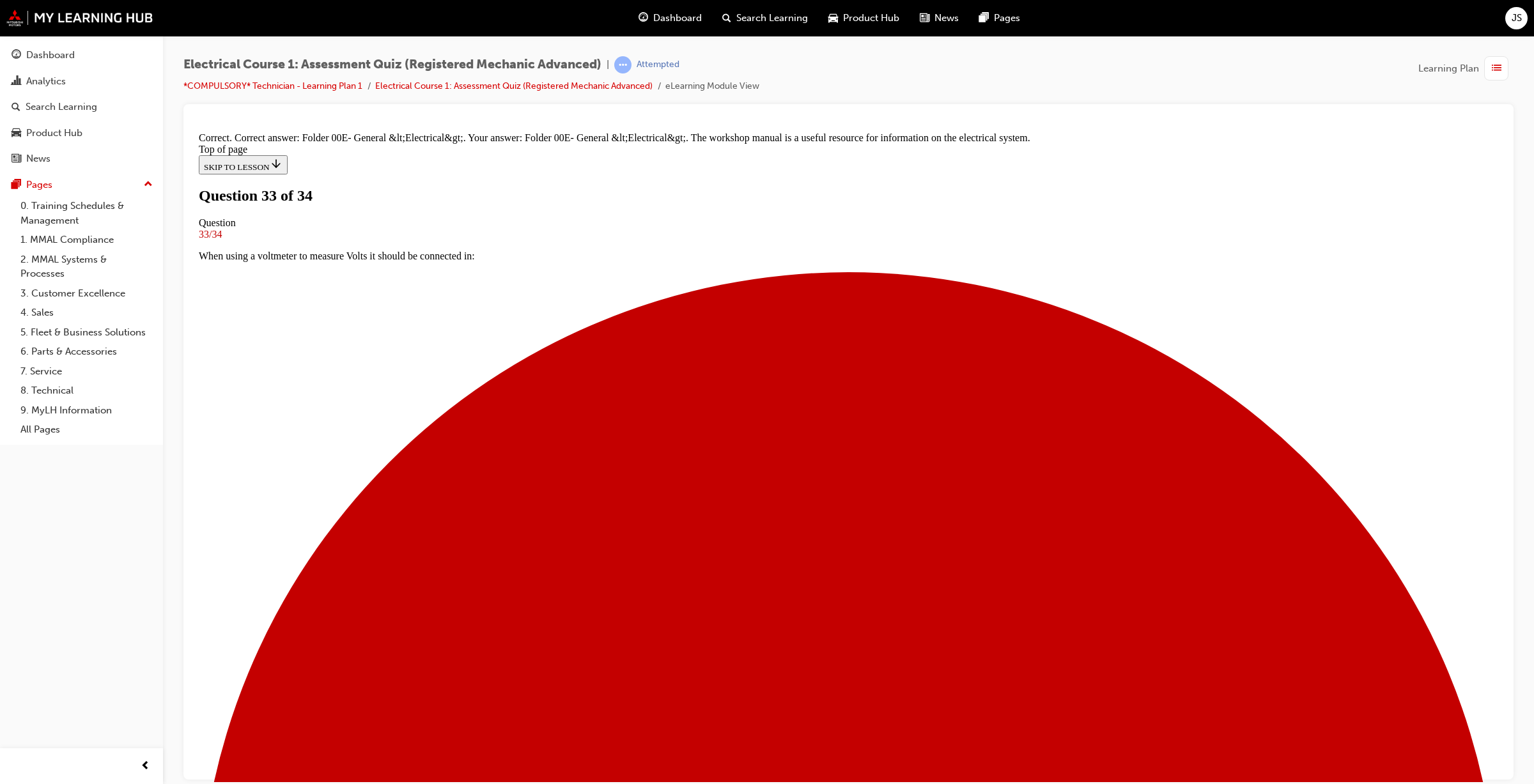 click on "NEXT" at bounding box center (215, 18866) 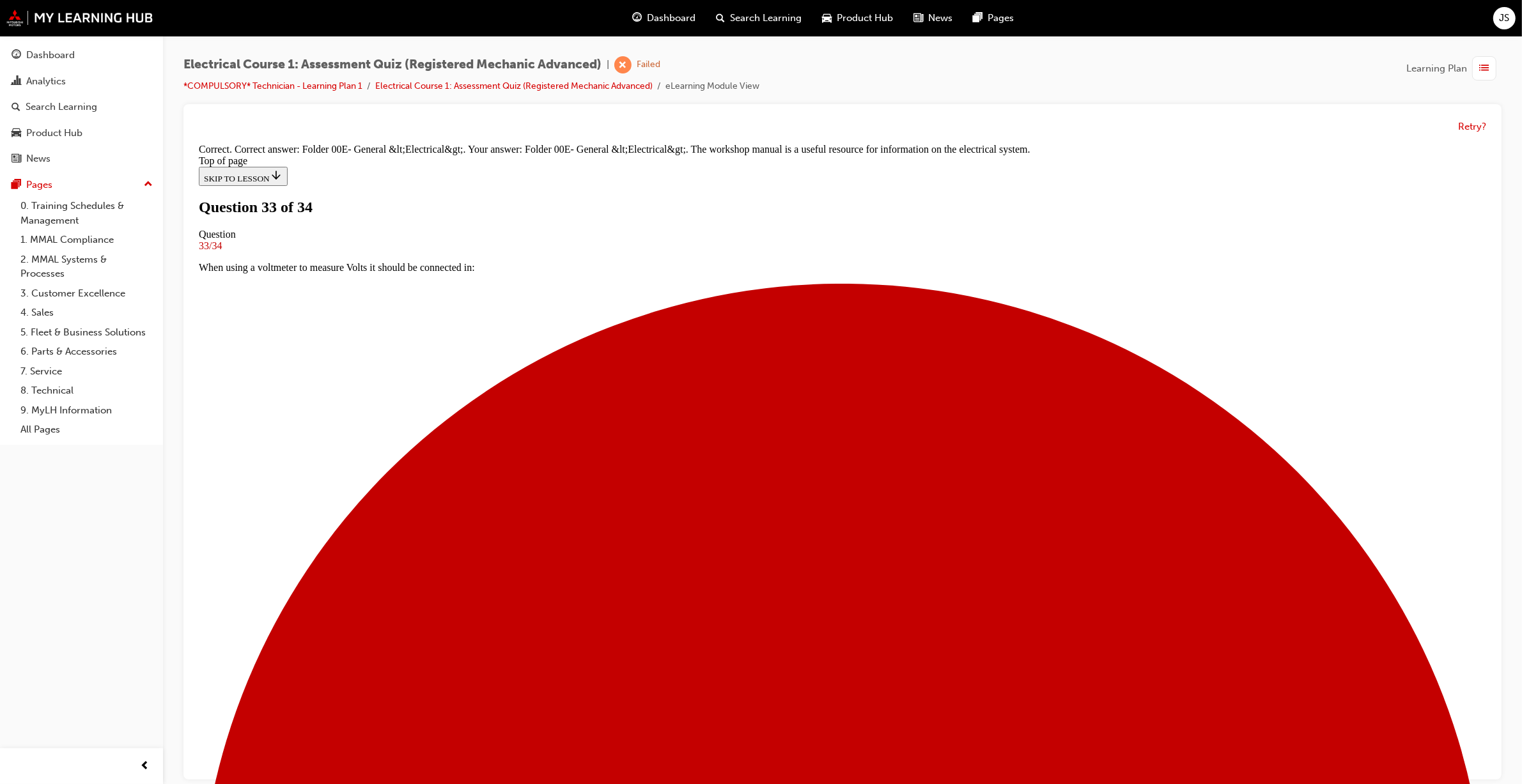 scroll, scrollTop: 1, scrollLeft: 0, axis: vertical 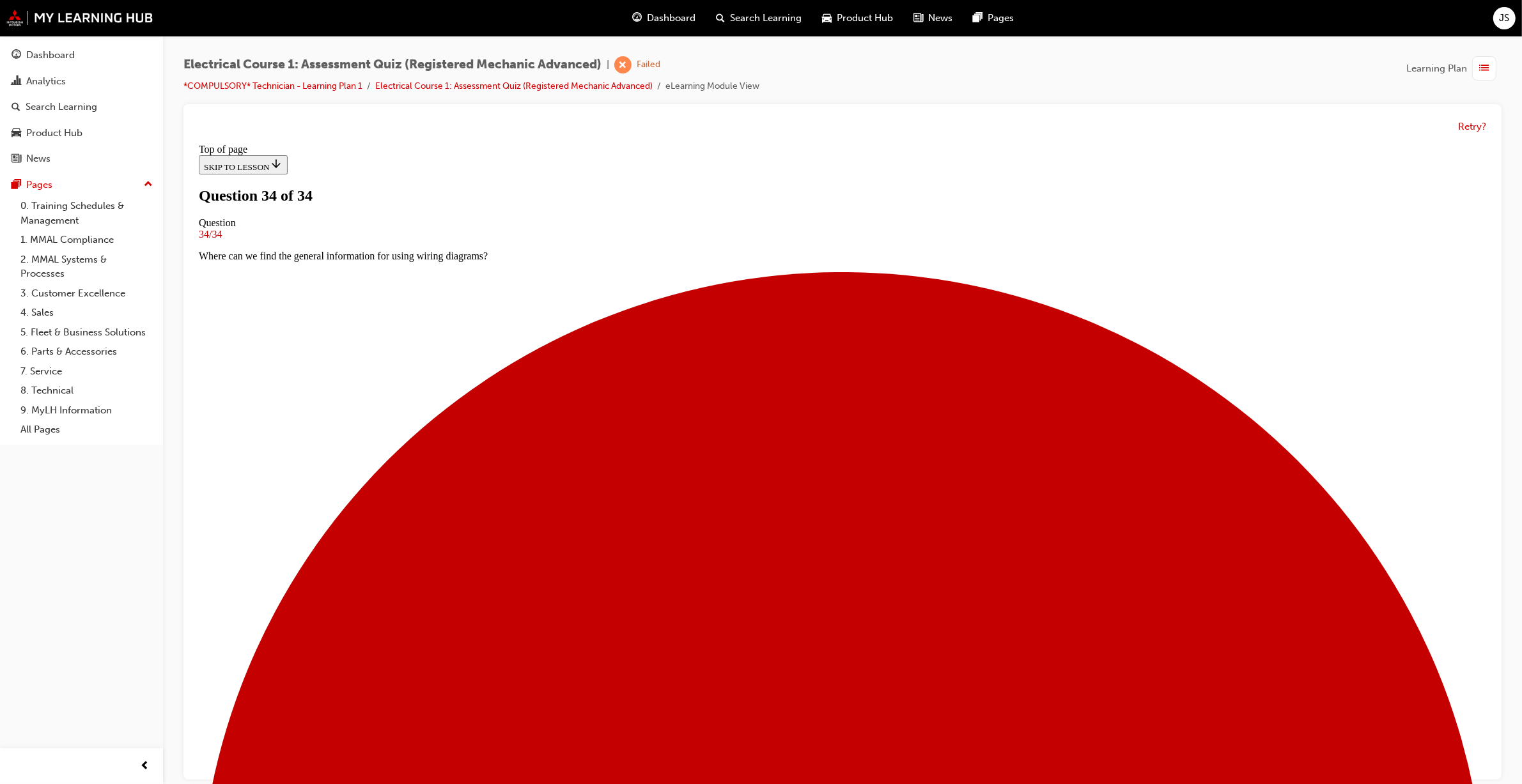 click at bounding box center [254, 9938] 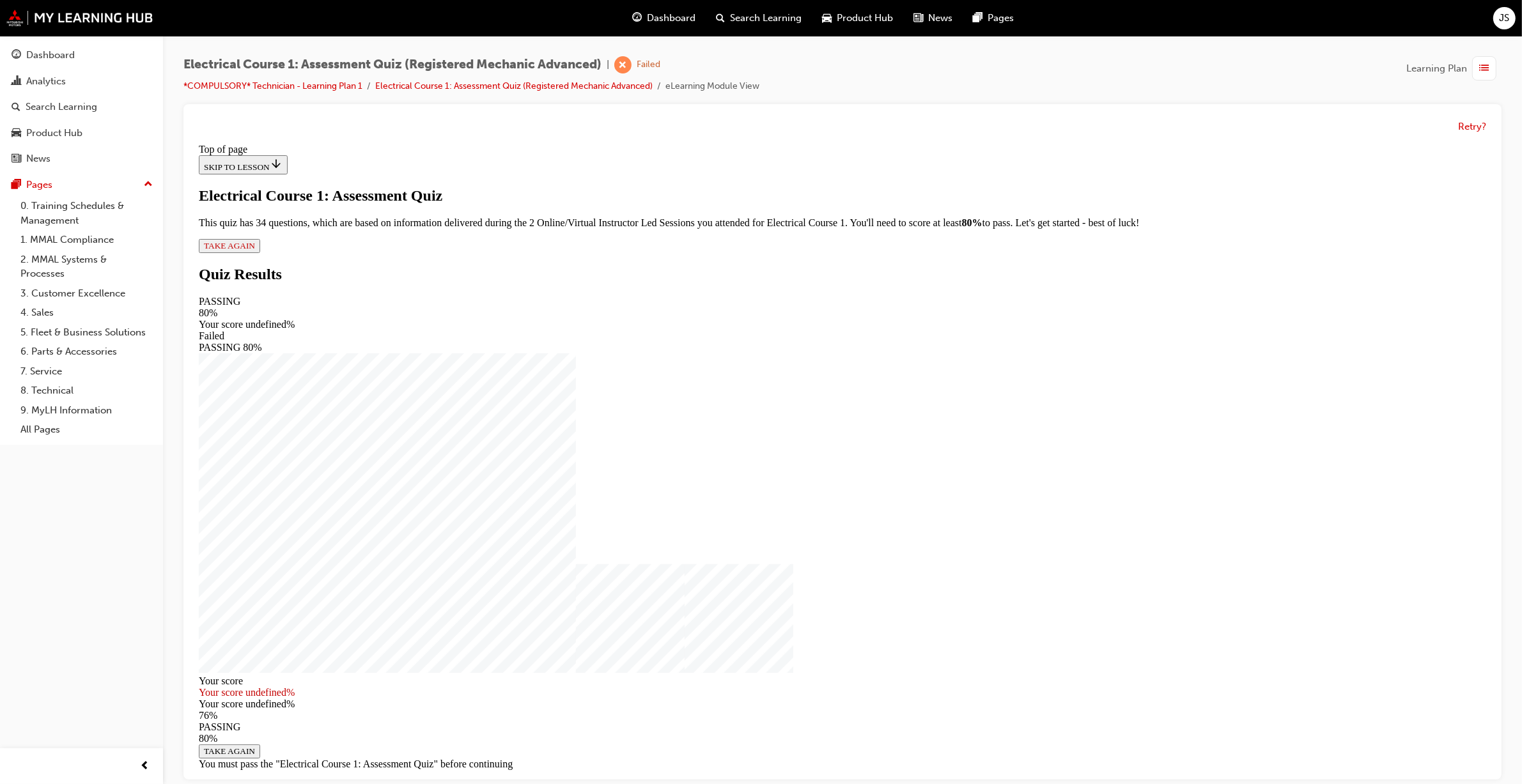 click on "TAKE AGAIN" at bounding box center (229, 245) 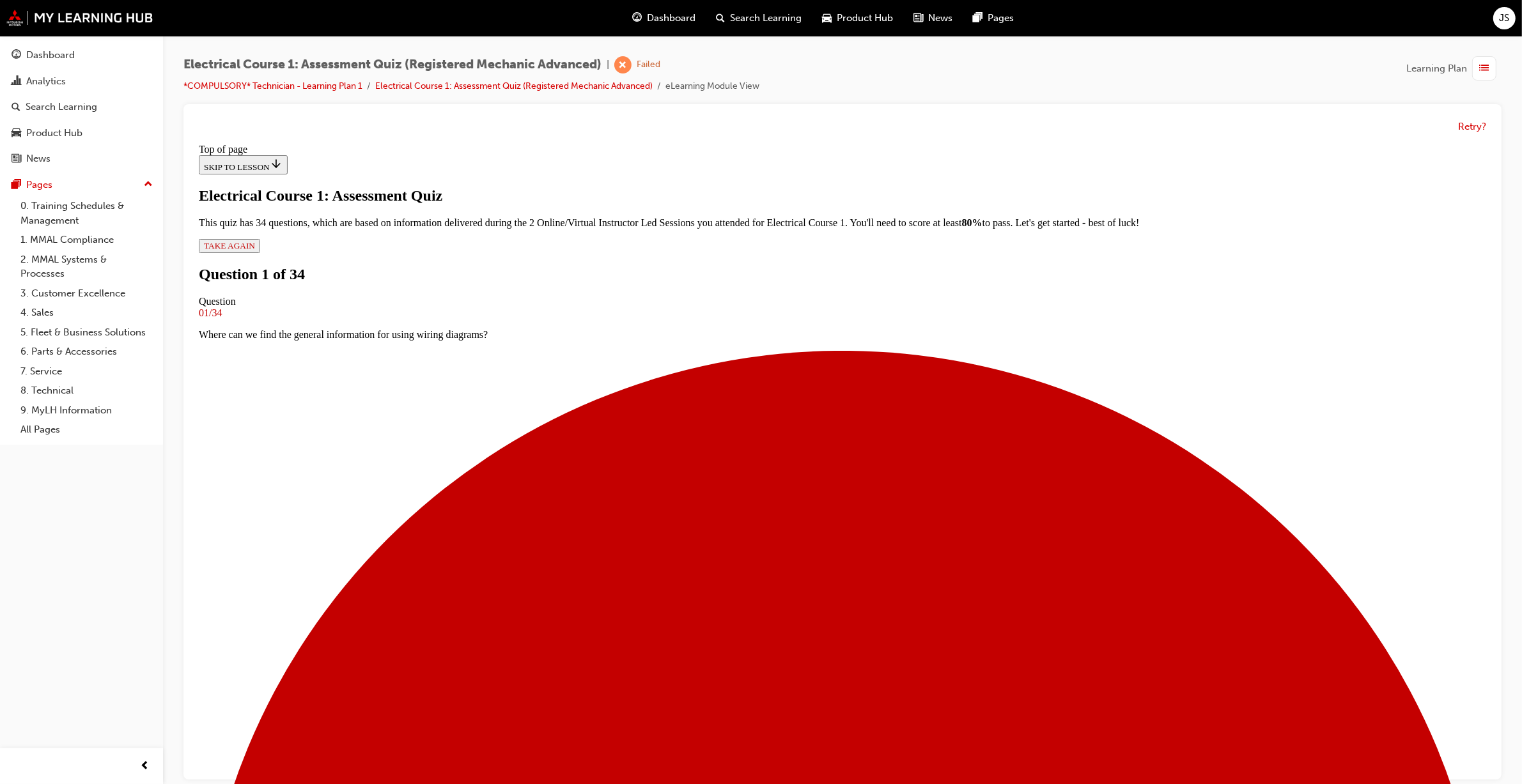 click at bounding box center [842, 1470] 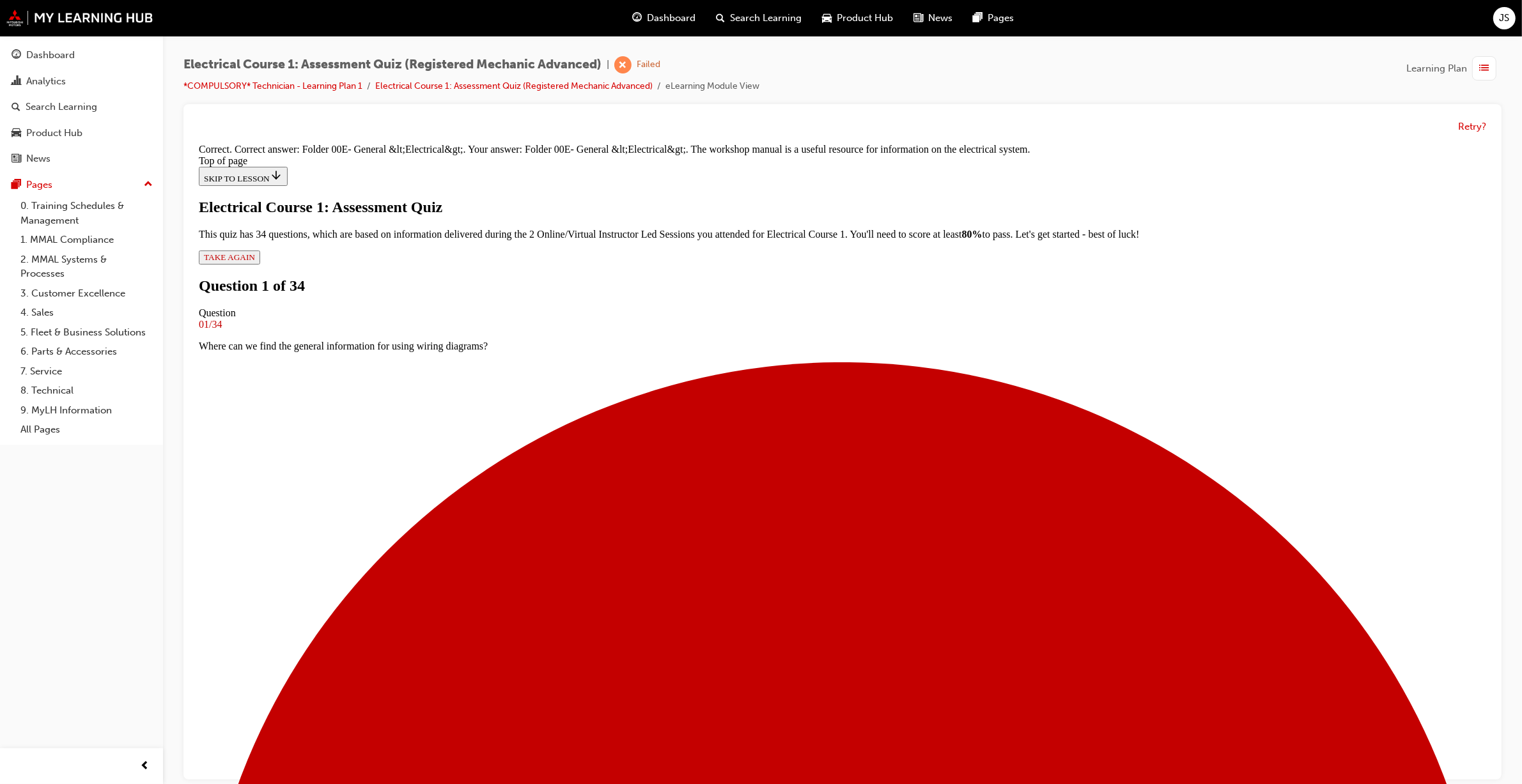click on "NEXT" at bounding box center [215, 9523] 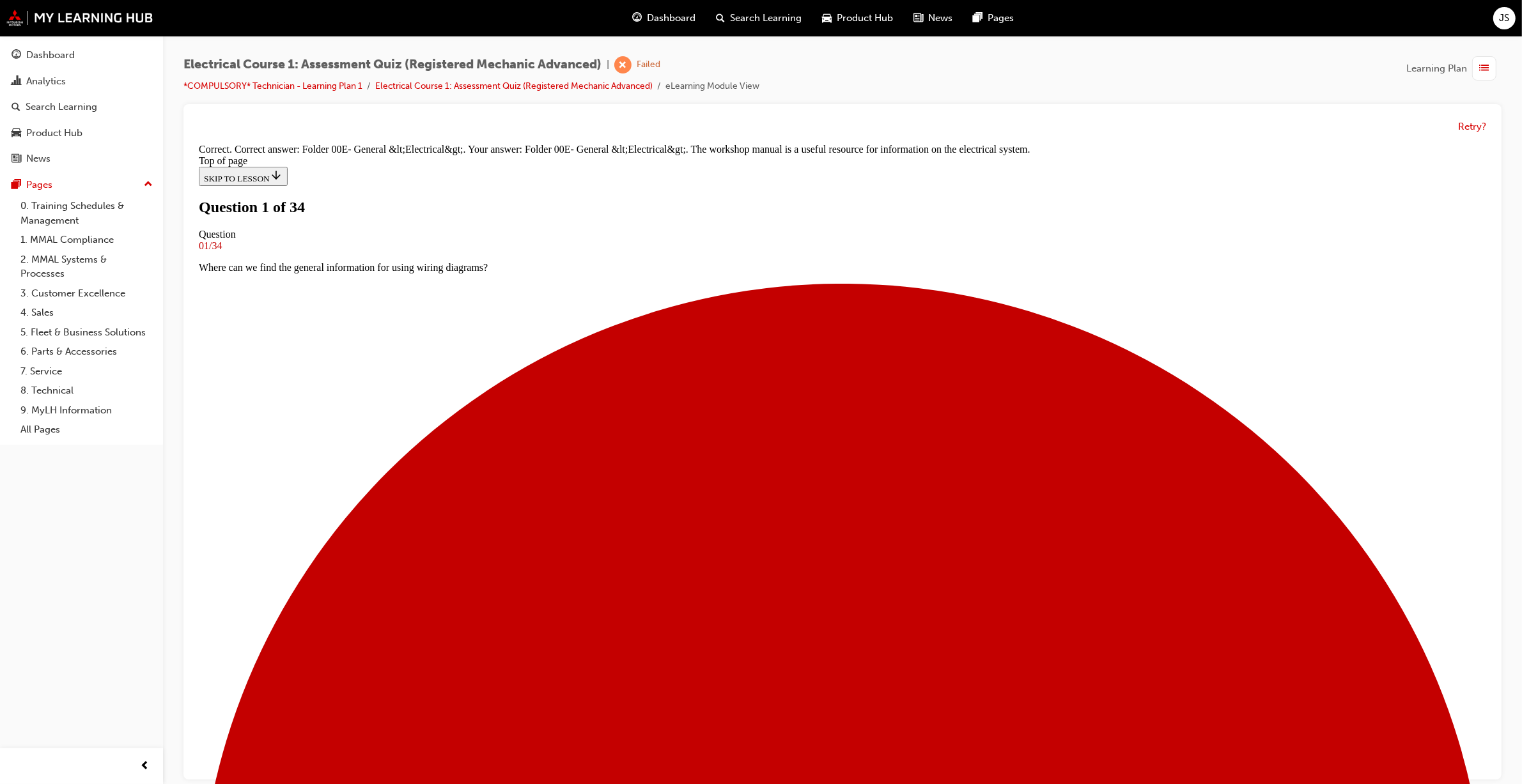 click at bounding box center [842, 10669] 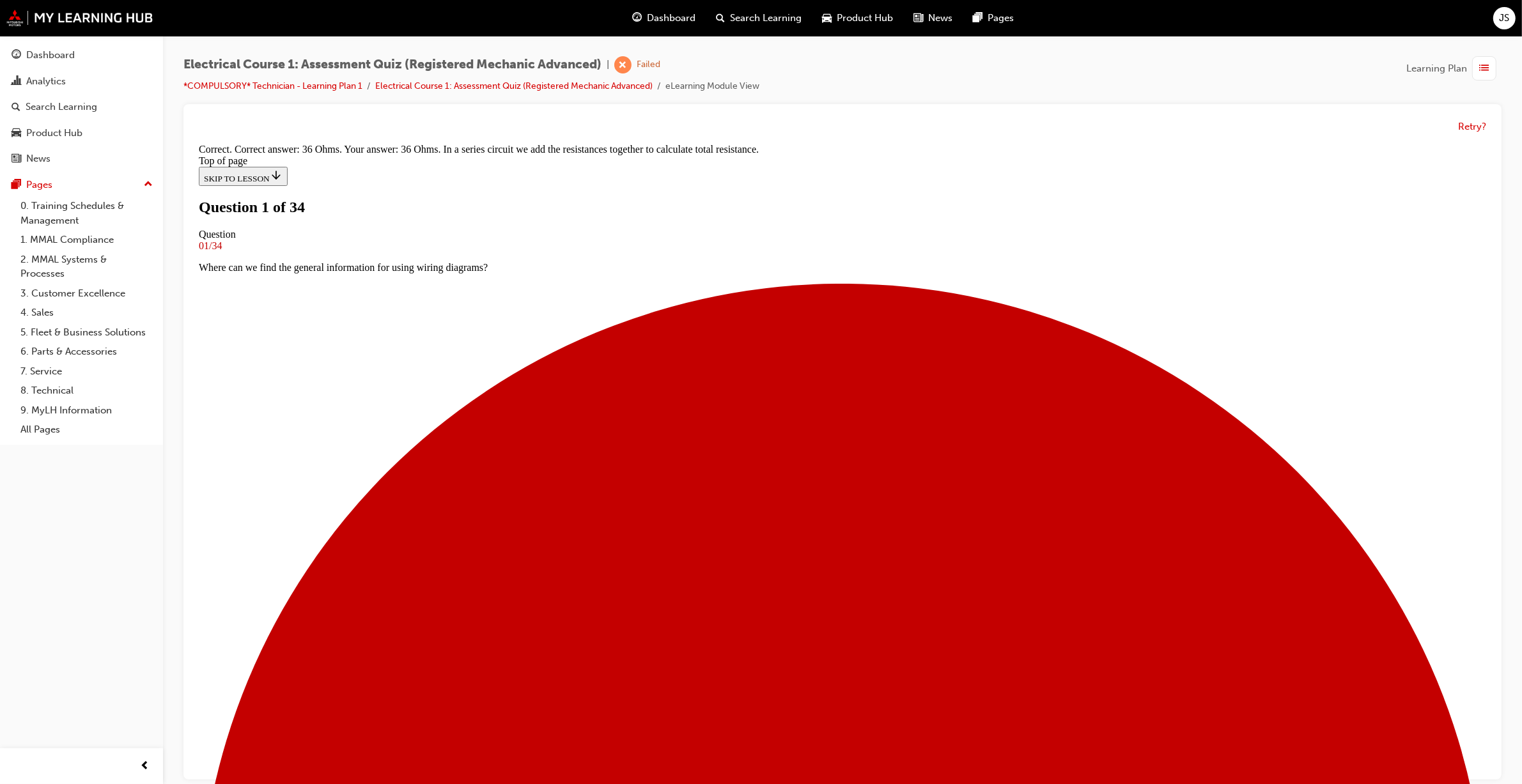 scroll, scrollTop: 78, scrollLeft: 0, axis: vertical 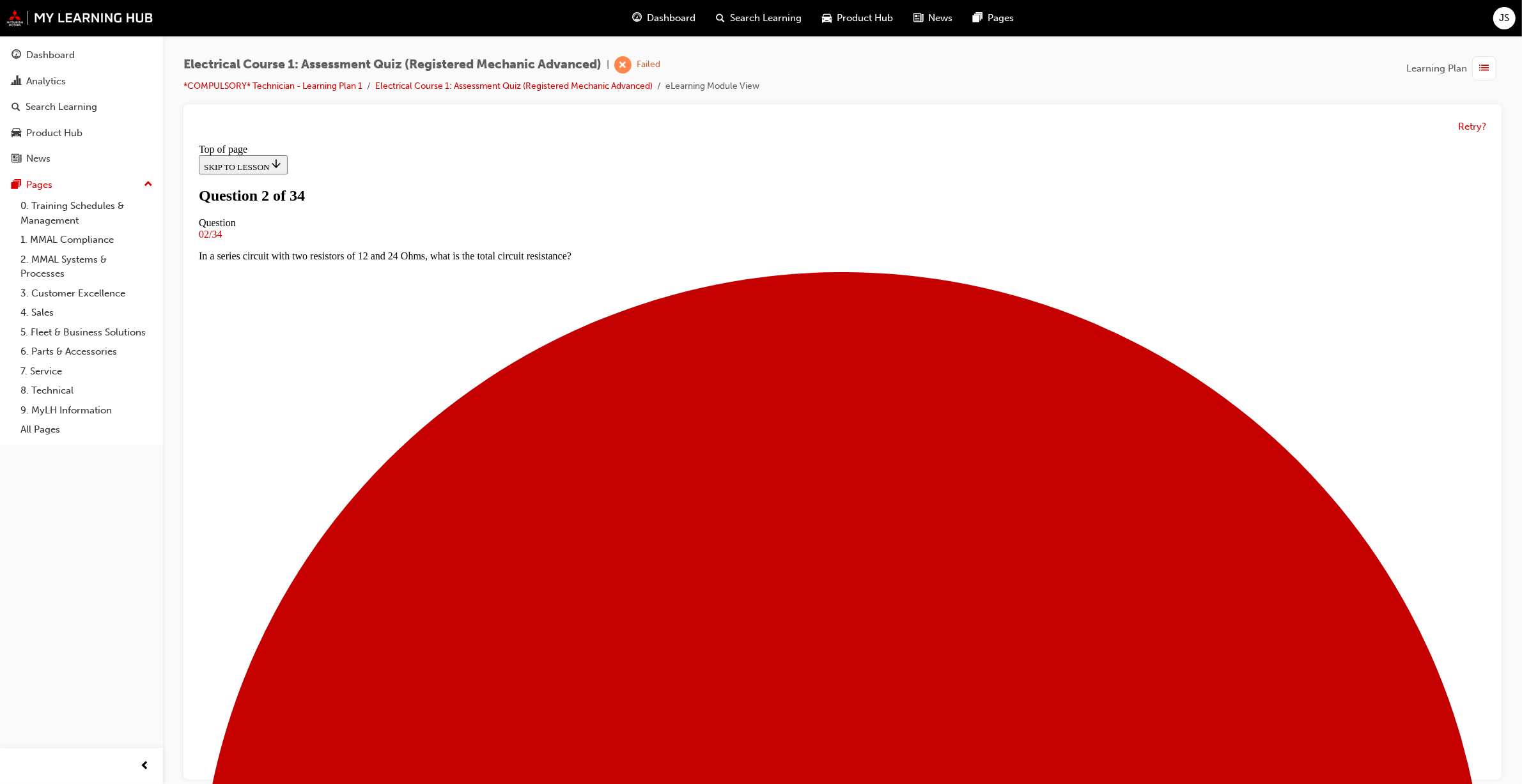 click on "Series" at bounding box center [842, 14064] 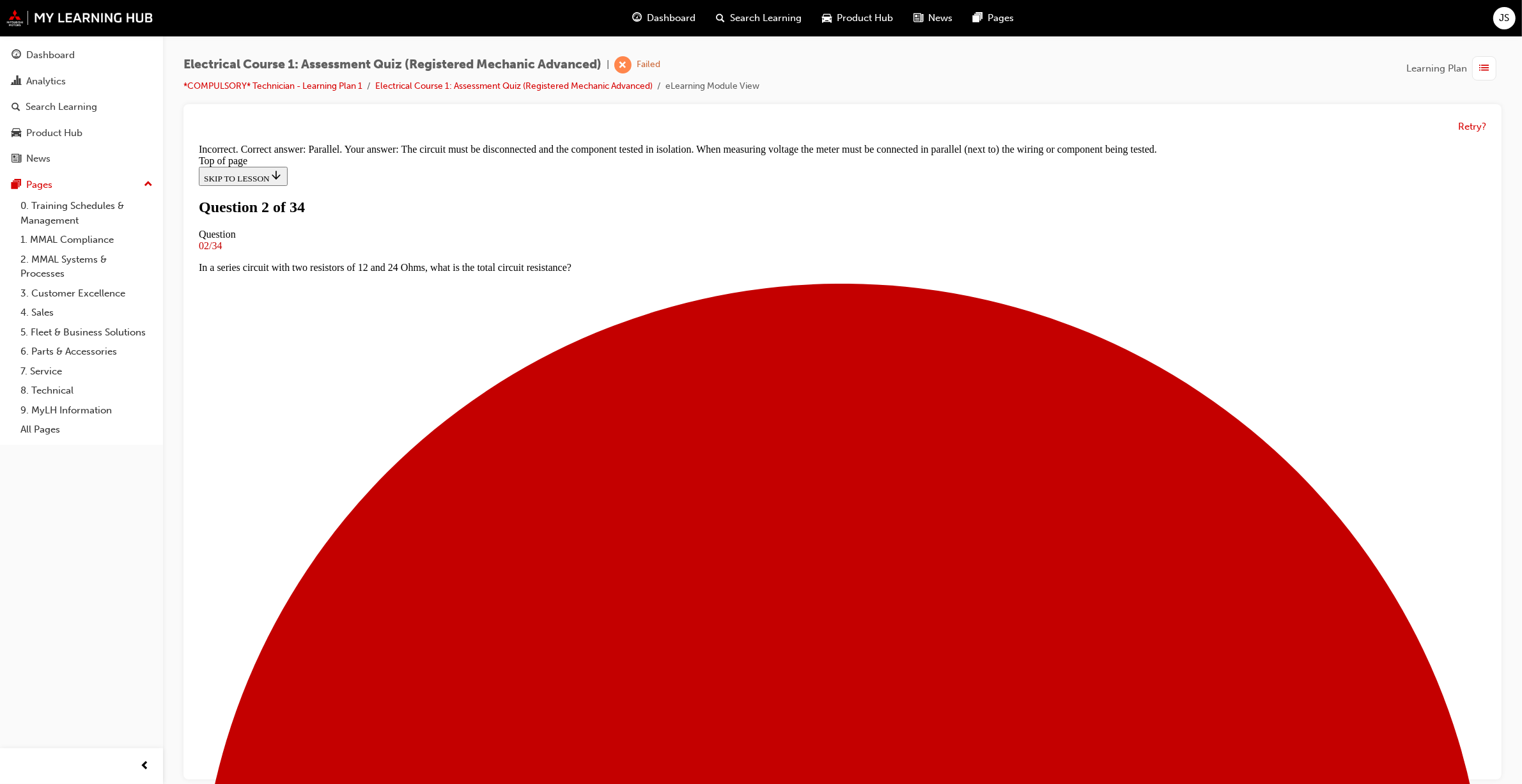 scroll, scrollTop: 69, scrollLeft: 0, axis: vertical 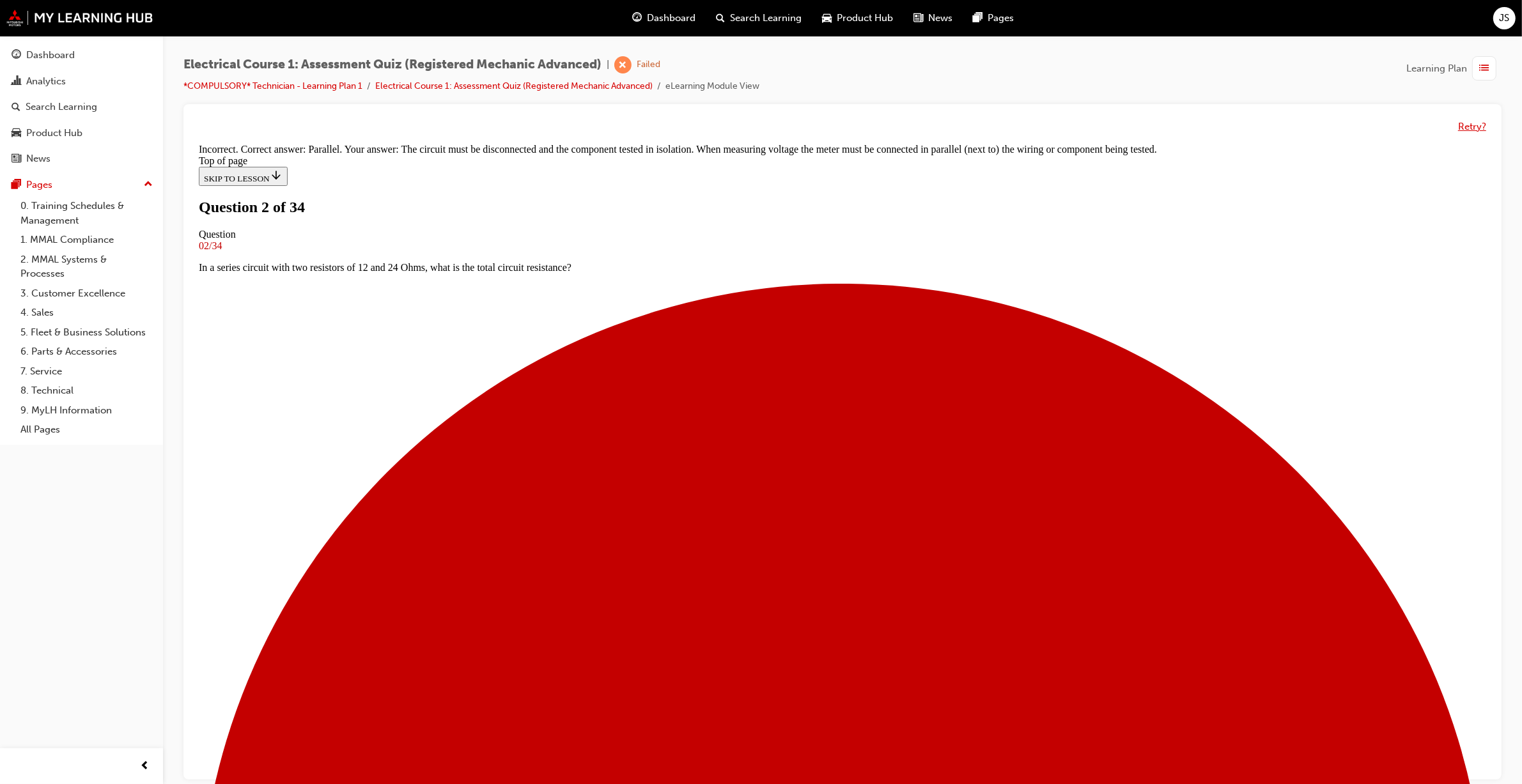click on "Retry?" at bounding box center [1472, 127] 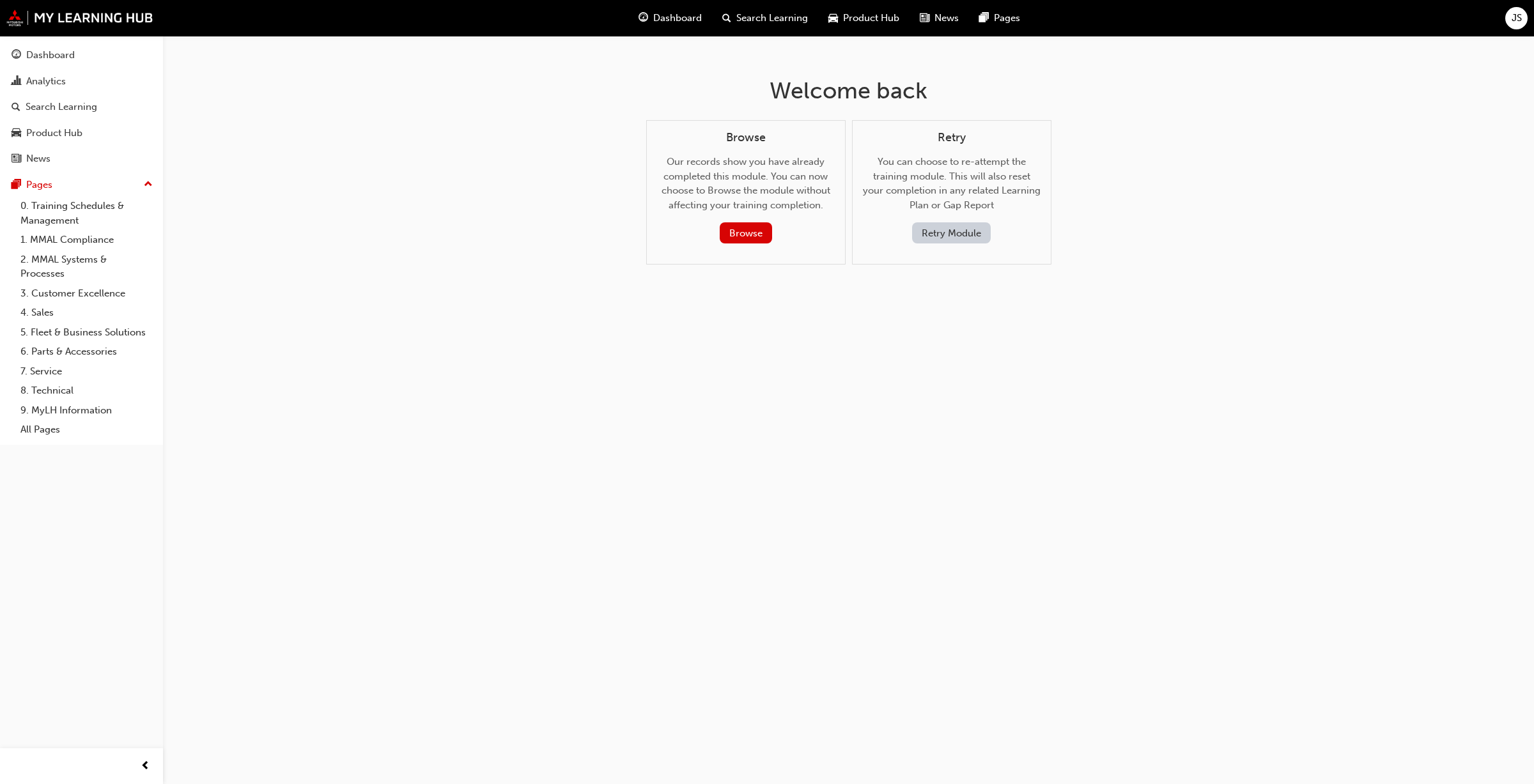 click on "Retry Module" at bounding box center [951, 233] 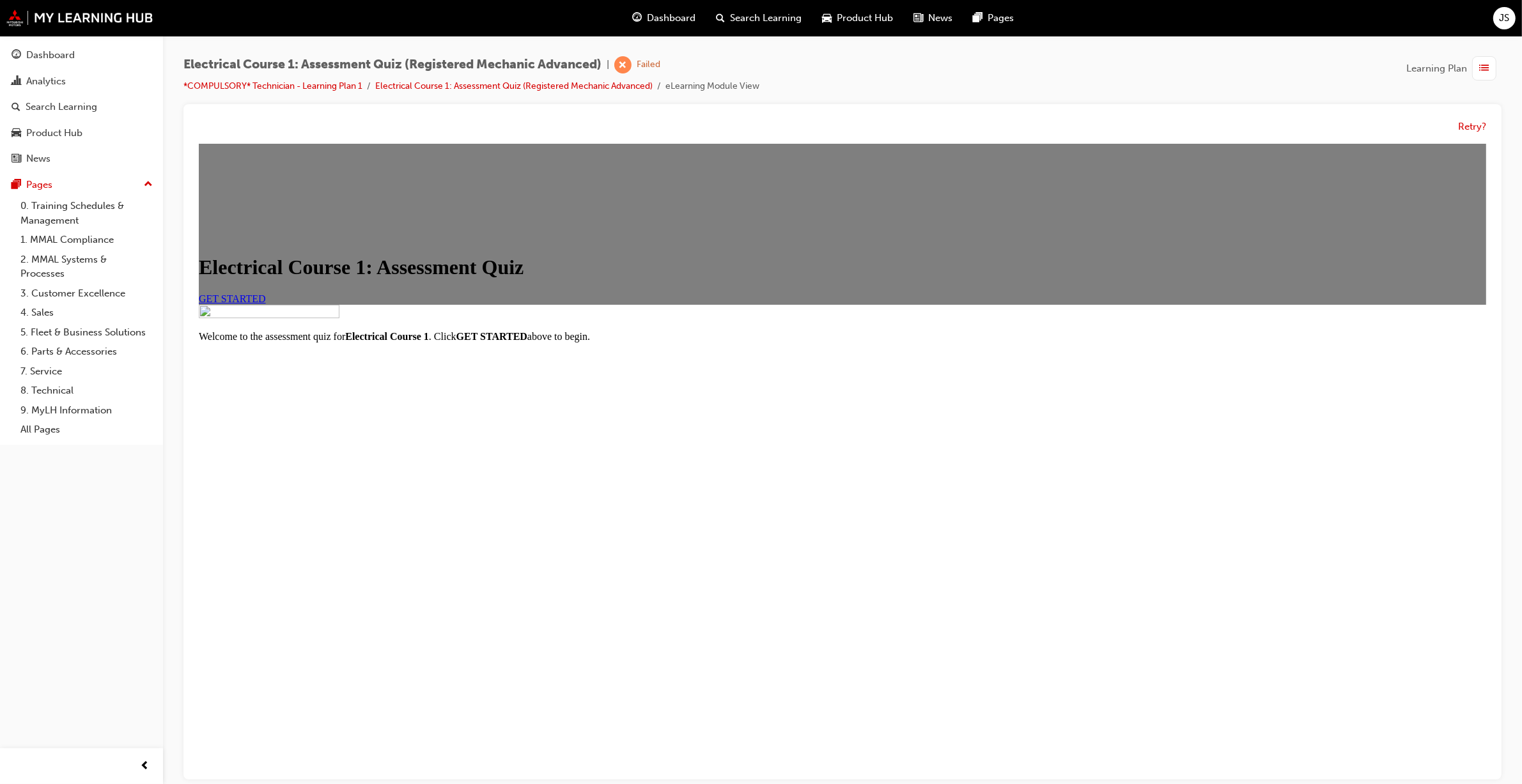 scroll, scrollTop: 0, scrollLeft: 0, axis: both 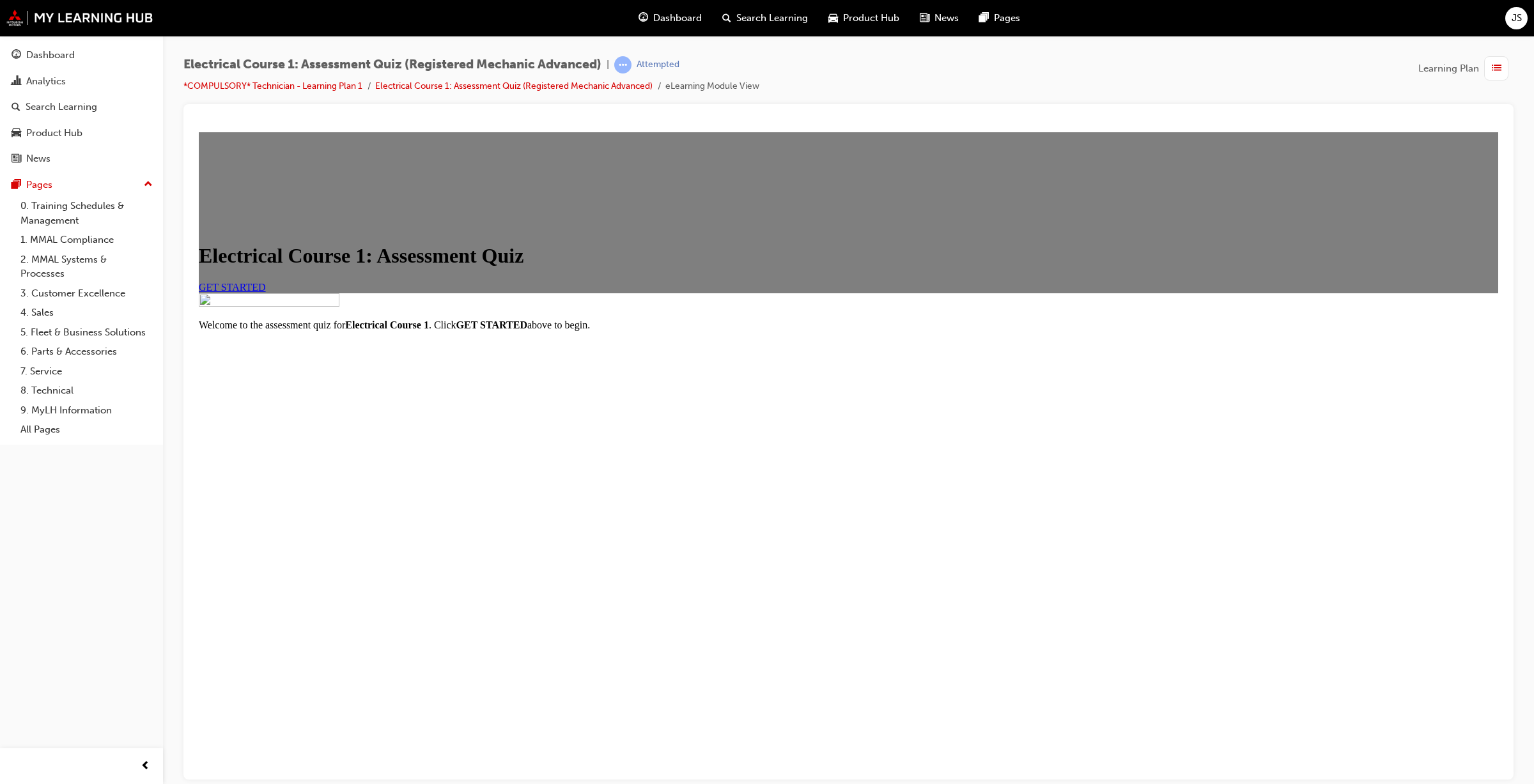click on "GET STARTED" at bounding box center [232, 286] 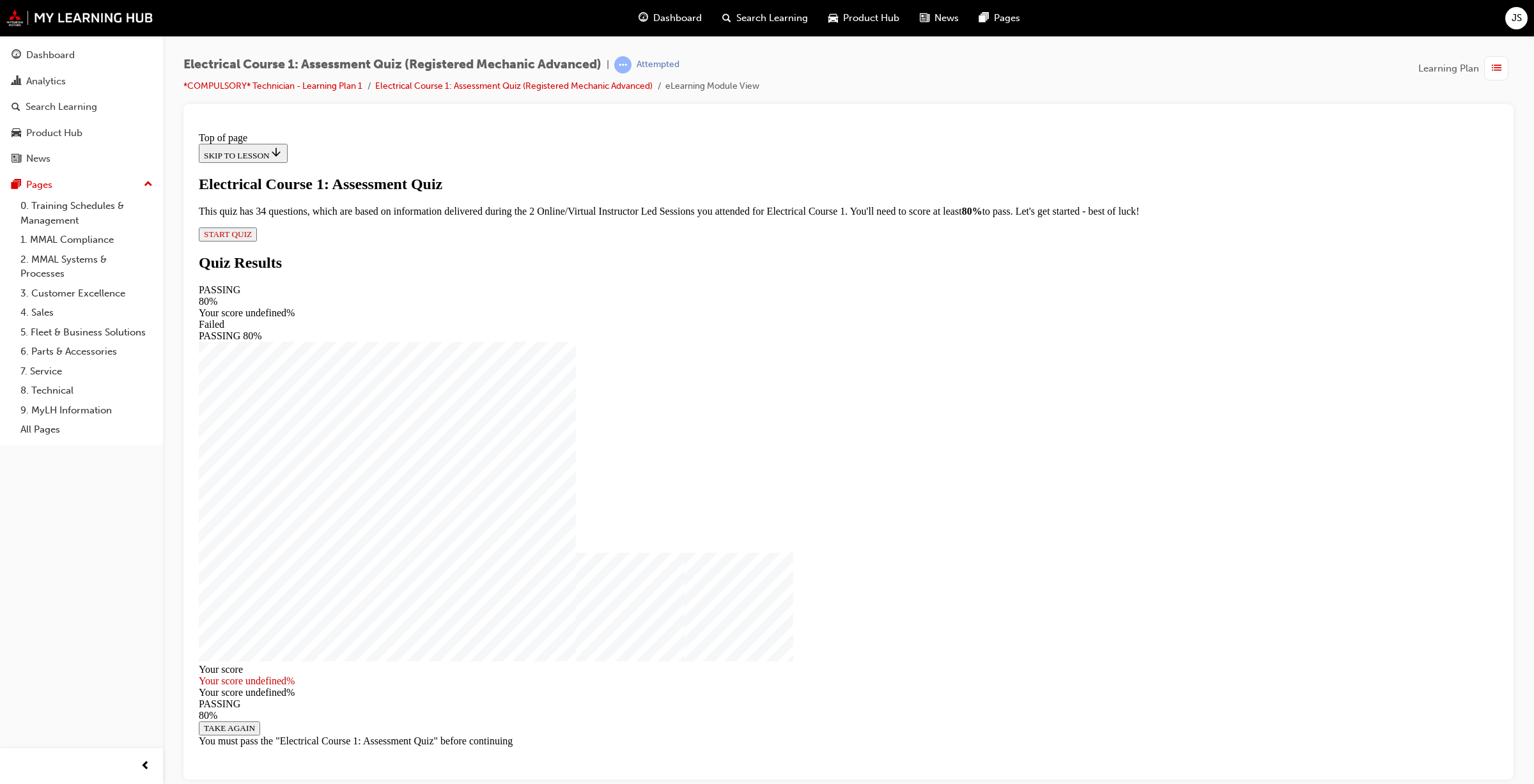 click on "START QUIZ" at bounding box center (228, 233) 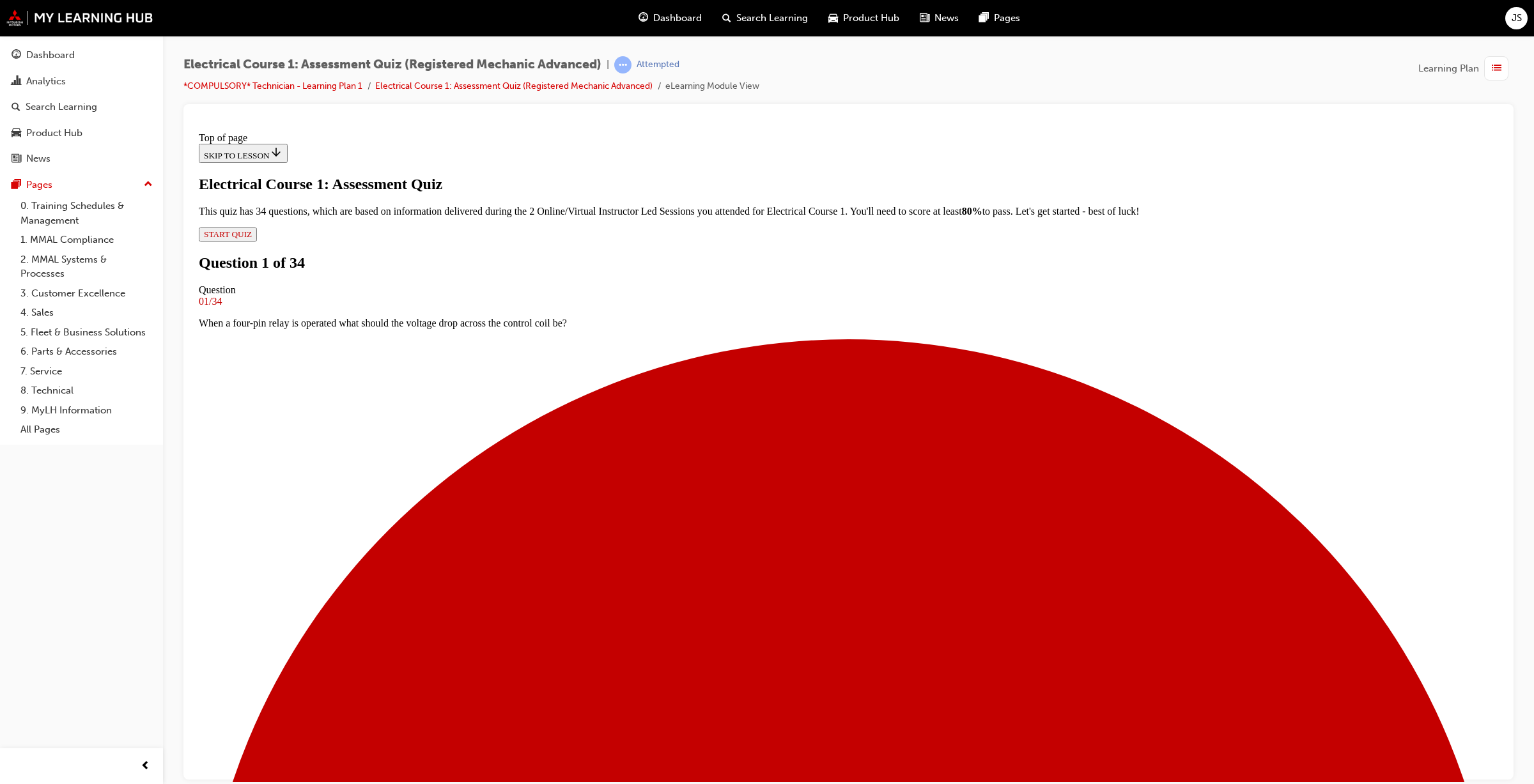 click at bounding box center [848, 3761] 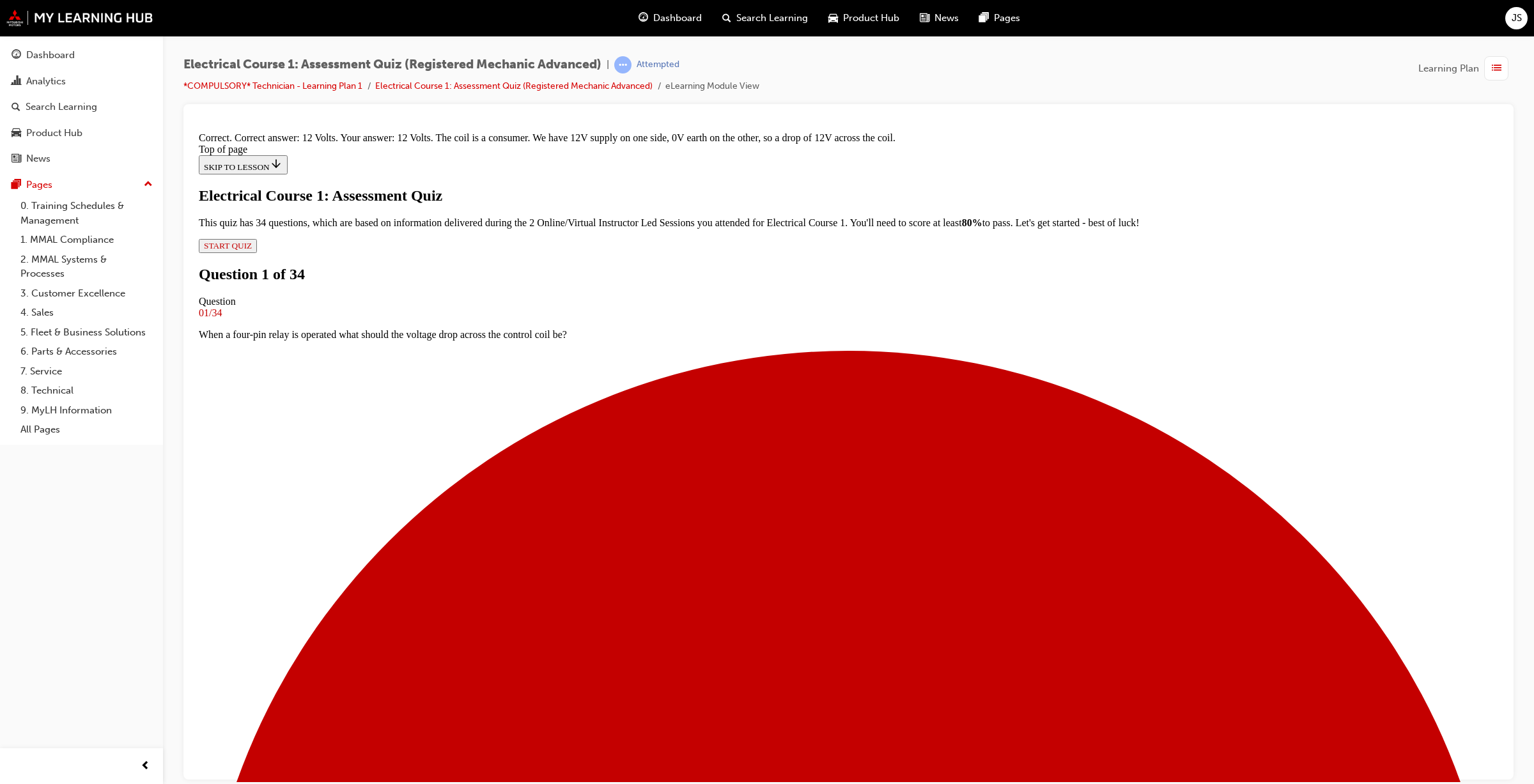click on "NEXT" at bounding box center [215, 9595] 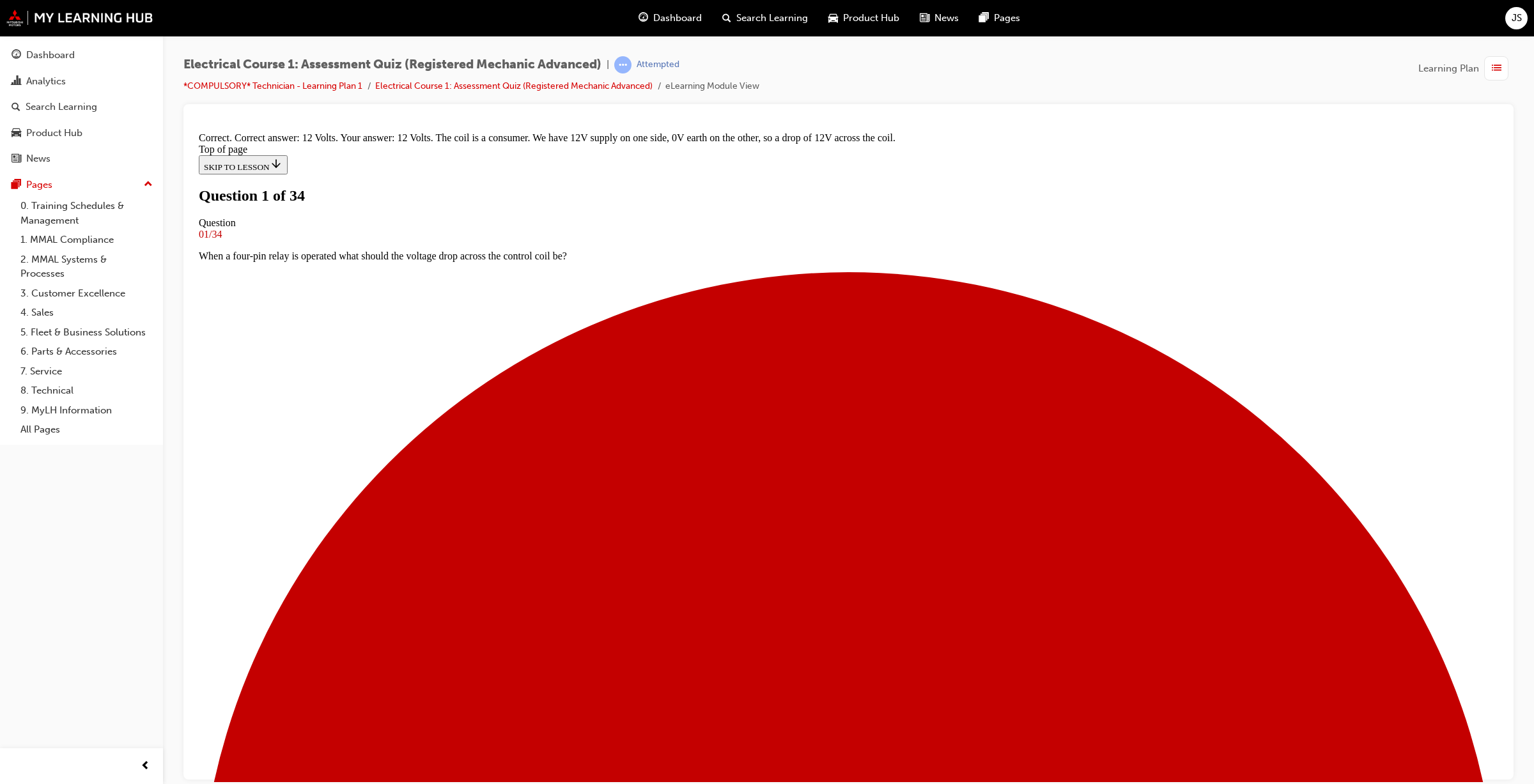 scroll, scrollTop: 1, scrollLeft: 0, axis: vertical 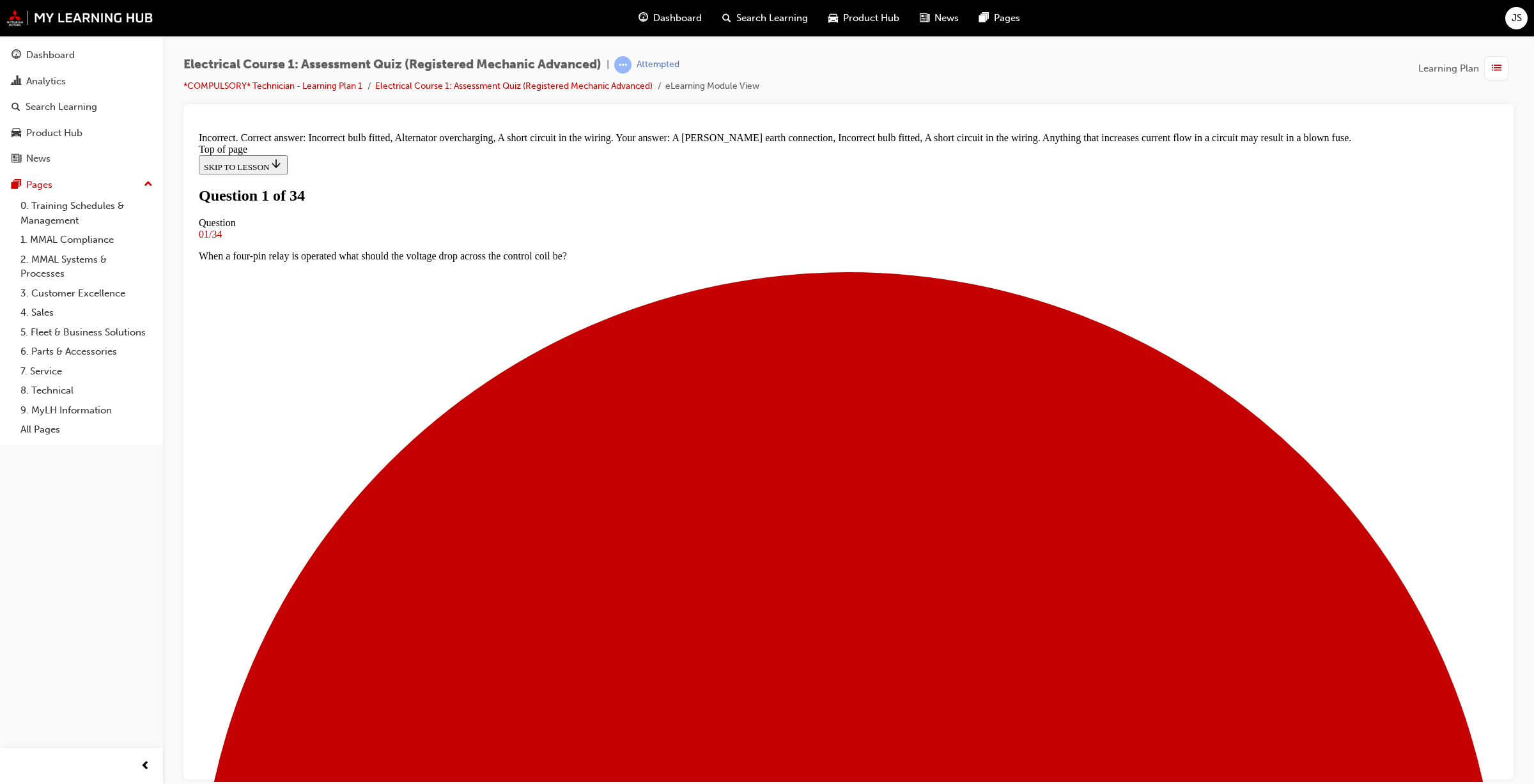 click on "NEXT" at bounding box center (215, 14580) 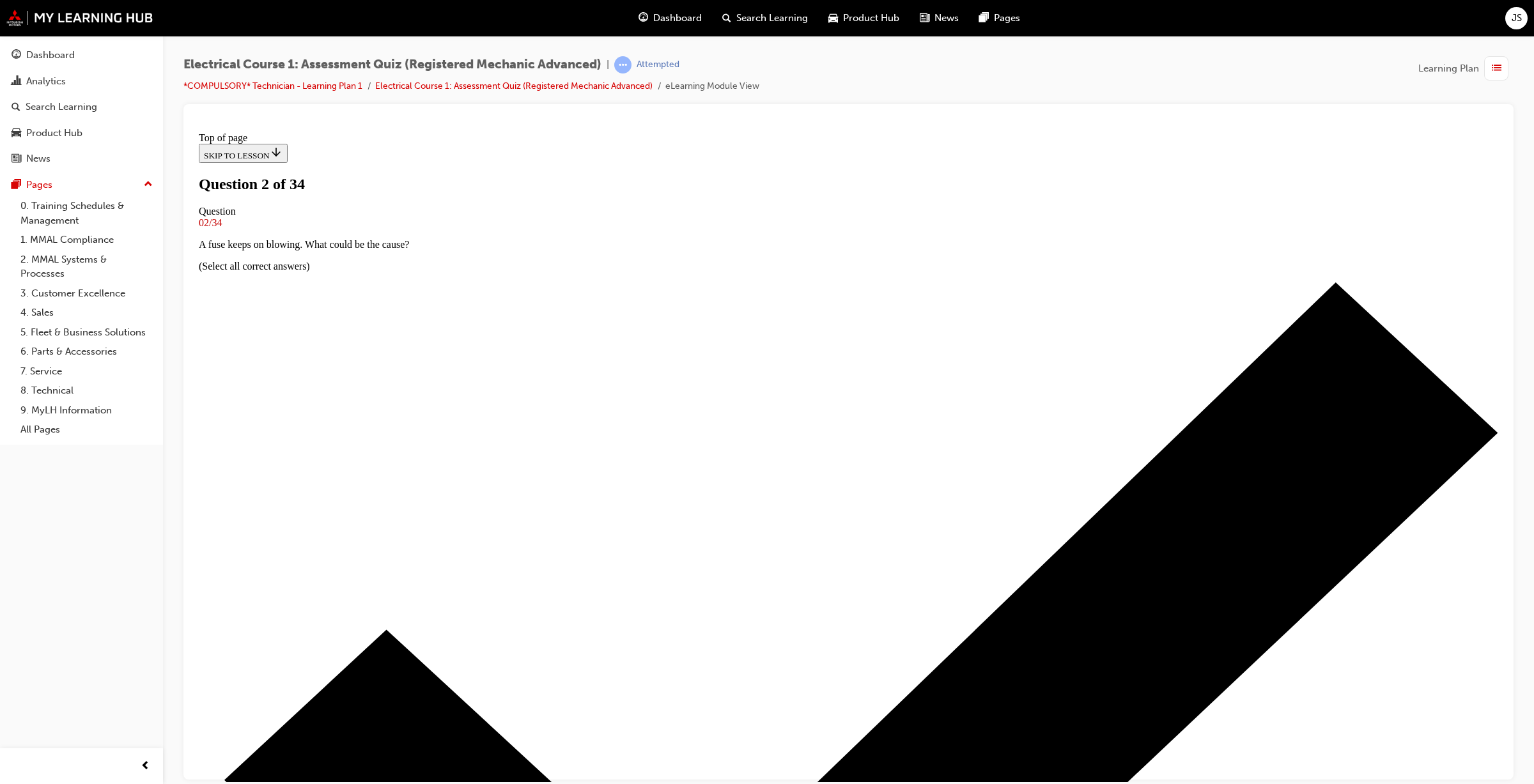 click at bounding box center [1496, 68] 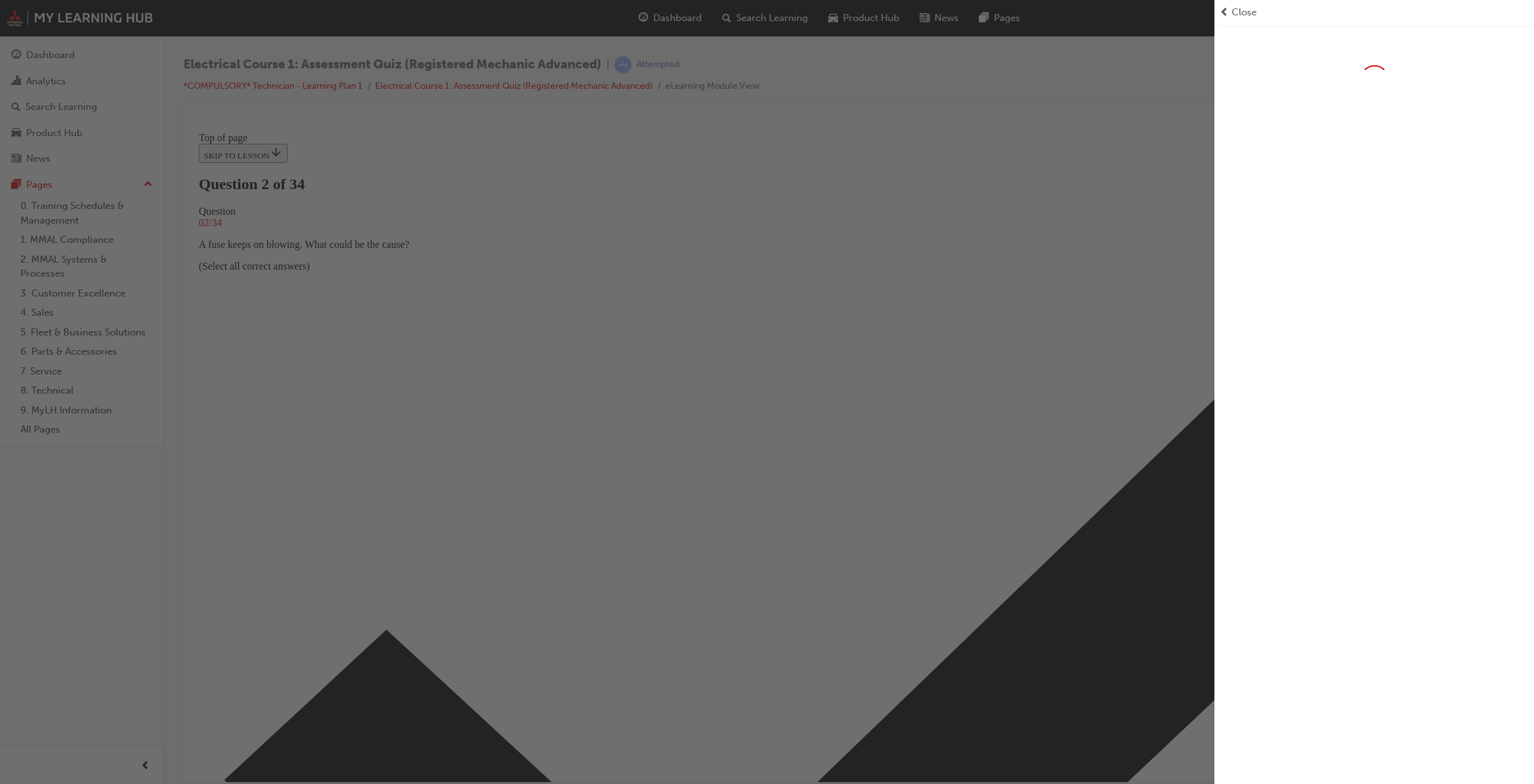 click at bounding box center [607, 392] 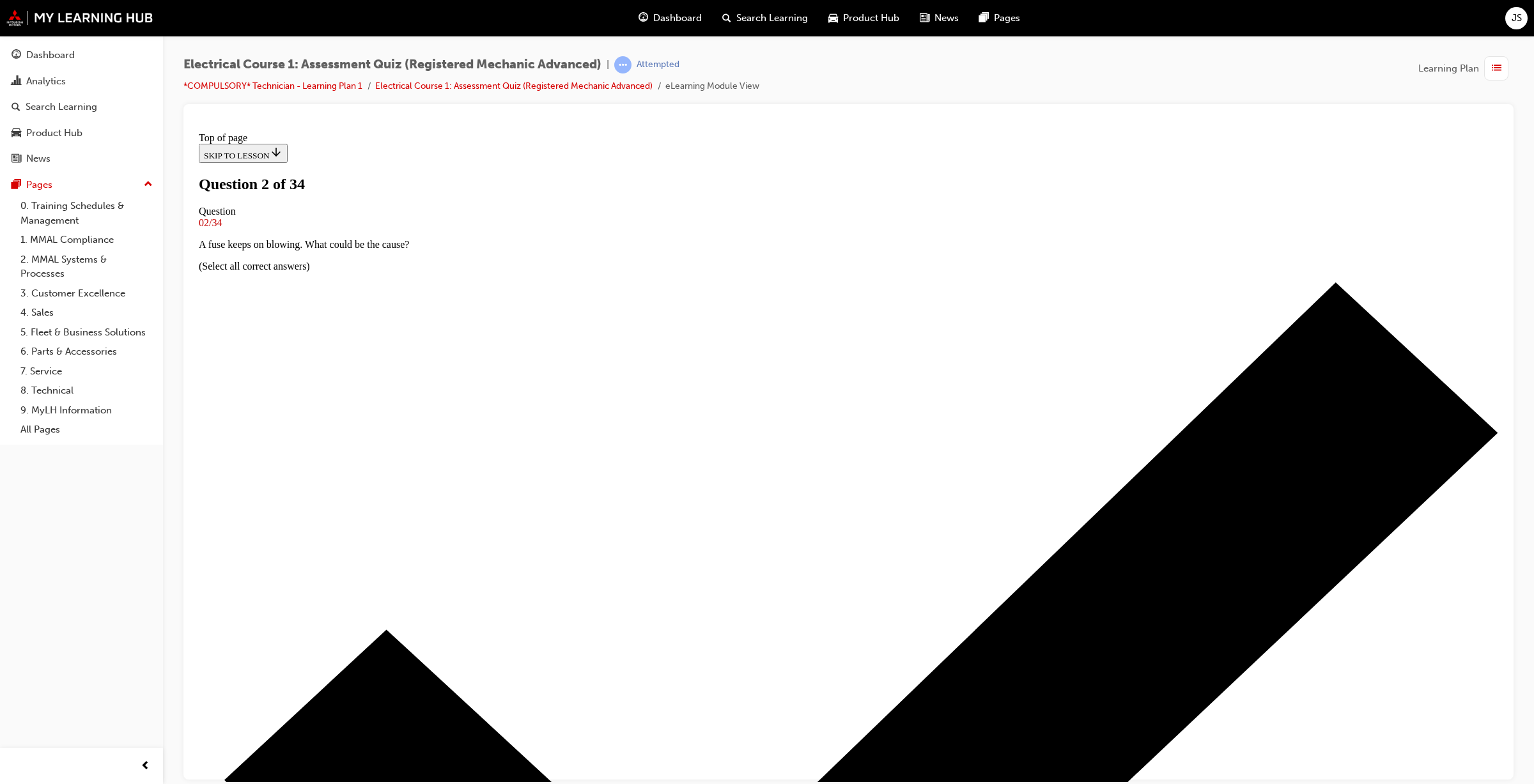click at bounding box center [861, 6786] 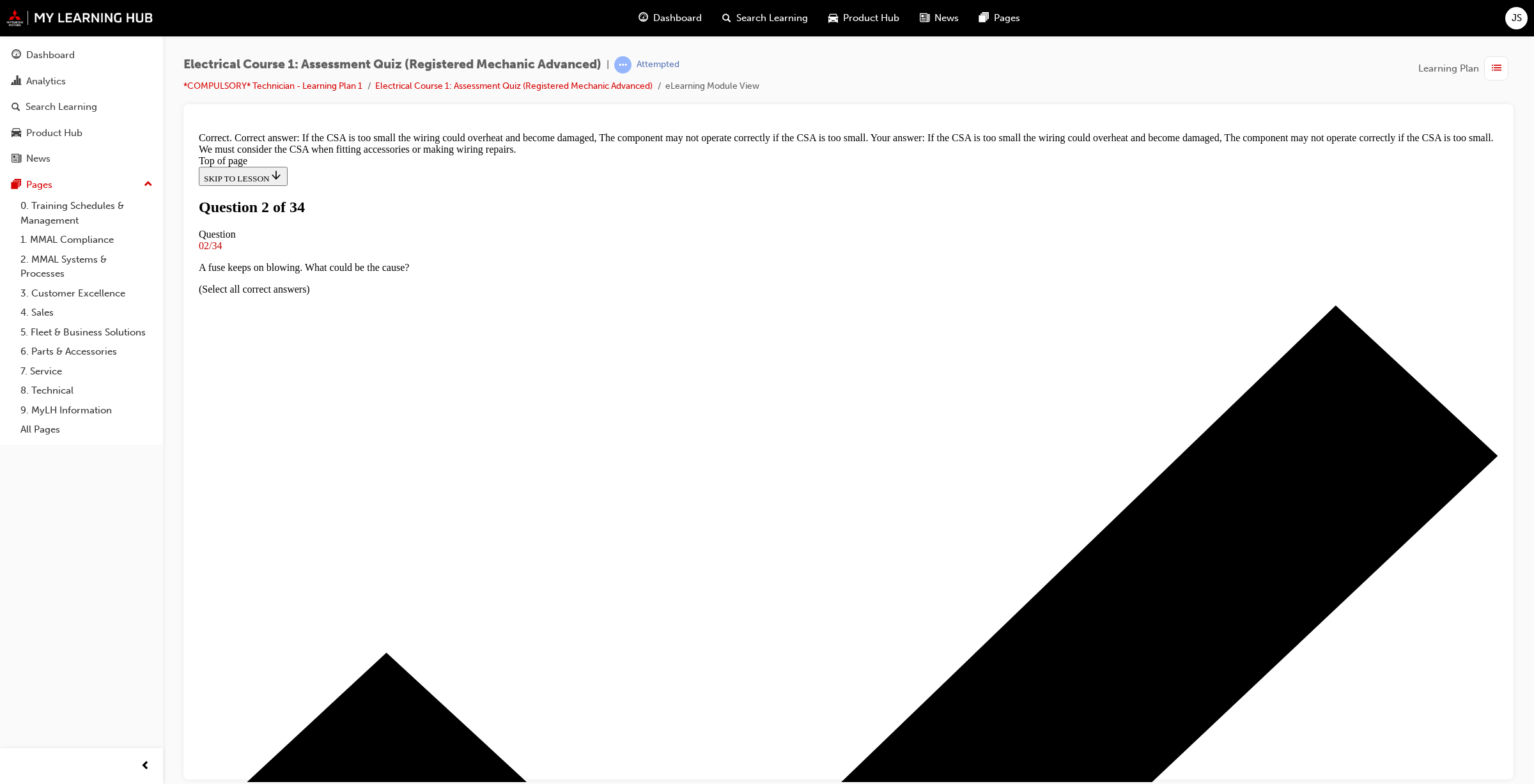 click on "NEXT" at bounding box center (215, 9333) 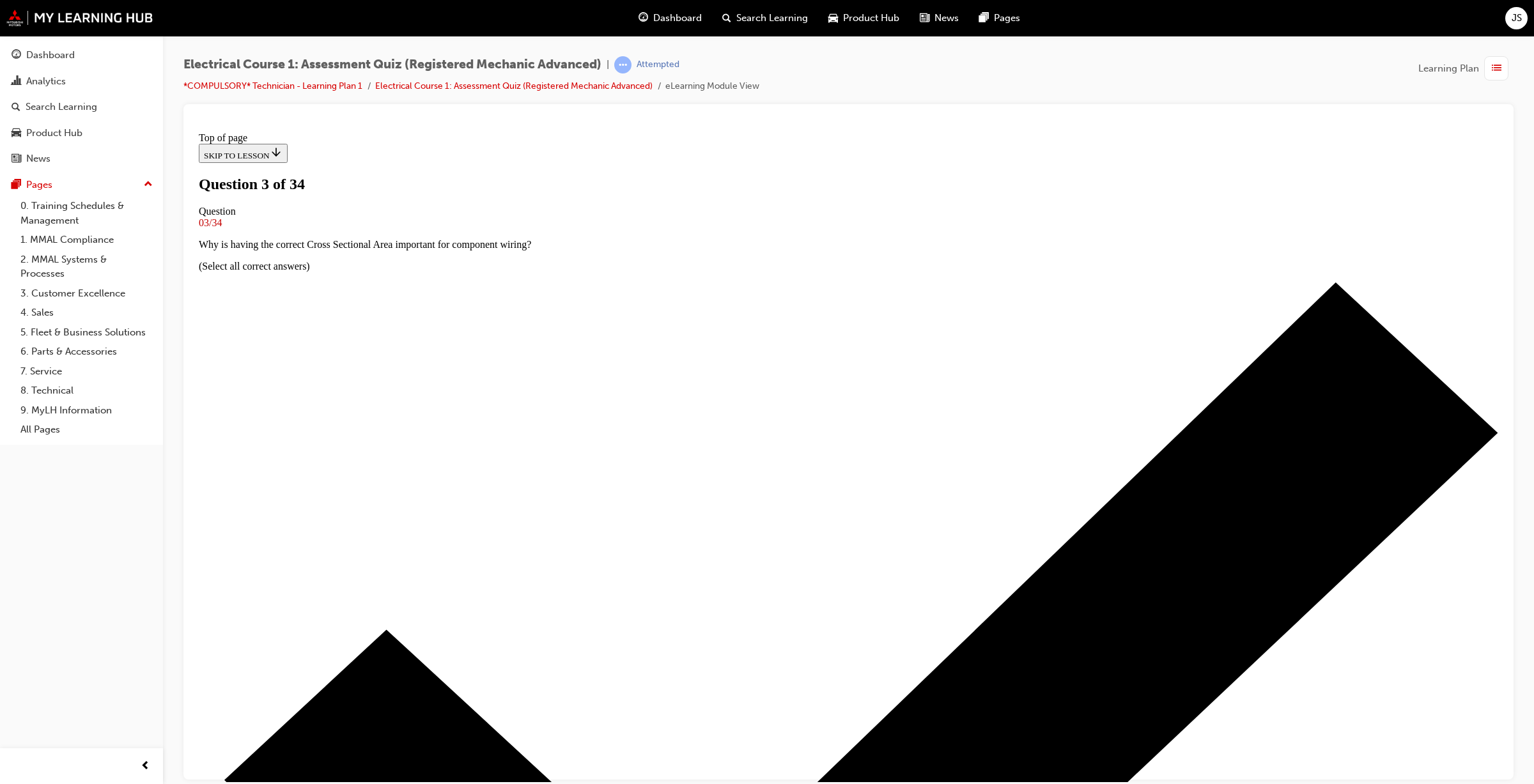 scroll, scrollTop: 0, scrollLeft: 0, axis: both 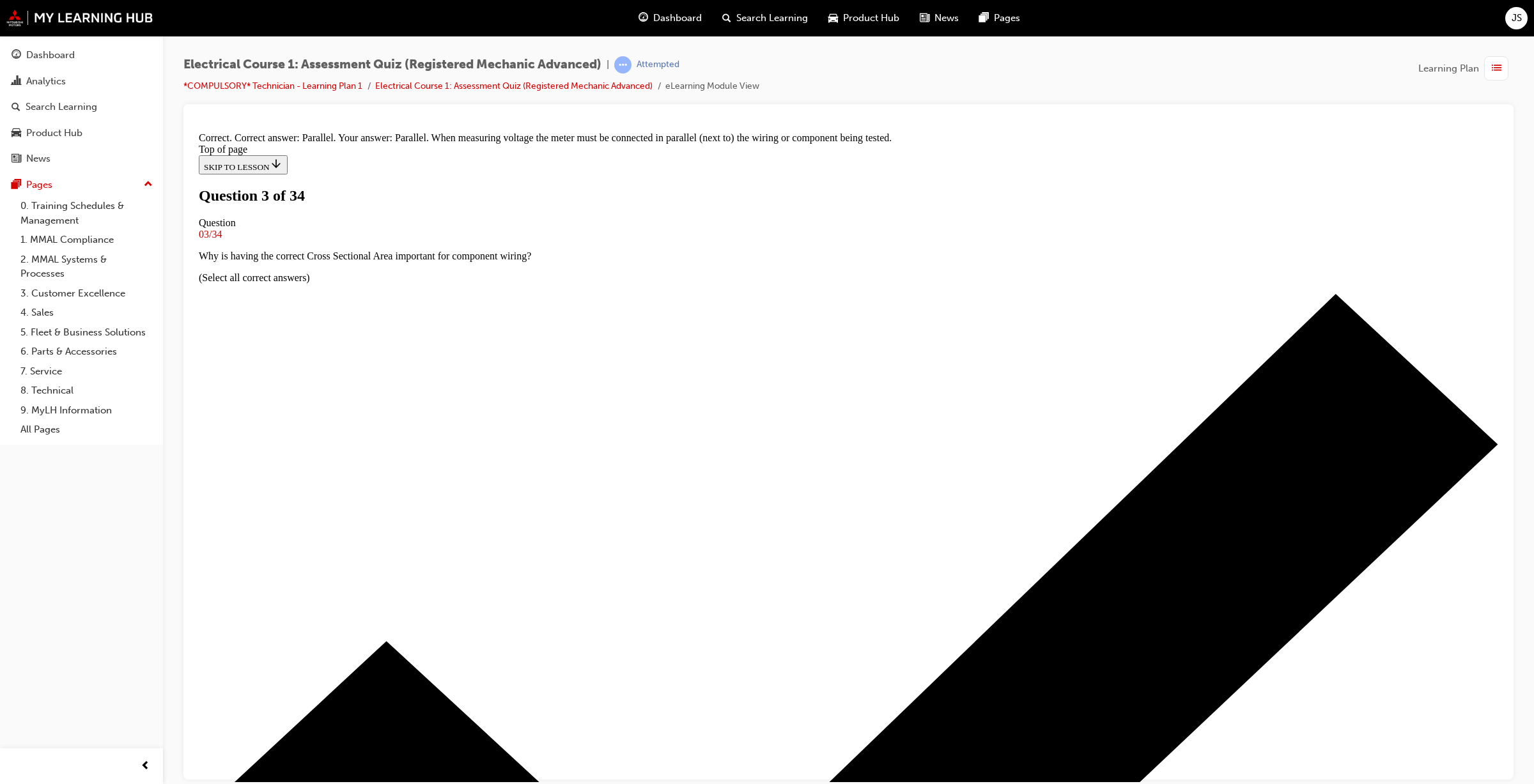 click on "NEXT" at bounding box center (215, 13608) 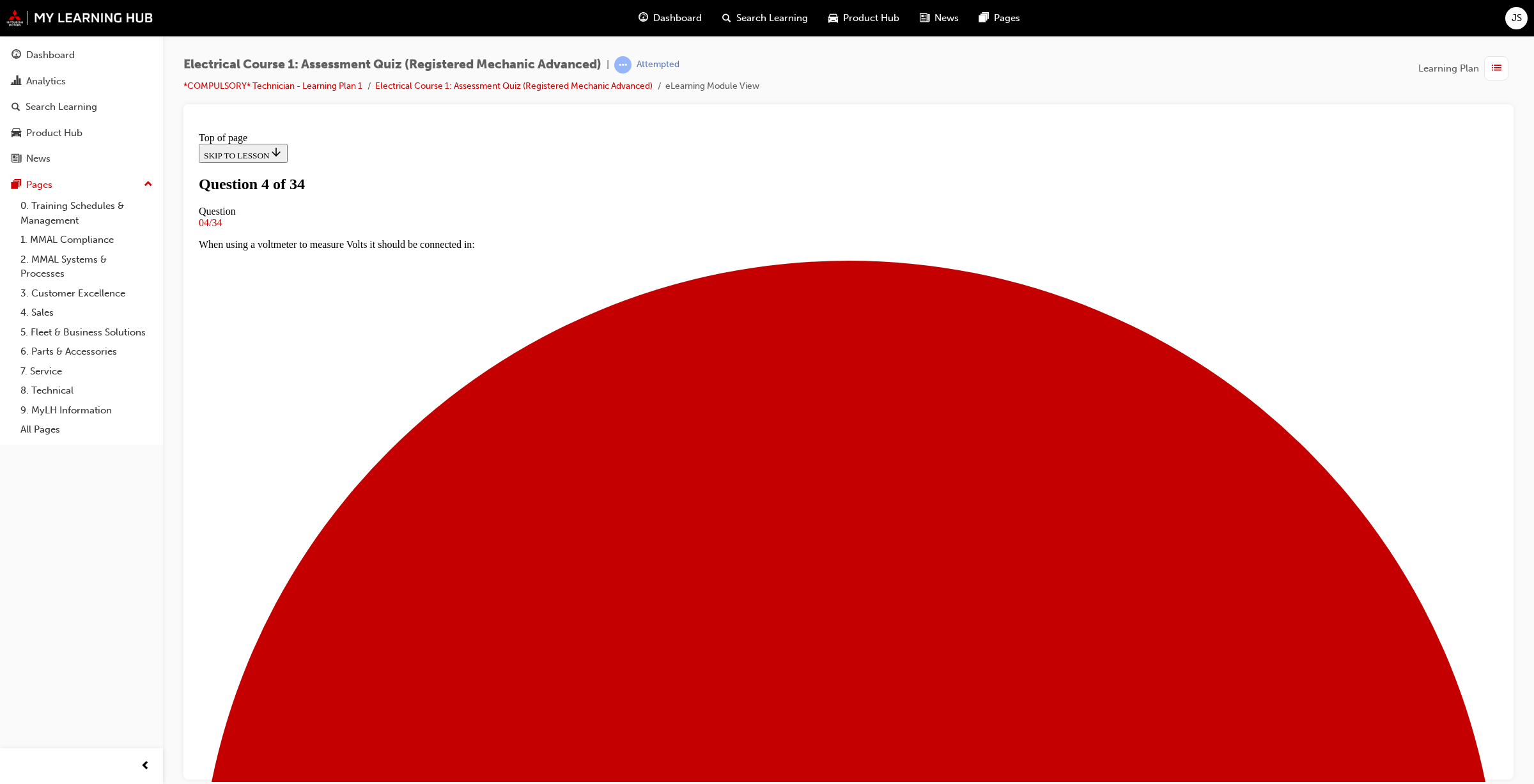 click at bounding box center [848, 15325] 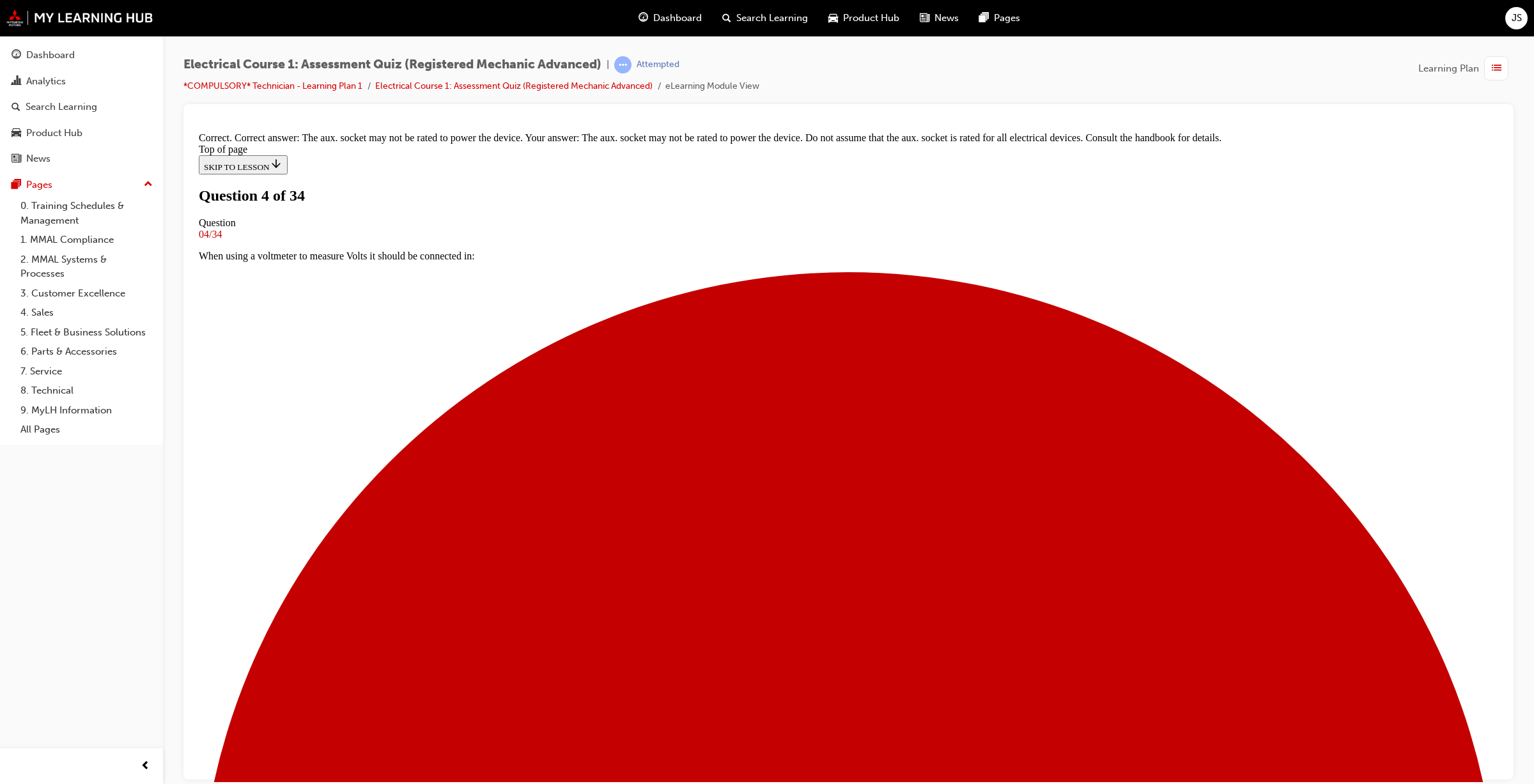 scroll, scrollTop: 27, scrollLeft: 0, axis: vertical 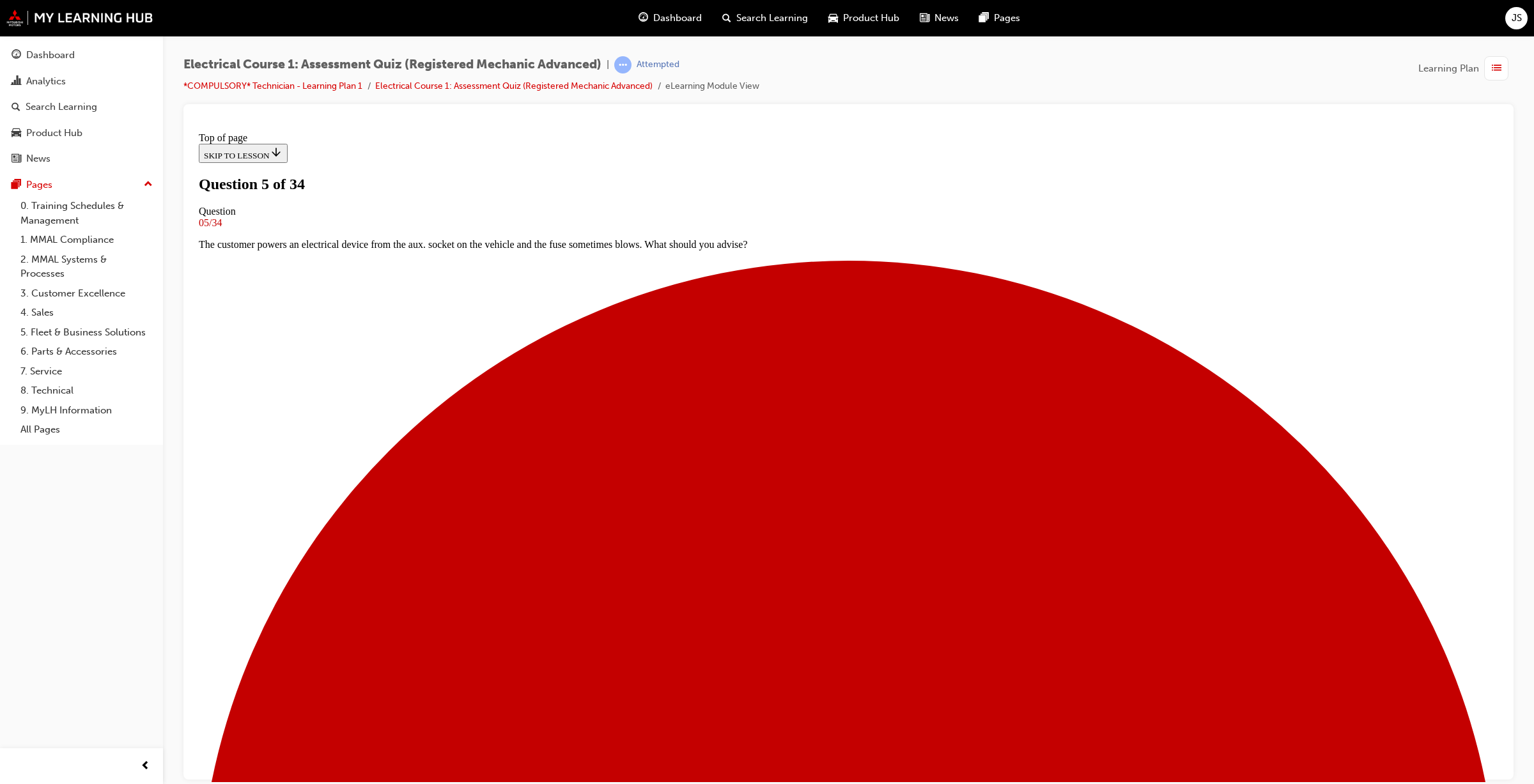 click on "Decrease" at bounding box center (848, 11886) 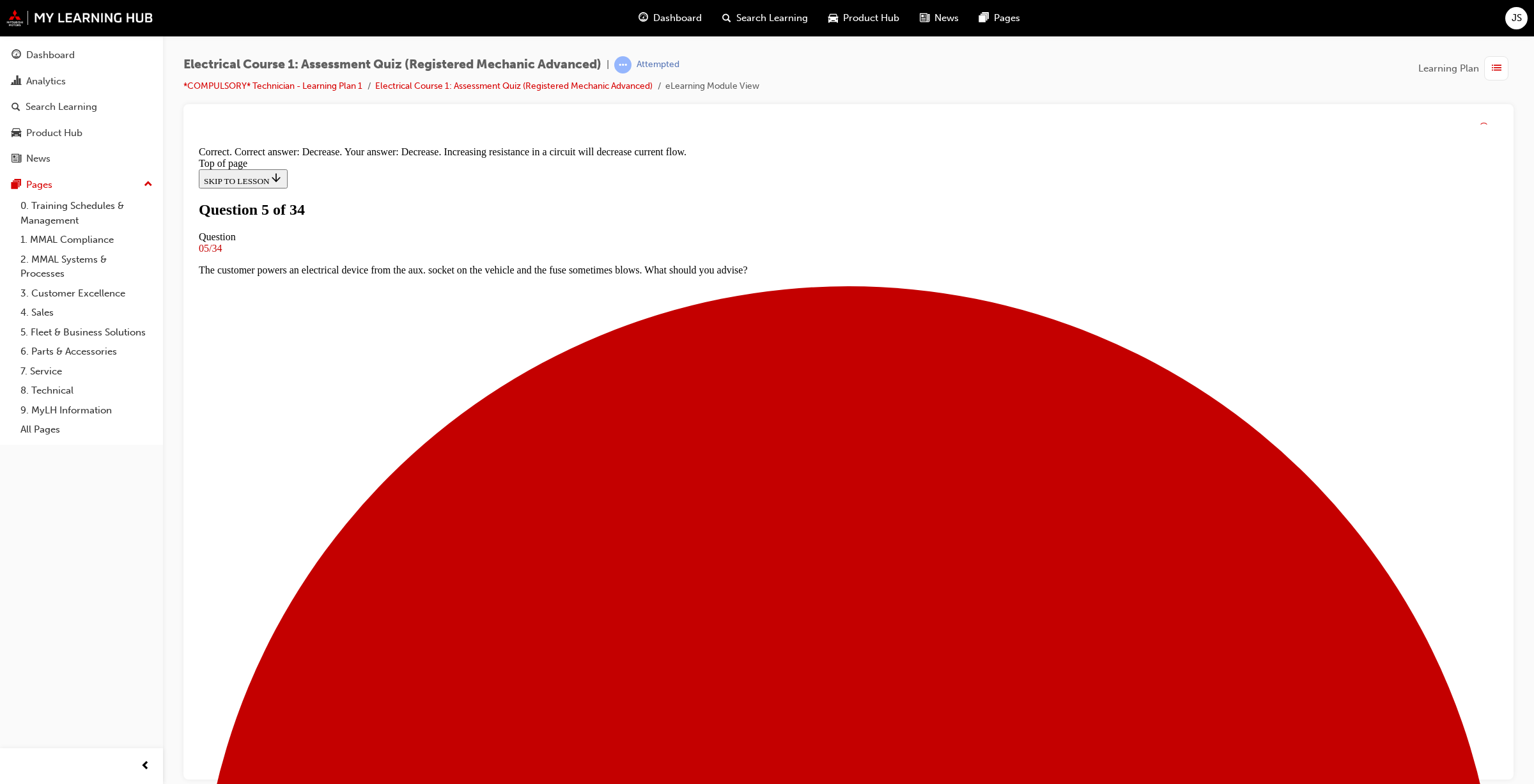 scroll, scrollTop: 42, scrollLeft: 0, axis: vertical 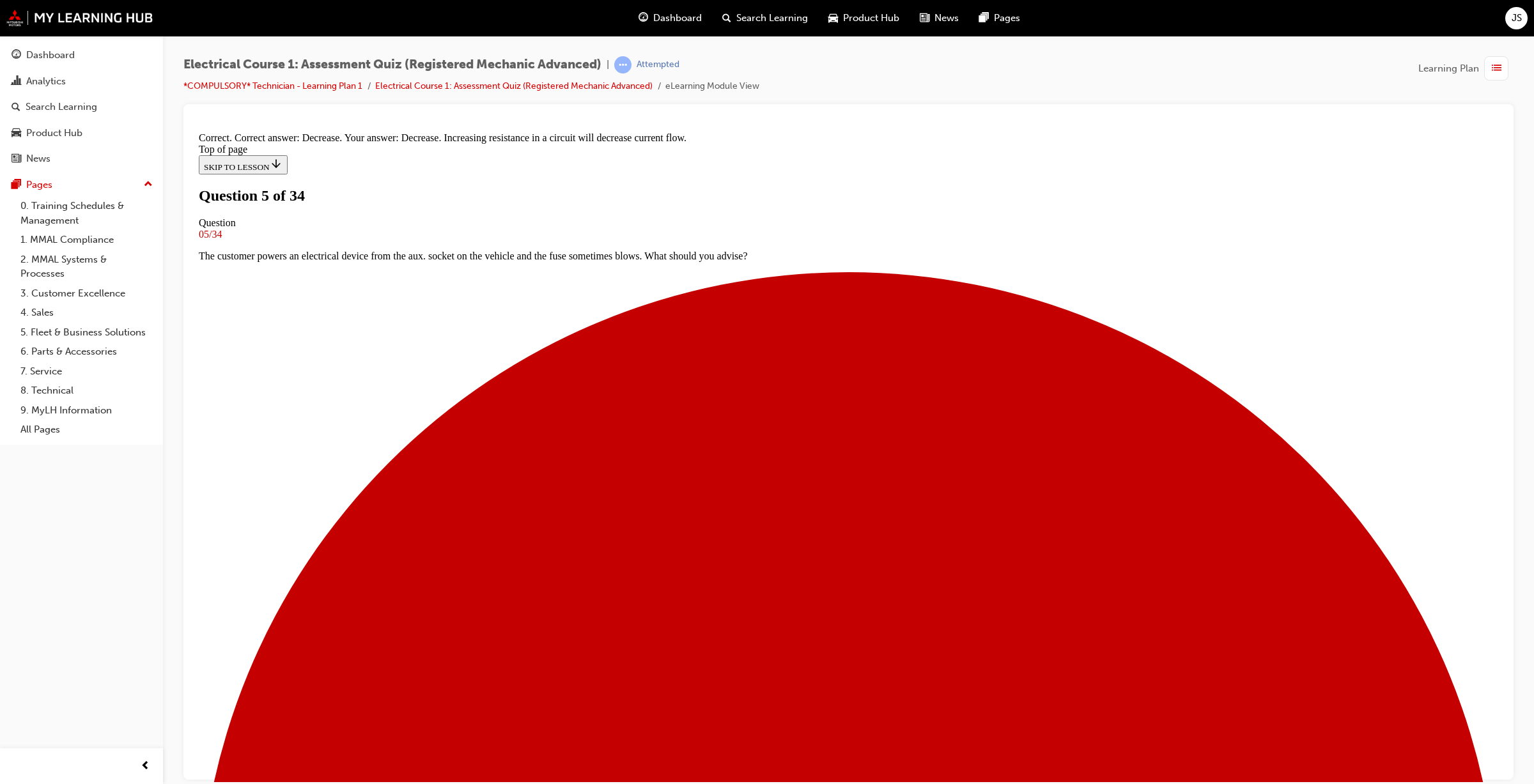 click on "NEXT" at bounding box center (215, 16574) 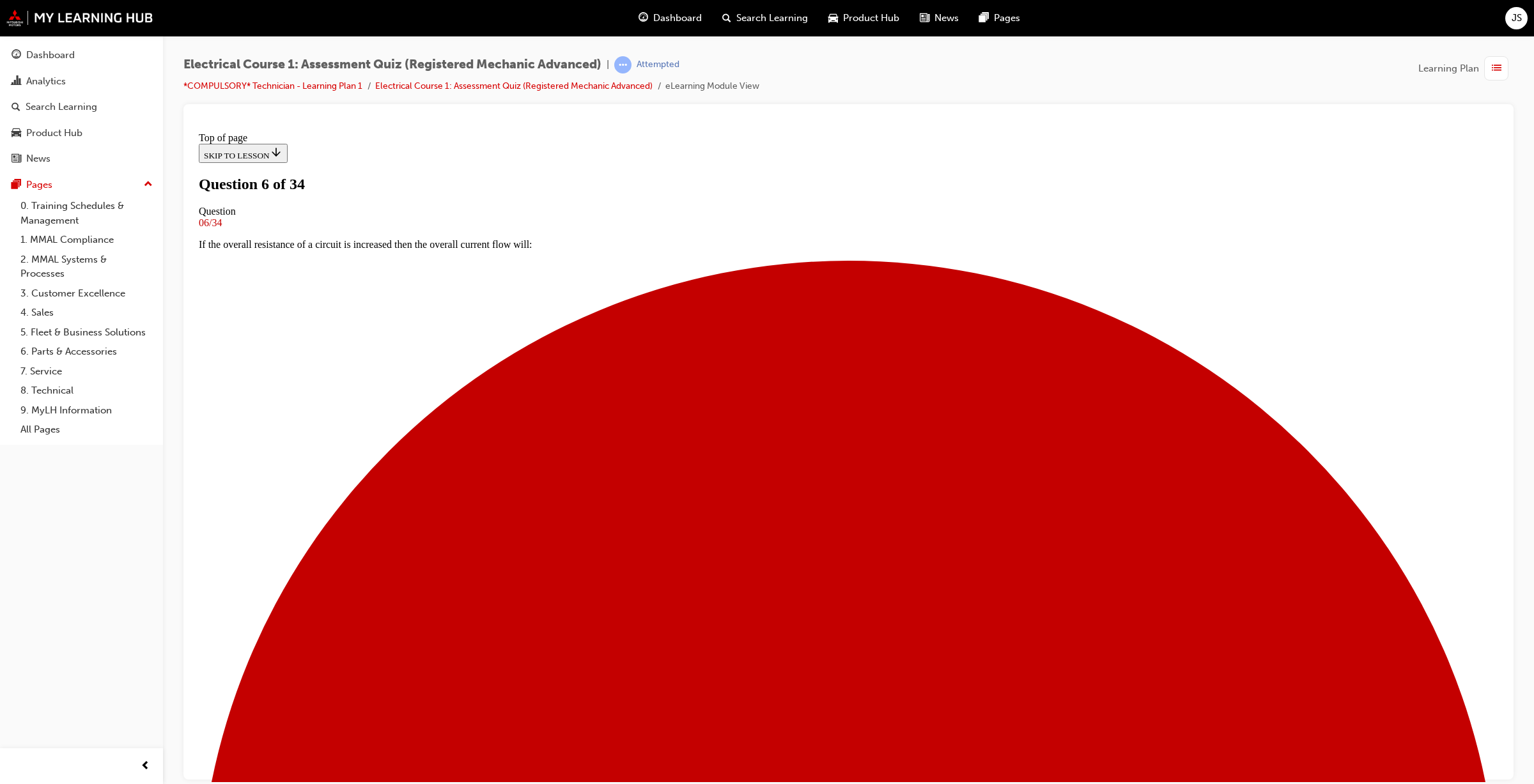 scroll, scrollTop: 0, scrollLeft: 0, axis: both 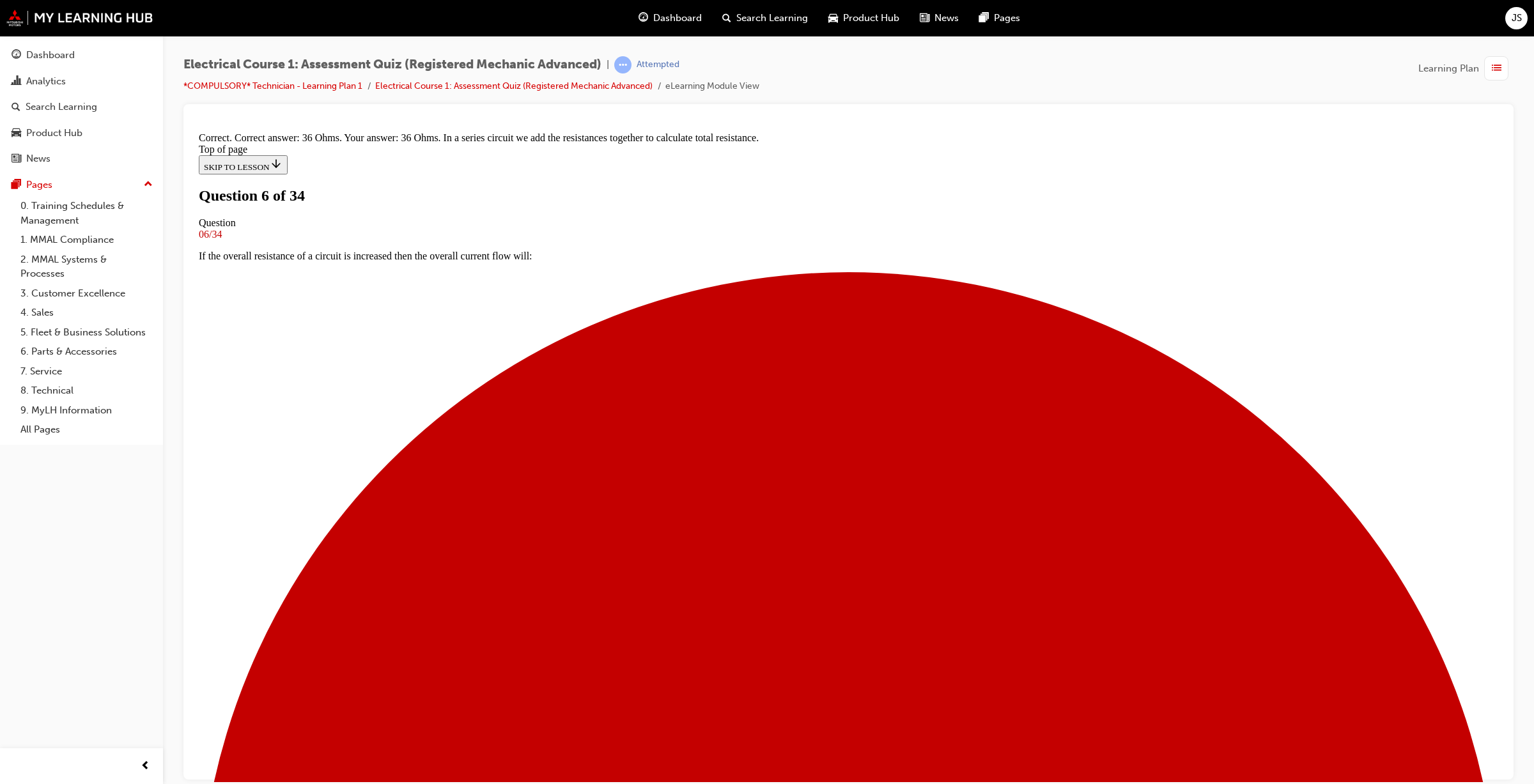click on "NEXT" at bounding box center [215, 18866] 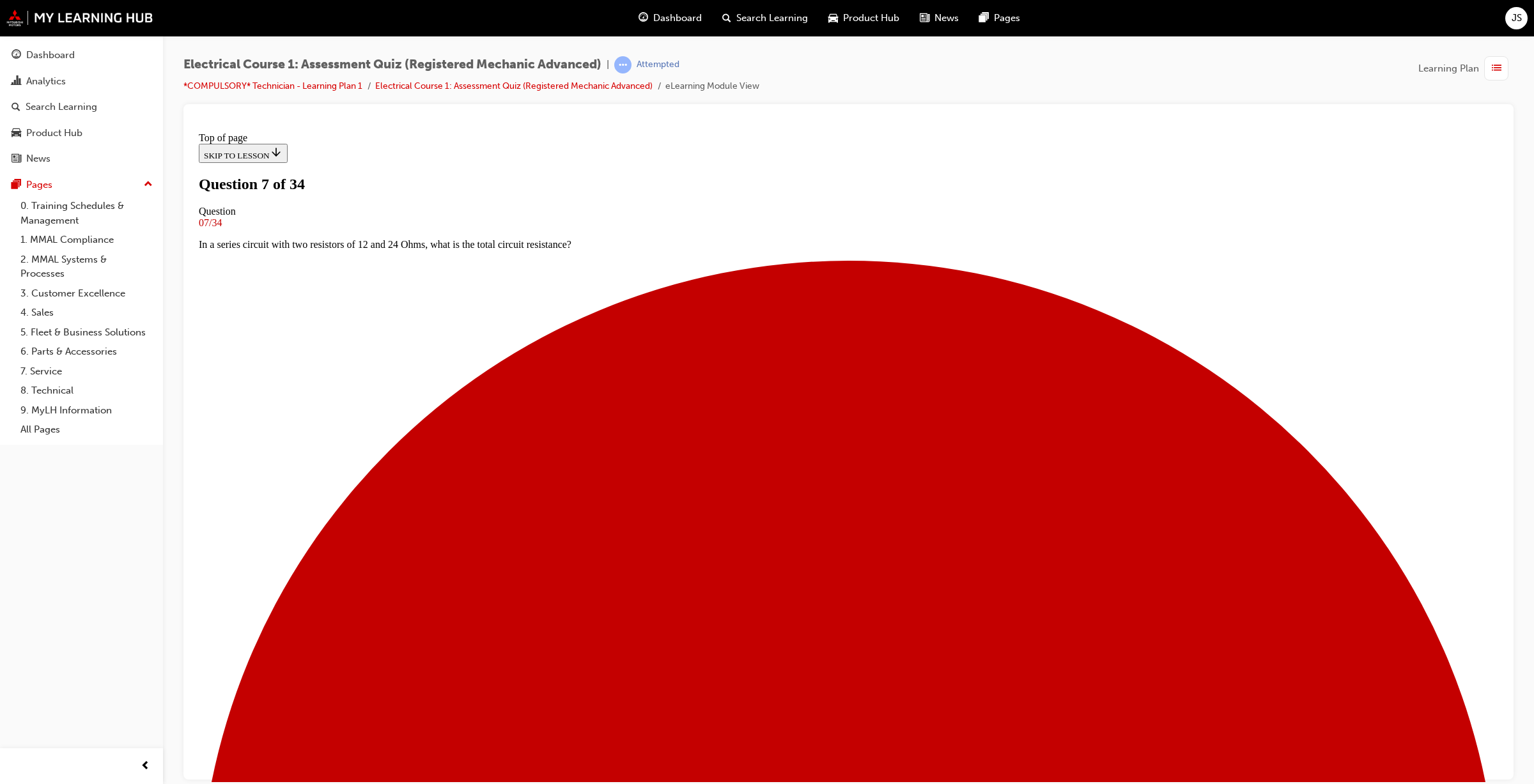 click on "Rotor" at bounding box center (848, 11886) 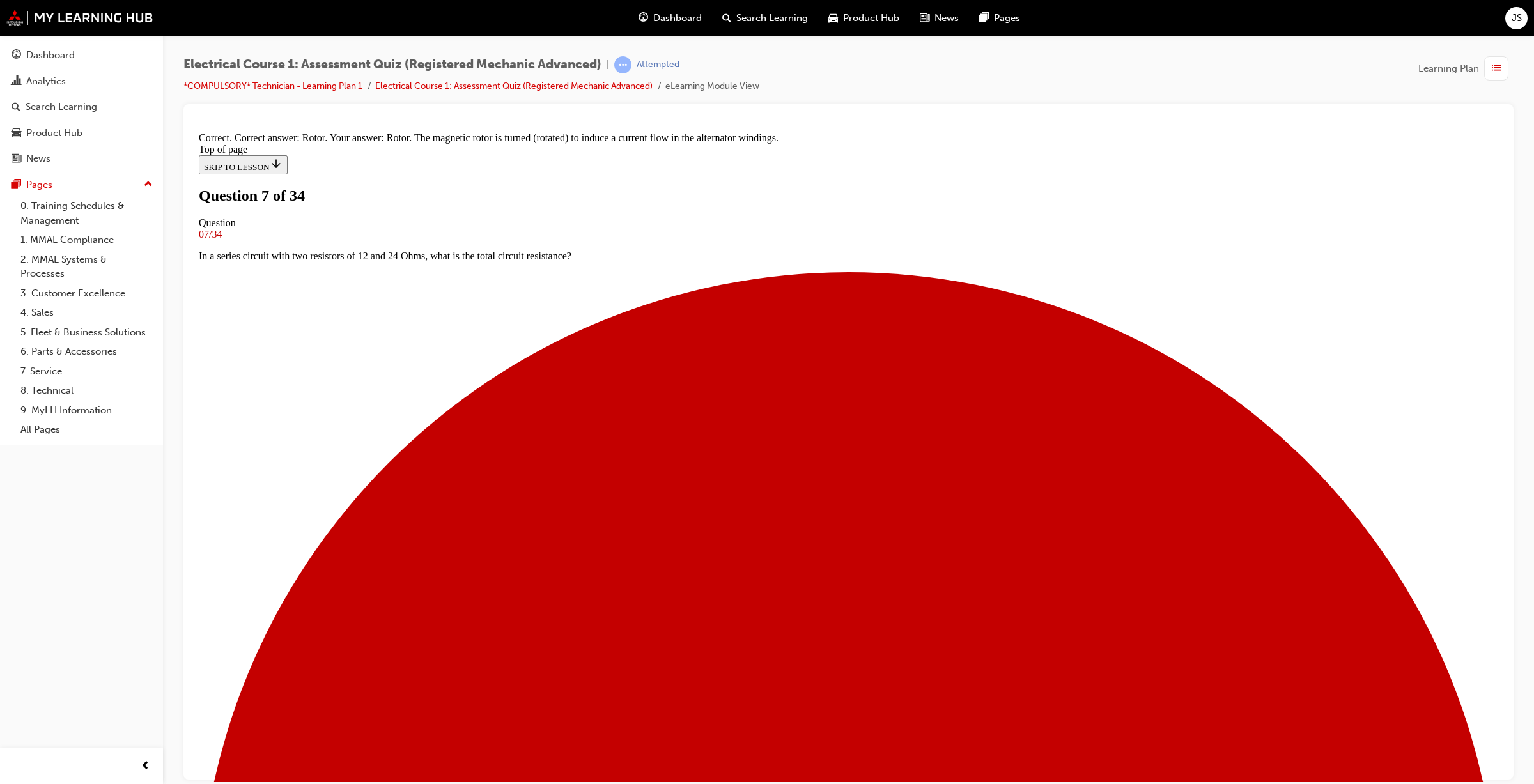 scroll, scrollTop: 56, scrollLeft: 0, axis: vertical 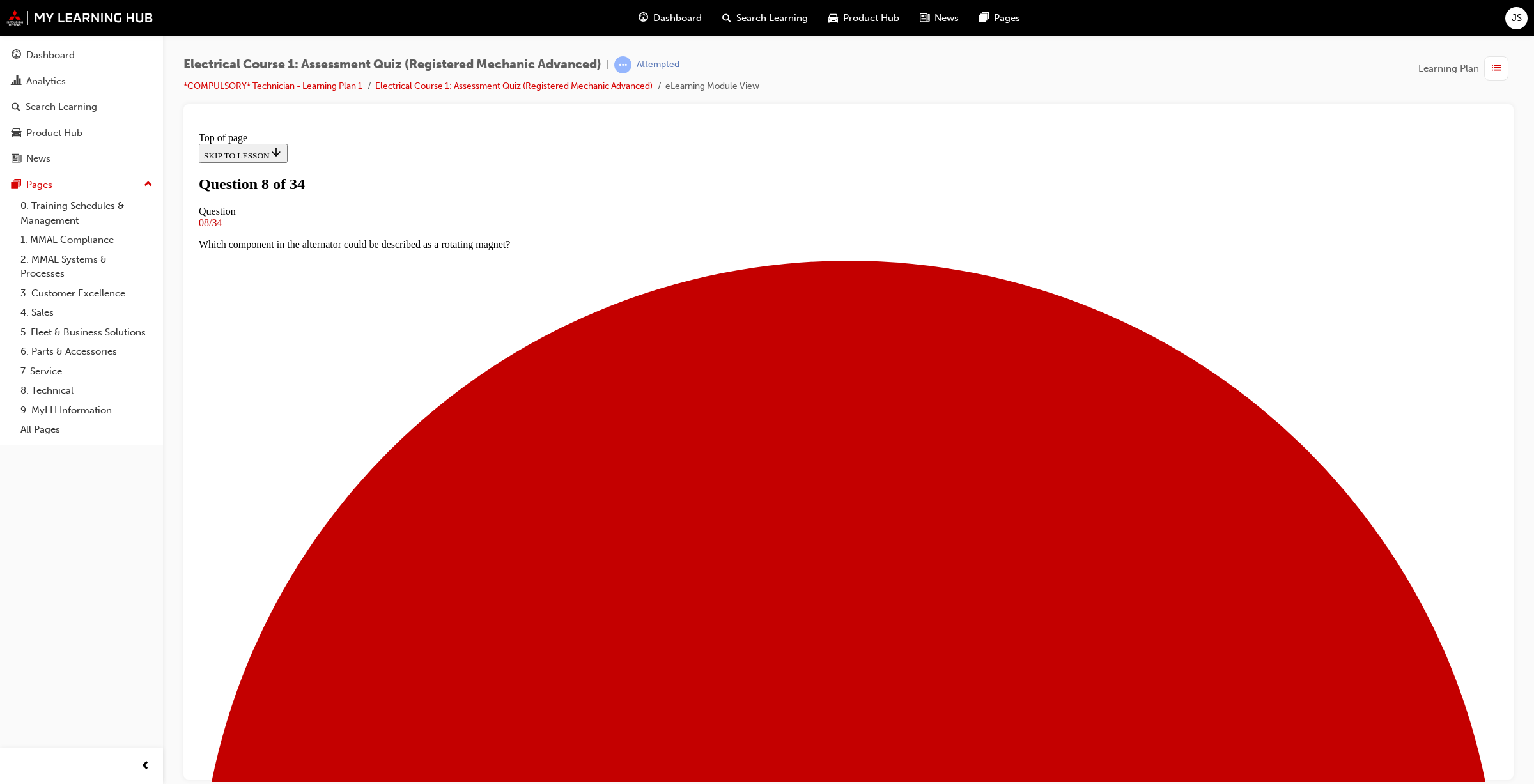 click on "V=AxR" at bounding box center (848, 16482) 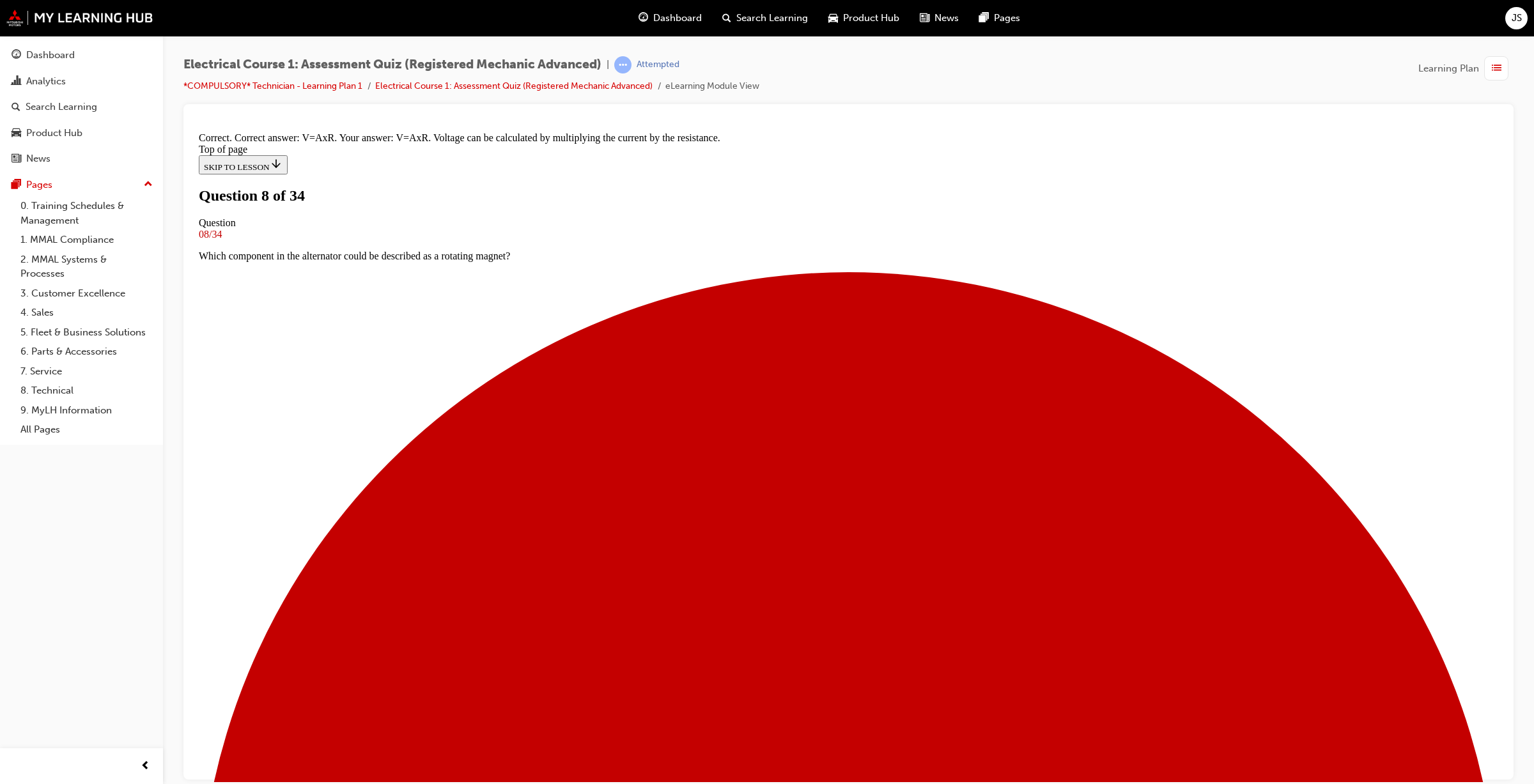 scroll, scrollTop: 3, scrollLeft: 0, axis: vertical 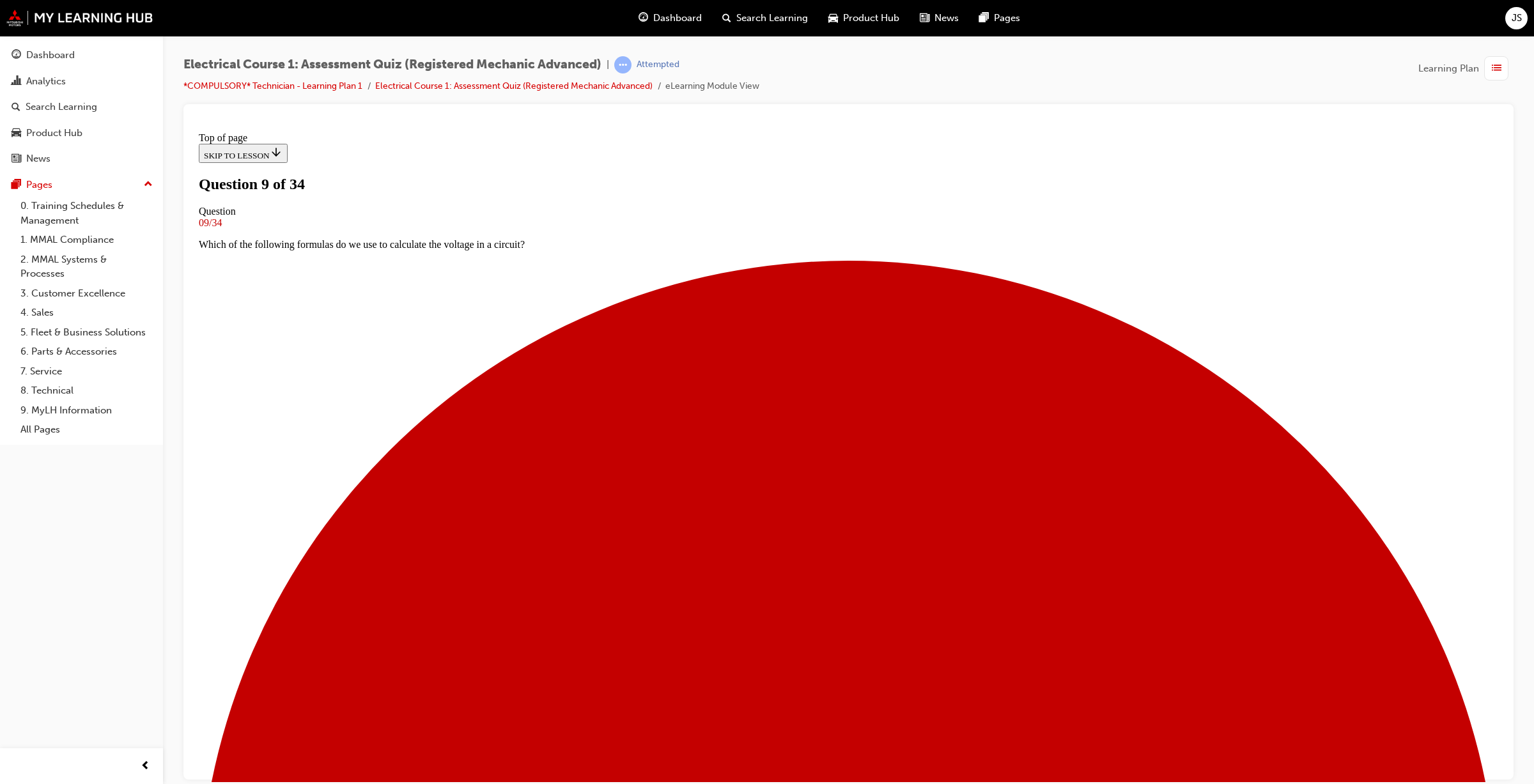click at bounding box center [861, 9765] 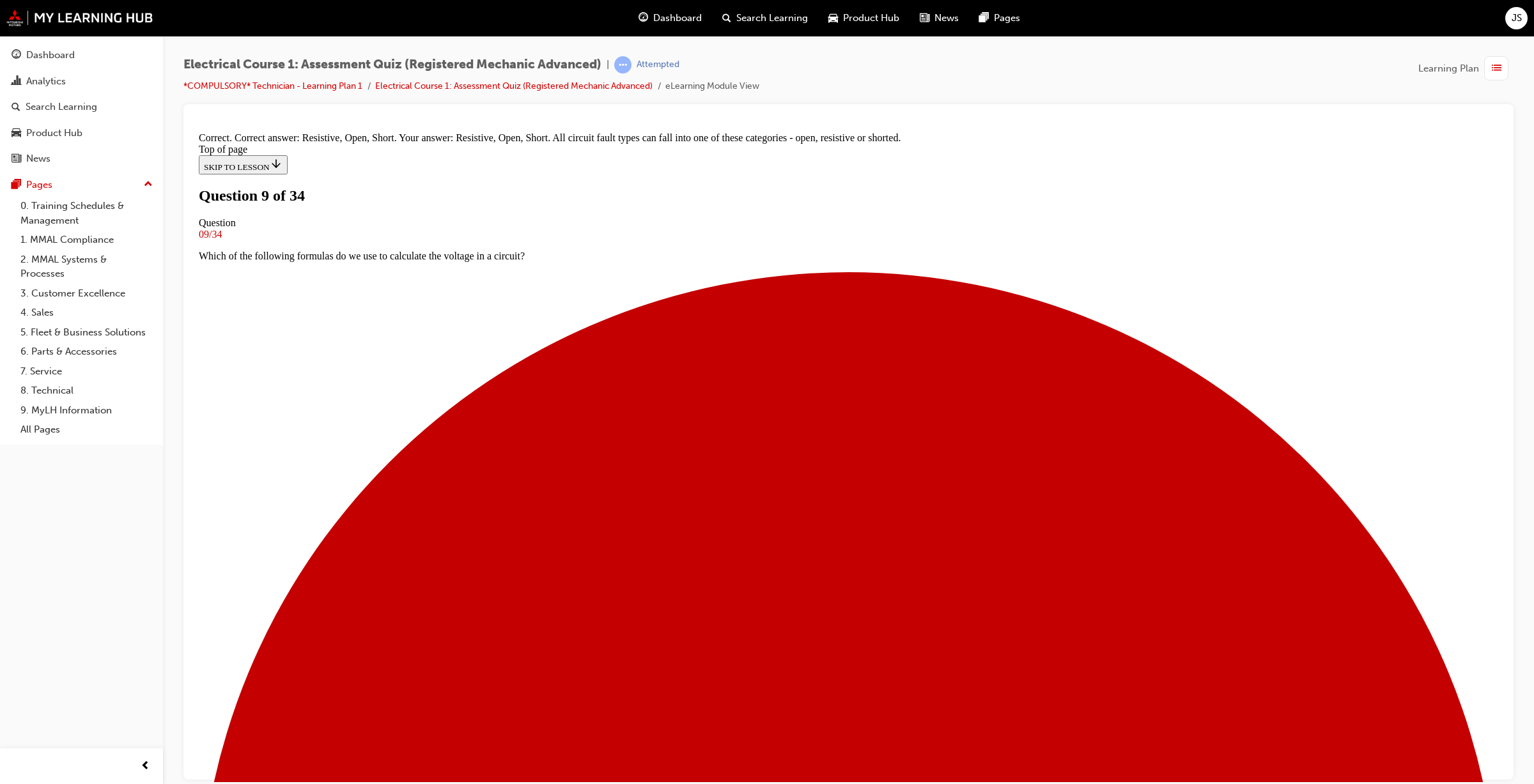scroll, scrollTop: 129, scrollLeft: 0, axis: vertical 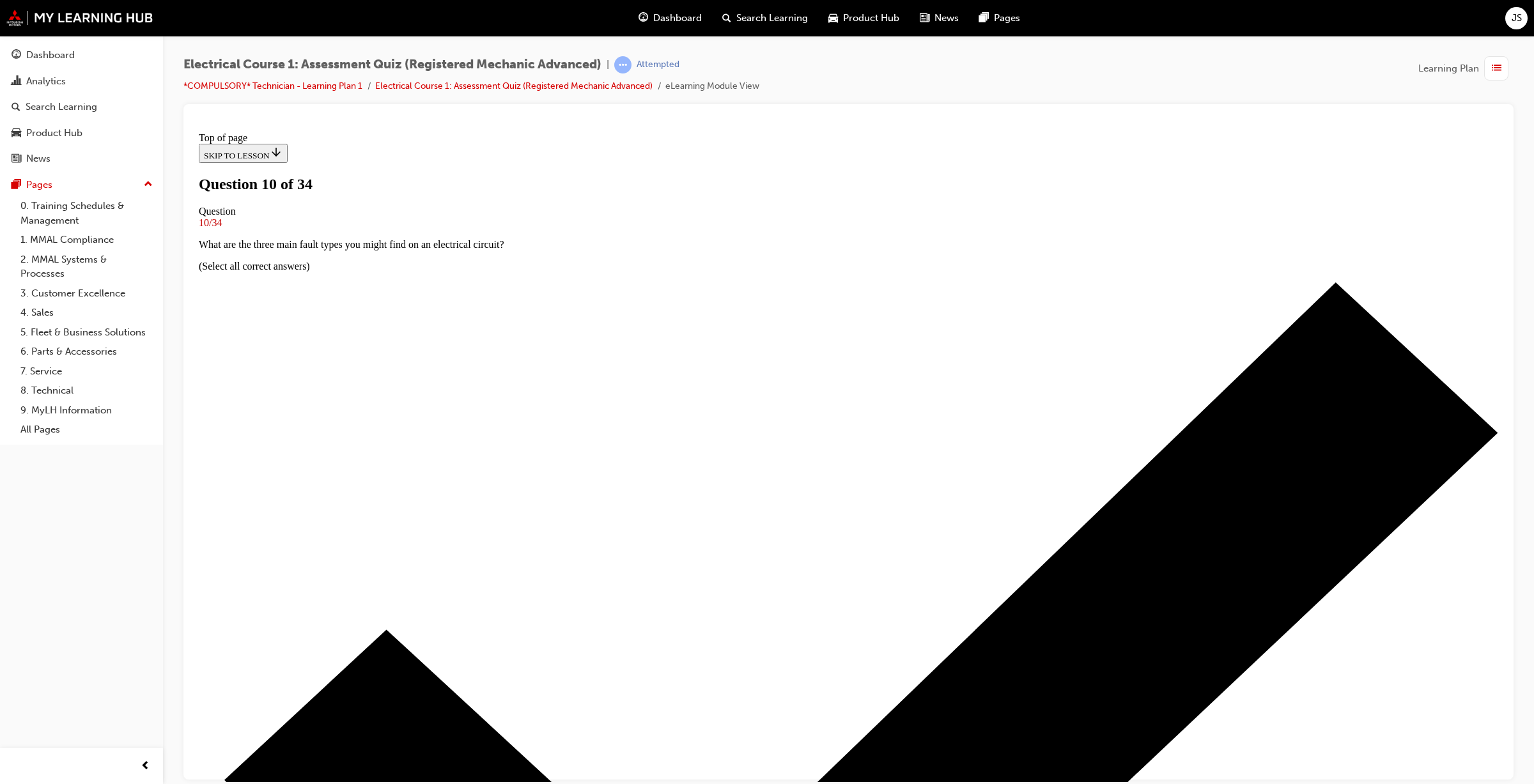click at bounding box center [848, 13341] 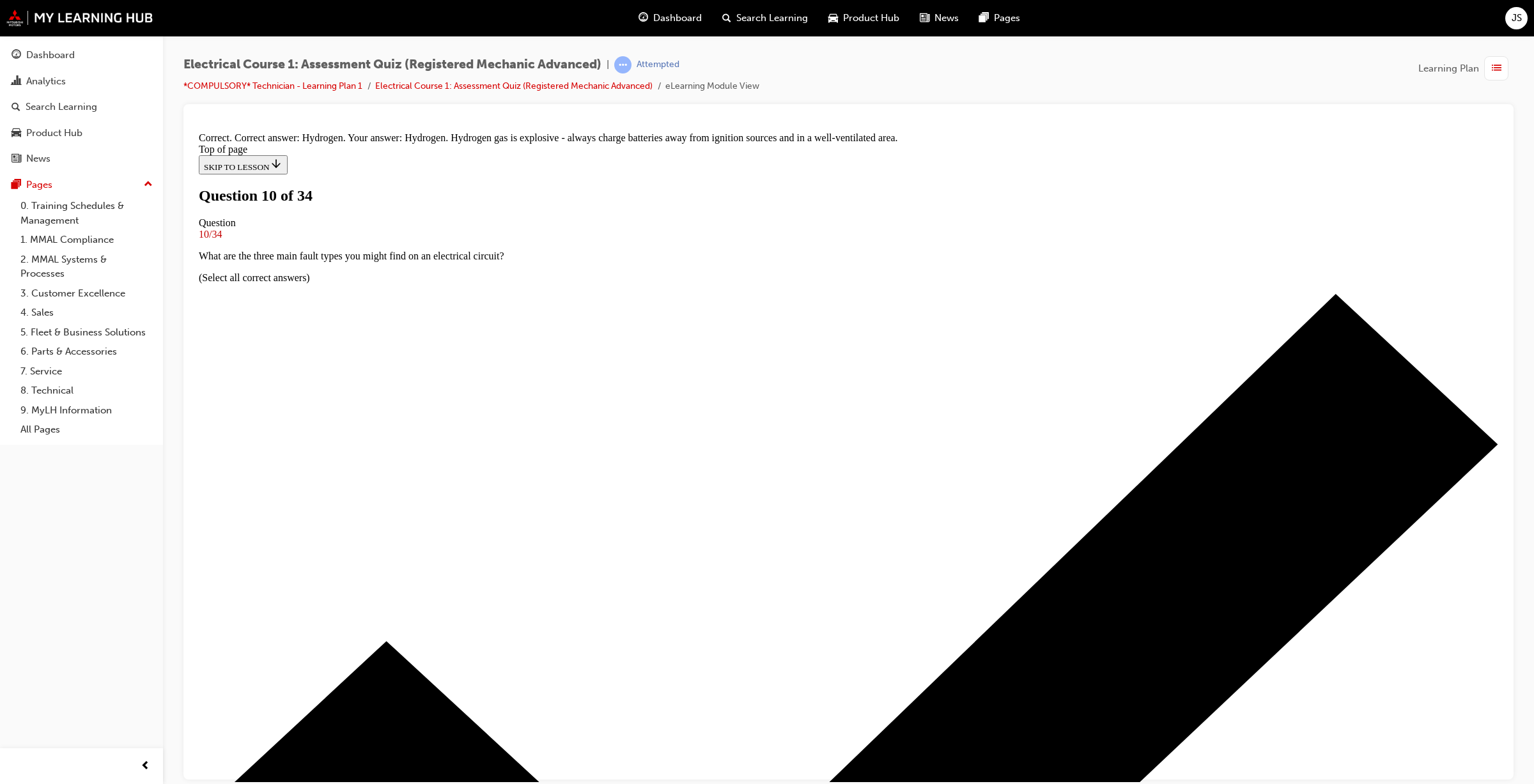 scroll, scrollTop: 78, scrollLeft: 0, axis: vertical 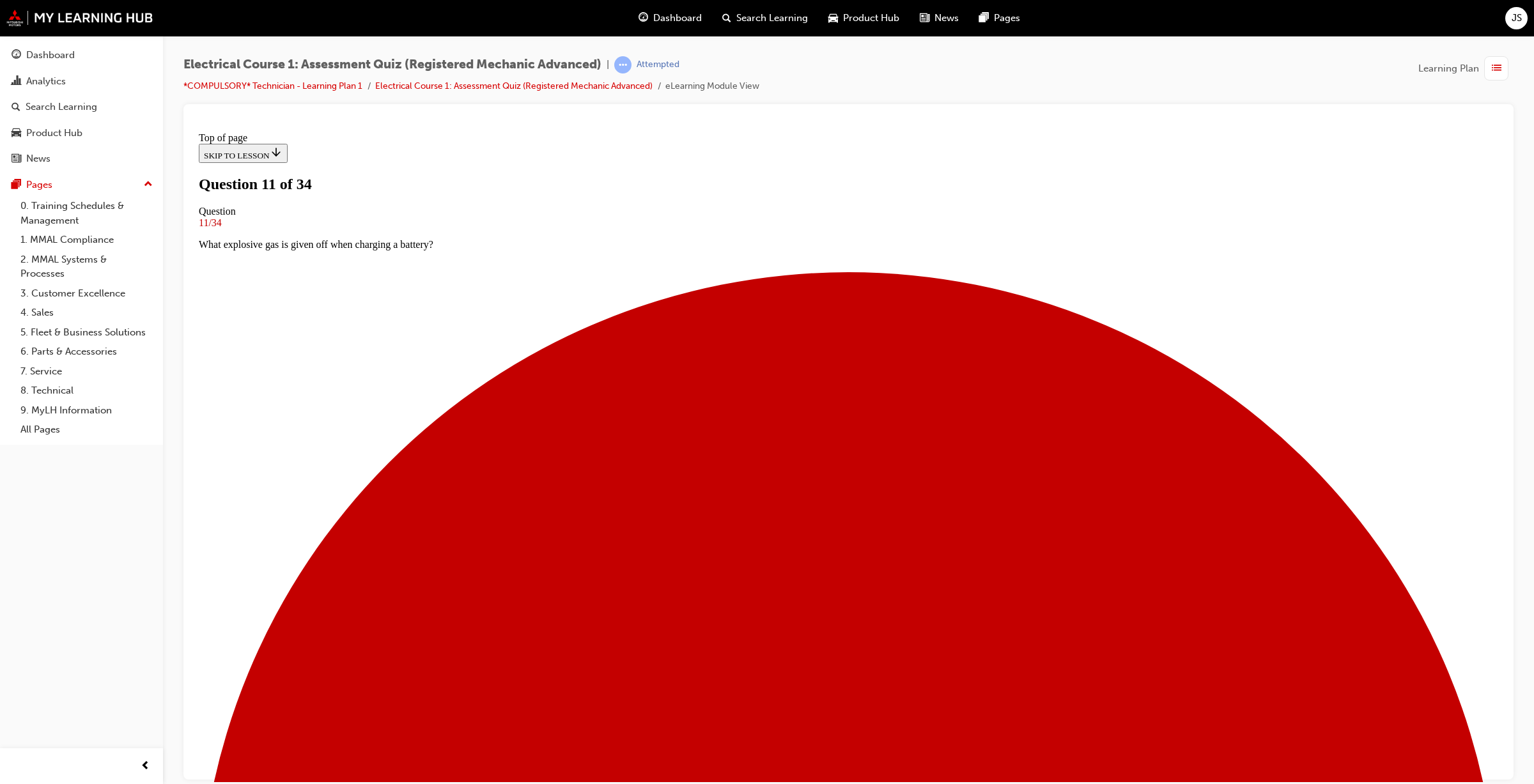 click at bounding box center (848, 13044) 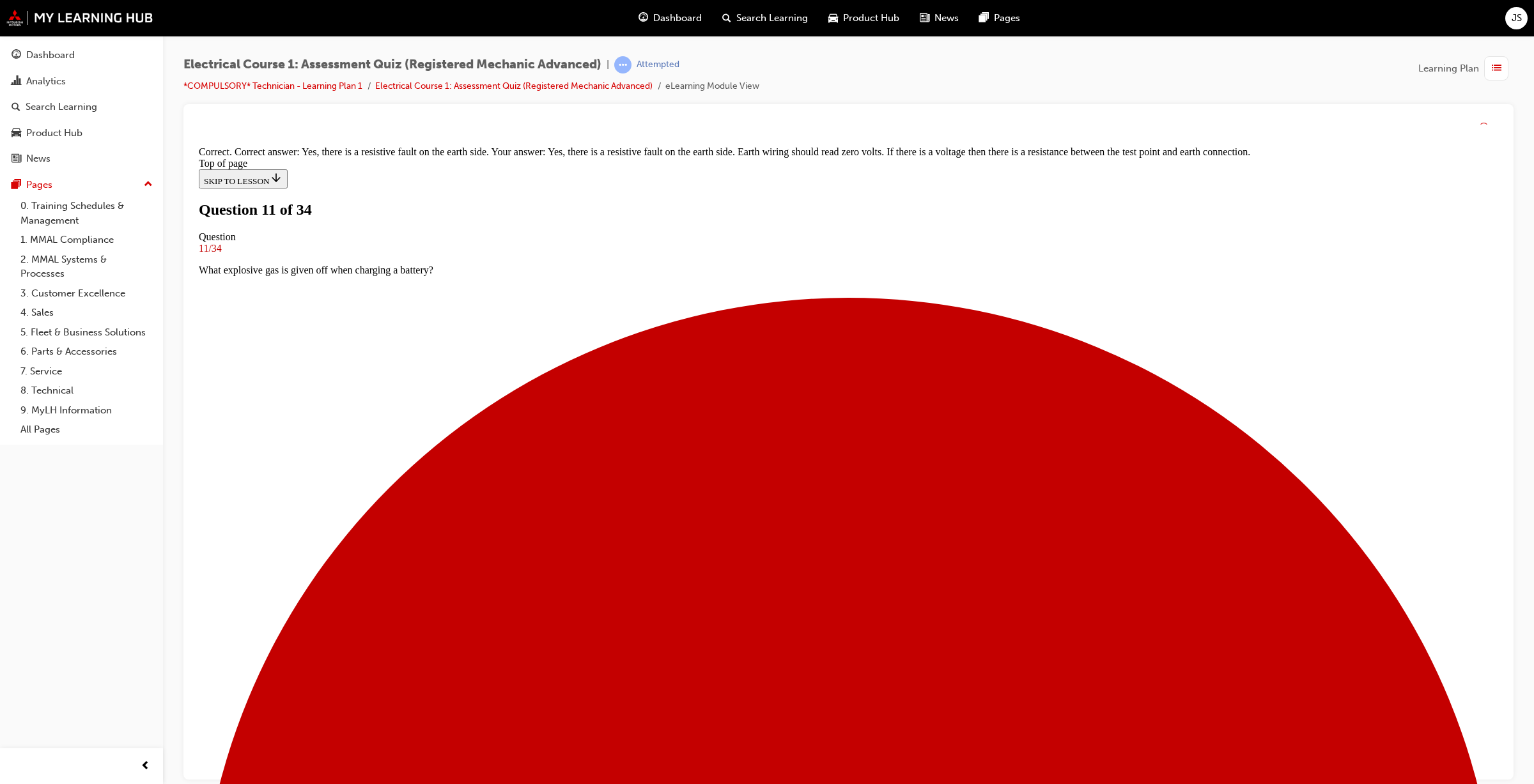 scroll, scrollTop: 129, scrollLeft: 0, axis: vertical 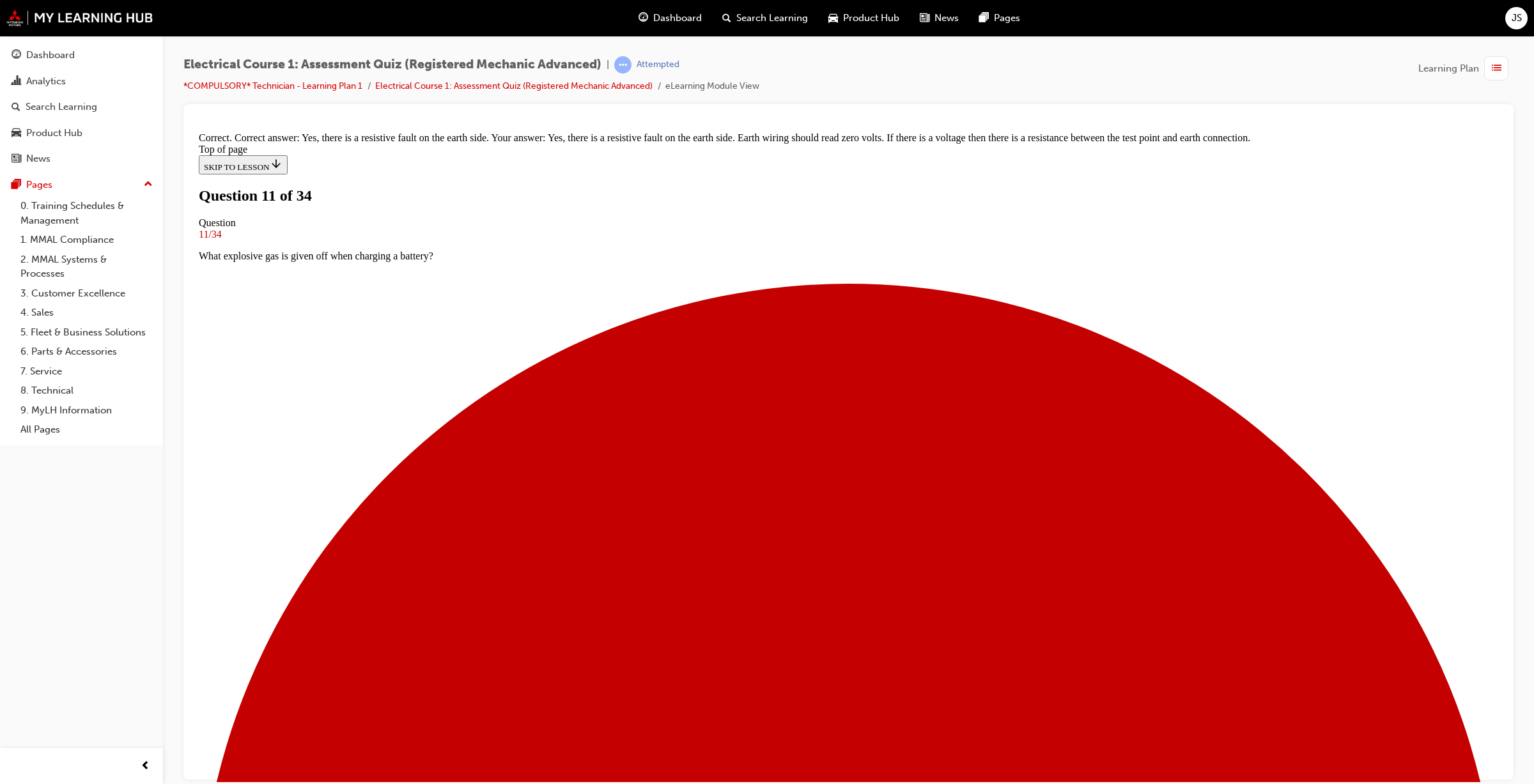click on "NEXT" at bounding box center [215, 21170] 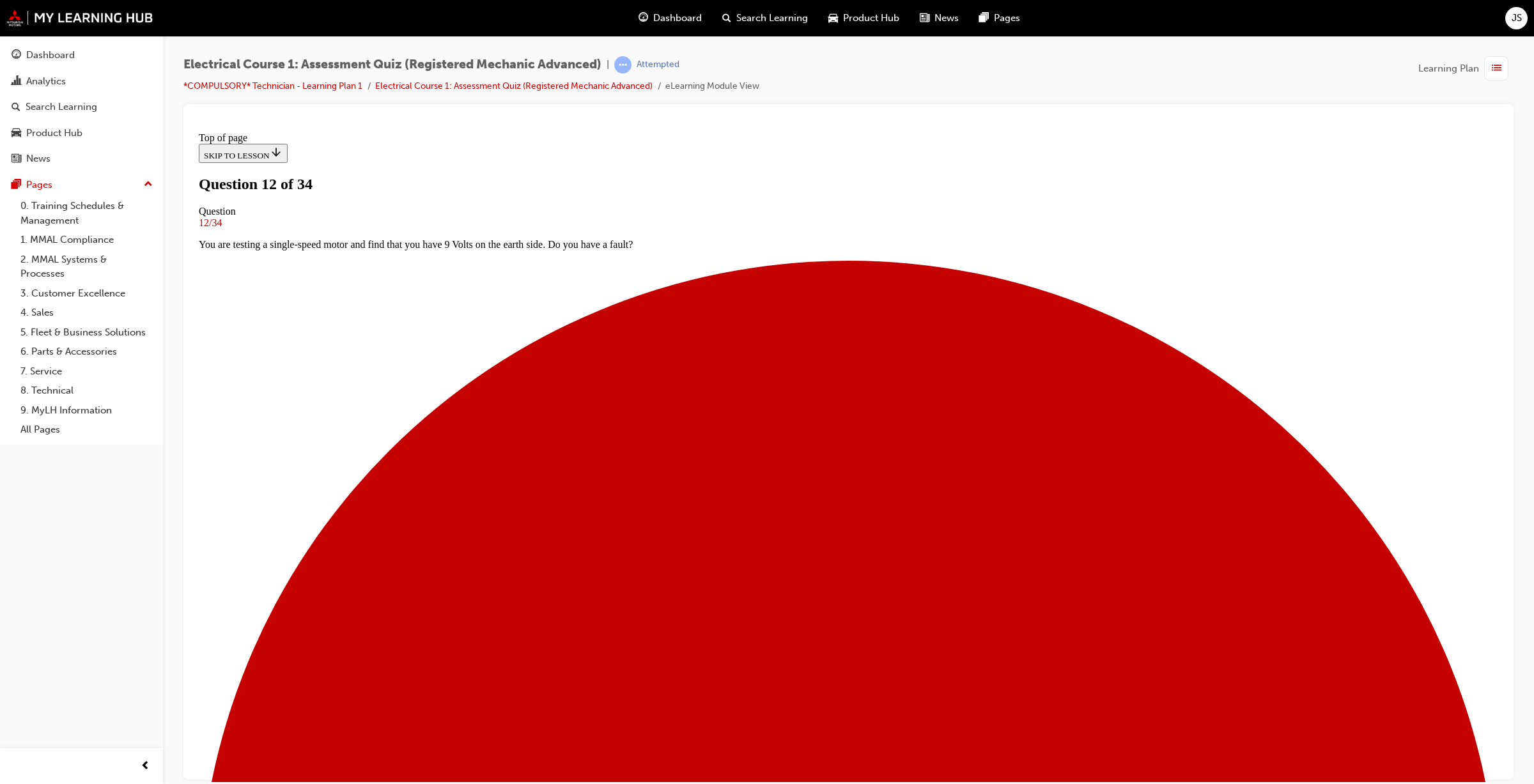 click on "Stator" at bounding box center [848, 14178] 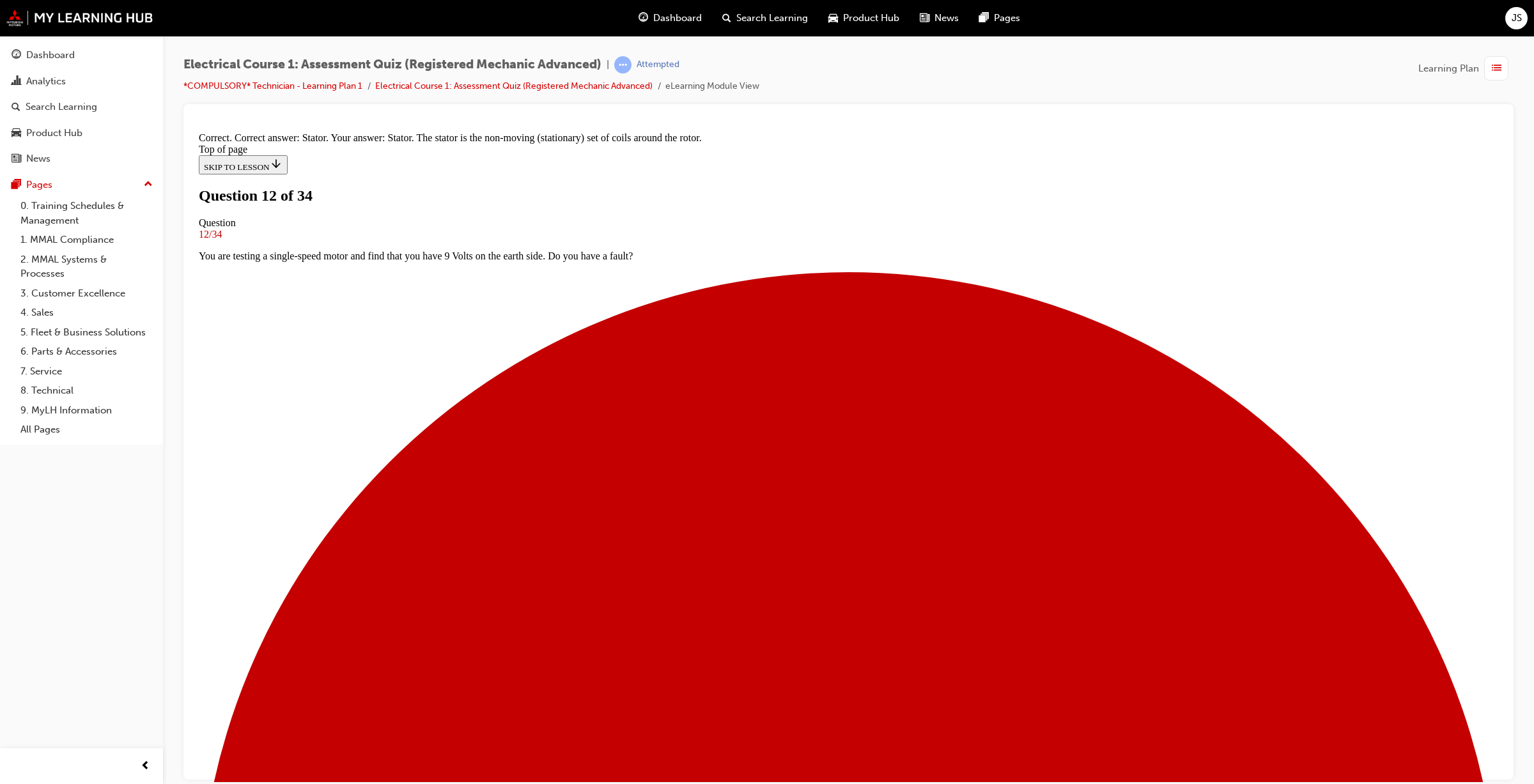 scroll, scrollTop: 42, scrollLeft: 0, axis: vertical 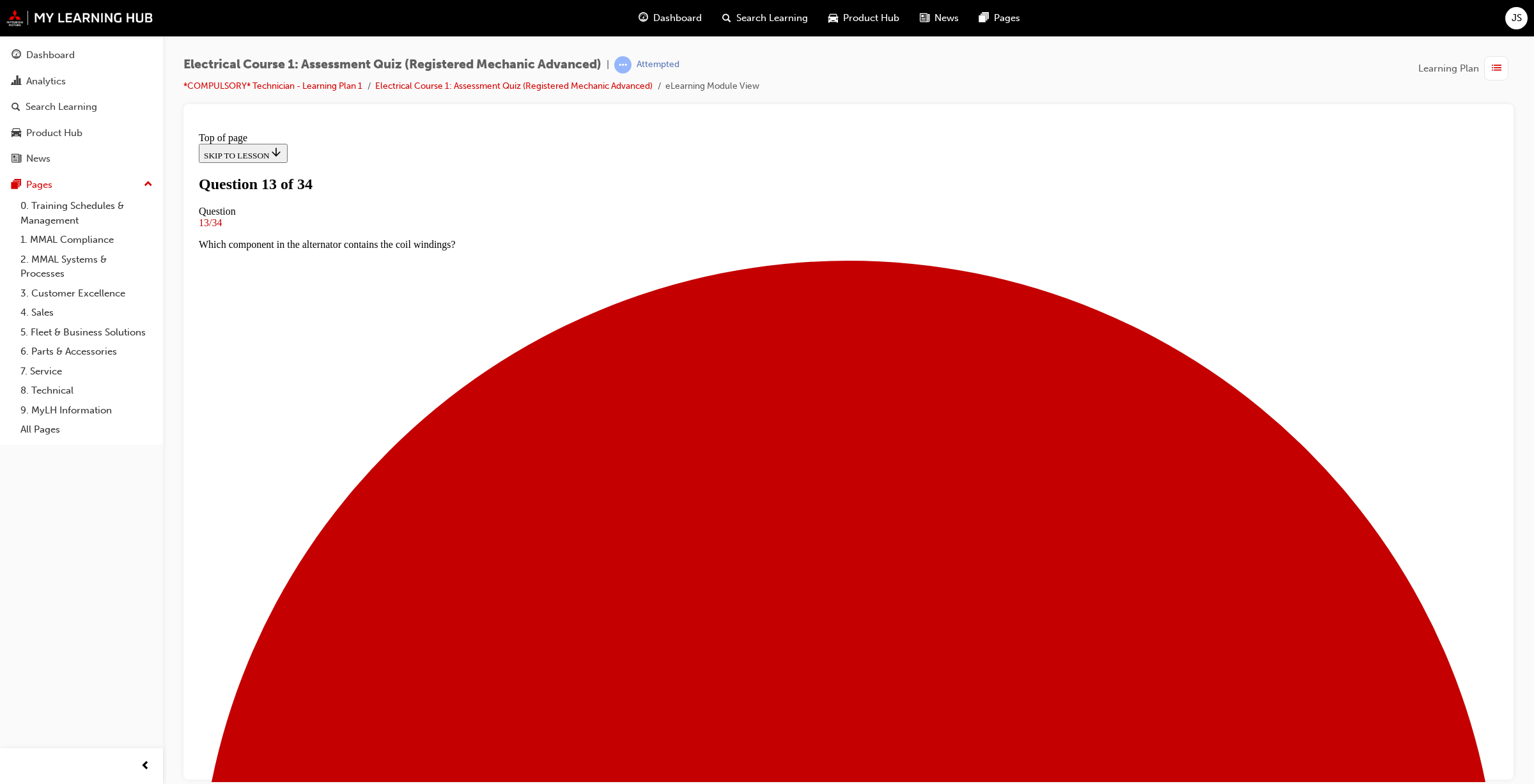 click on "R=V/A" at bounding box center [848, 14184] 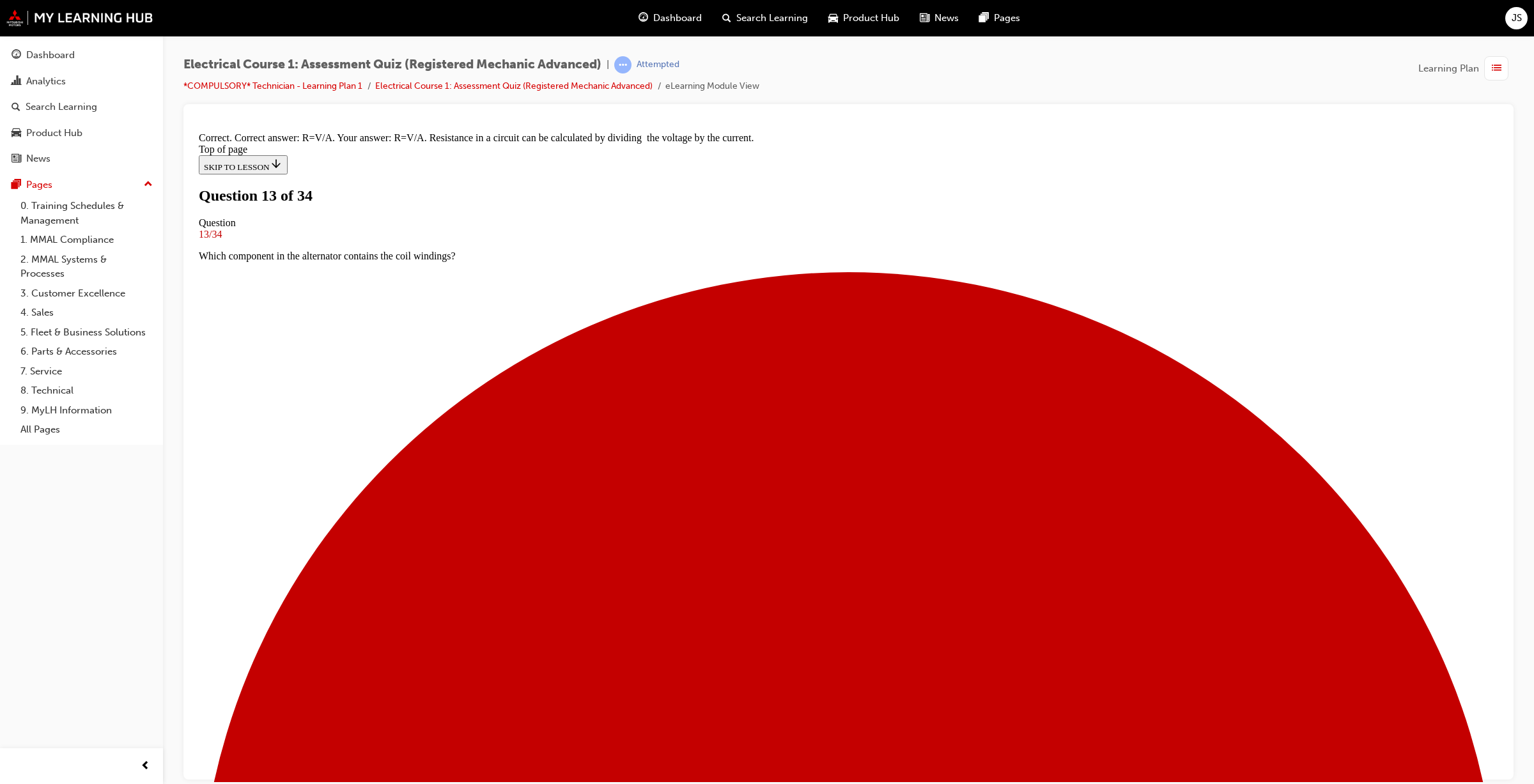 scroll, scrollTop: 18, scrollLeft: 0, axis: vertical 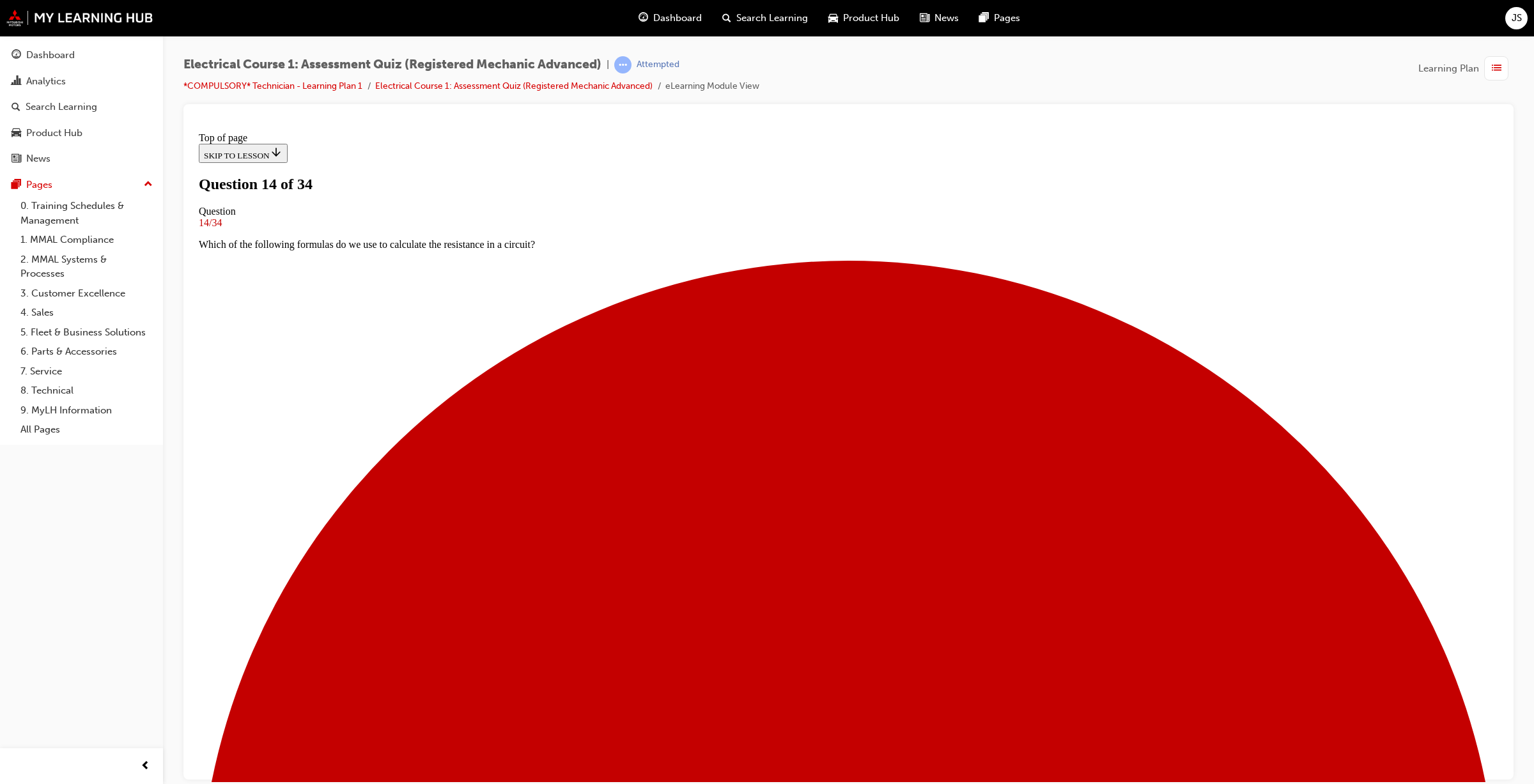 click at bounding box center [848, 8459] 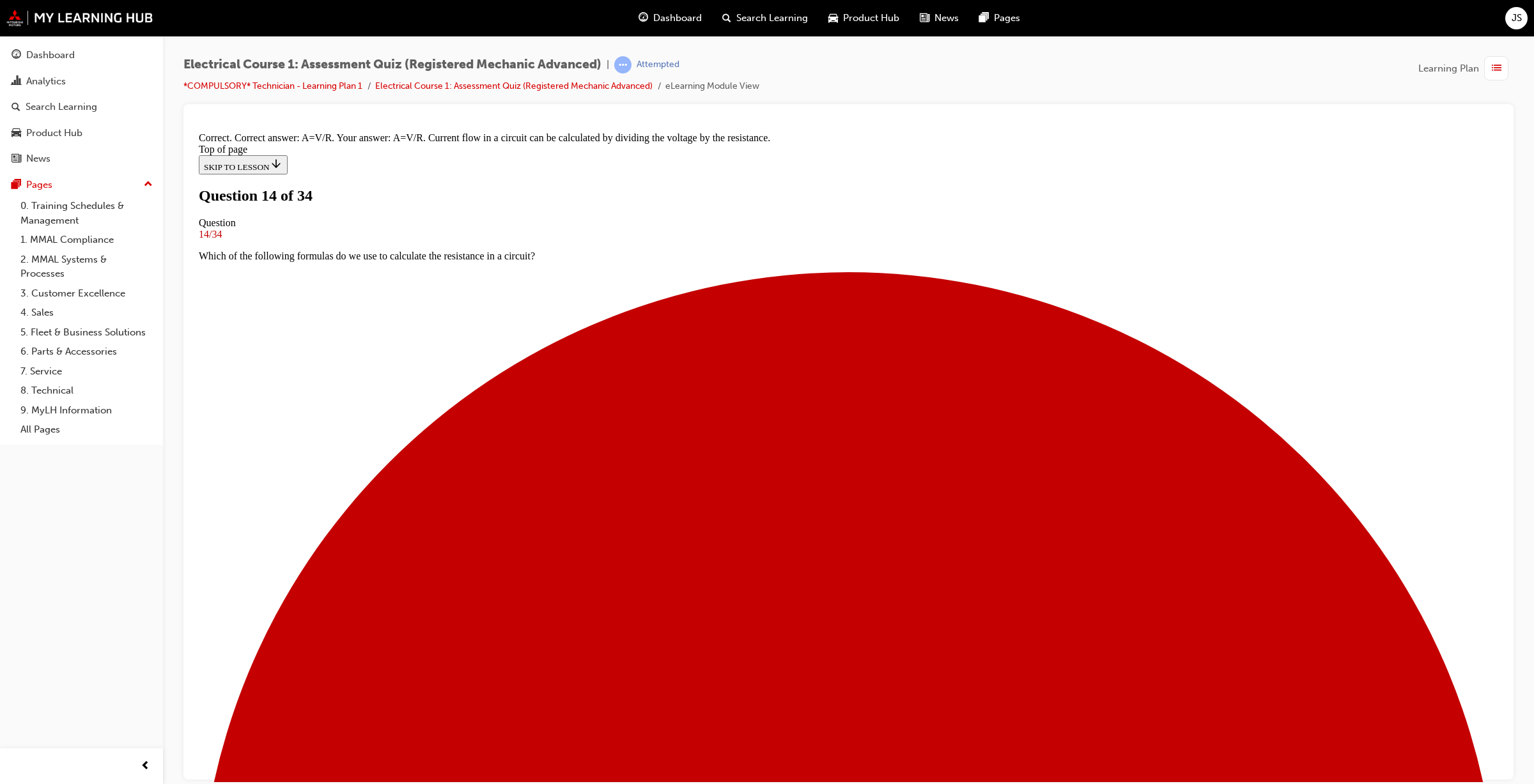 scroll, scrollTop: 18, scrollLeft: 0, axis: vertical 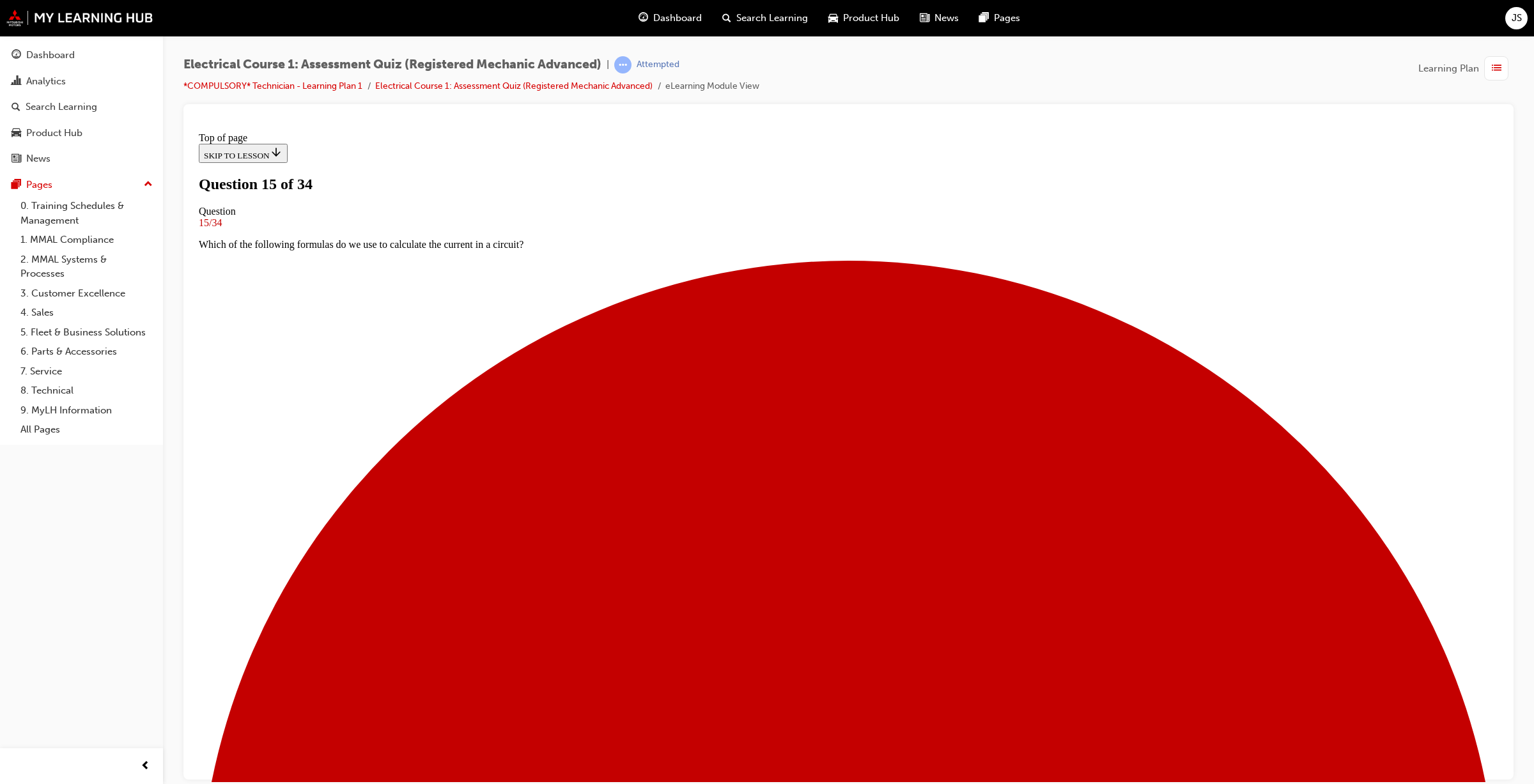 click on "Folder 80 - Configuration diagrams" at bounding box center [848, 14190] 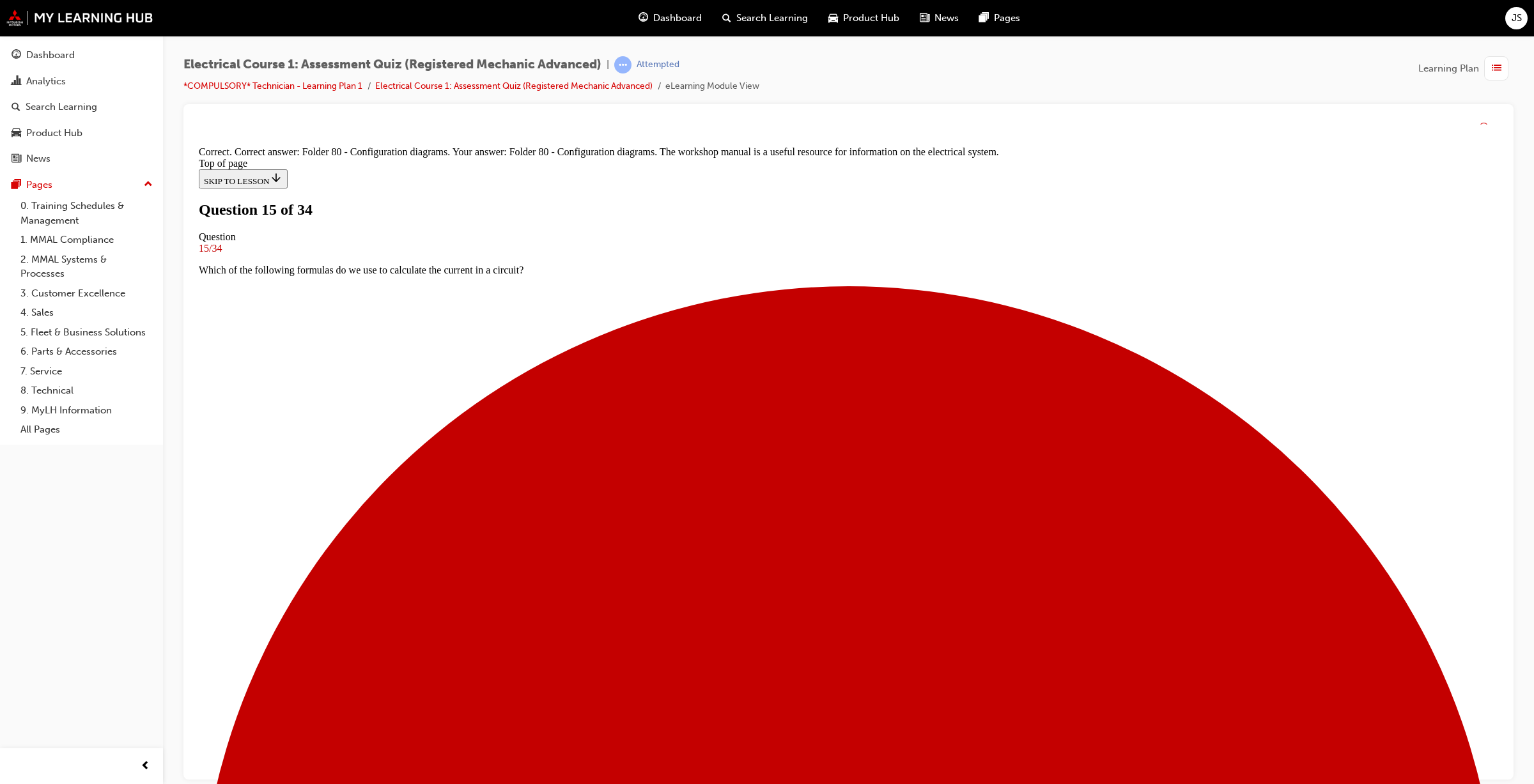 scroll, scrollTop: 56, scrollLeft: 0, axis: vertical 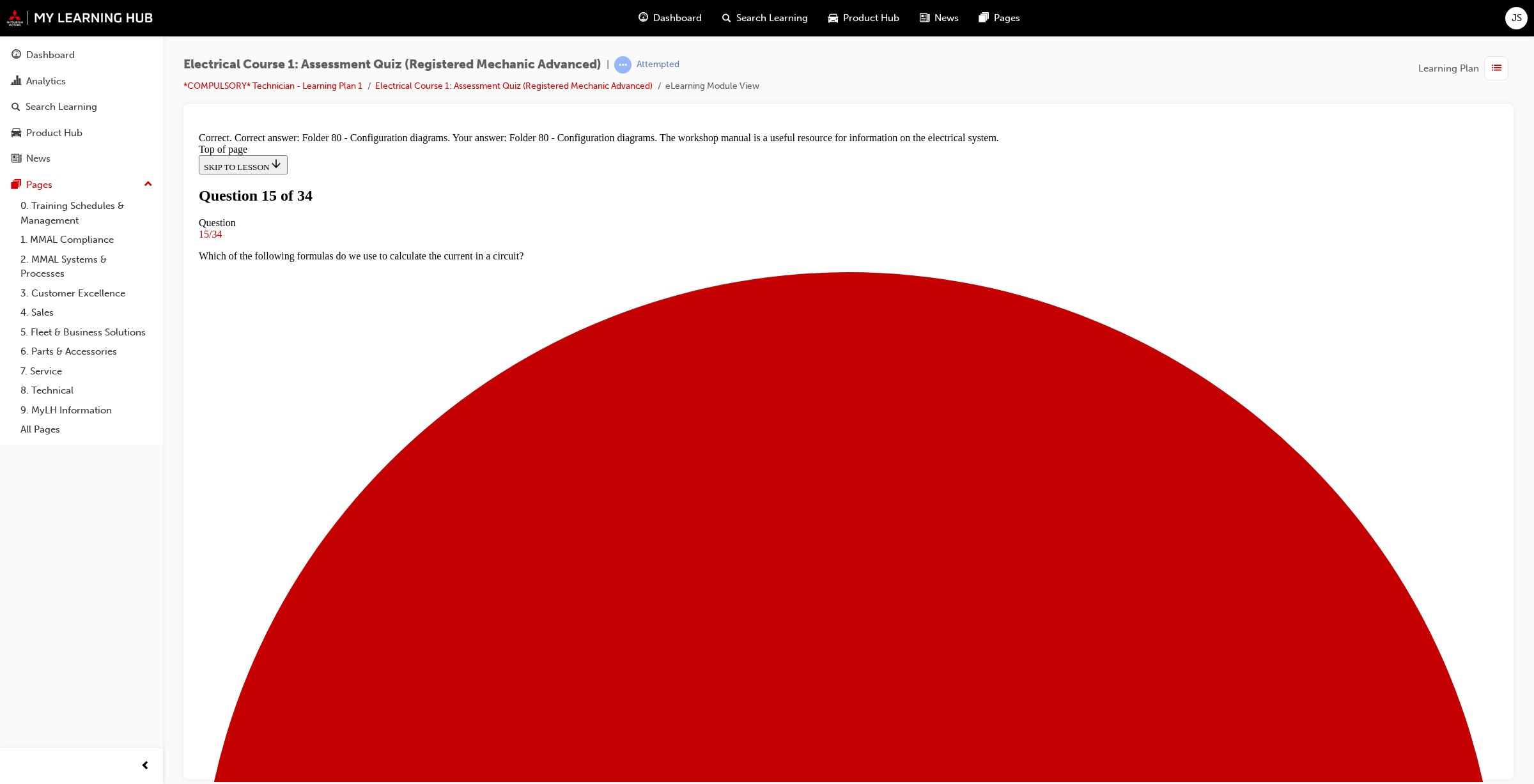 click on "NEXT" at bounding box center [215, 16585] 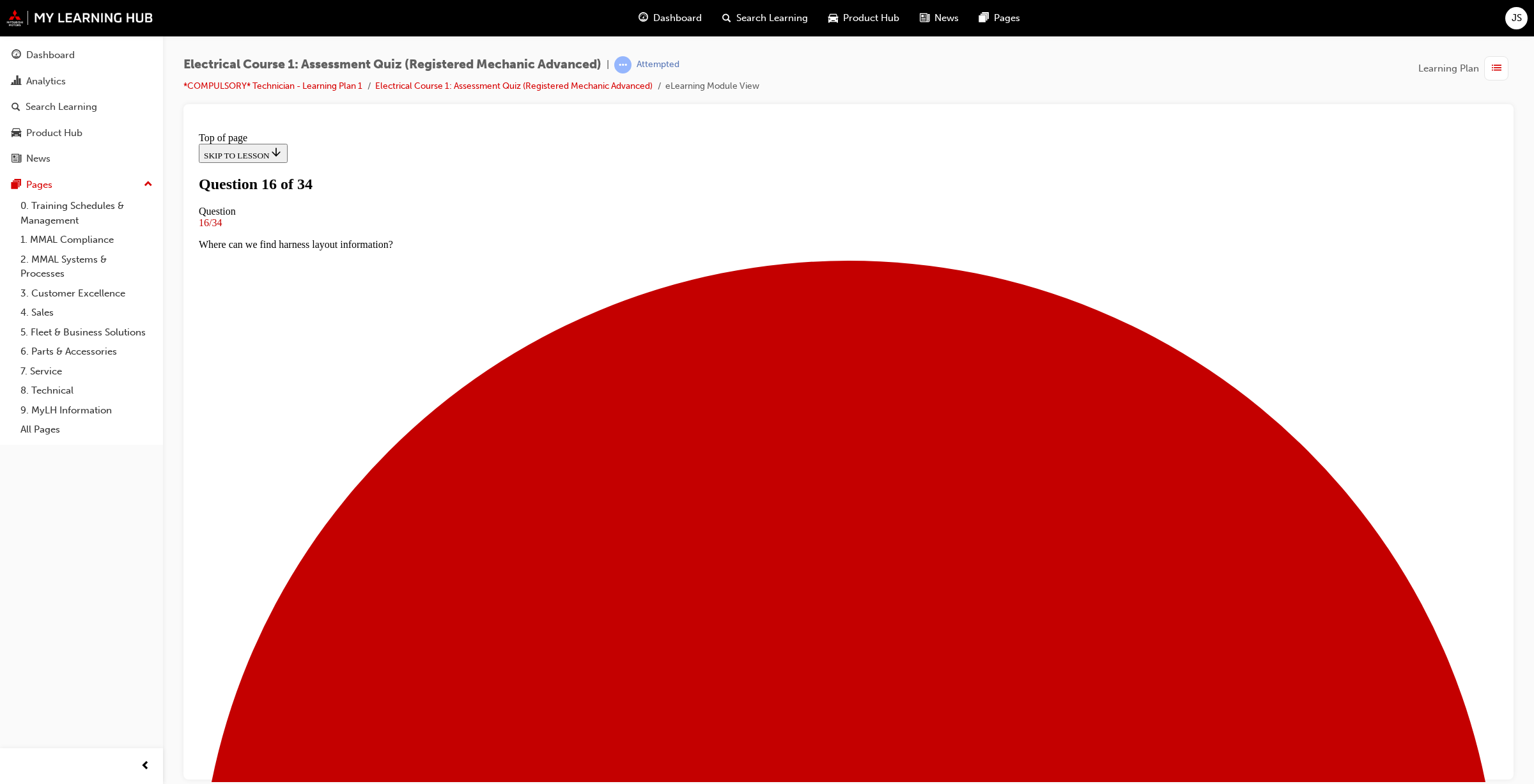 scroll, scrollTop: 0, scrollLeft: 0, axis: both 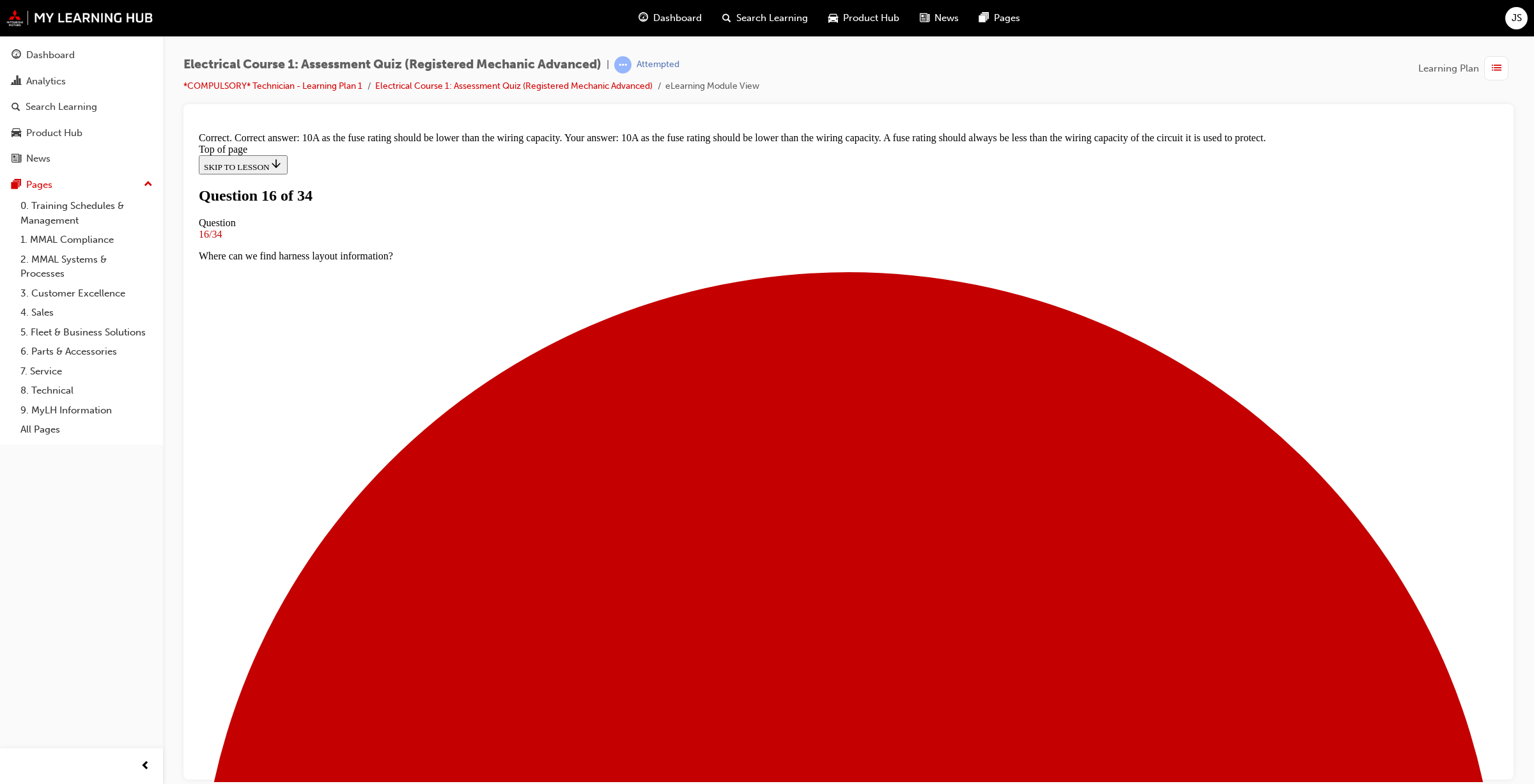 click on "NEXT" at bounding box center [215, 18866] 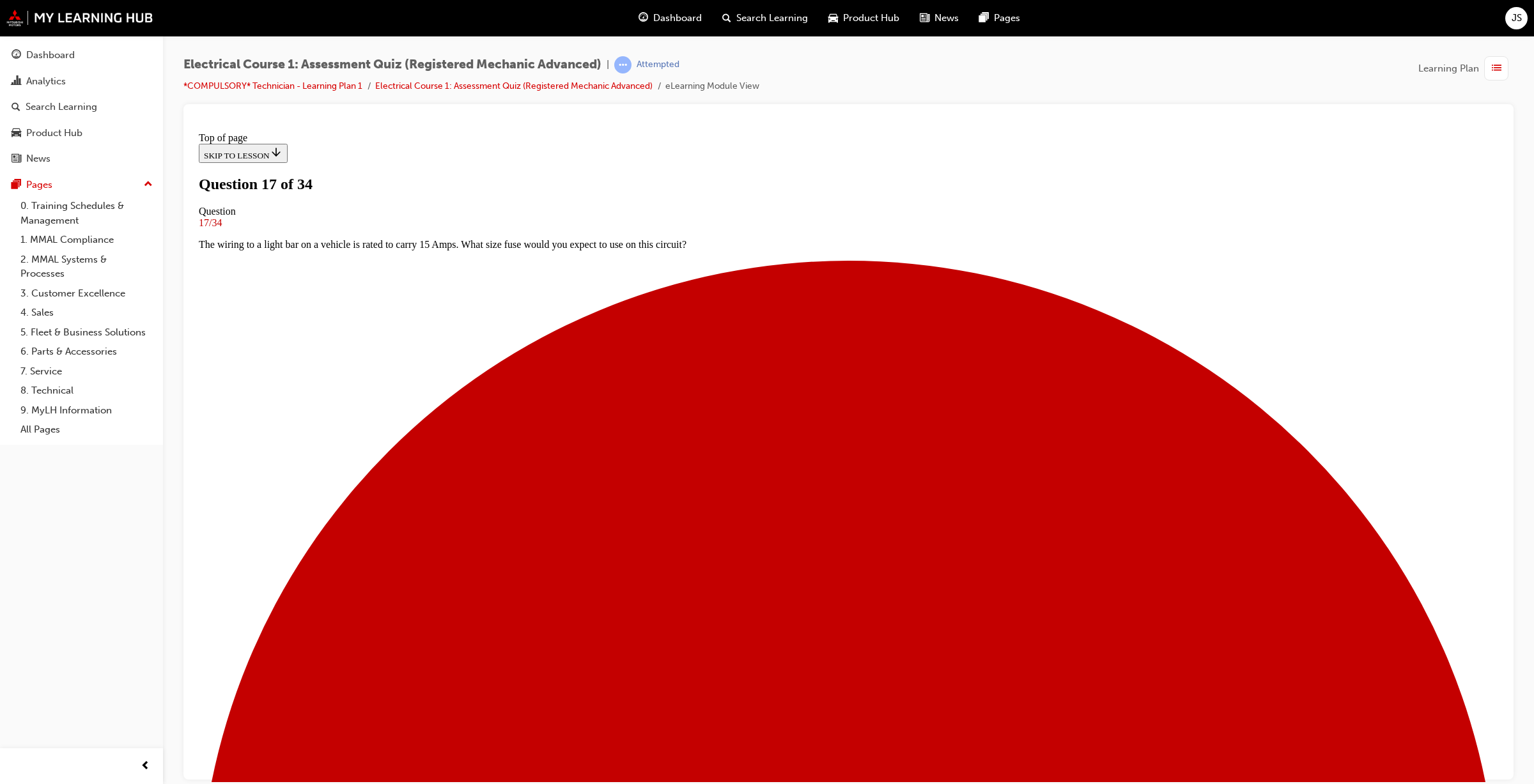 drag, startPoint x: 704, startPoint y: 315, endPoint x: 832, endPoint y: 316, distance: 128.00391 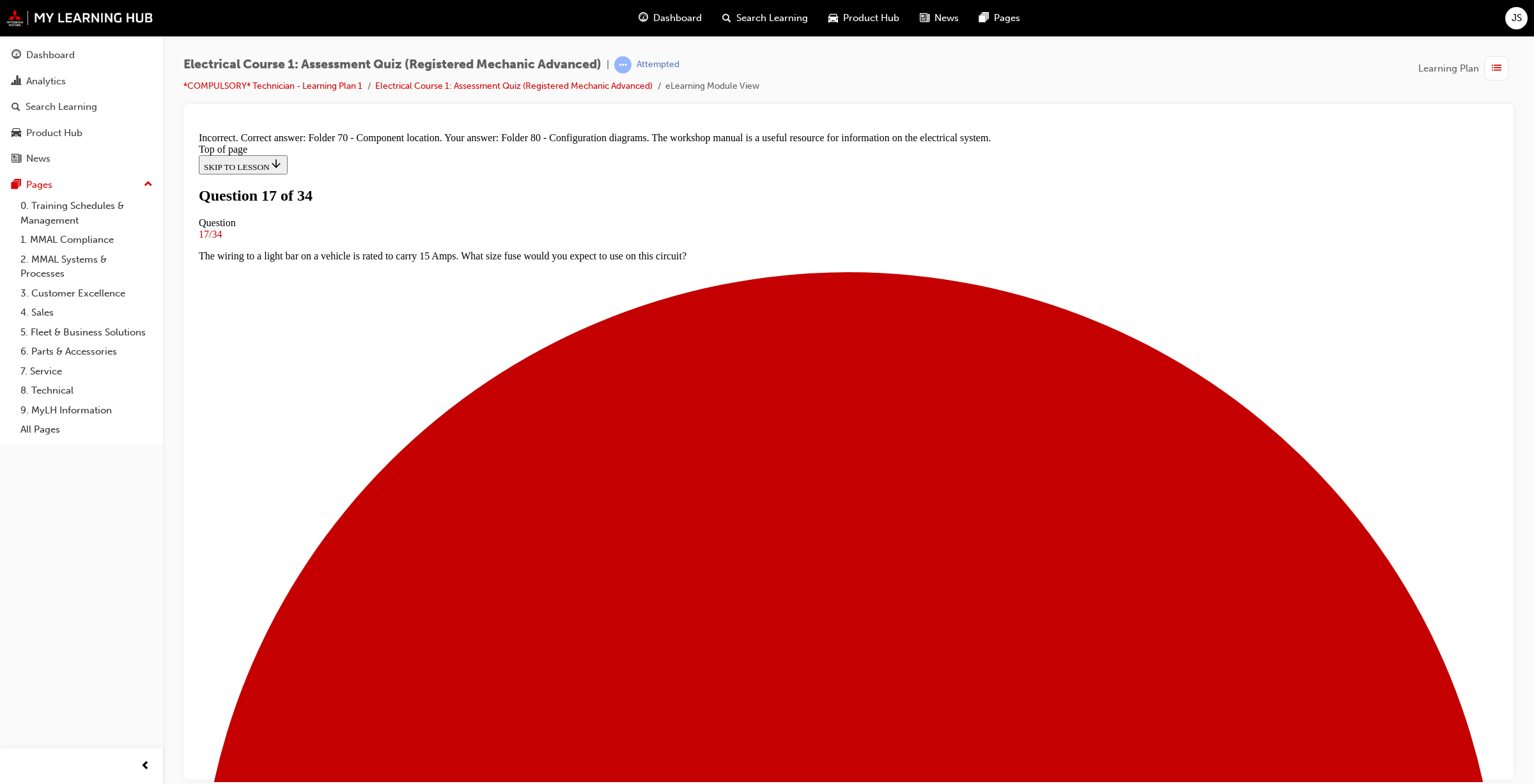 scroll, scrollTop: 56, scrollLeft: 0, axis: vertical 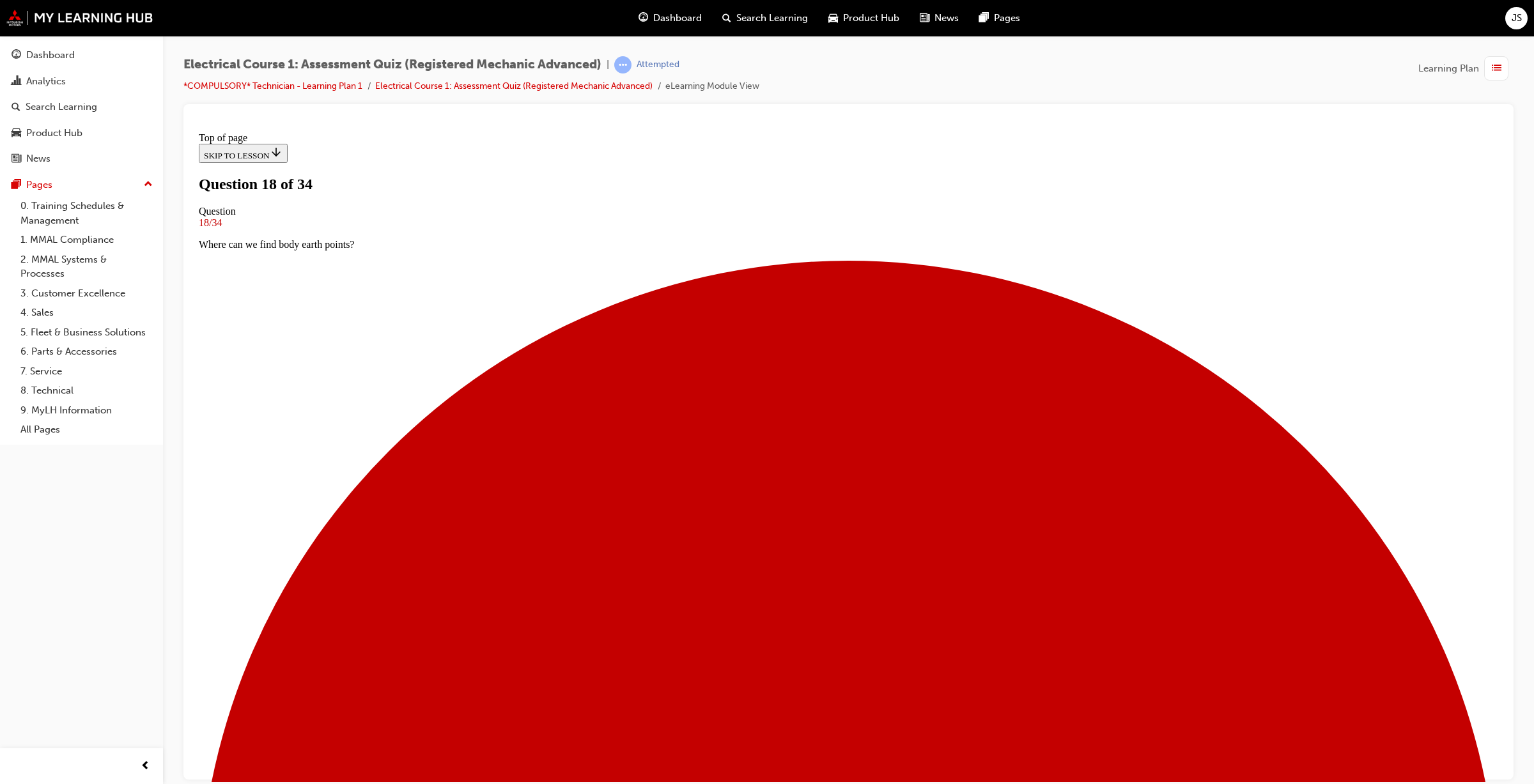 click on "6 Volts" at bounding box center [848, 18780] 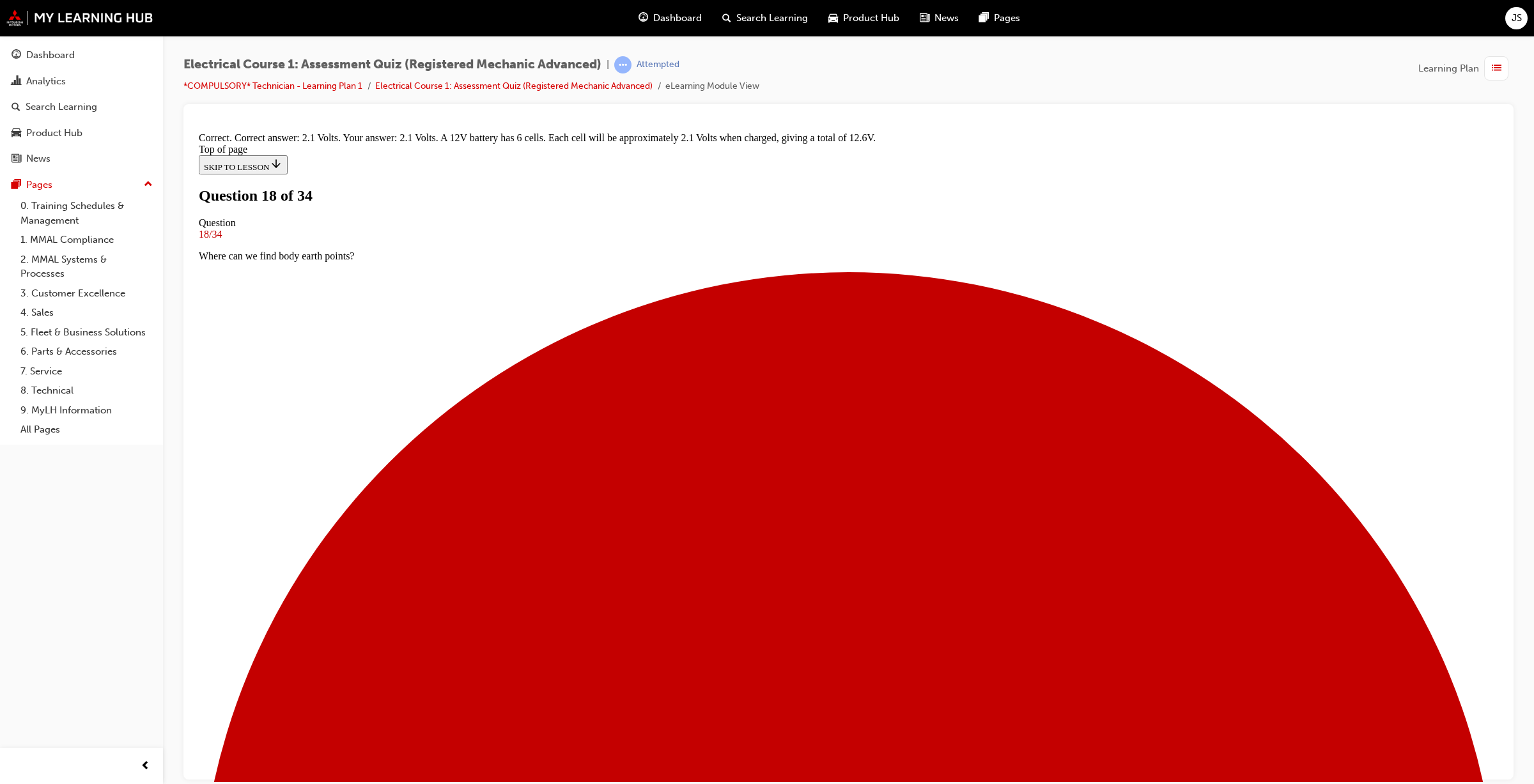 click on "NEXT" at bounding box center [215, 18889] 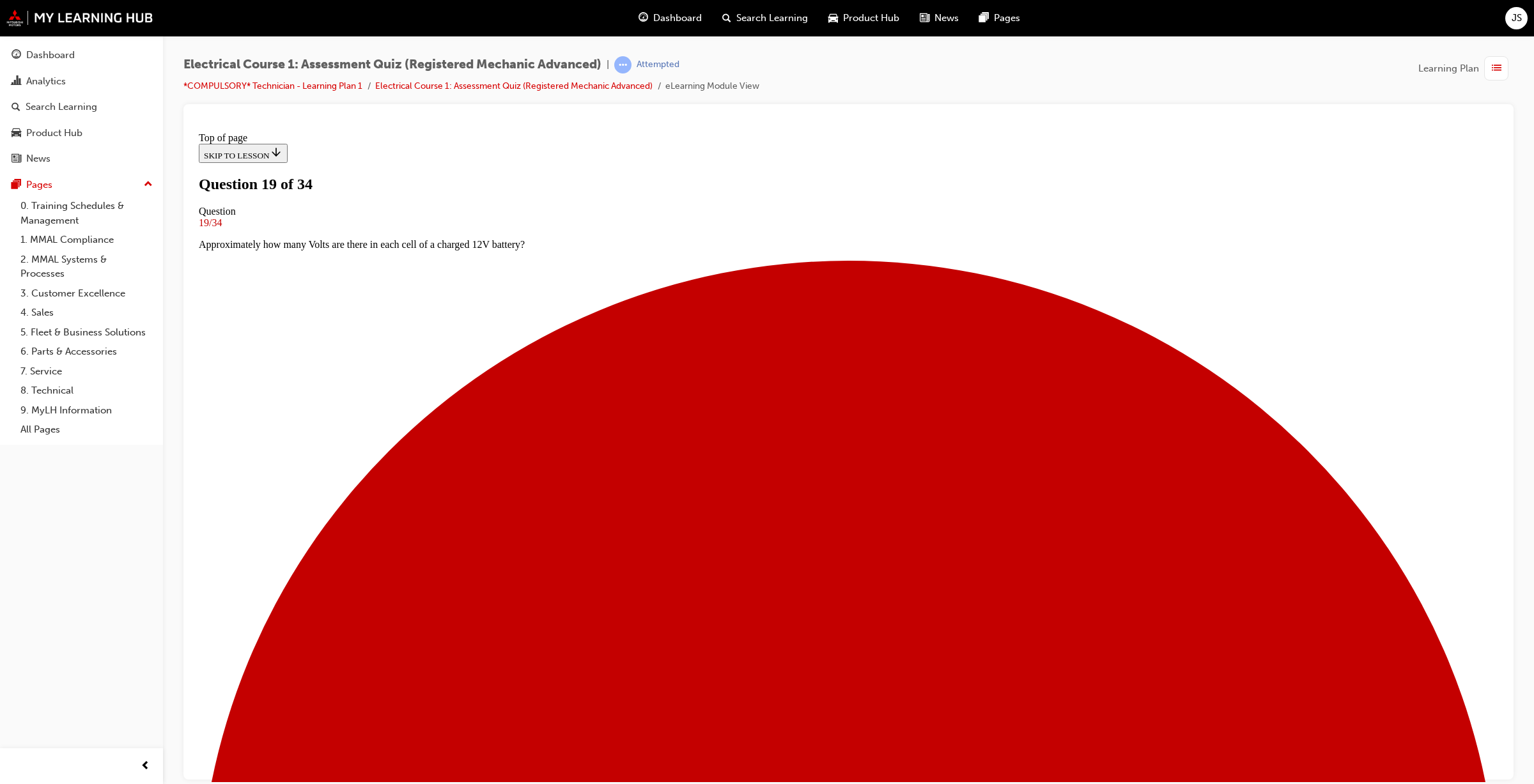 click on "Short" at bounding box center (848, 11915) 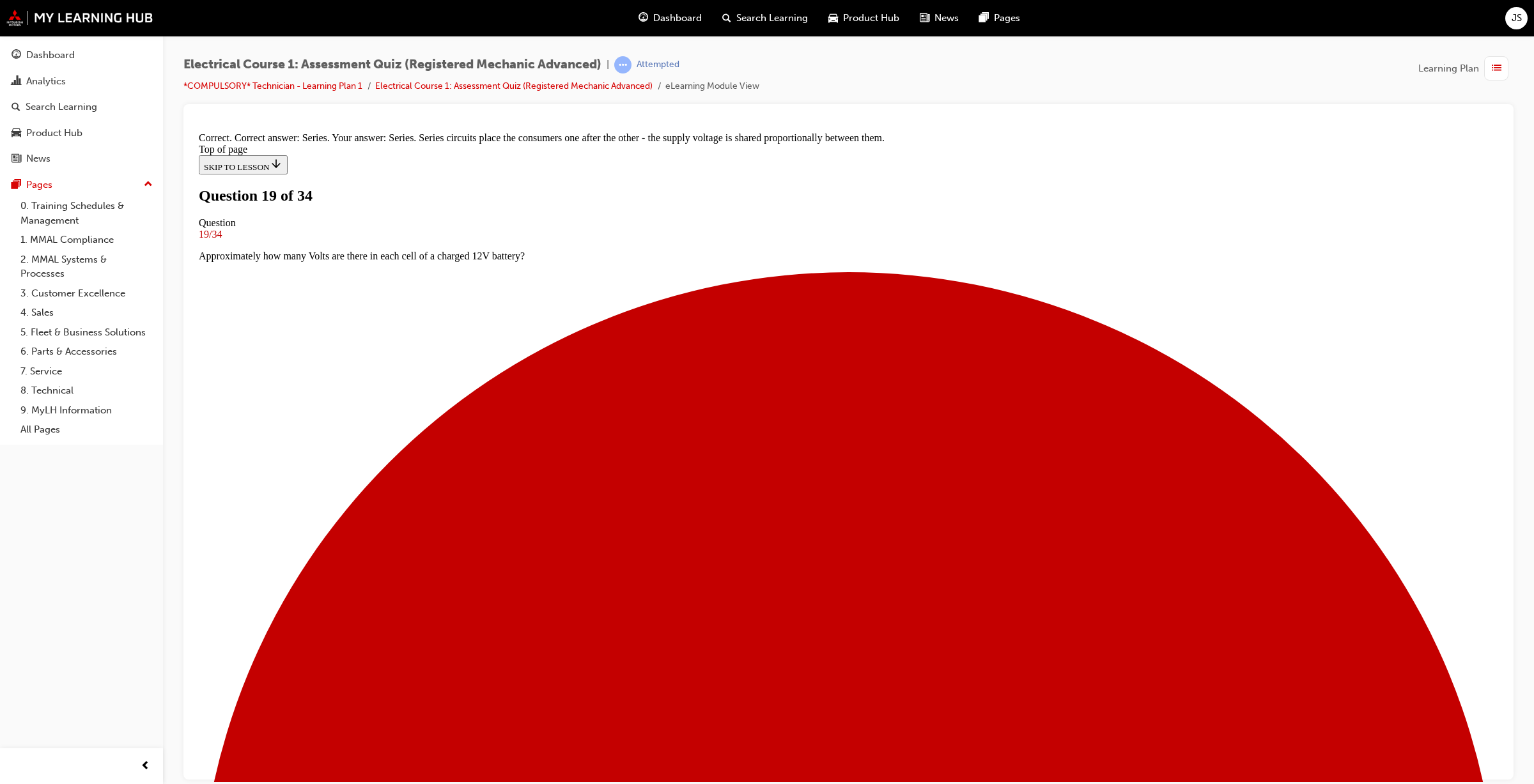click on "NEXT" at bounding box center (215, 18912) 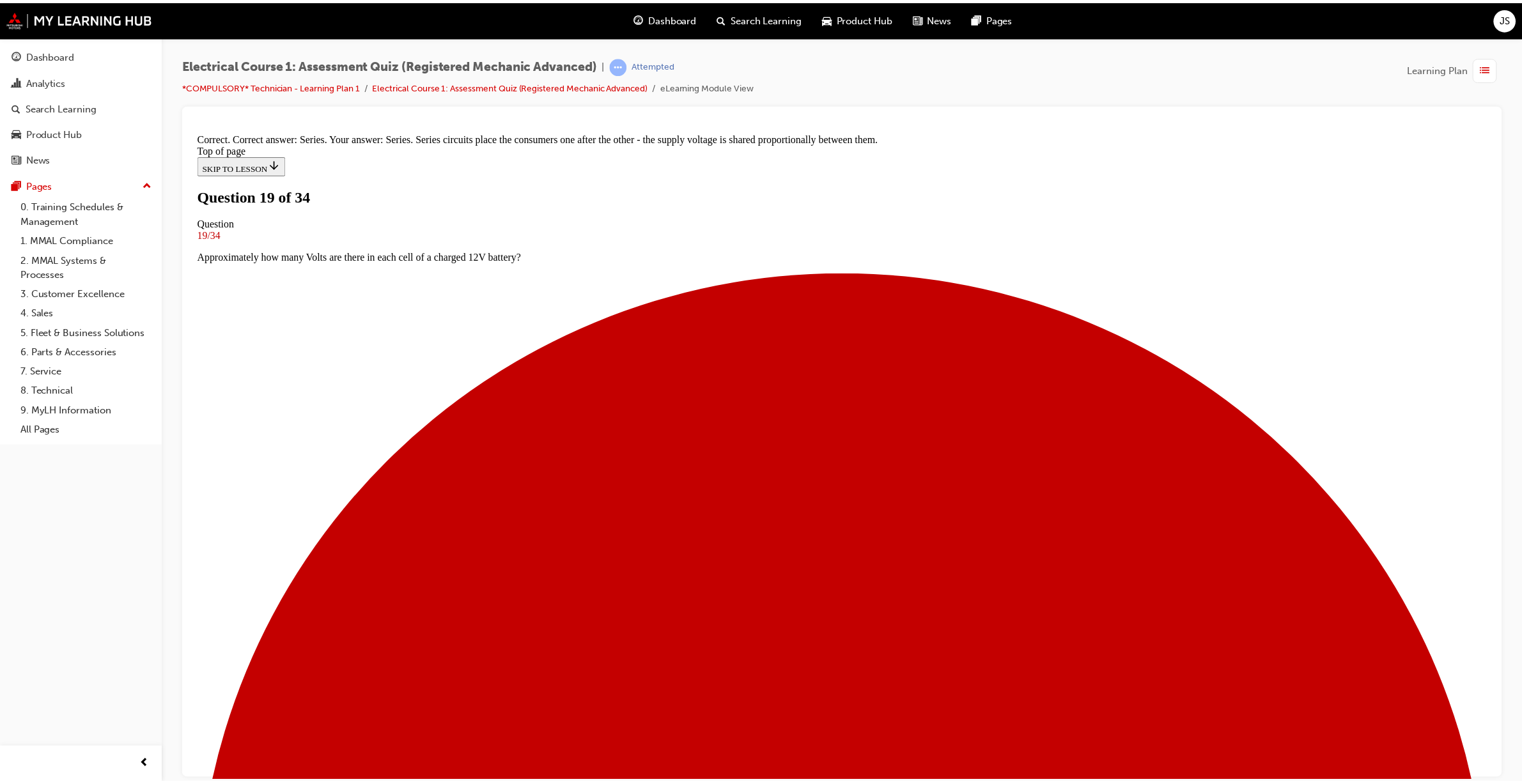 scroll, scrollTop: 0, scrollLeft: 0, axis: both 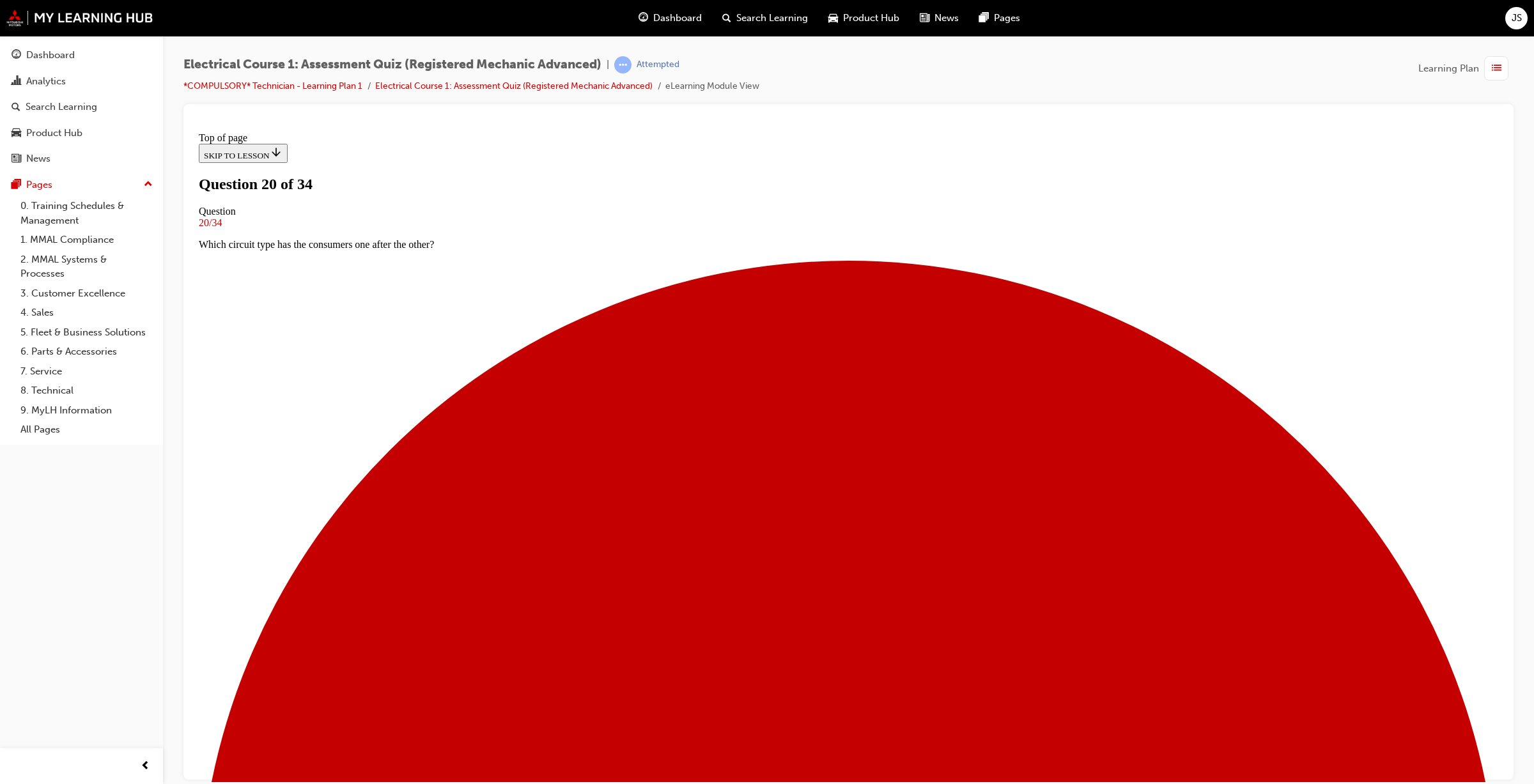 click at bounding box center (848, 15371) 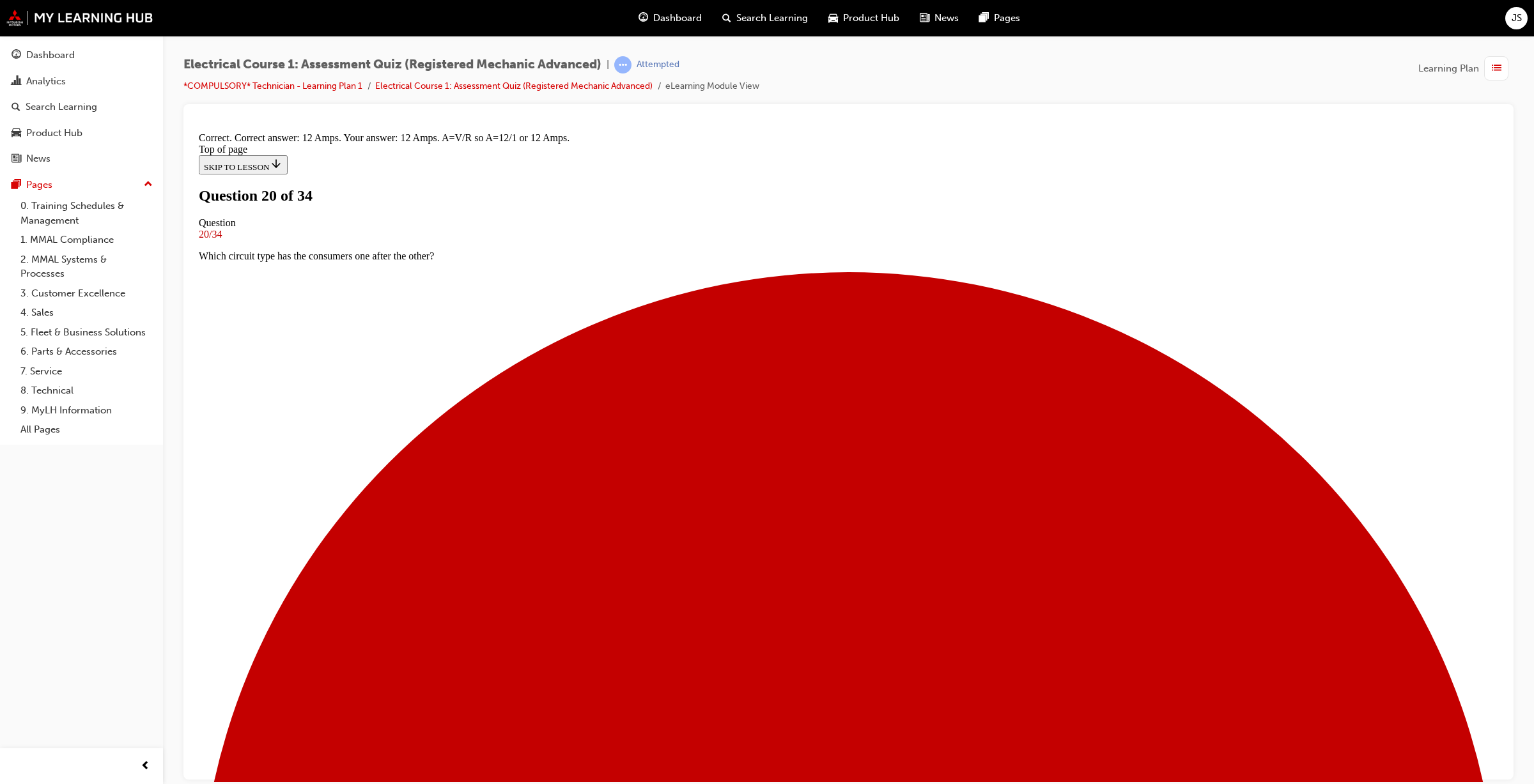click on "NEXT" at bounding box center (215, 18912) 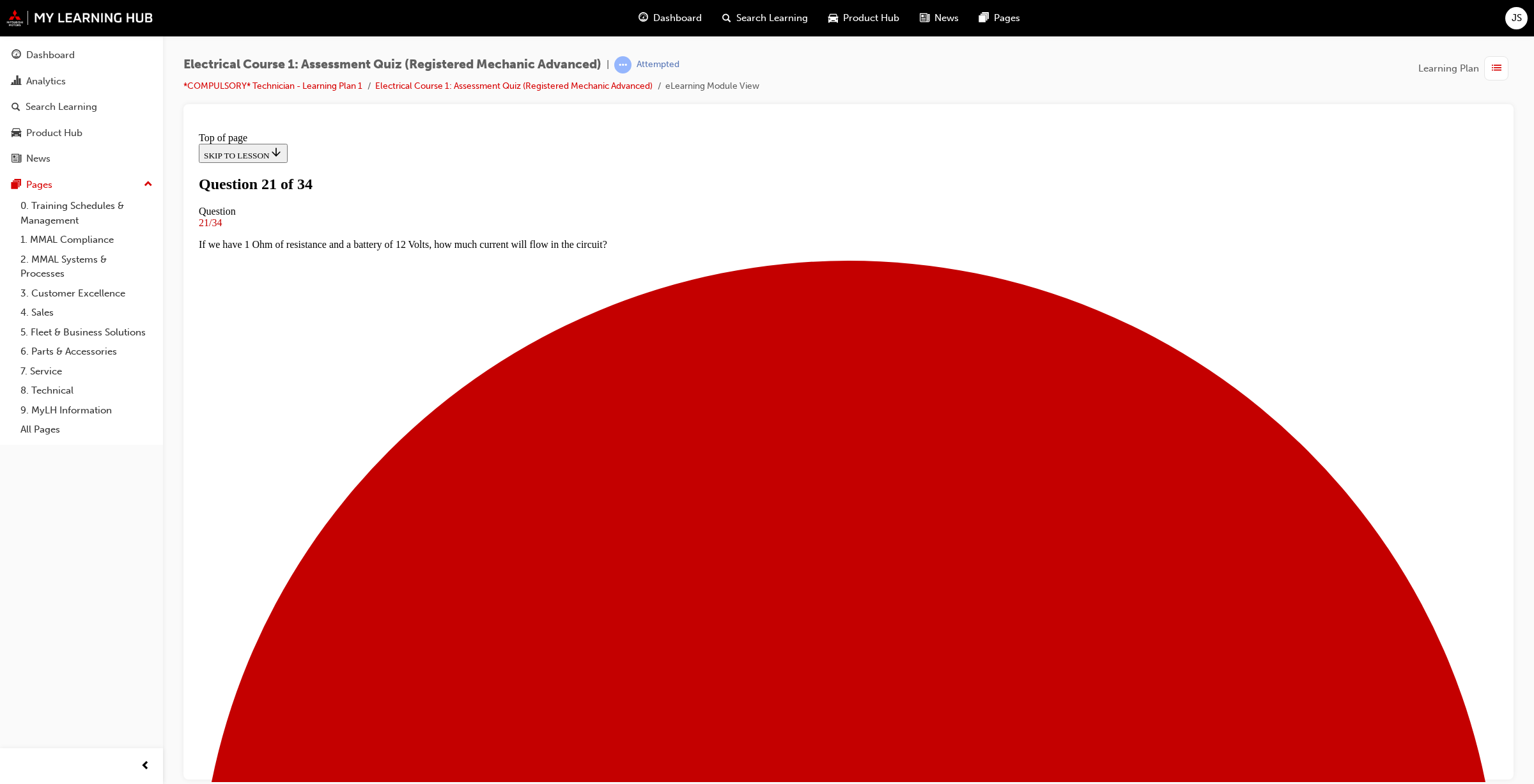 scroll, scrollTop: 0, scrollLeft: 0, axis: both 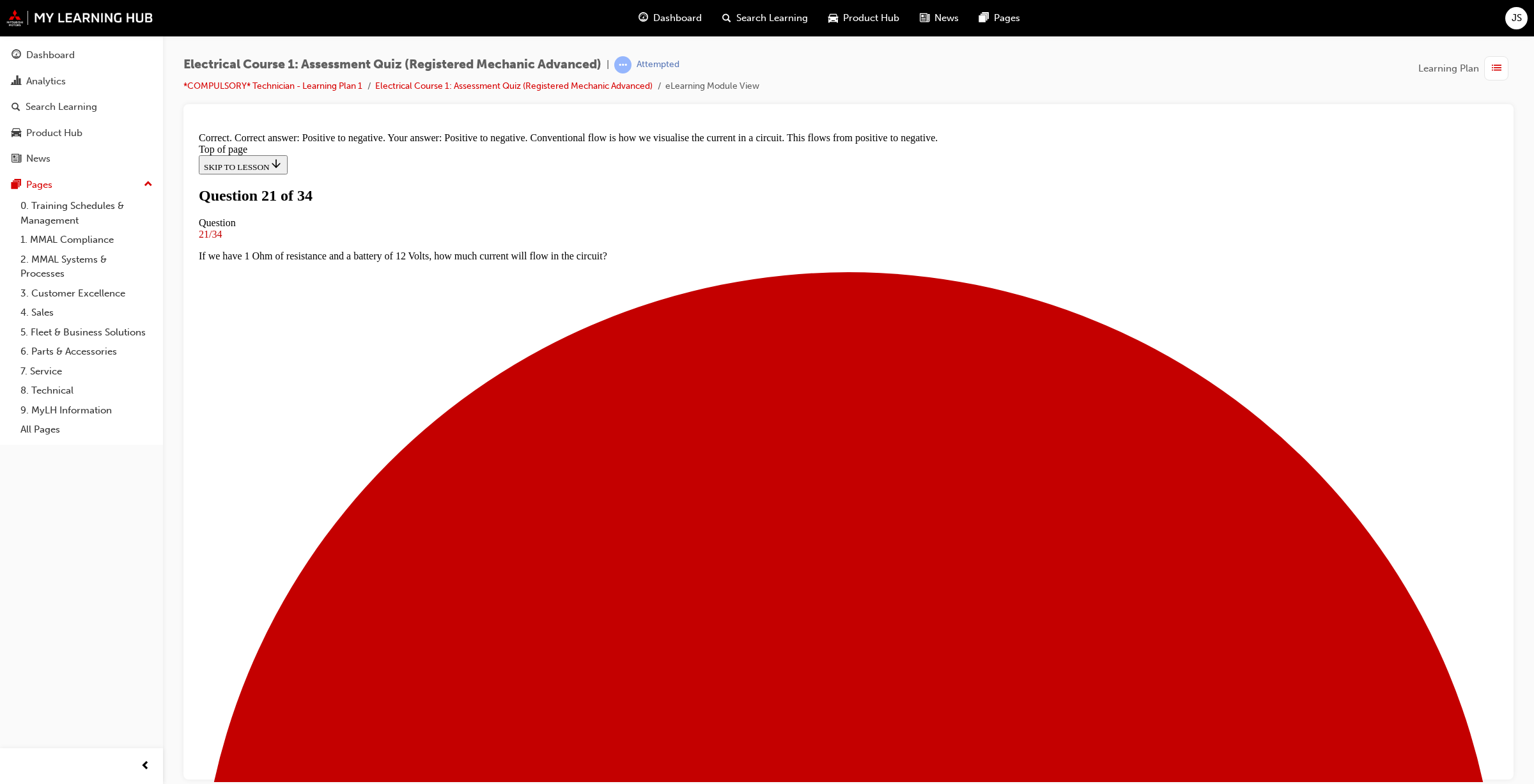 click on "NEXT" at bounding box center [215, 18889] 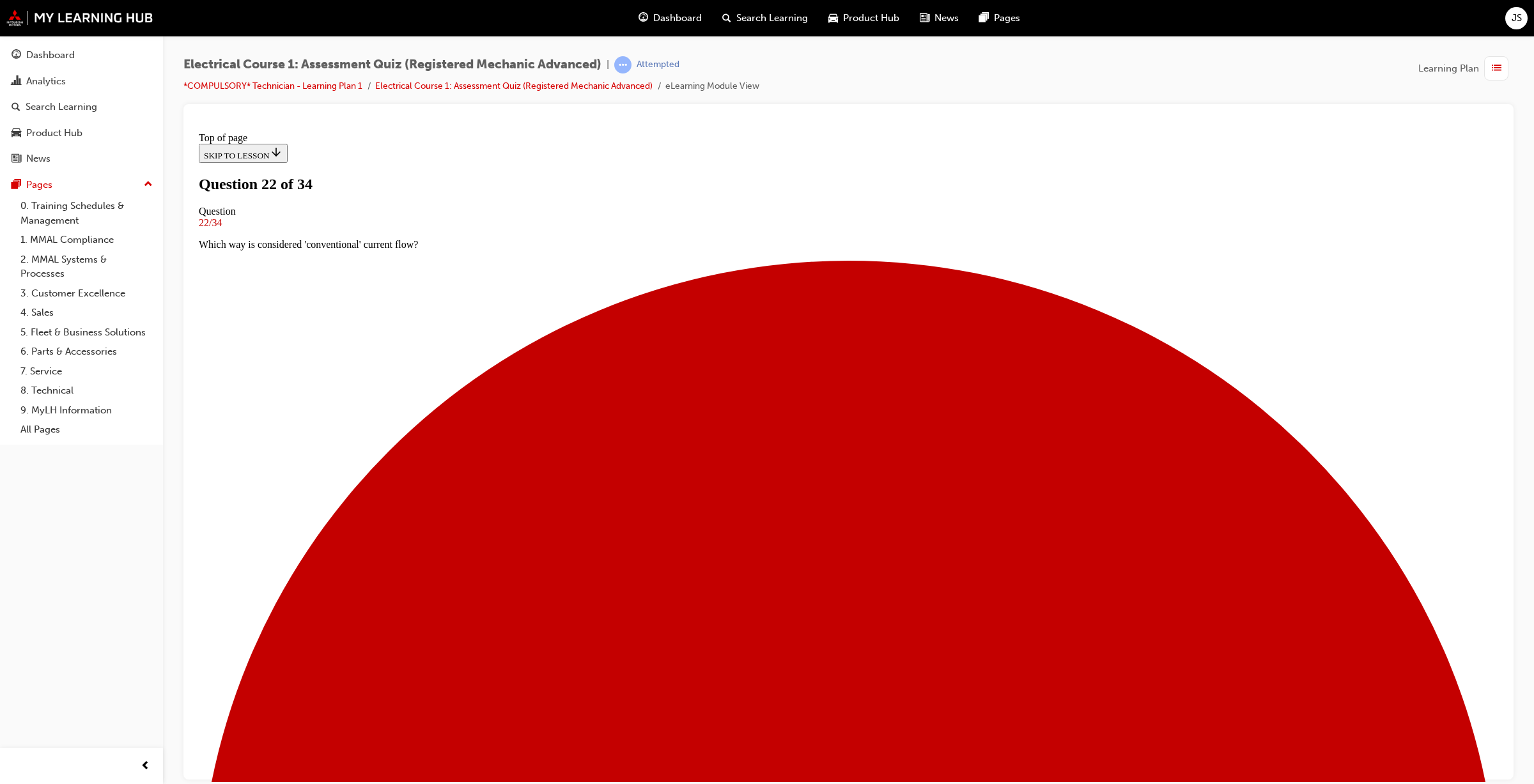 scroll, scrollTop: 0, scrollLeft: 0, axis: both 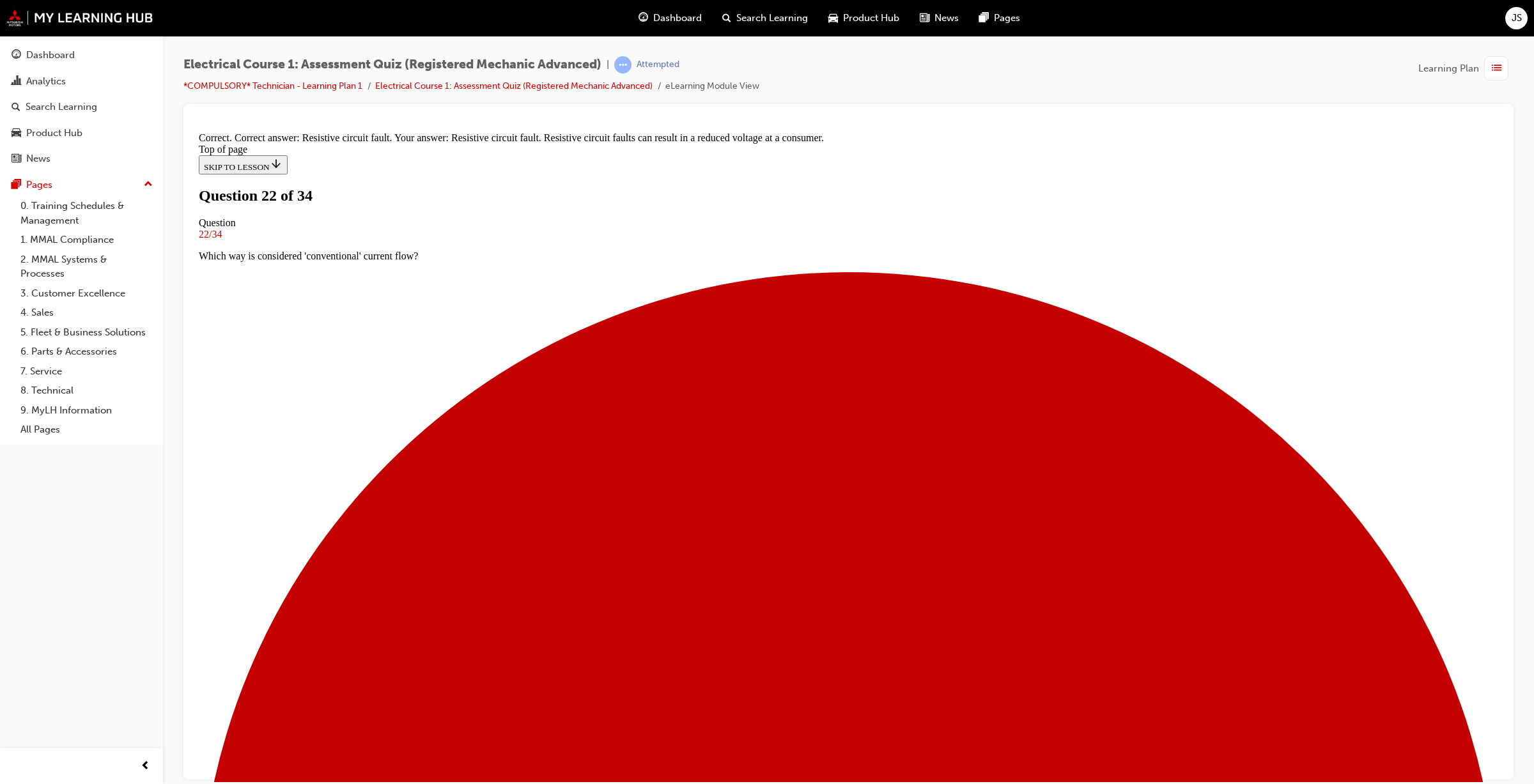 click on "NEXT" at bounding box center [215, 16574] 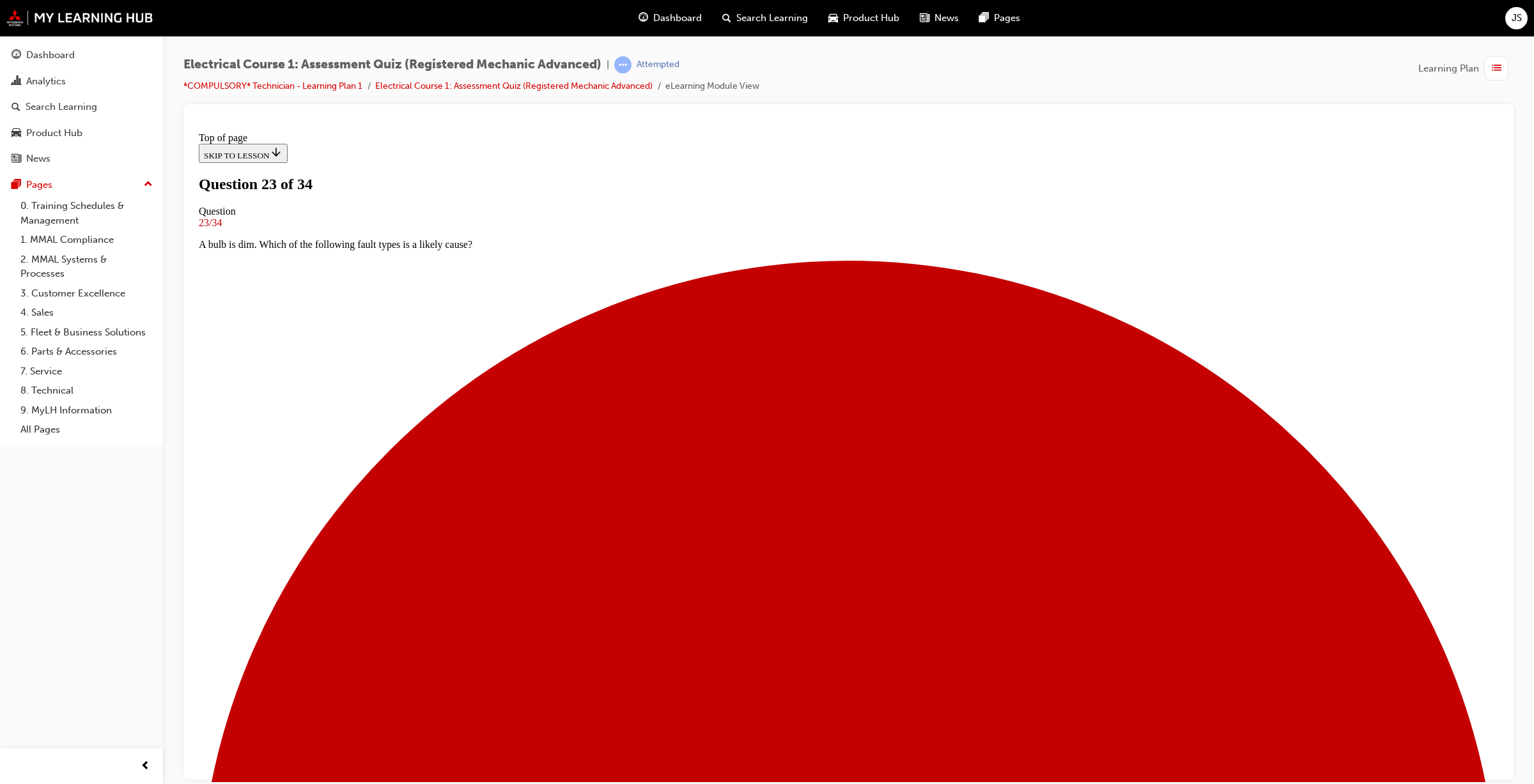 click at bounding box center (848, 15325) 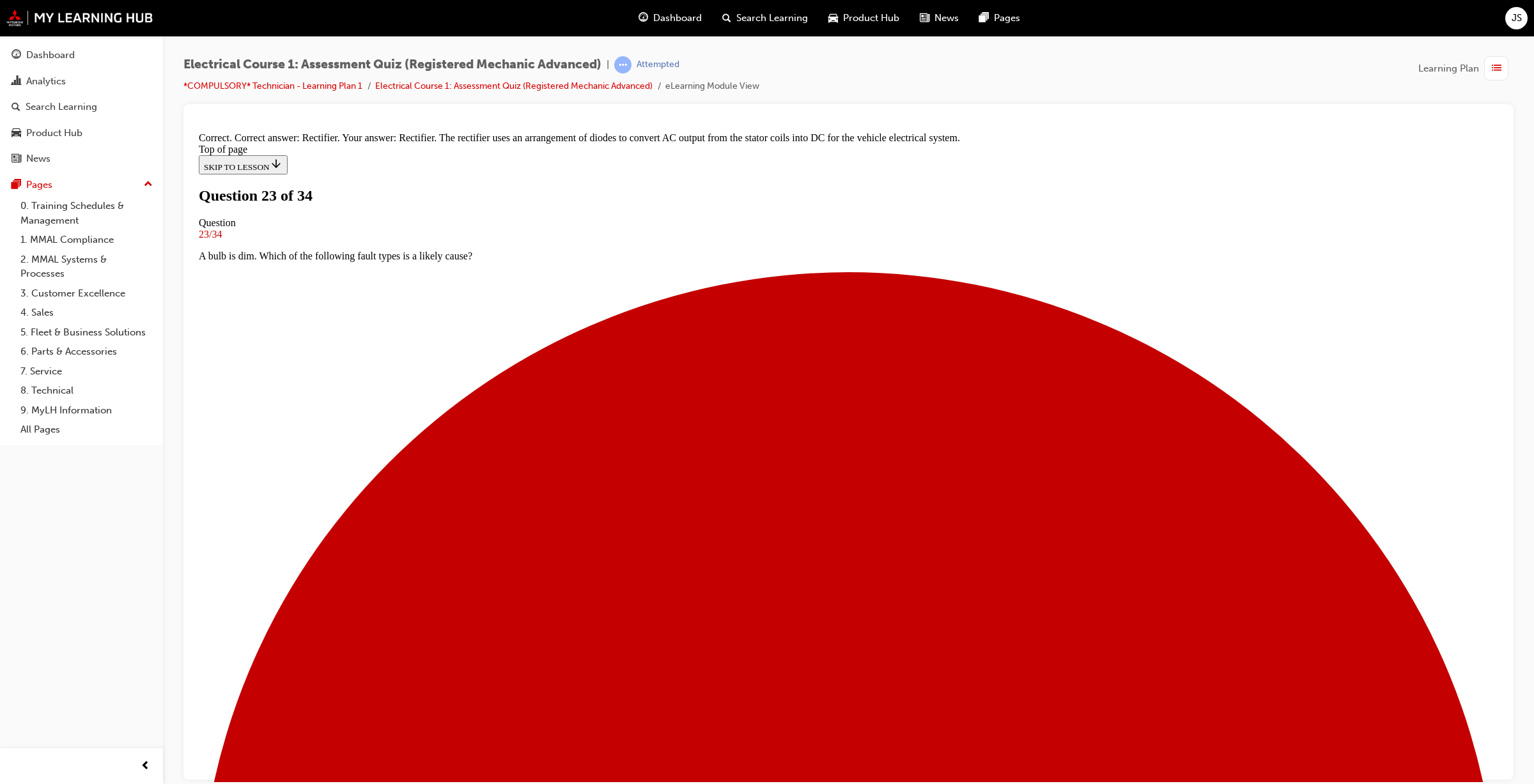 click on "NEXT" at bounding box center [215, 16574] 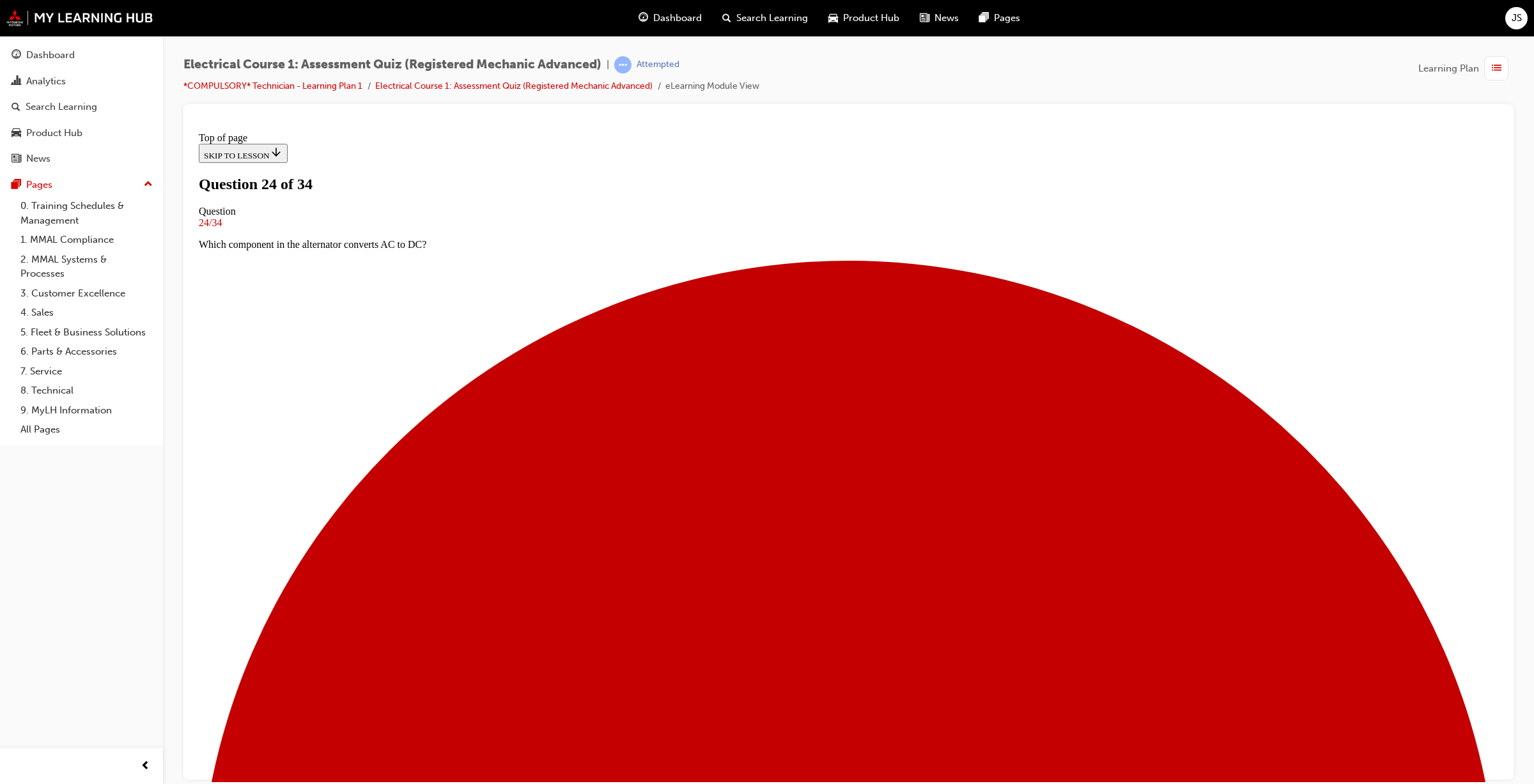click on "15A" at bounding box center (848, 16470) 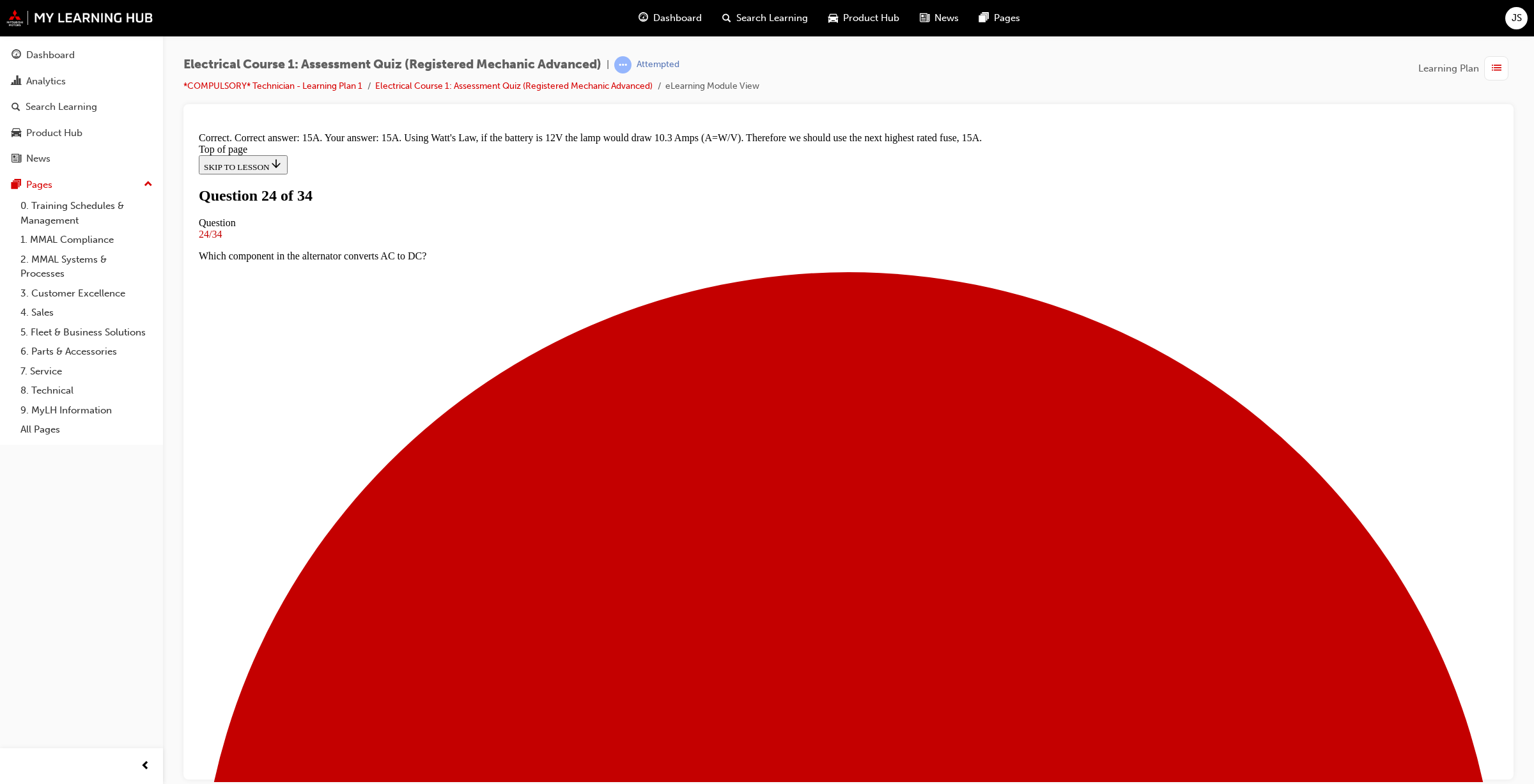 scroll, scrollTop: 78, scrollLeft: 0, axis: vertical 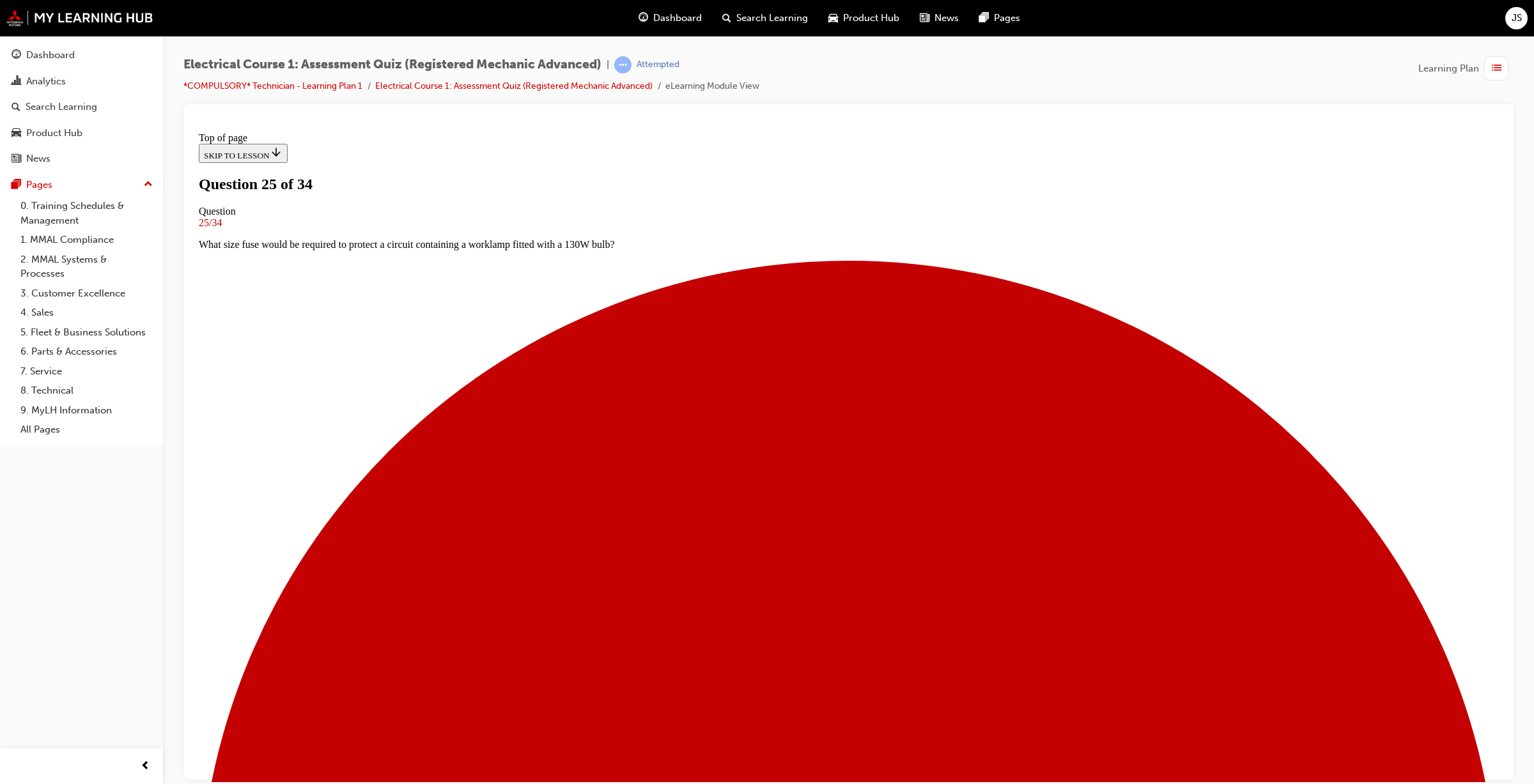 drag, startPoint x: 608, startPoint y: 309, endPoint x: 986, endPoint y: 341, distance: 379.35208 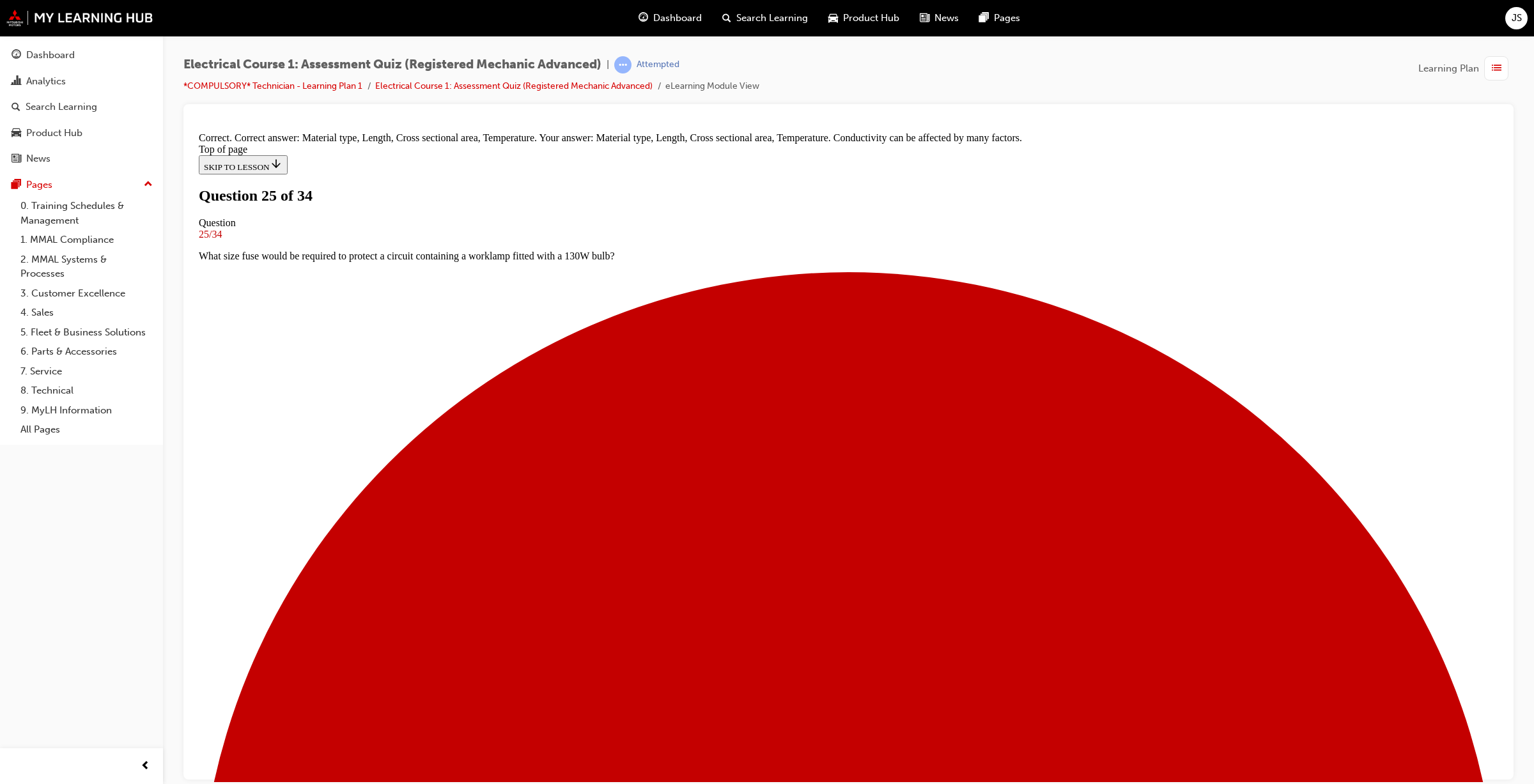 scroll, scrollTop: 165, scrollLeft: 0, axis: vertical 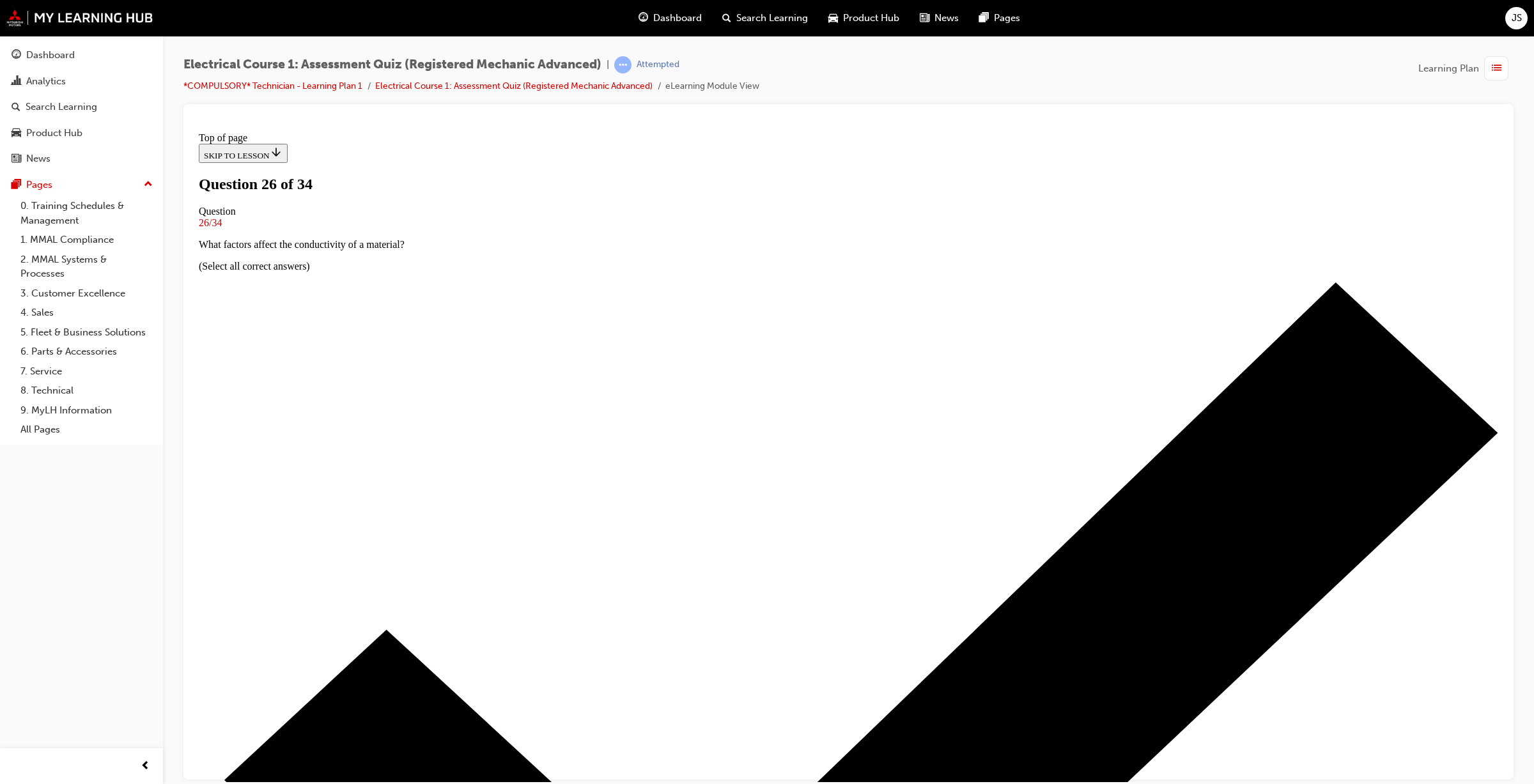 click on "Folder 70 - Component location" at bounding box center [848, 15448] 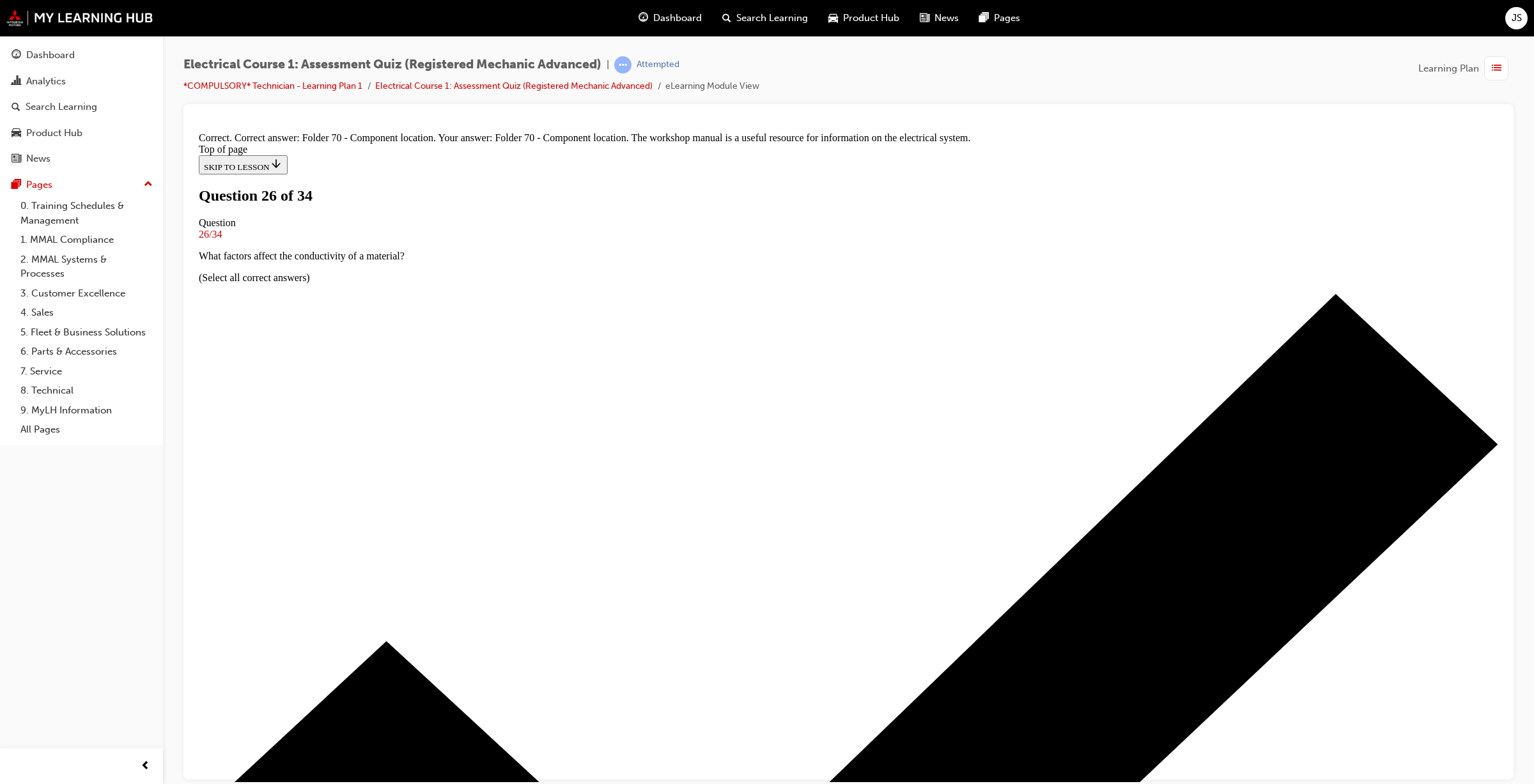 scroll, scrollTop: 38, scrollLeft: 0, axis: vertical 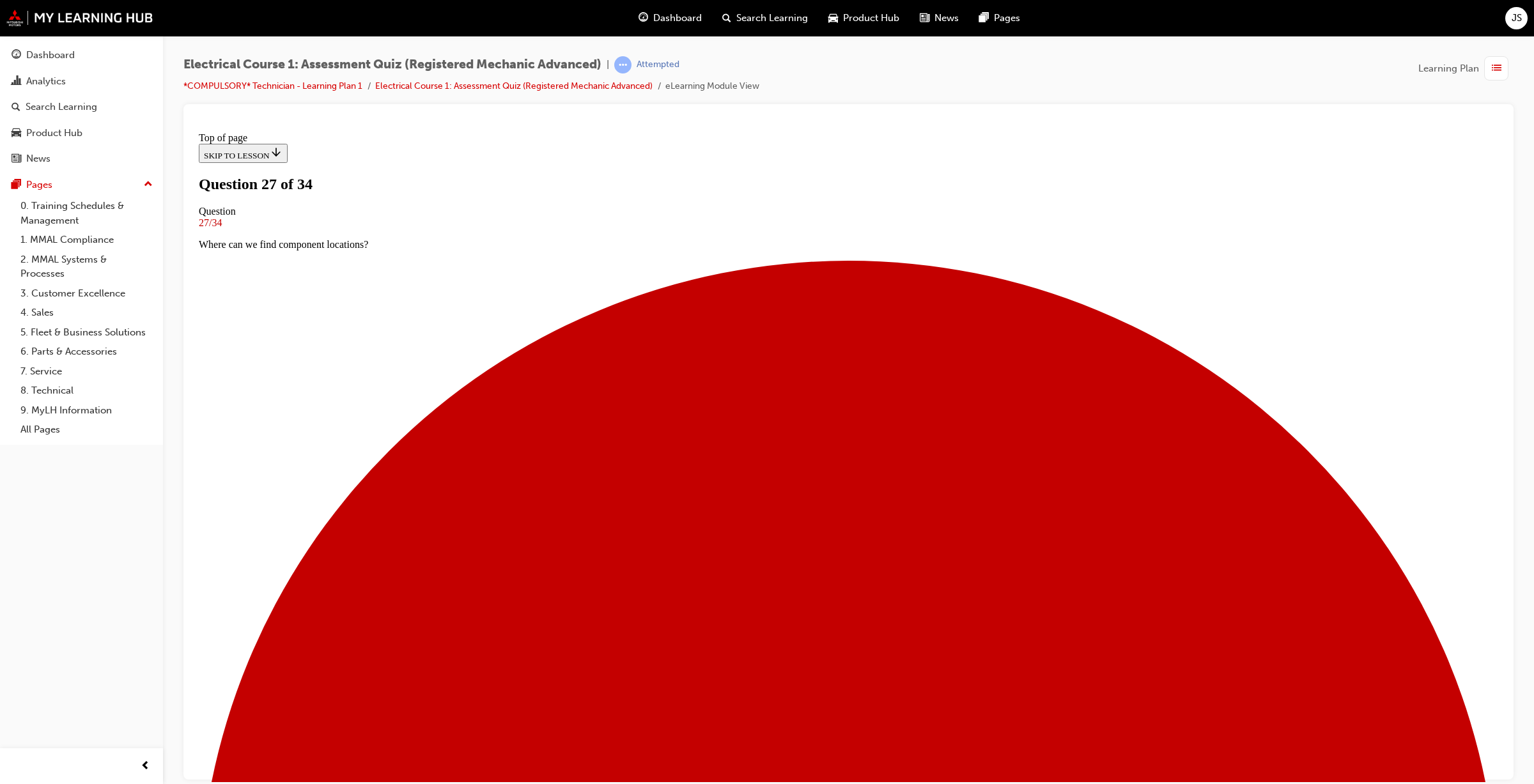 drag, startPoint x: 627, startPoint y: 314, endPoint x: 1044, endPoint y: 336, distance: 417.5799 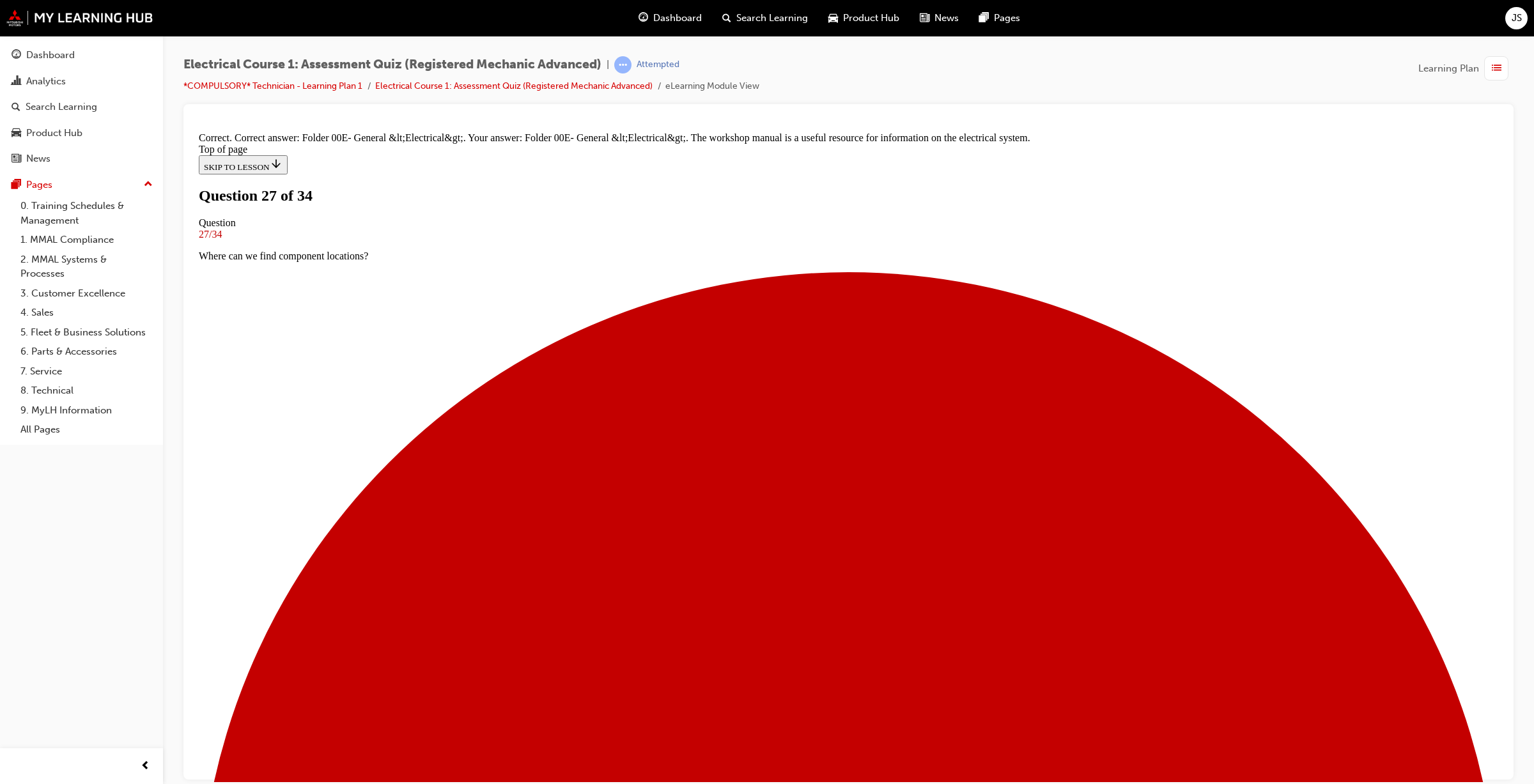 click on "NEXT" at bounding box center (215, 18866) 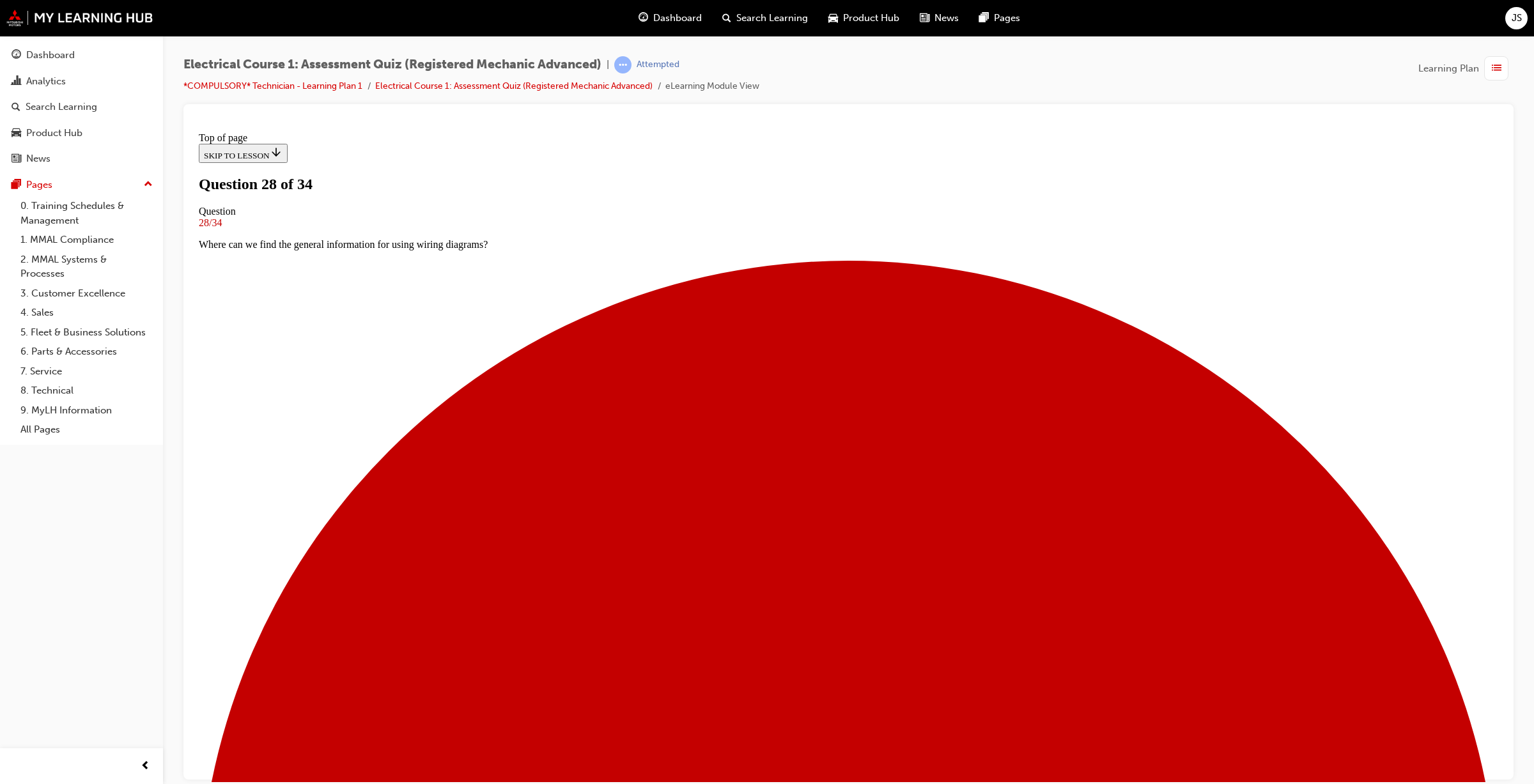 drag, startPoint x: 631, startPoint y: 314, endPoint x: 1052, endPoint y: 322, distance: 421.076 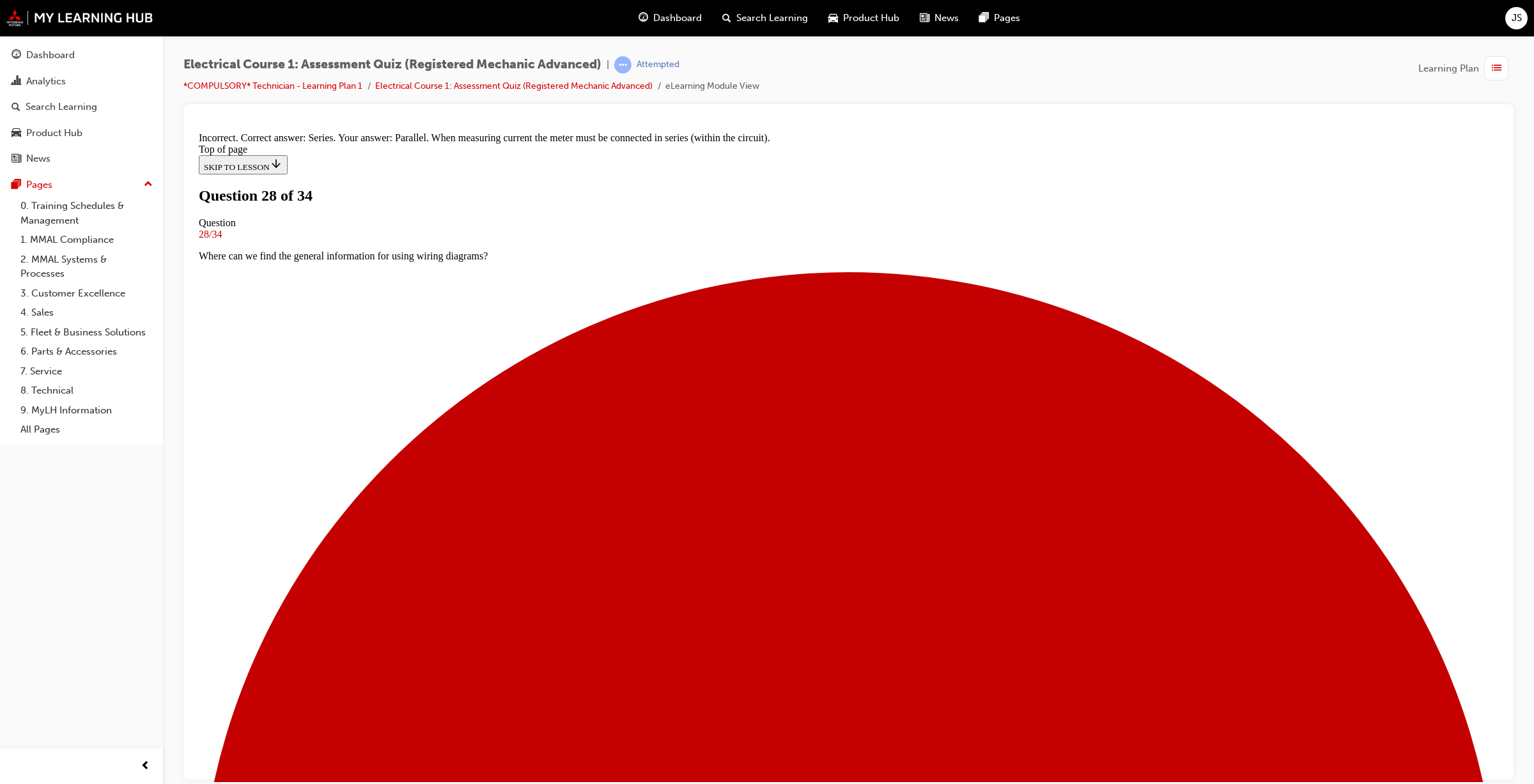 scroll, scrollTop: 69, scrollLeft: 0, axis: vertical 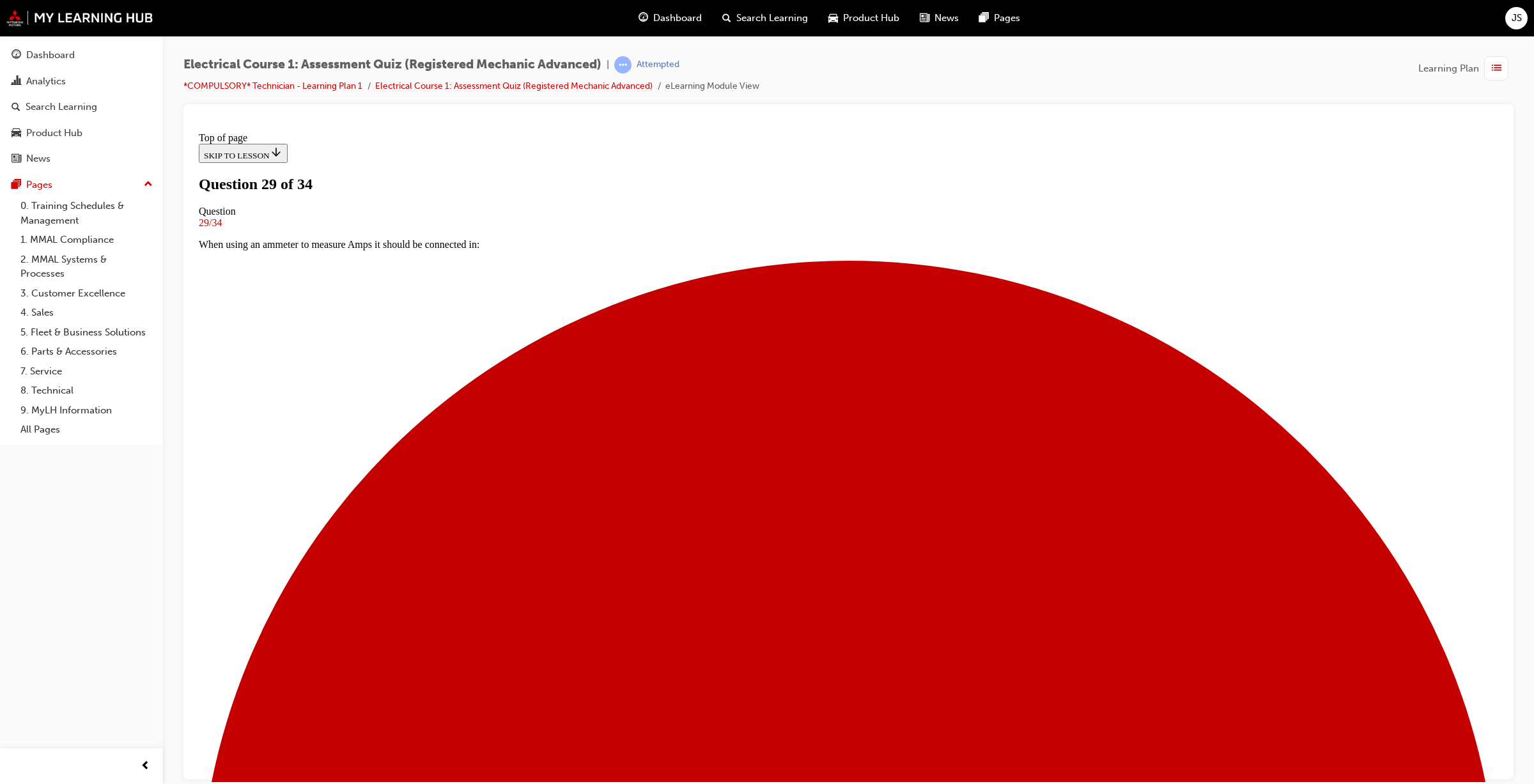 click on "12 Volts" at bounding box center (848, 14178) 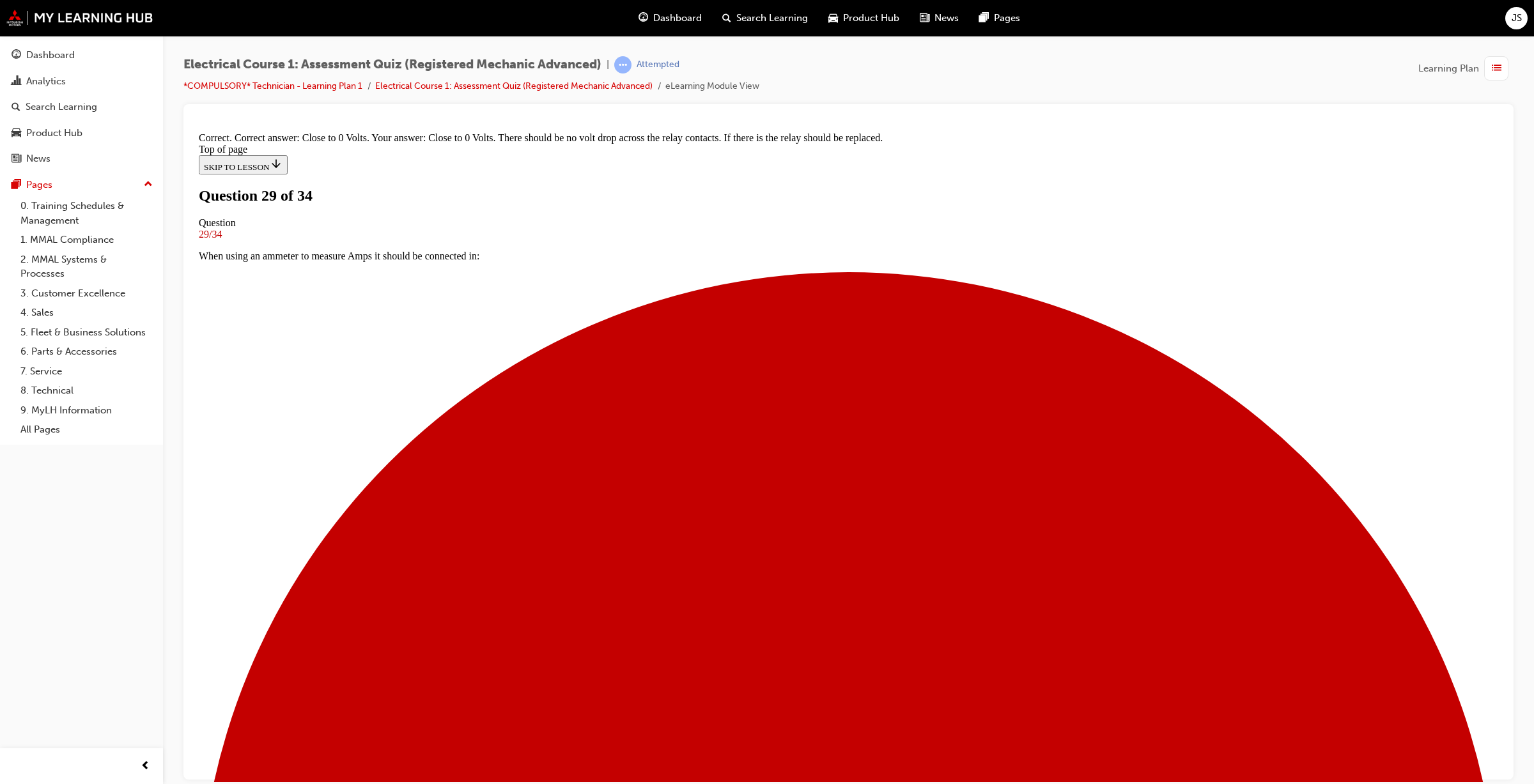 scroll, scrollTop: 78, scrollLeft: 0, axis: vertical 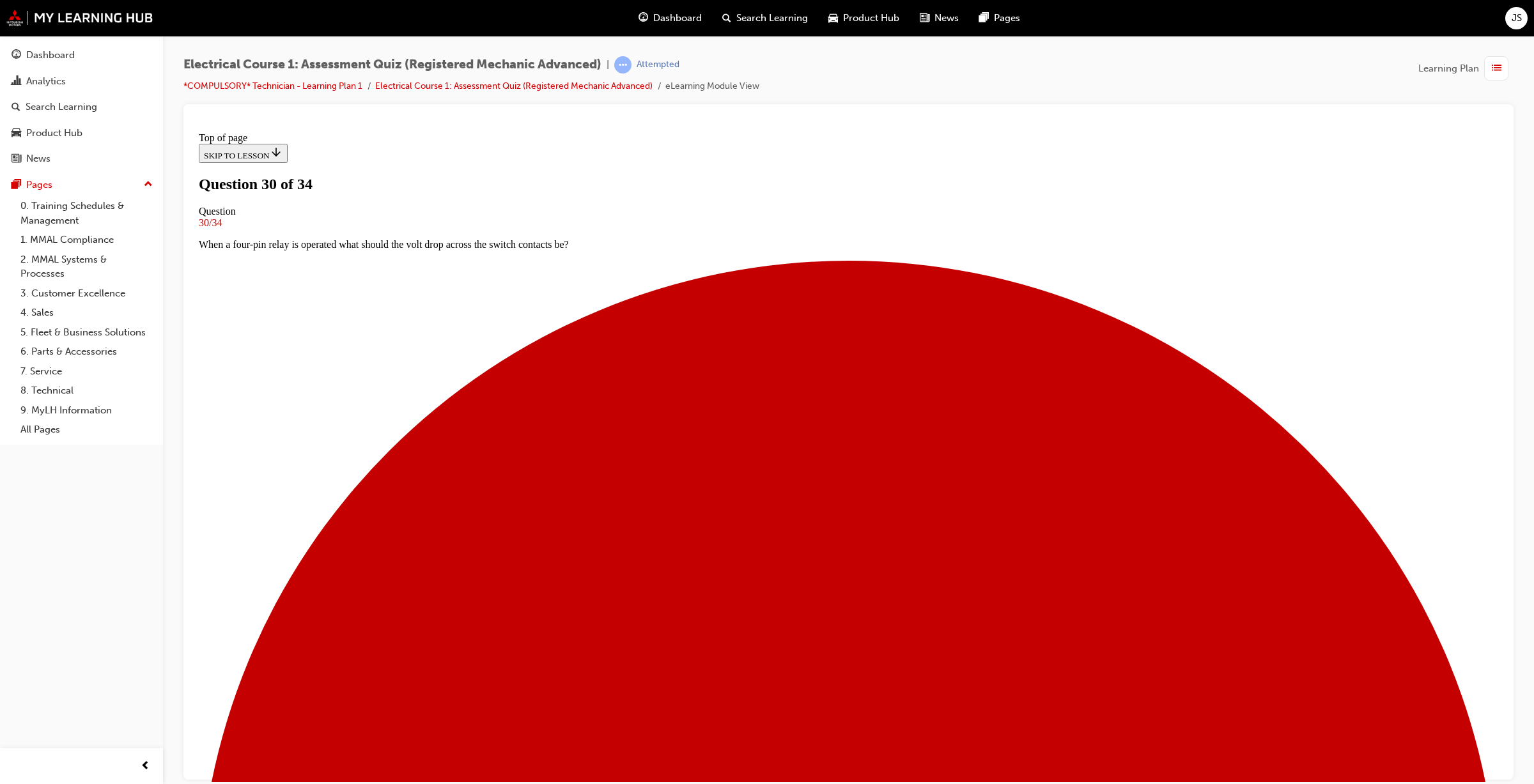 click at bounding box center (848, 13032) 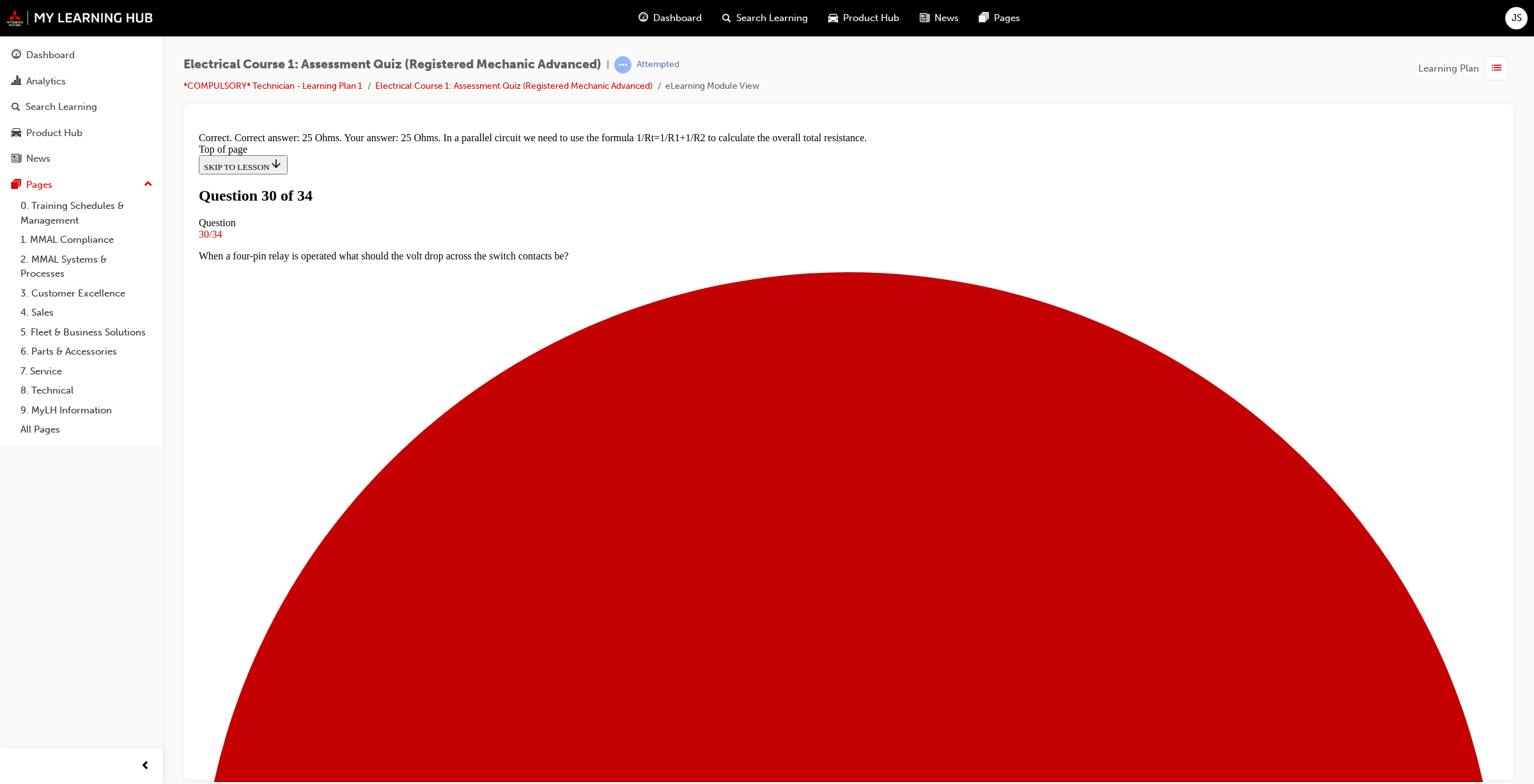 click on "NEXT" at bounding box center [215, 18866] 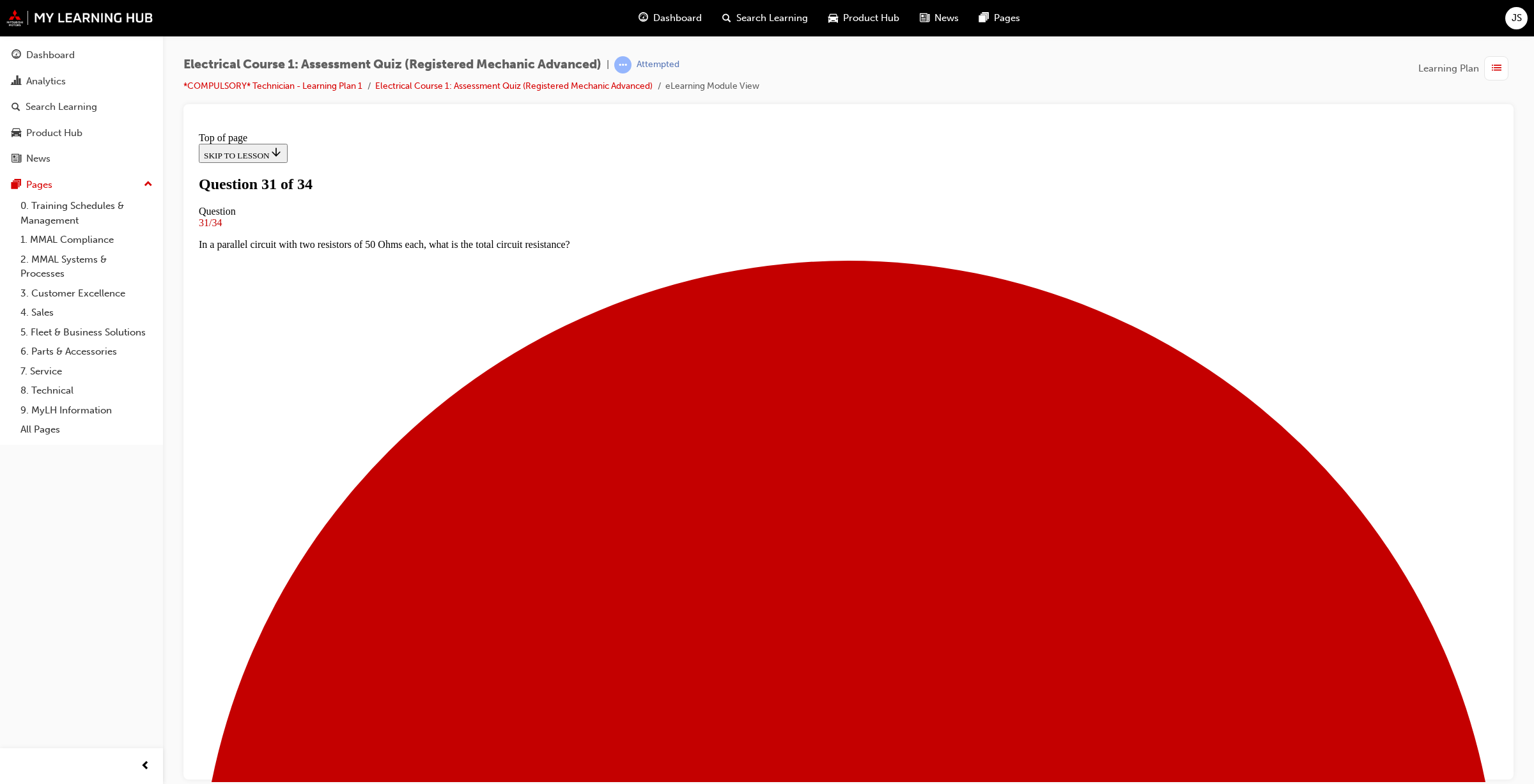 click at bounding box center (848, 10740) 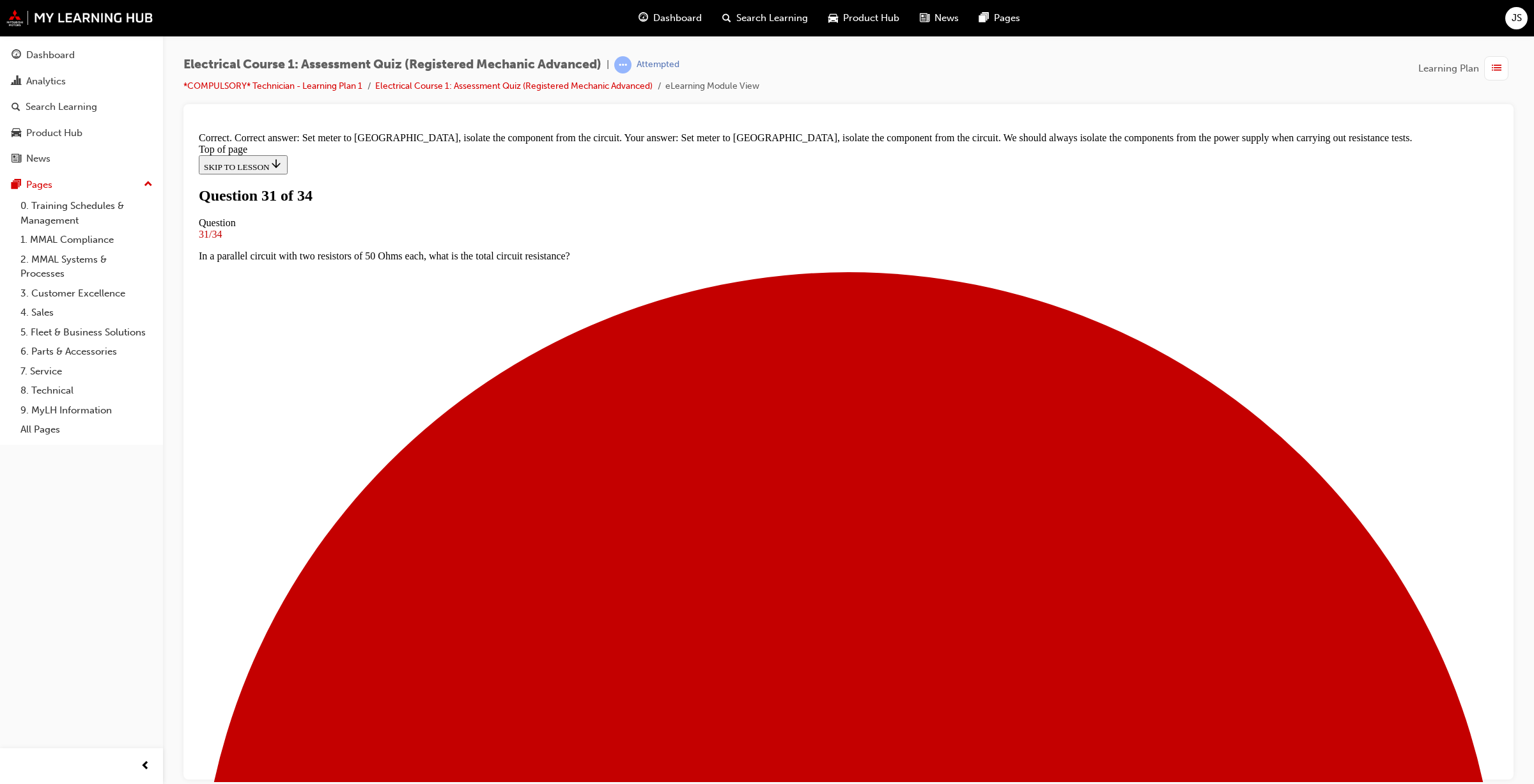 scroll, scrollTop: 56, scrollLeft: 0, axis: vertical 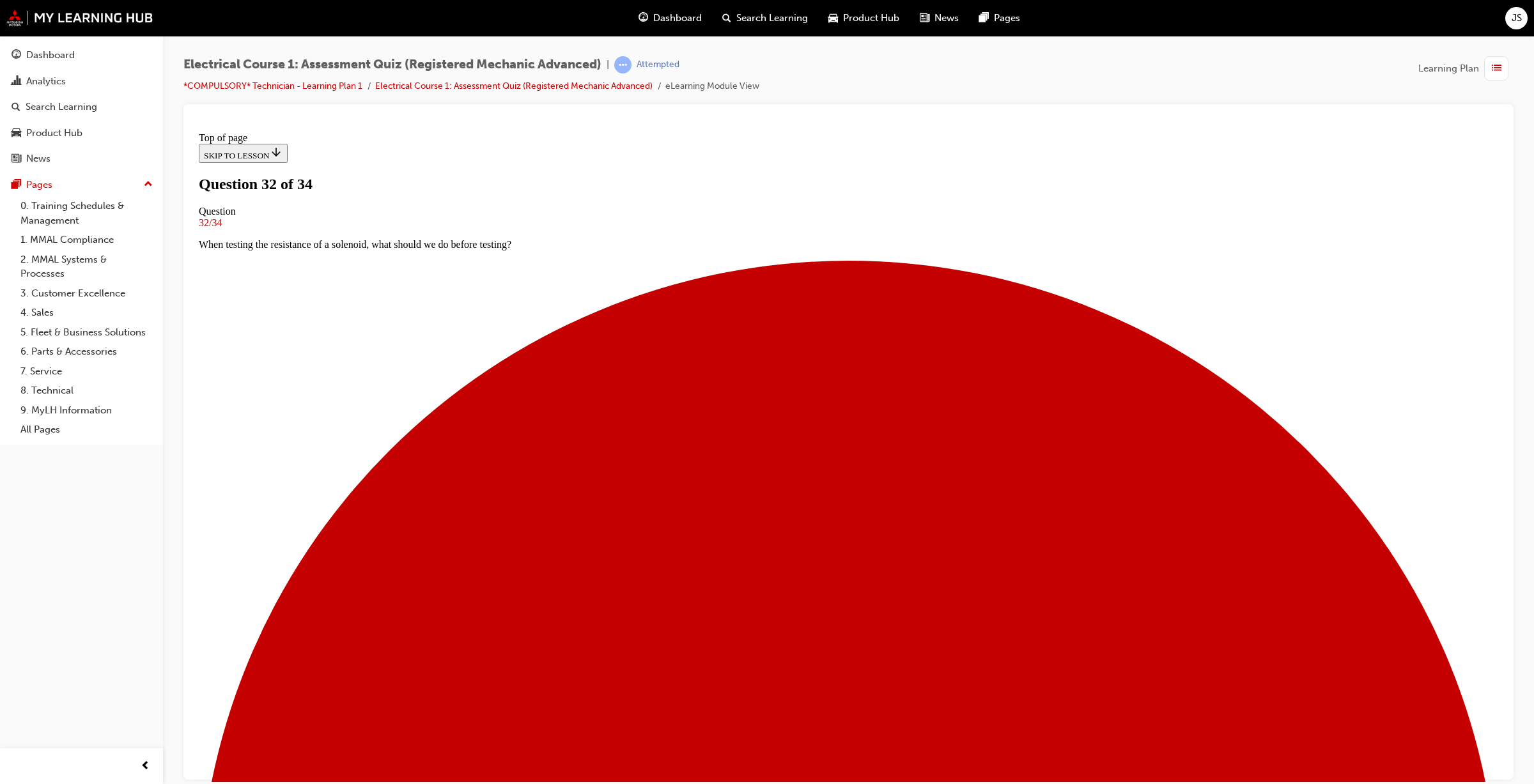 drag, startPoint x: 636, startPoint y: 312, endPoint x: 1035, endPoint y: 313, distance: 399.0013 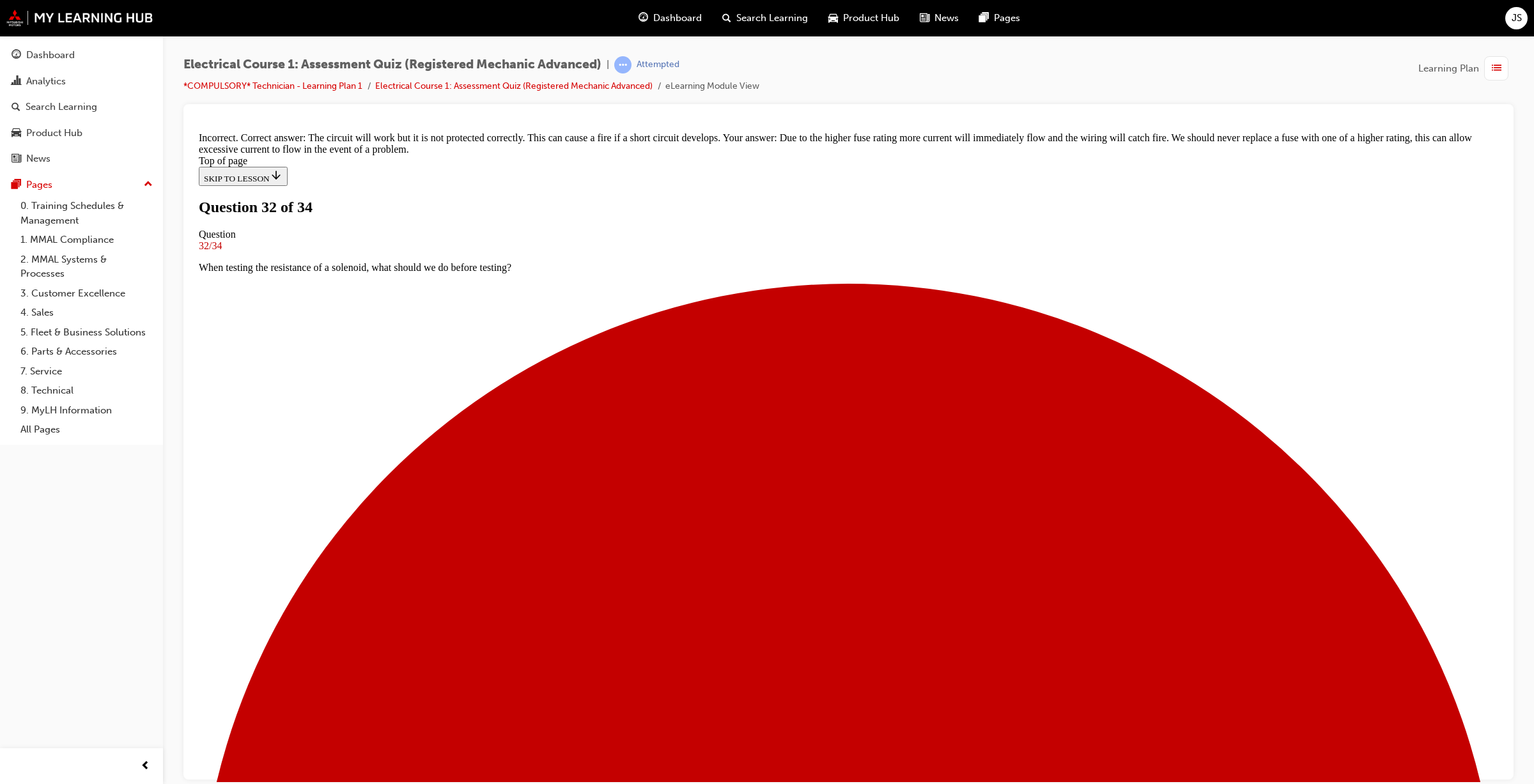 click on "NEXT" at bounding box center [215, 18878] 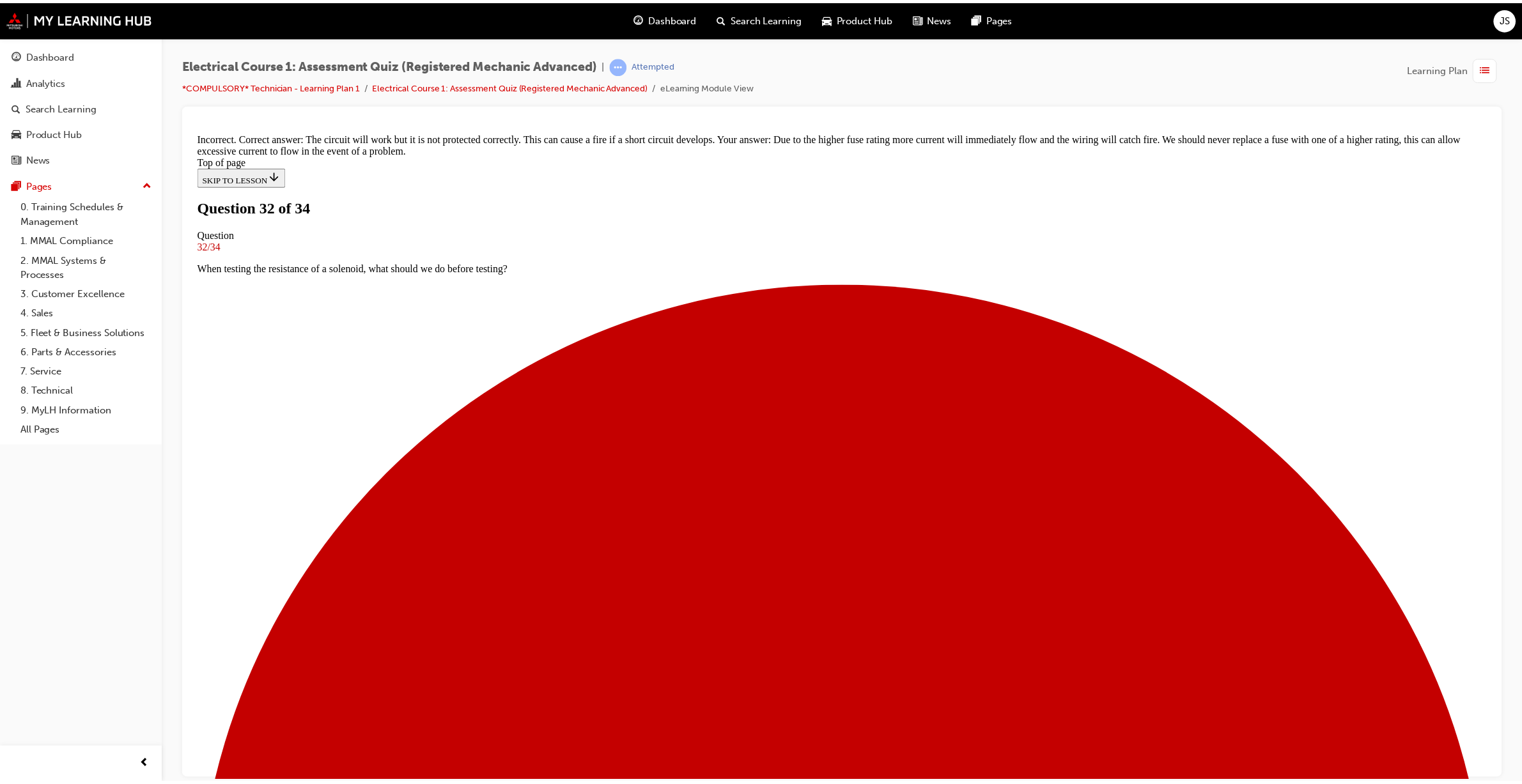 scroll, scrollTop: 0, scrollLeft: 0, axis: both 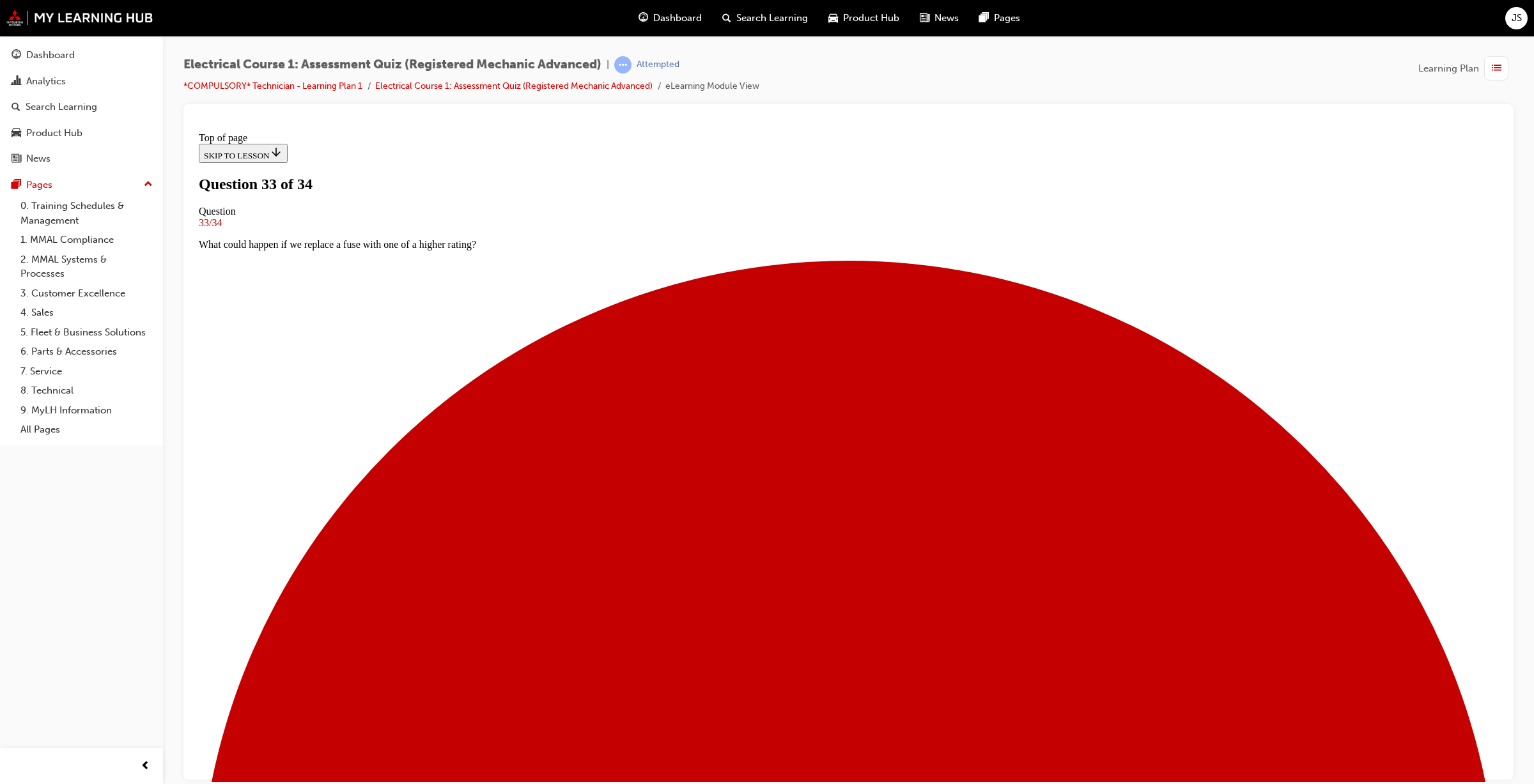 click on "The circuit must be disconnected and the component tested in isolation" at bounding box center [848, 14178] 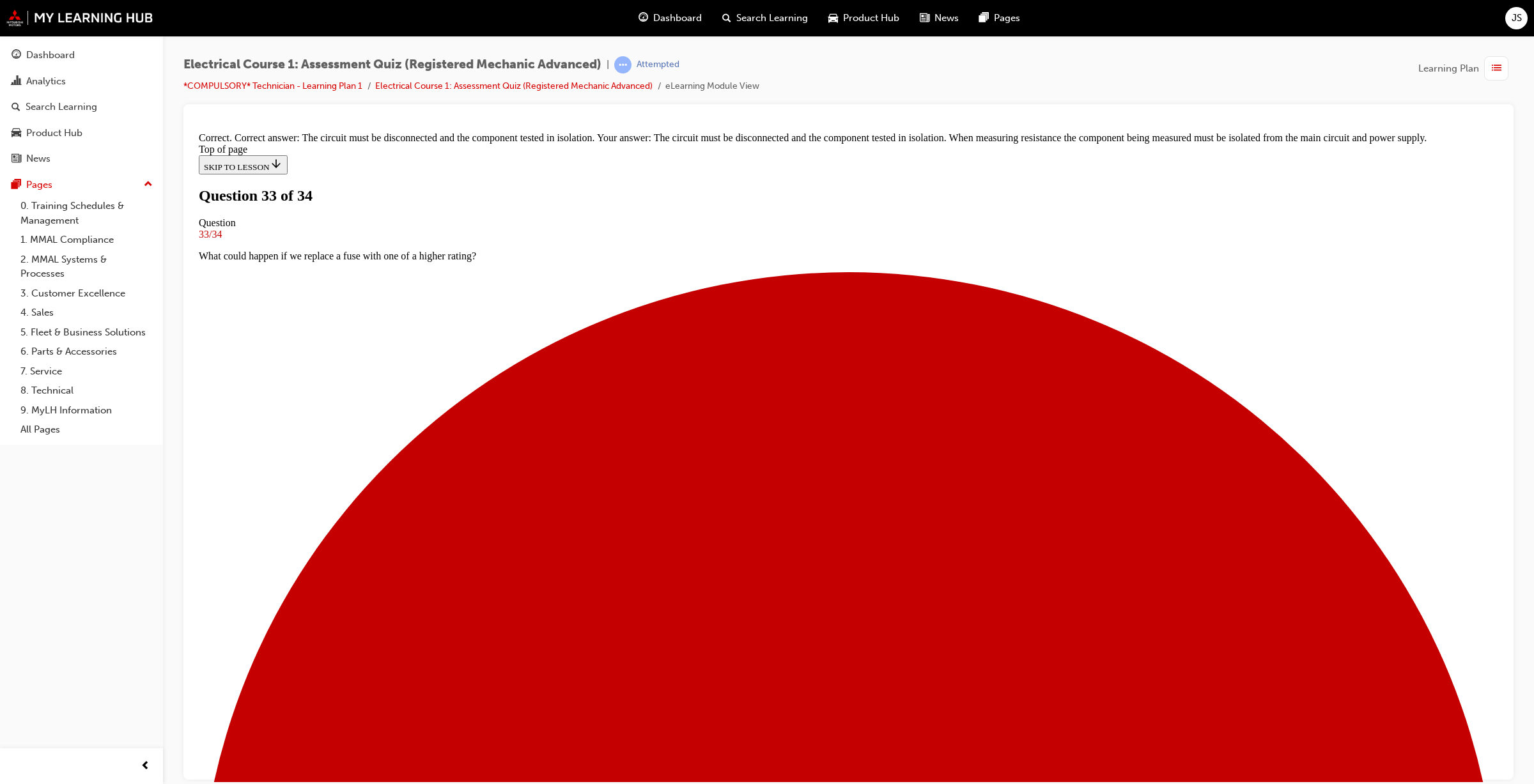 click on "NEXT" at bounding box center [215, 18866] 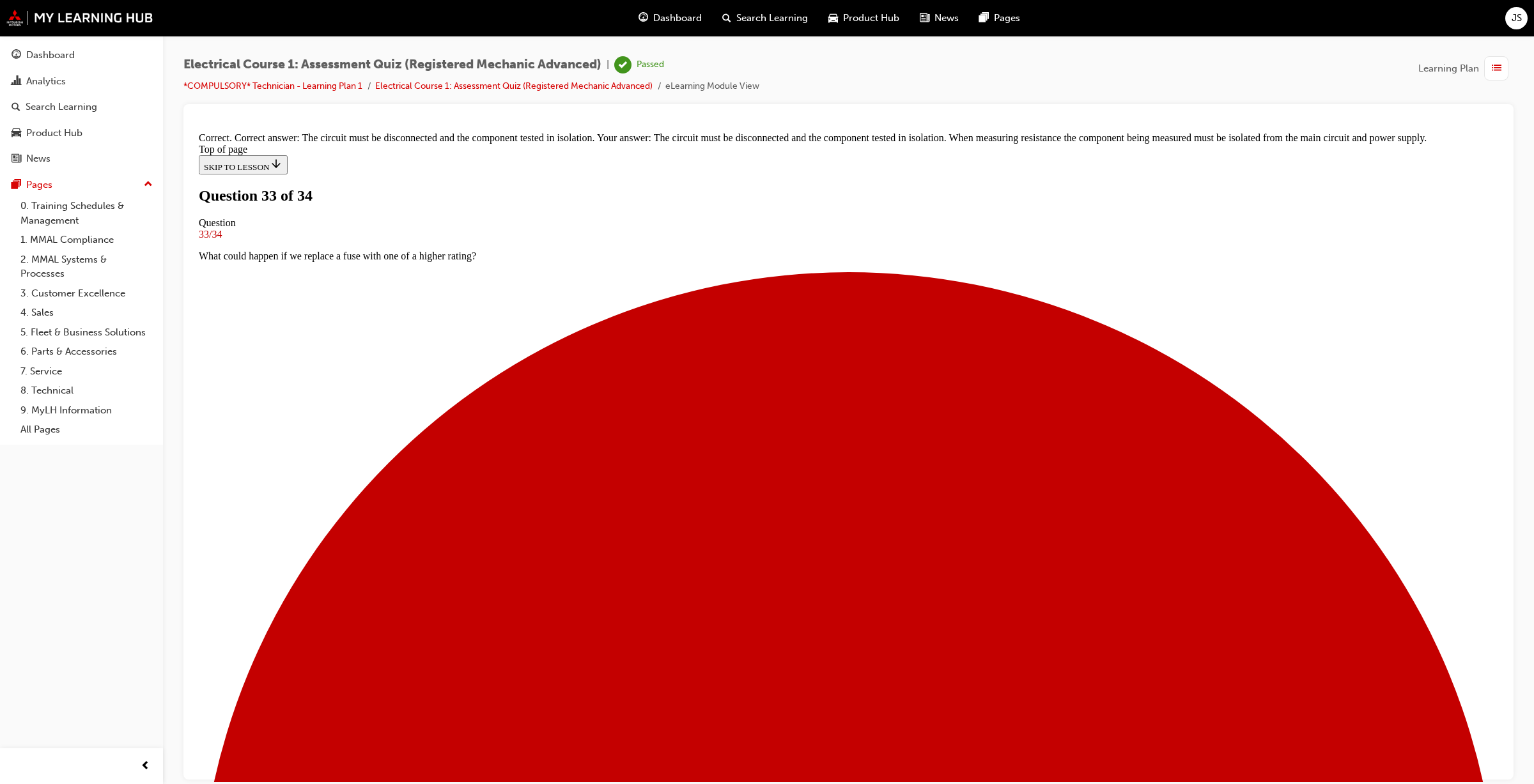 scroll, scrollTop: 0, scrollLeft: 0, axis: both 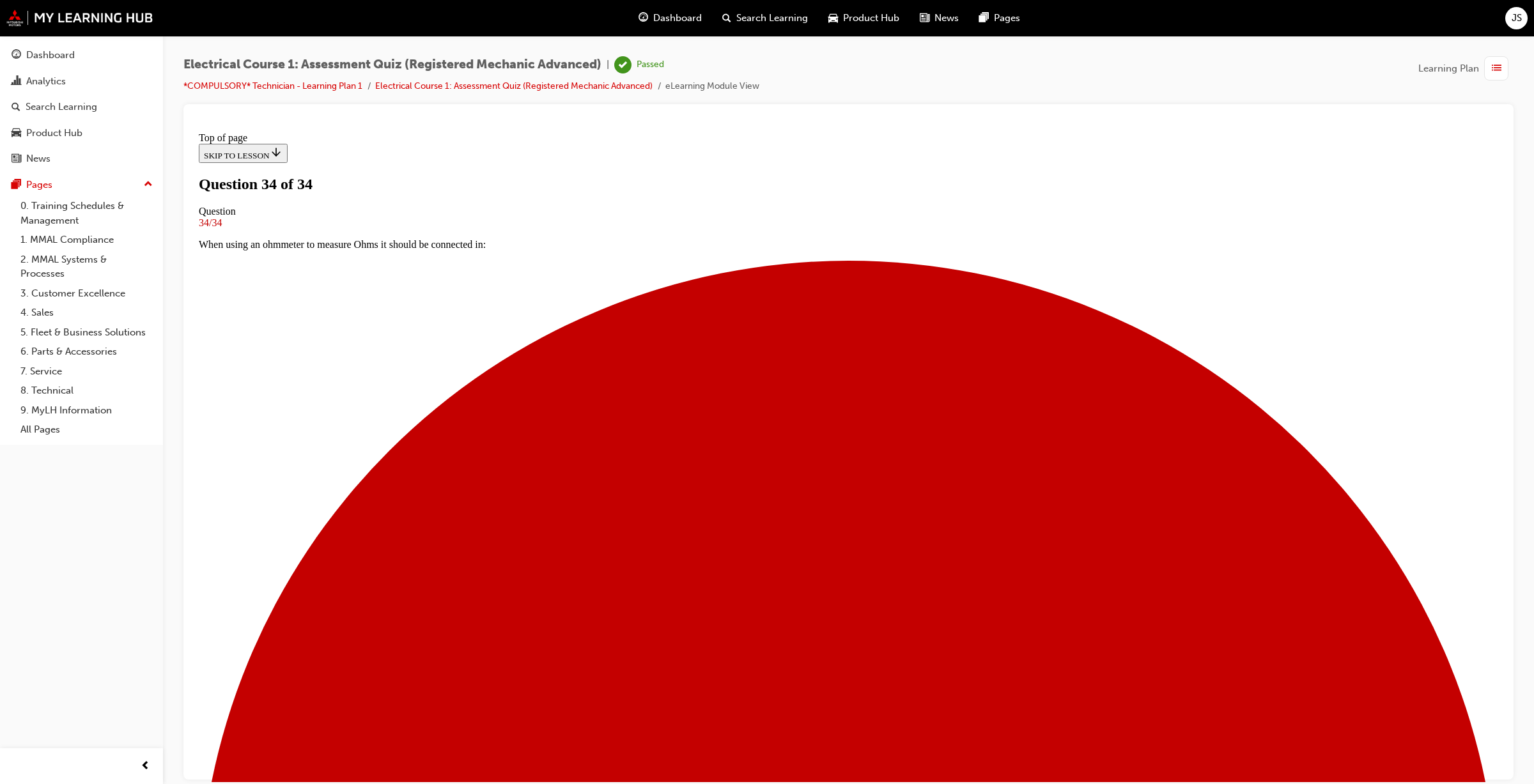 click on "Continue" at bounding box center [279, 10009] 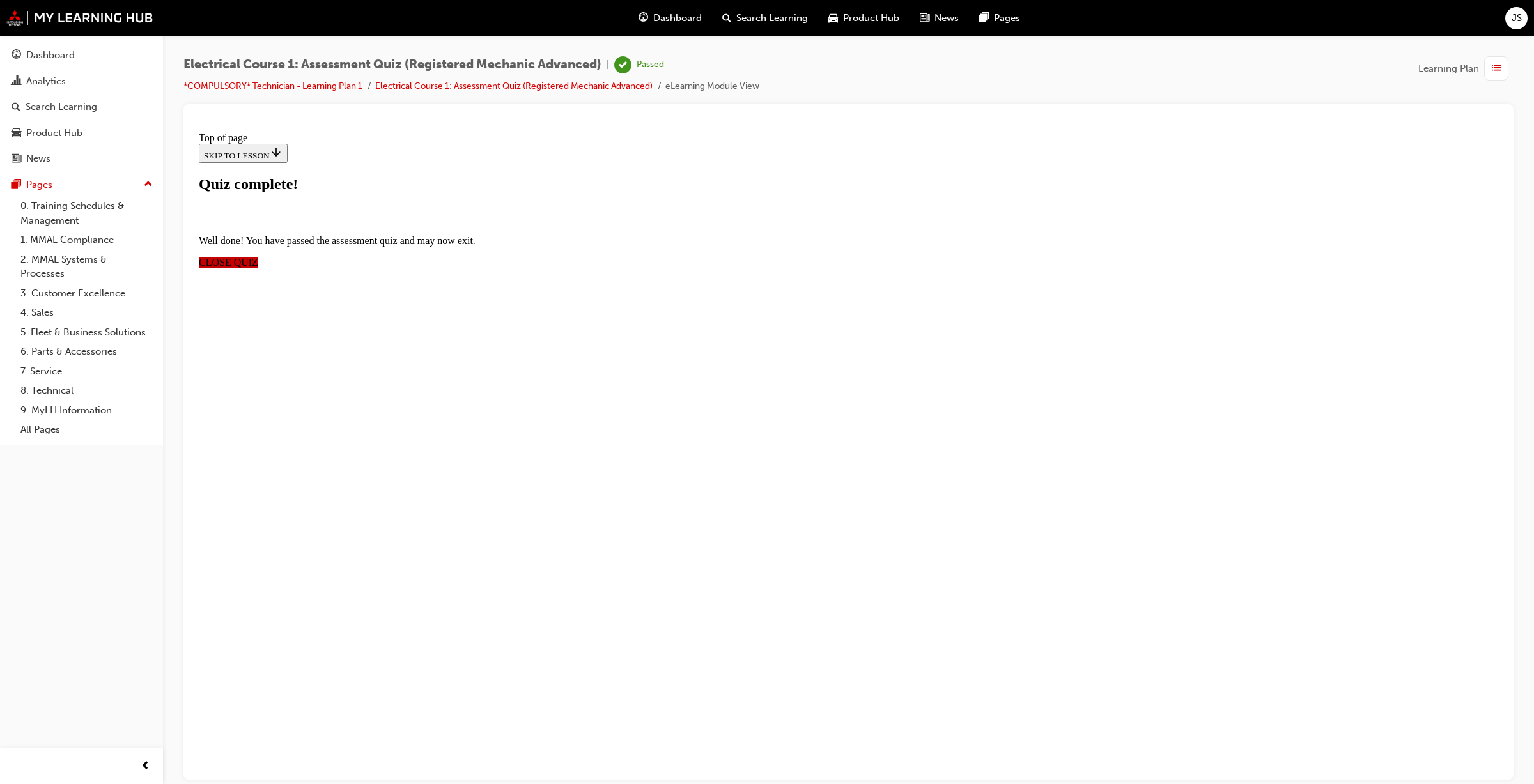 click on "CLOSE QUIZ" at bounding box center [228, 261] 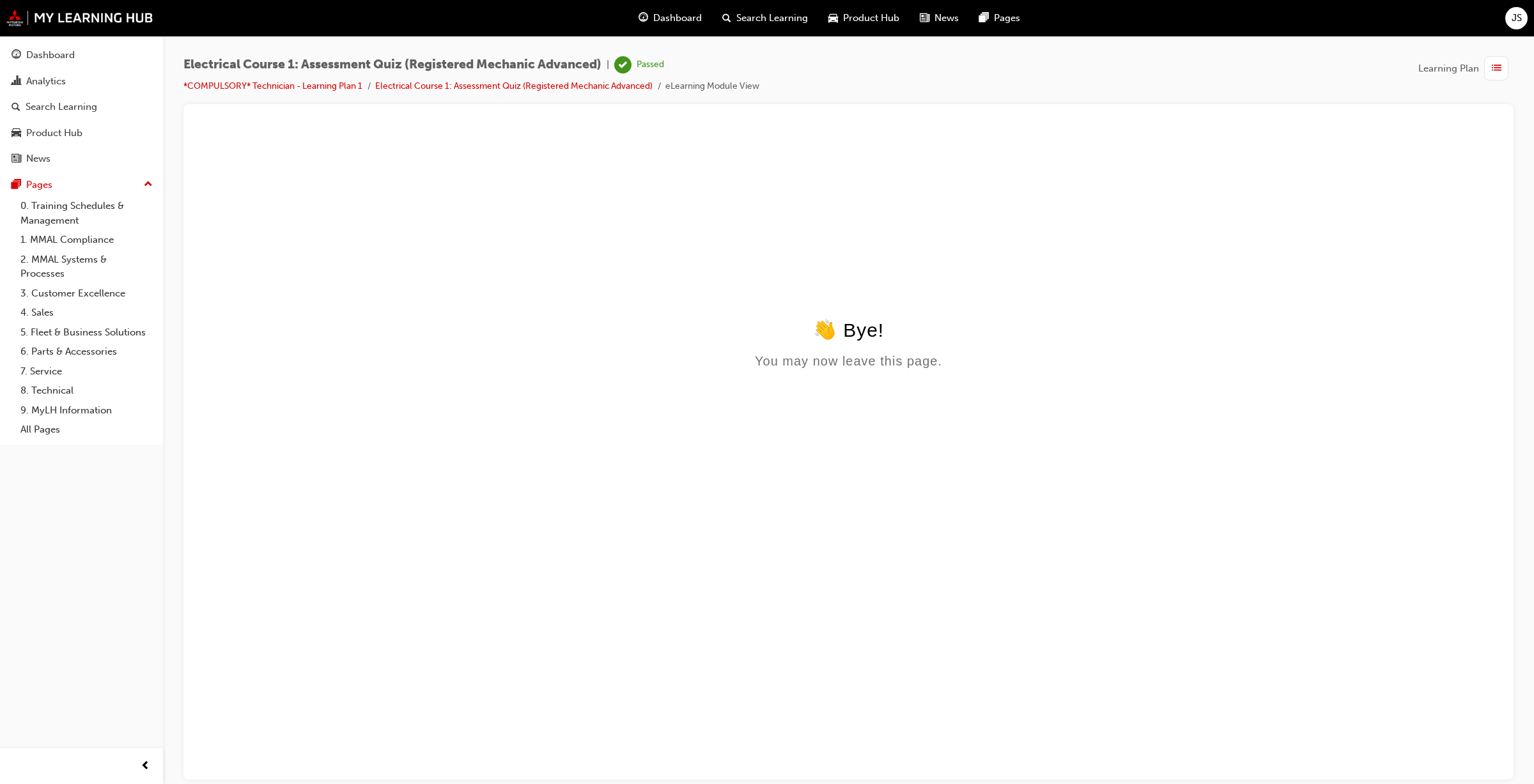 scroll, scrollTop: 0, scrollLeft: 0, axis: both 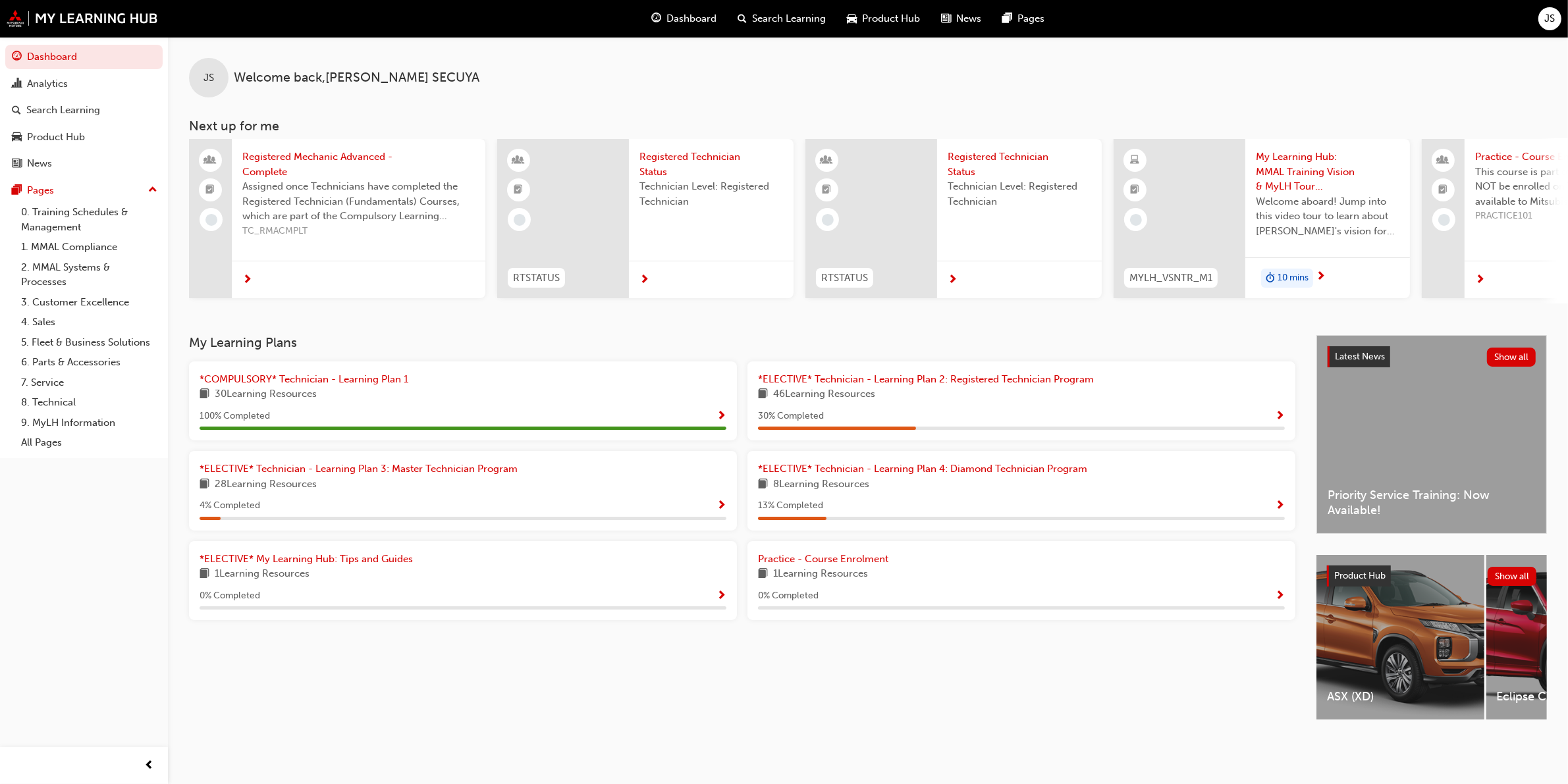 click on "100 % Completed" at bounding box center [463, 416] 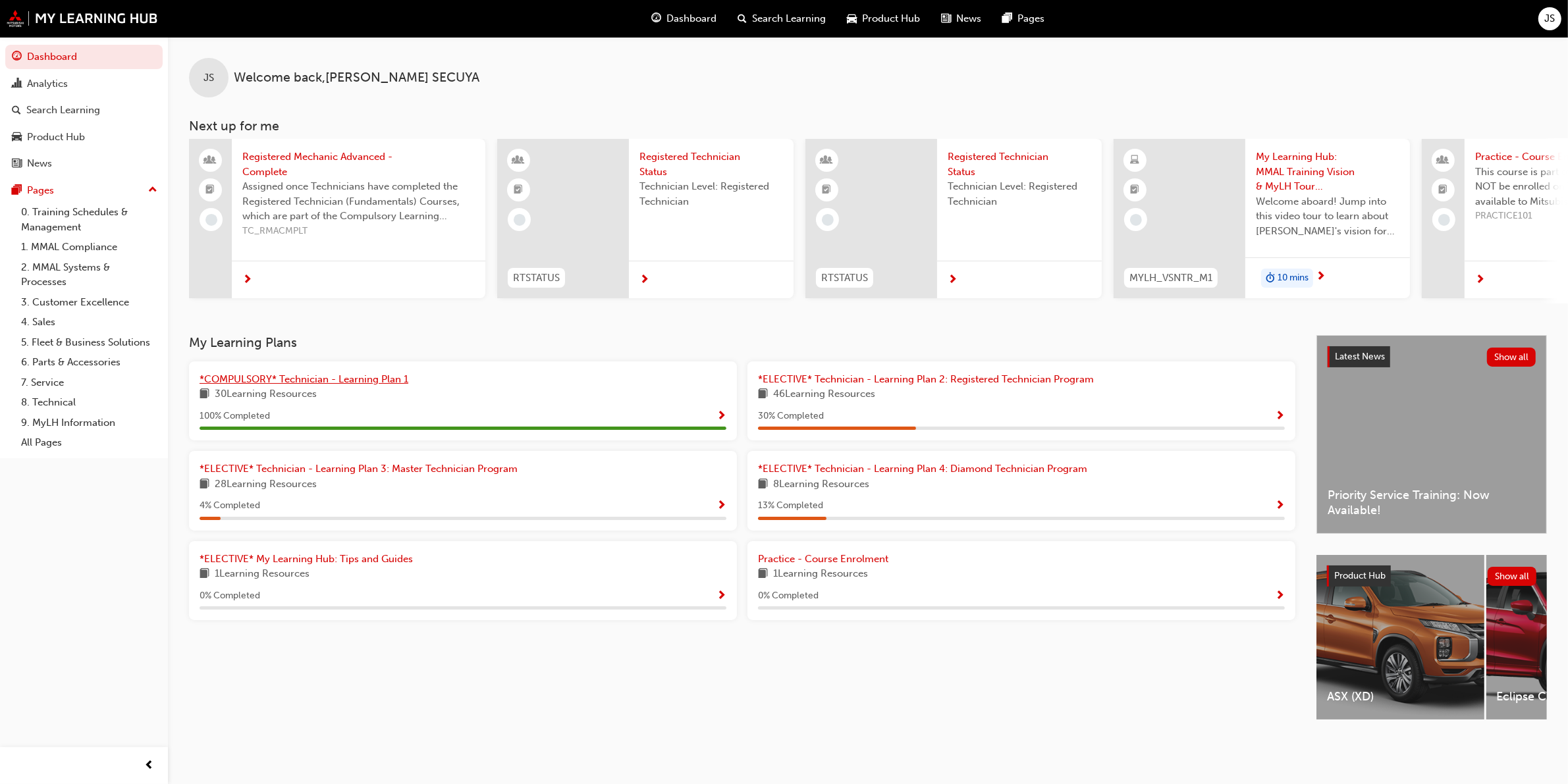 click on "*COMPULSORY* Technician - Learning Plan 1" at bounding box center [304, 379] 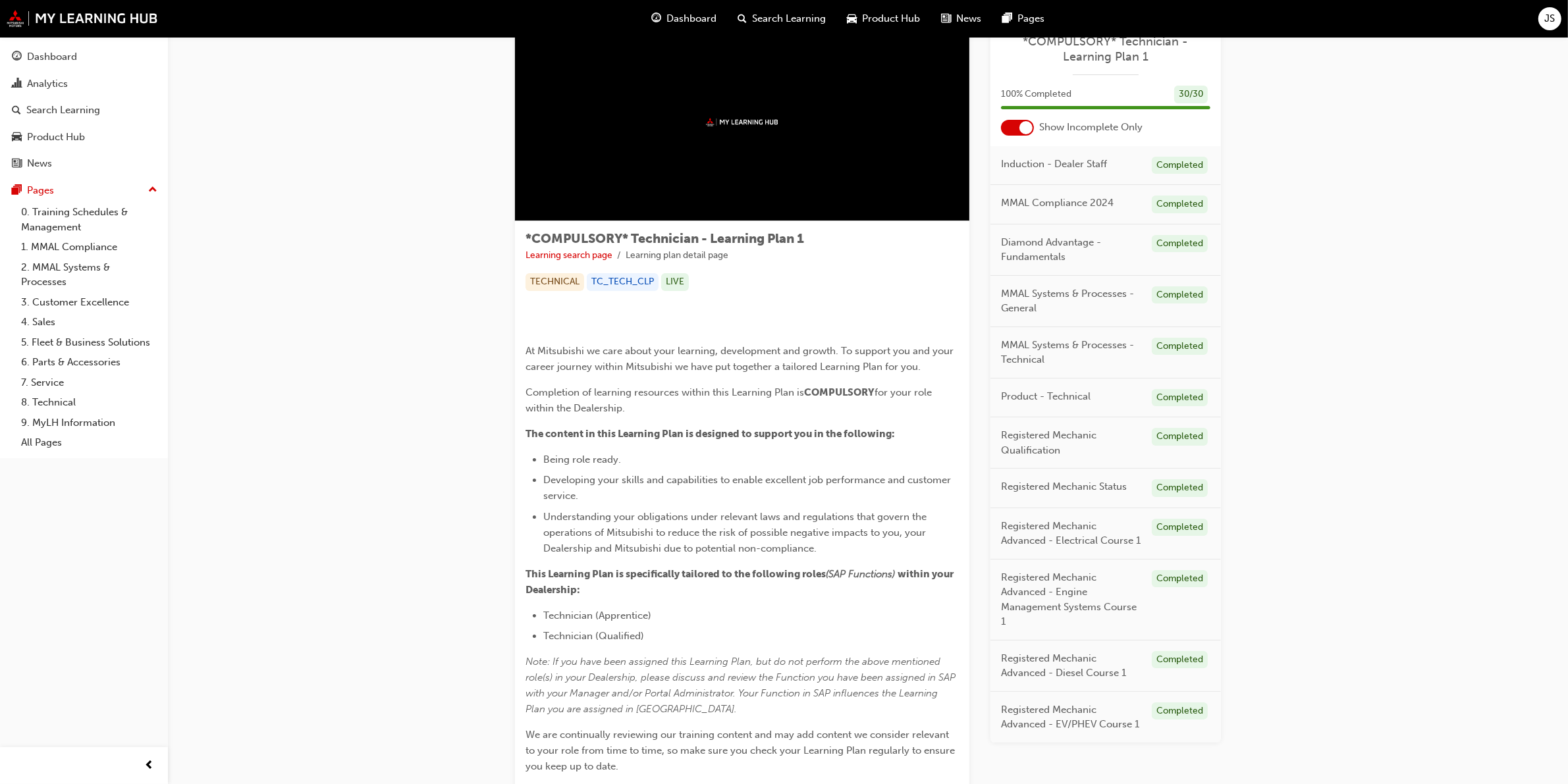 scroll, scrollTop: 0, scrollLeft: 0, axis: both 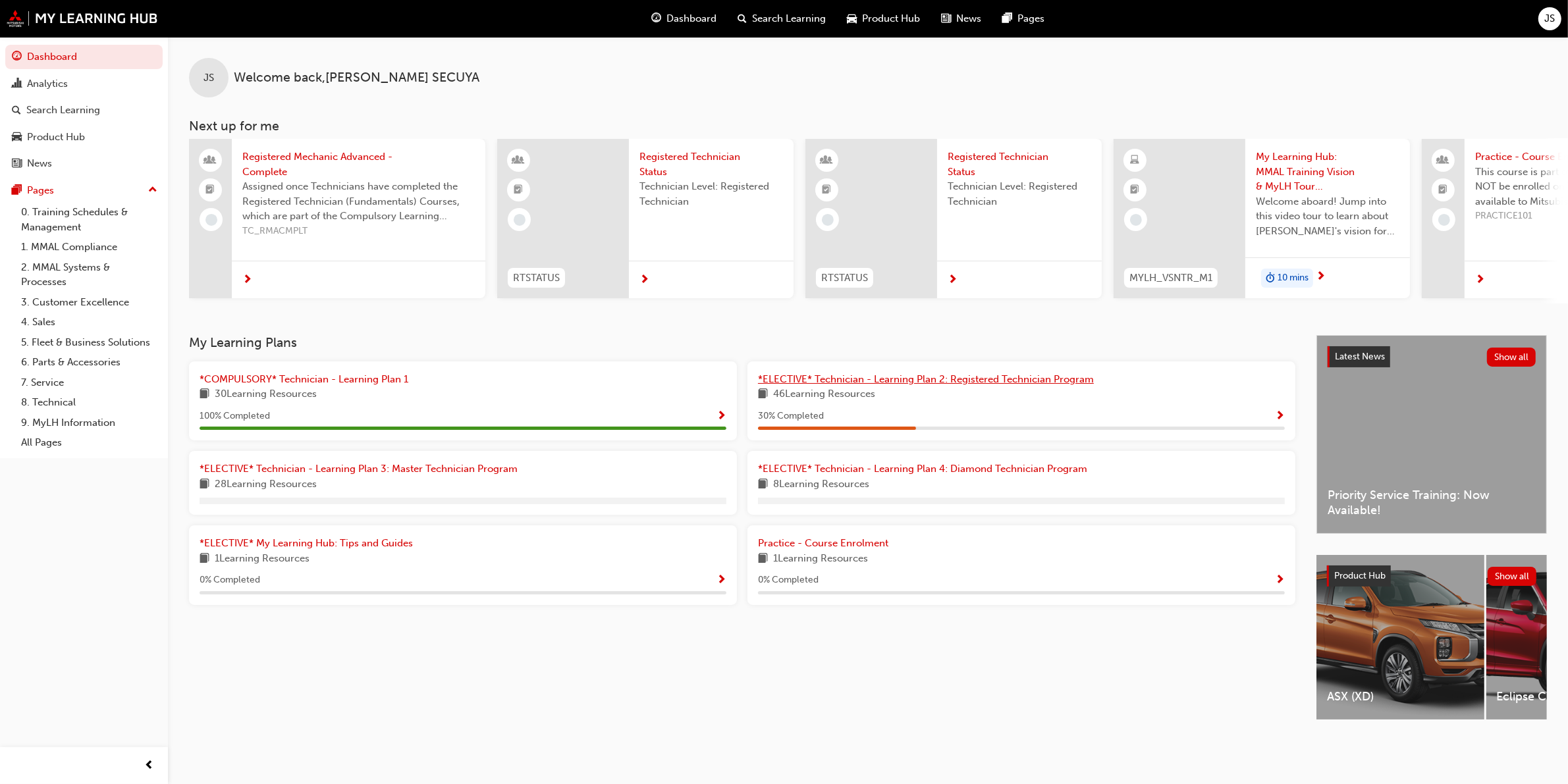 click on "*ELECTIVE* Technician - Learning Plan 2: Registered Technician Program" at bounding box center [926, 379] 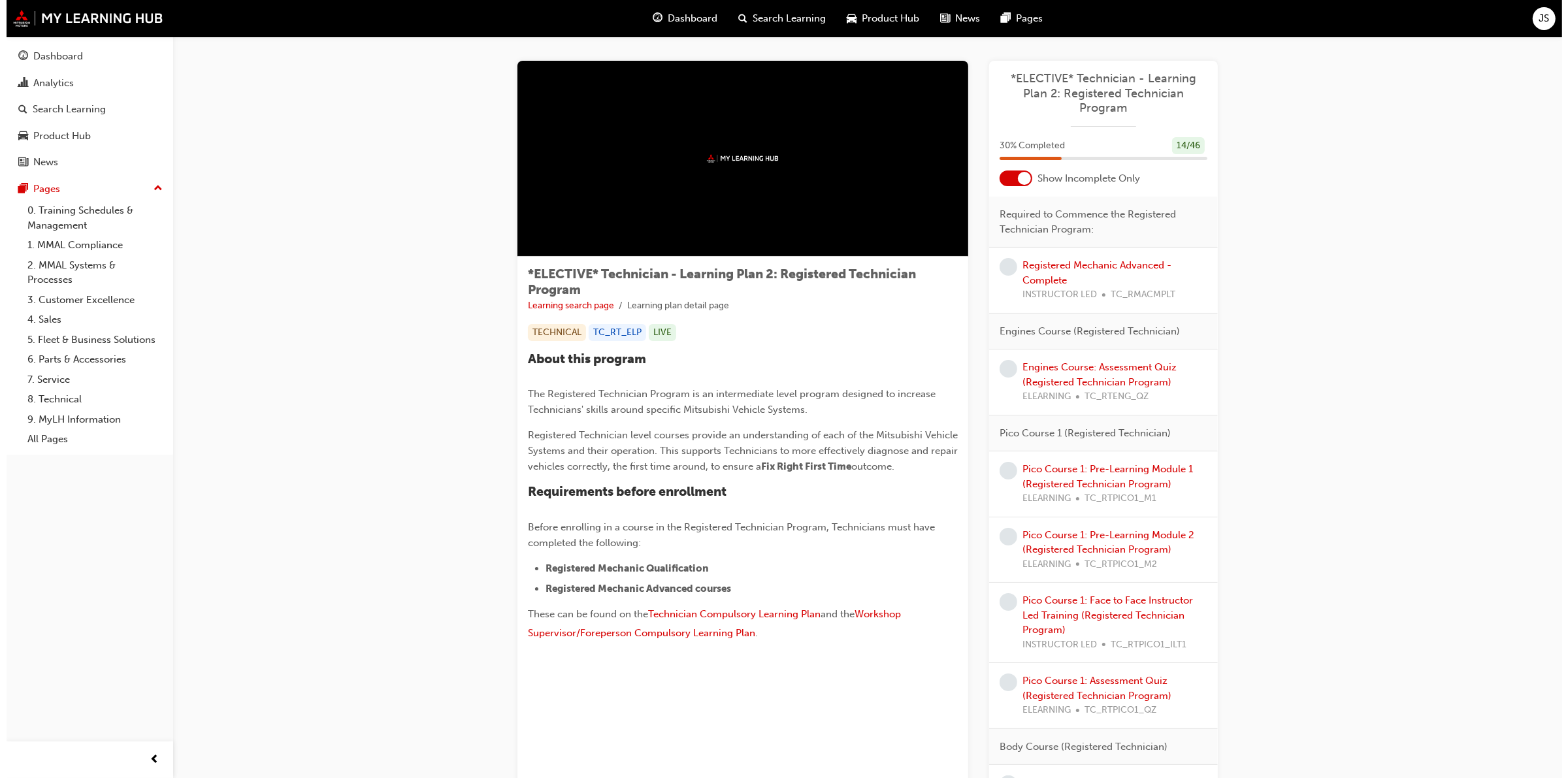 scroll, scrollTop: 0, scrollLeft: 0, axis: both 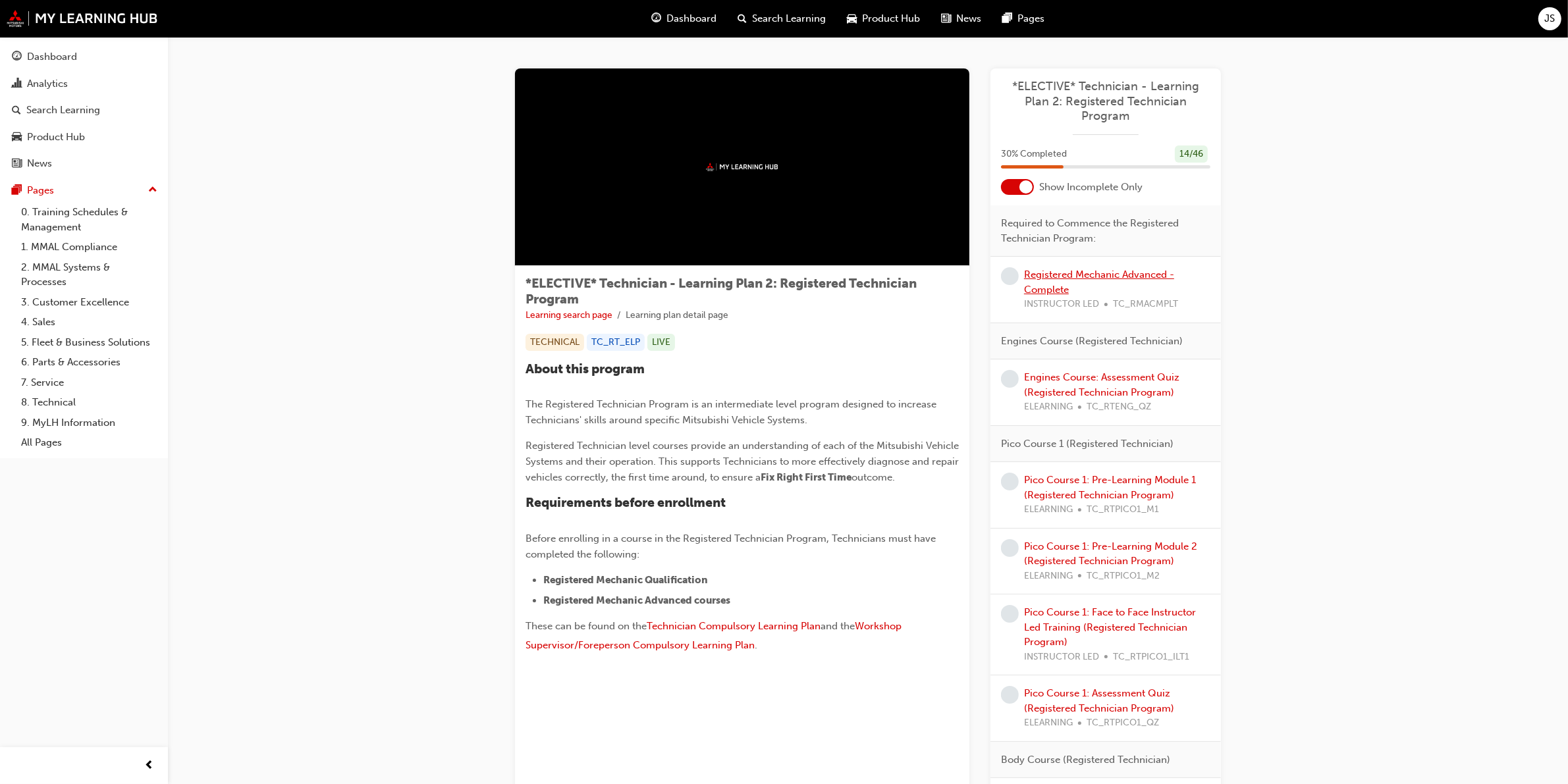 click on "Registered Mechanic Advanced - Complete" at bounding box center [1099, 282] 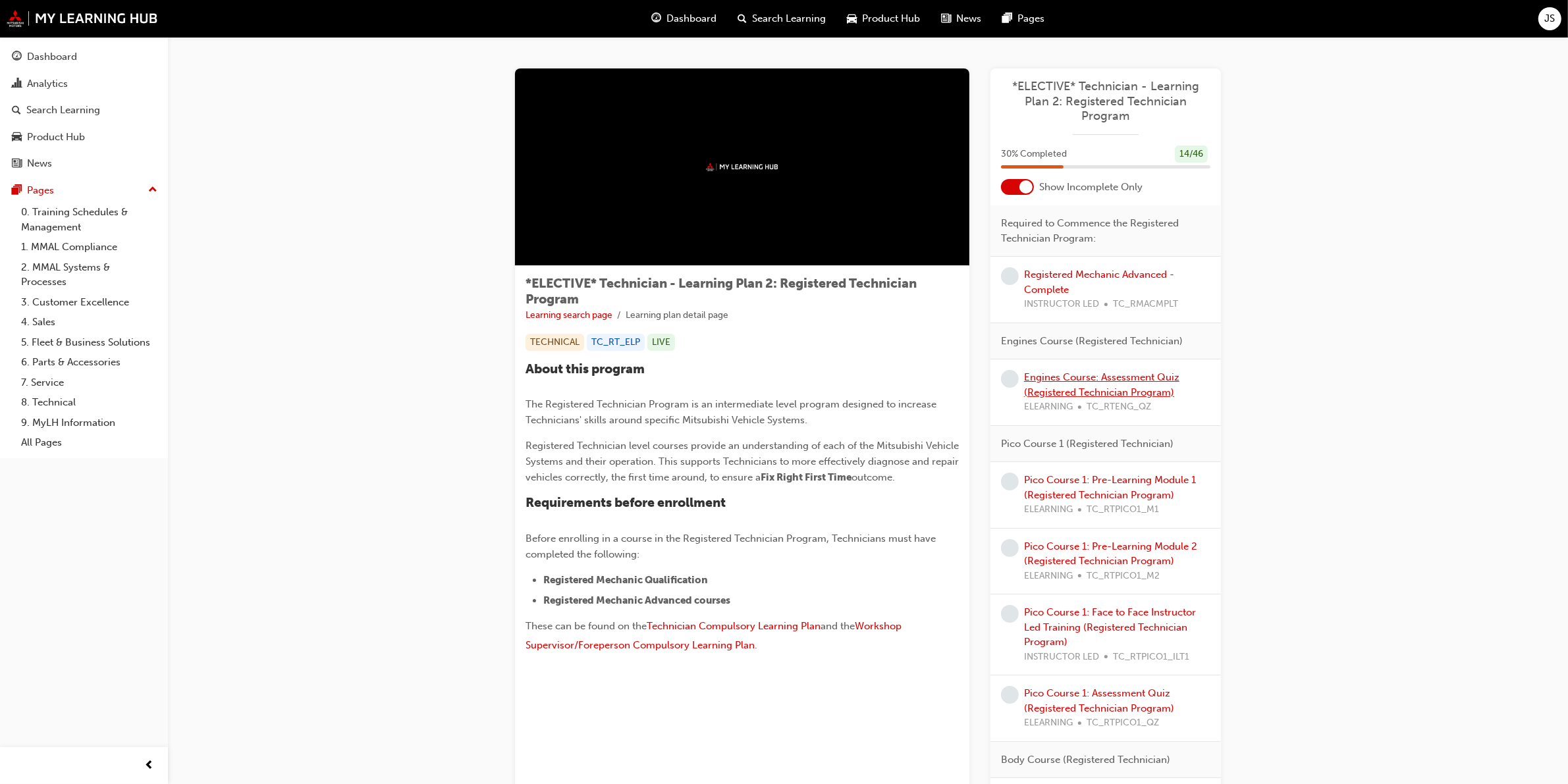 click on "Engines Course: Assessment Quiz (Registered Technician Program)" at bounding box center (1102, 384) 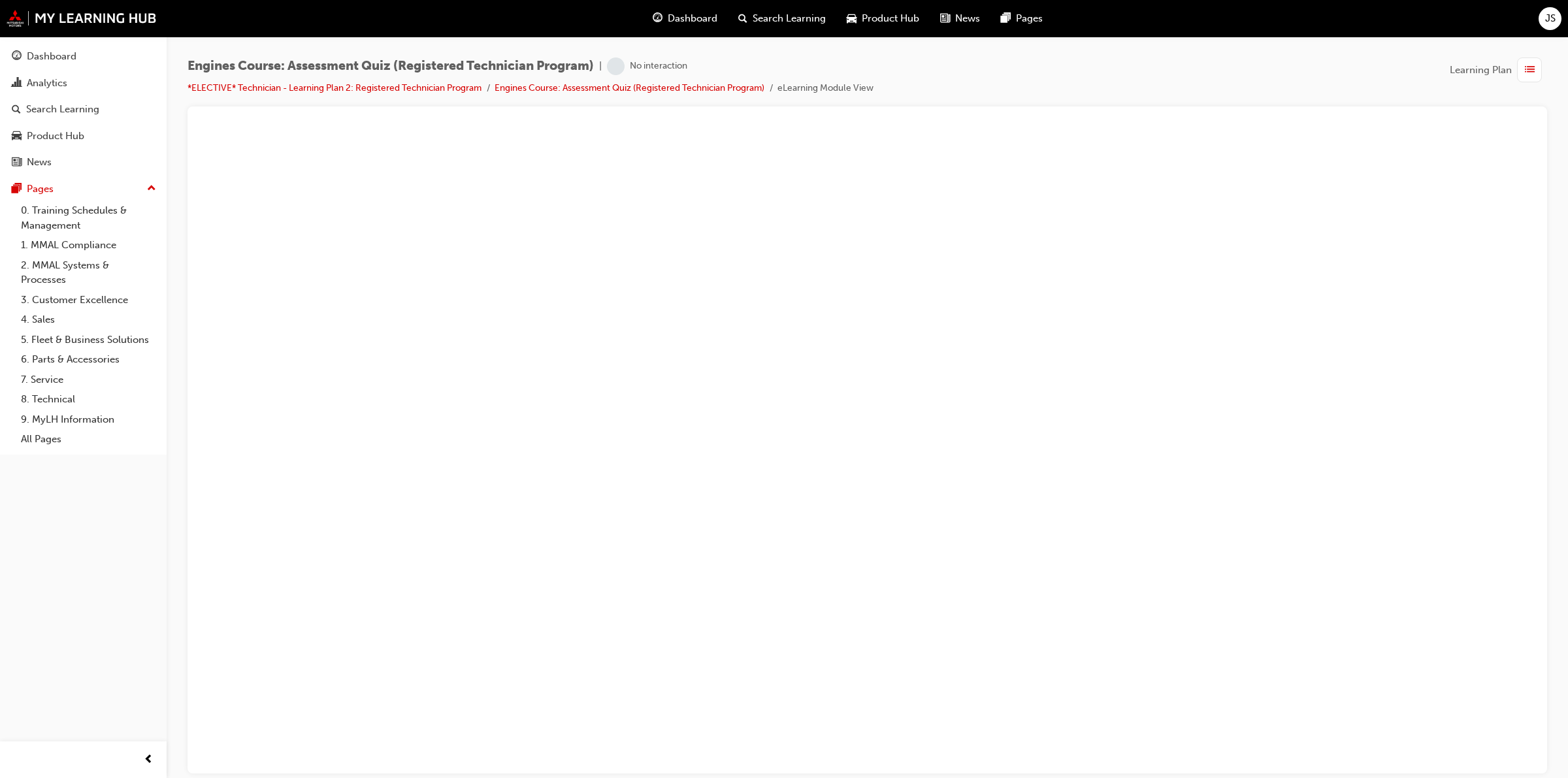 scroll, scrollTop: 0, scrollLeft: 0, axis: both 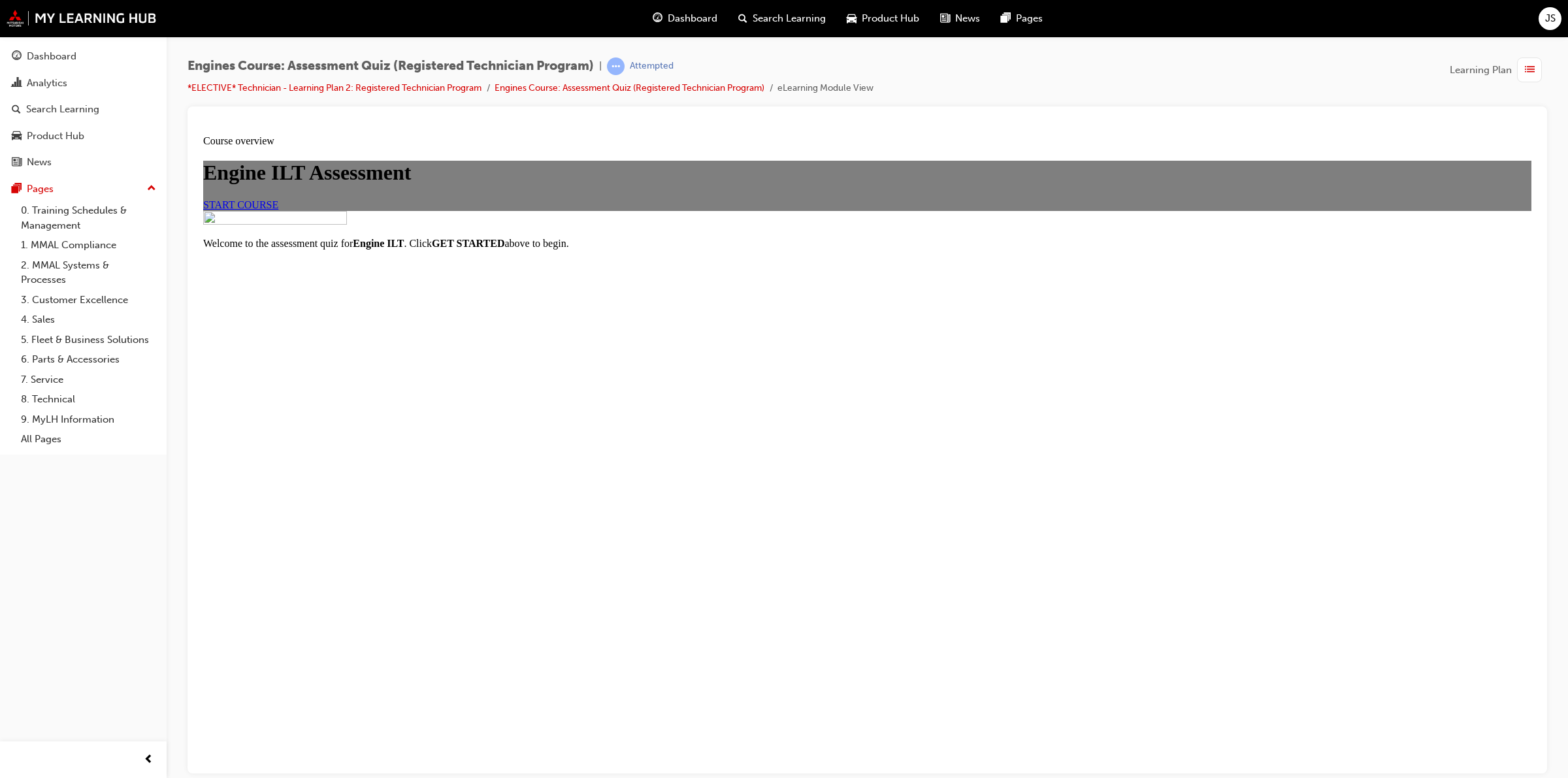 click on "START COURSE" at bounding box center [240, 204] 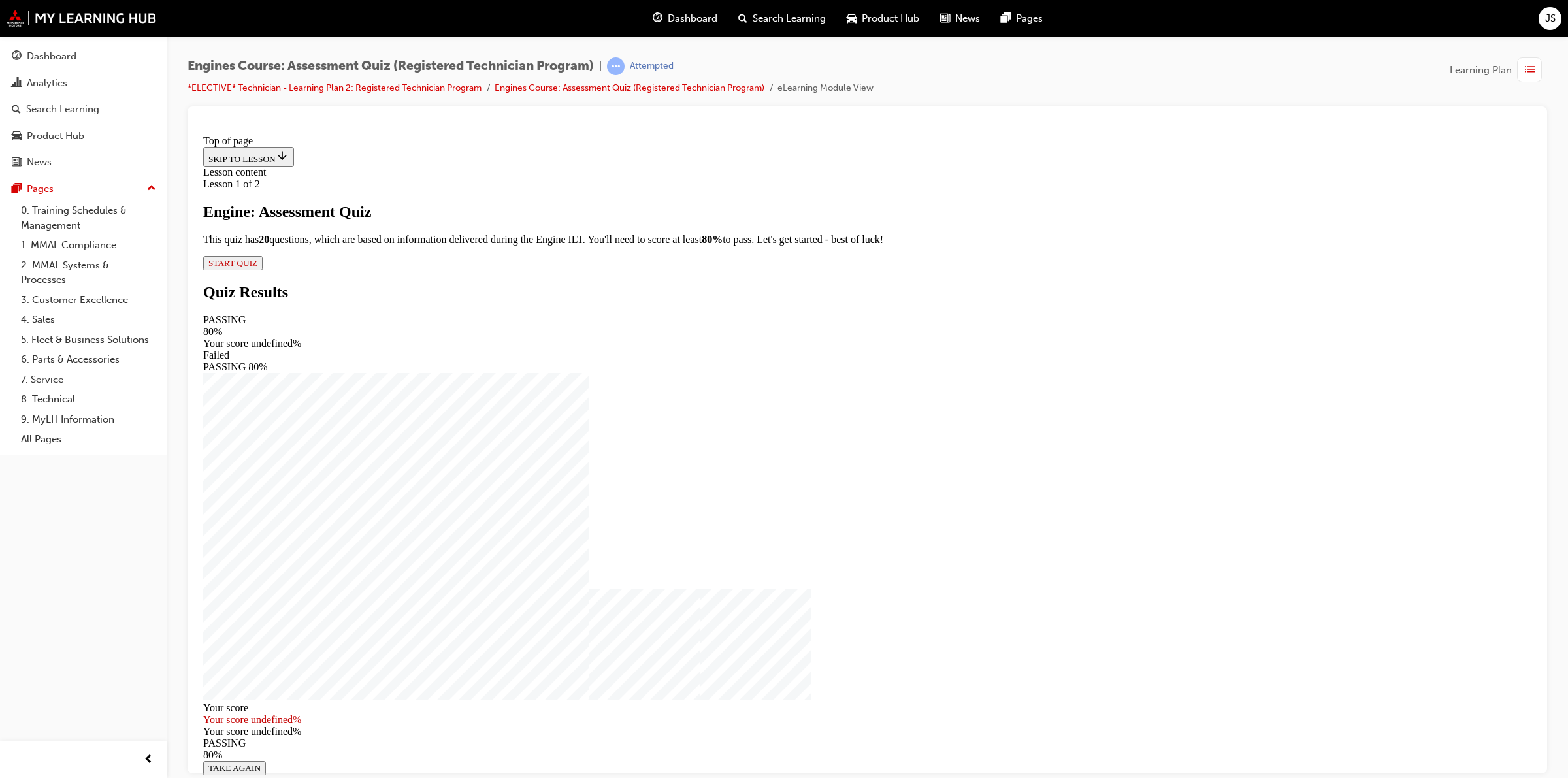 click on "START QUIZ" at bounding box center (233, 262) 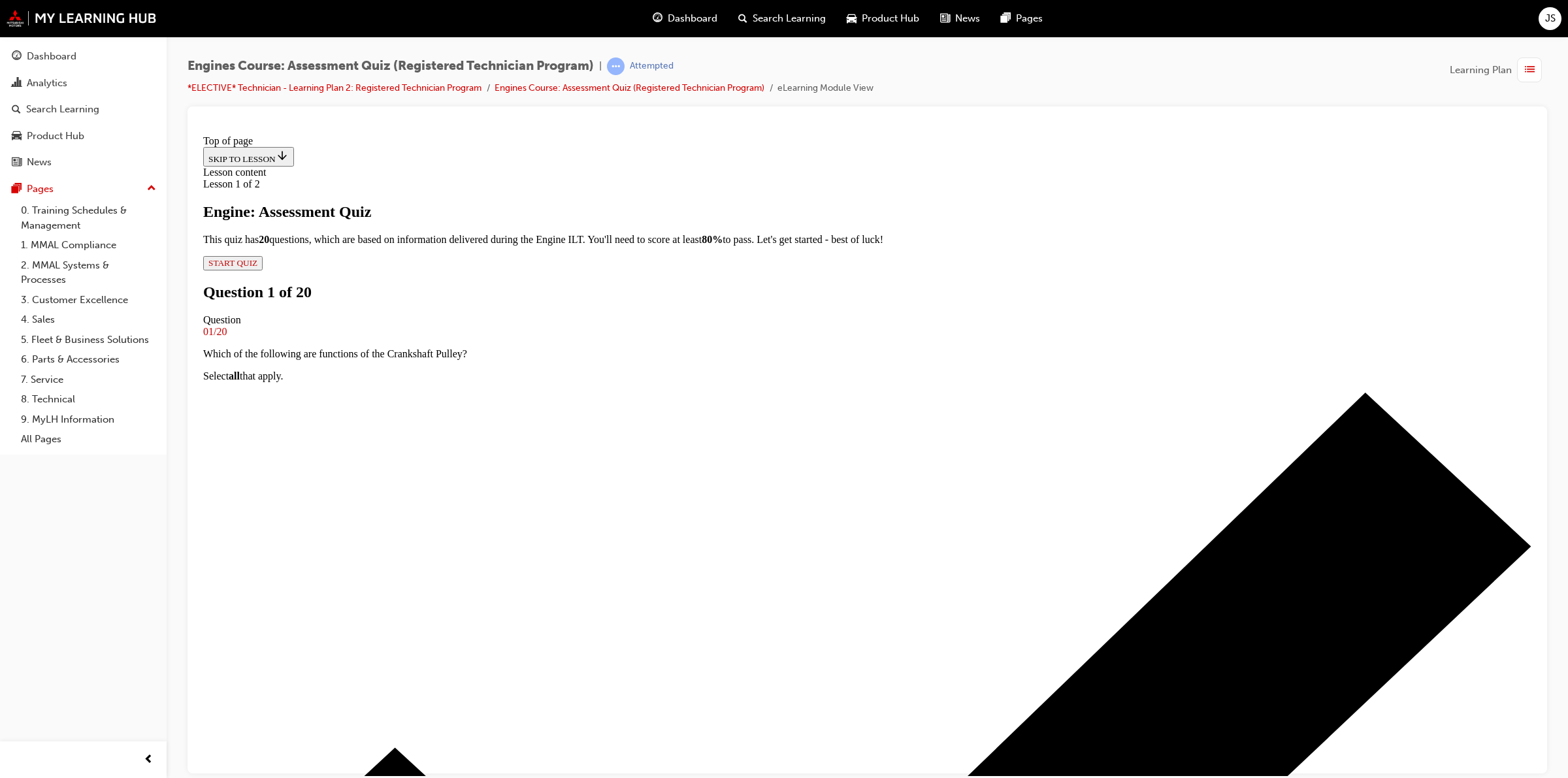 scroll, scrollTop: 1, scrollLeft: 0, axis: vertical 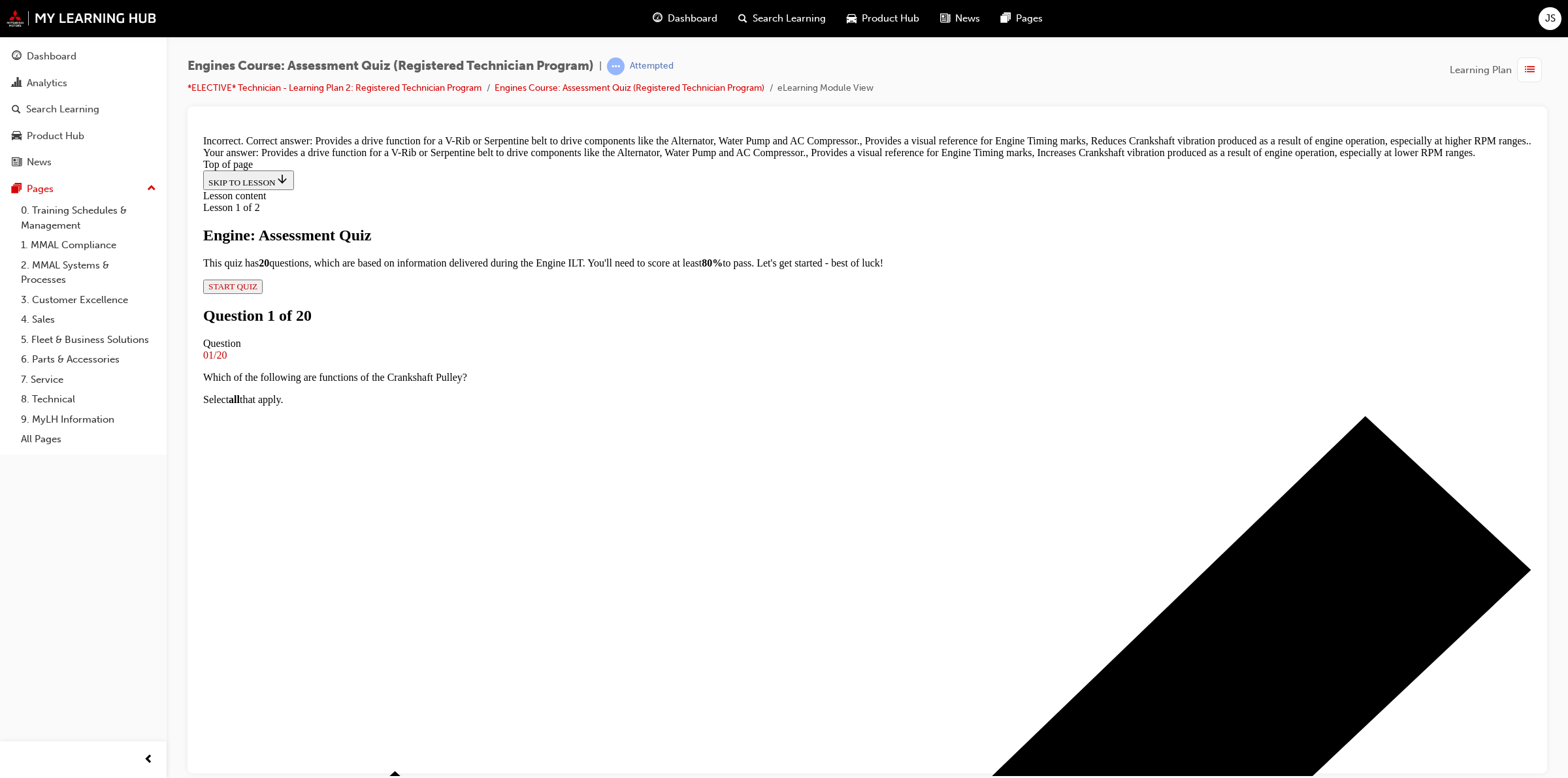 click at bounding box center (1529, 70) 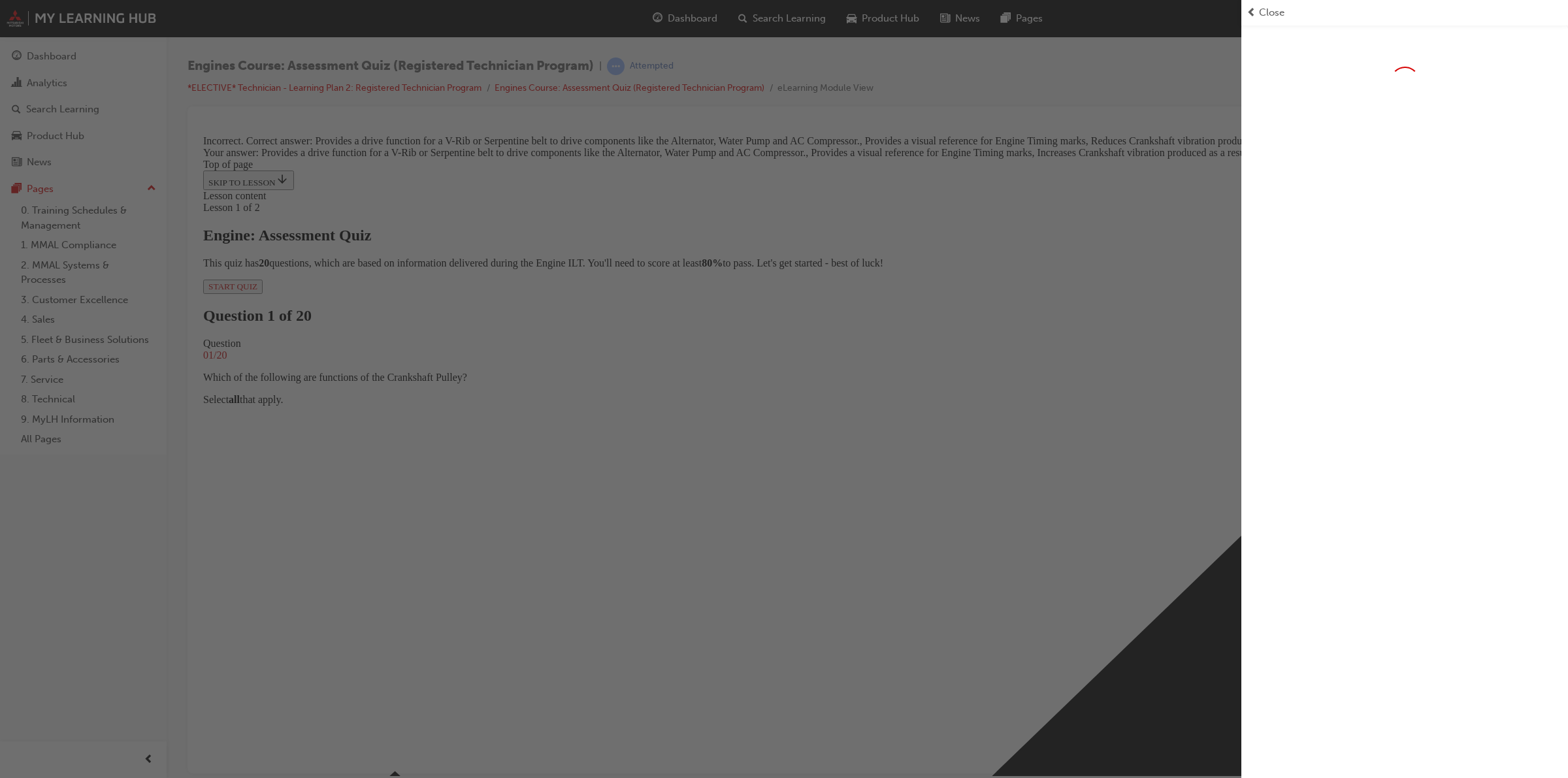 click at bounding box center [621, 389] 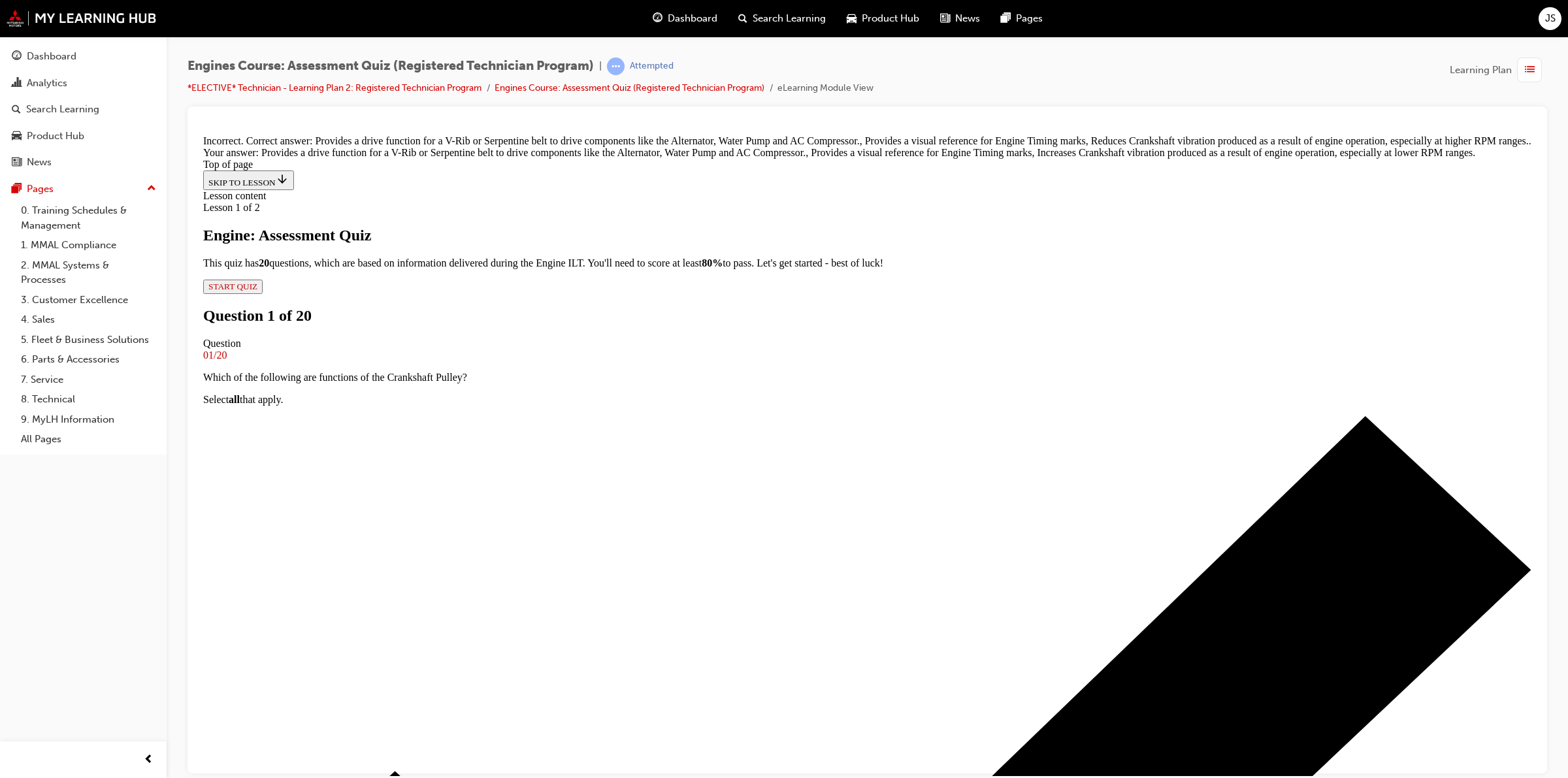 click at bounding box center (203, 4390) 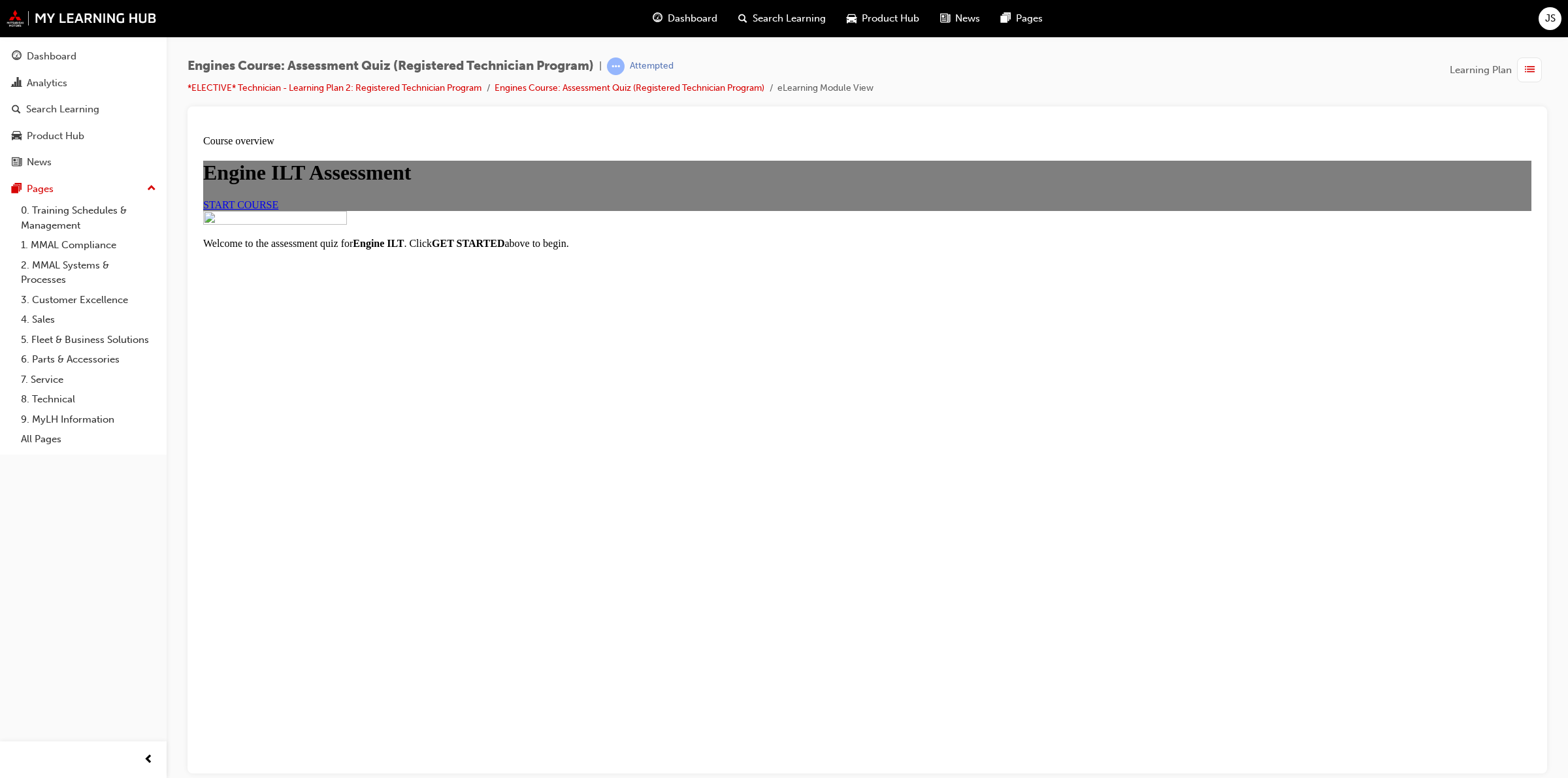 click on "START COURSE" at bounding box center [240, 204] 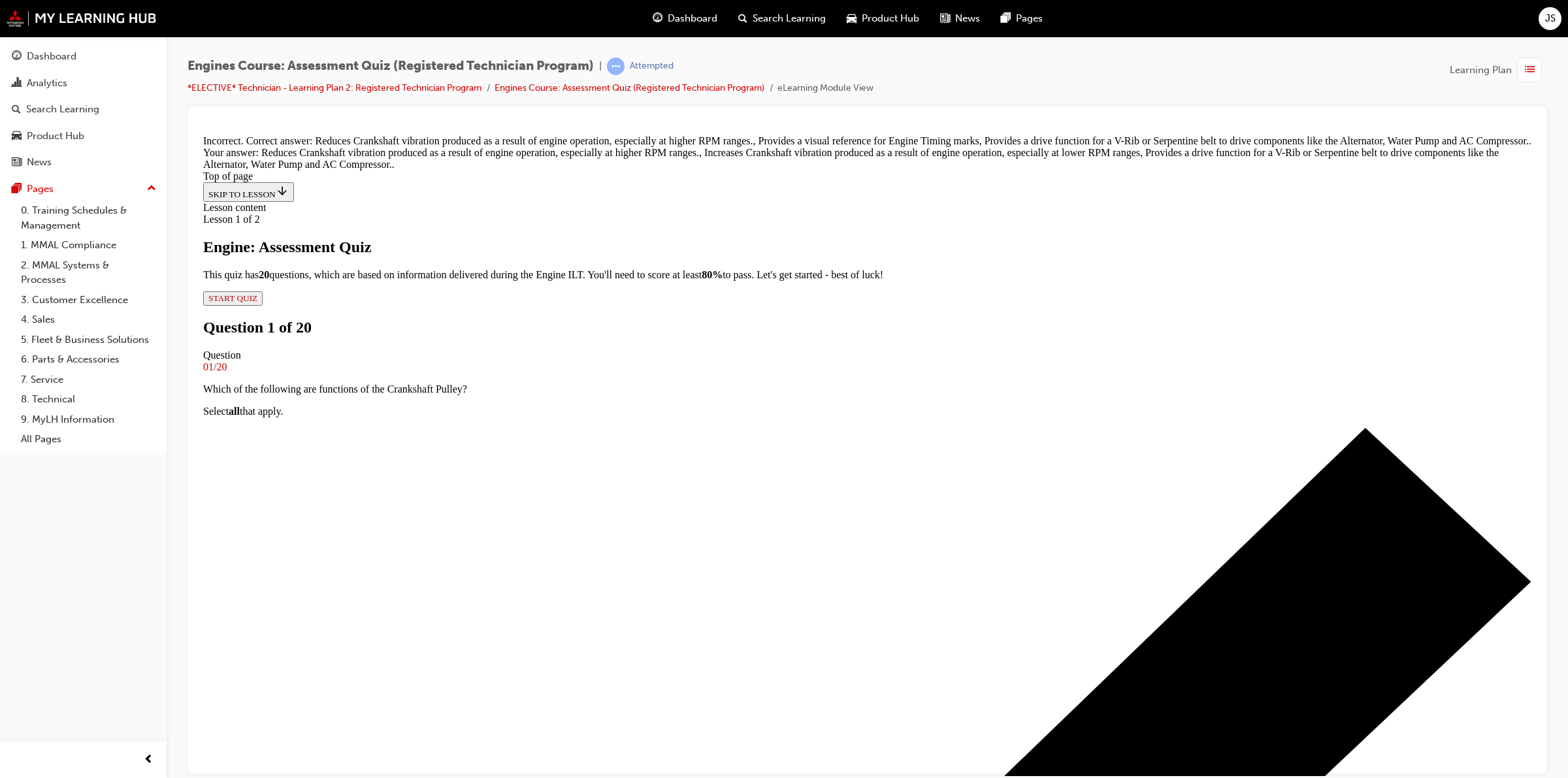 scroll, scrollTop: 0, scrollLeft: 0, axis: both 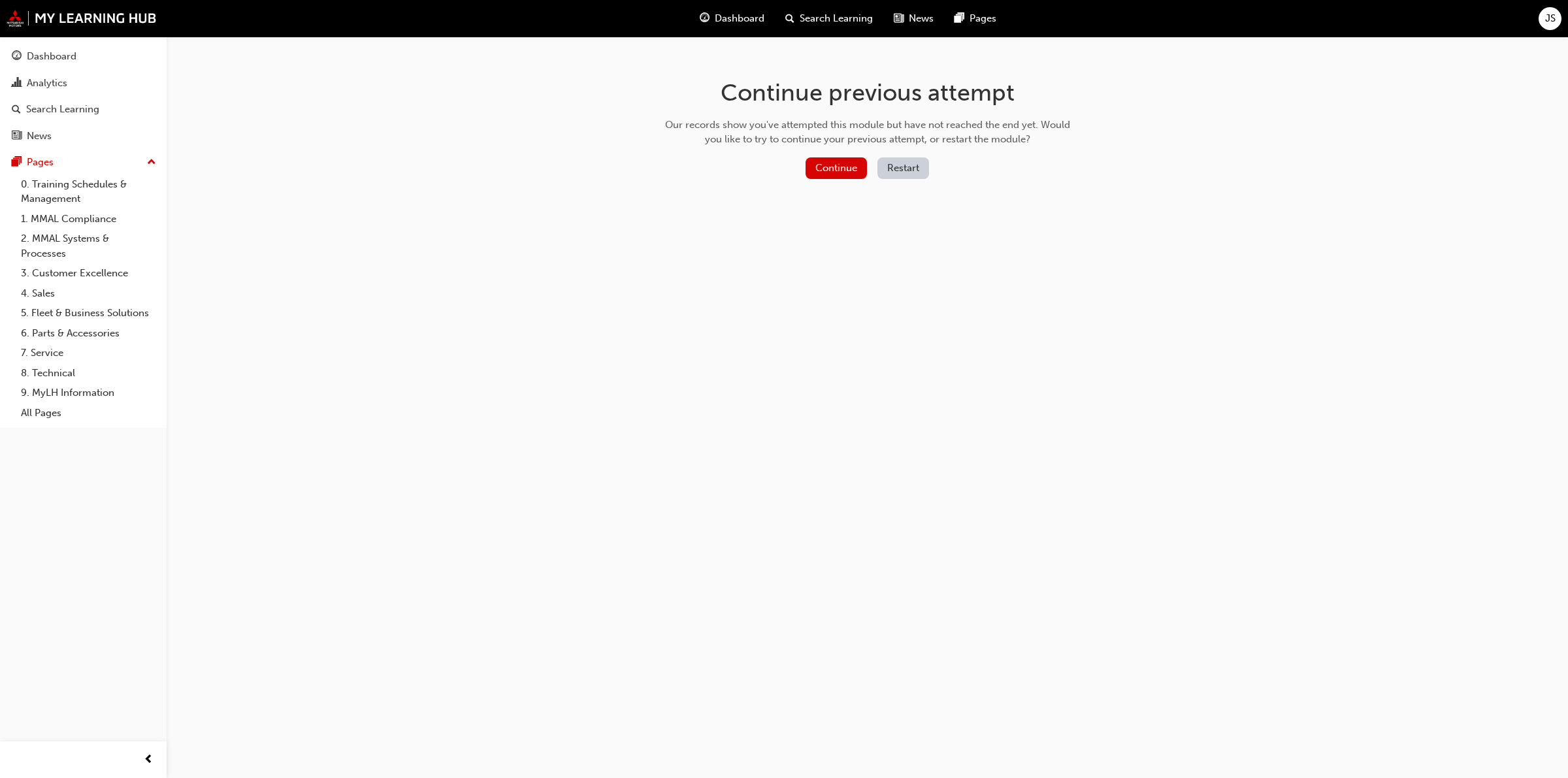 click on "Restart" at bounding box center [903, 168] 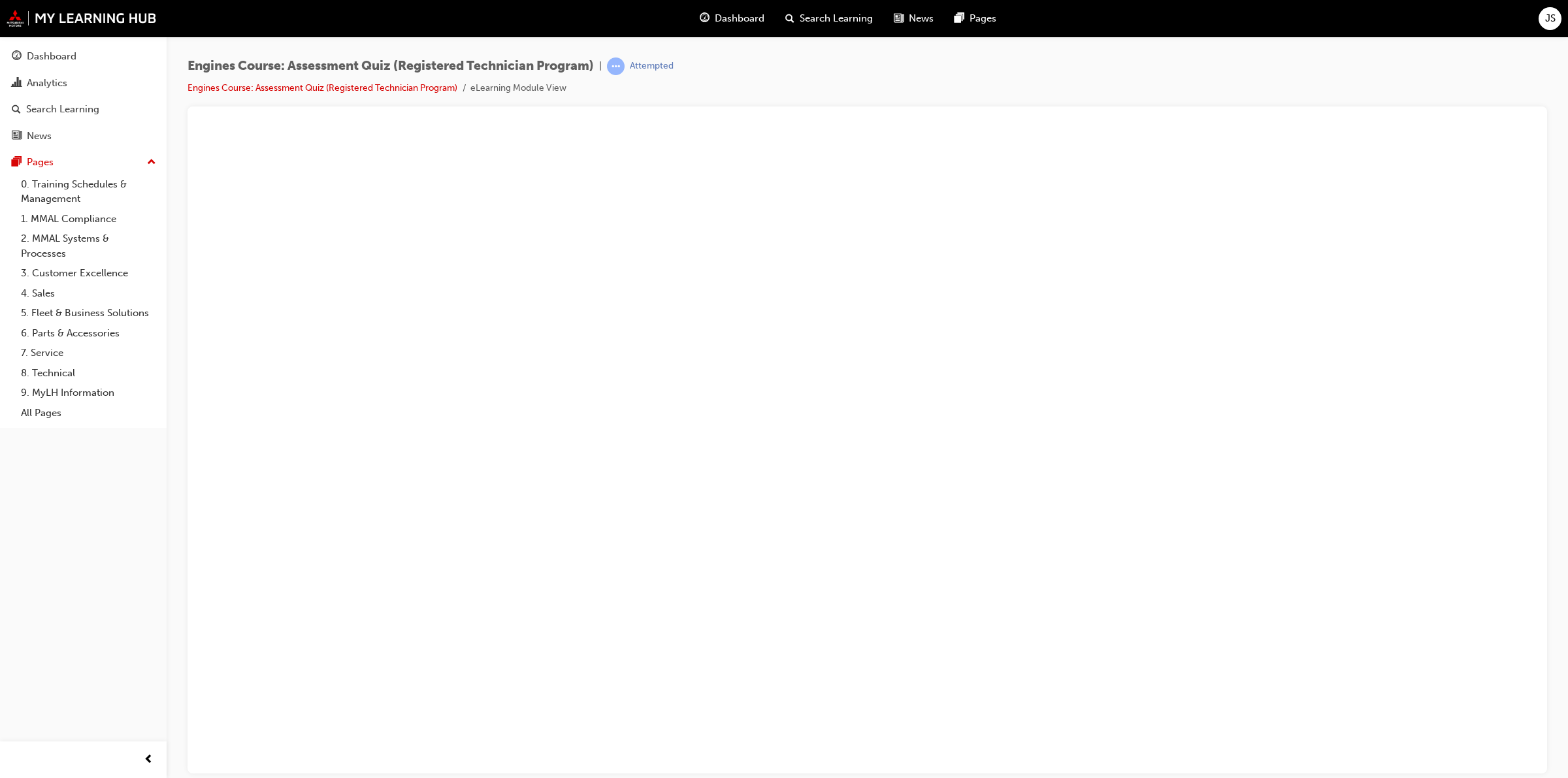 scroll, scrollTop: 0, scrollLeft: 0, axis: both 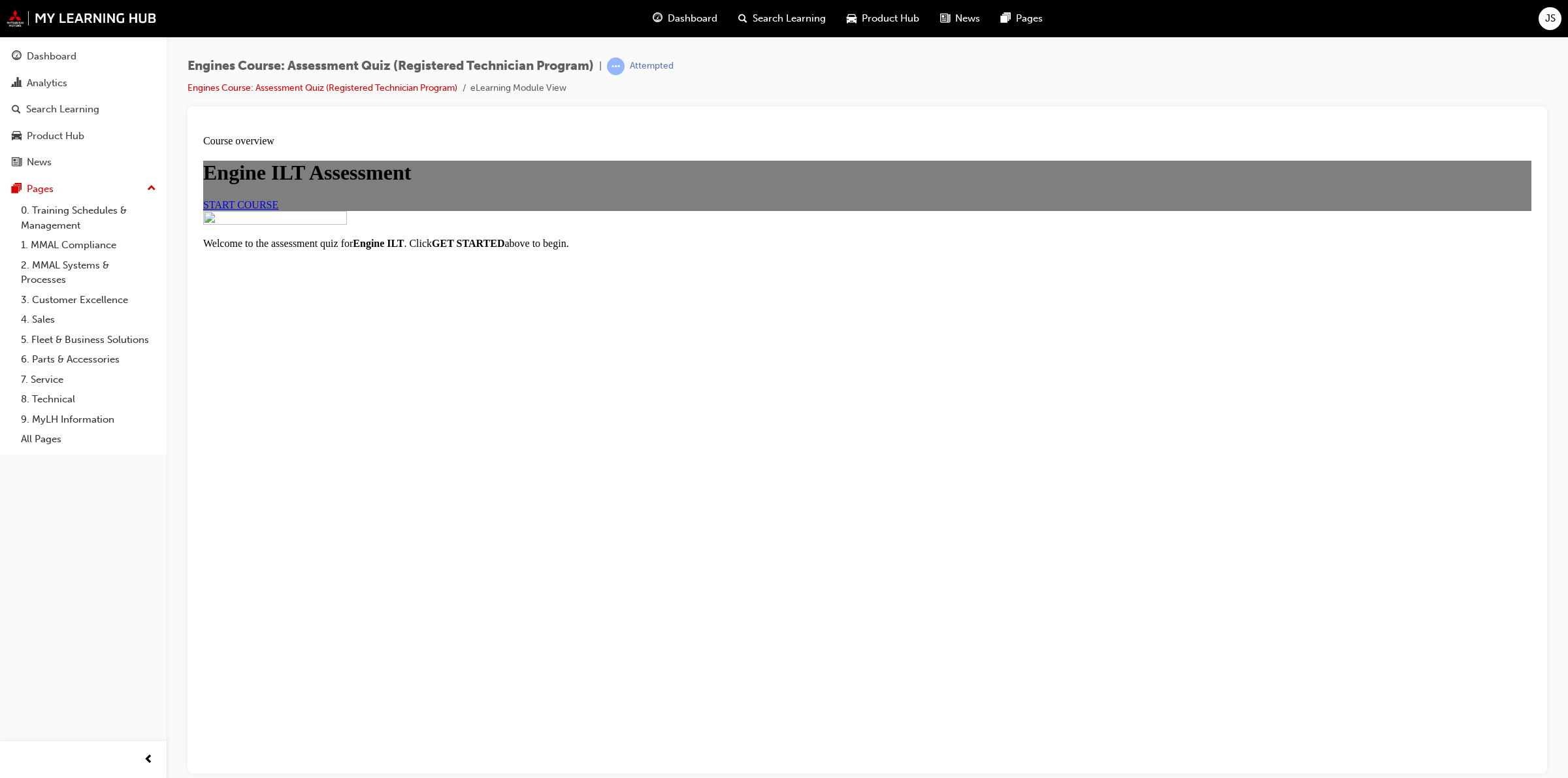 drag, startPoint x: 631, startPoint y: 308, endPoint x: 689, endPoint y: 297, distance: 59.033889 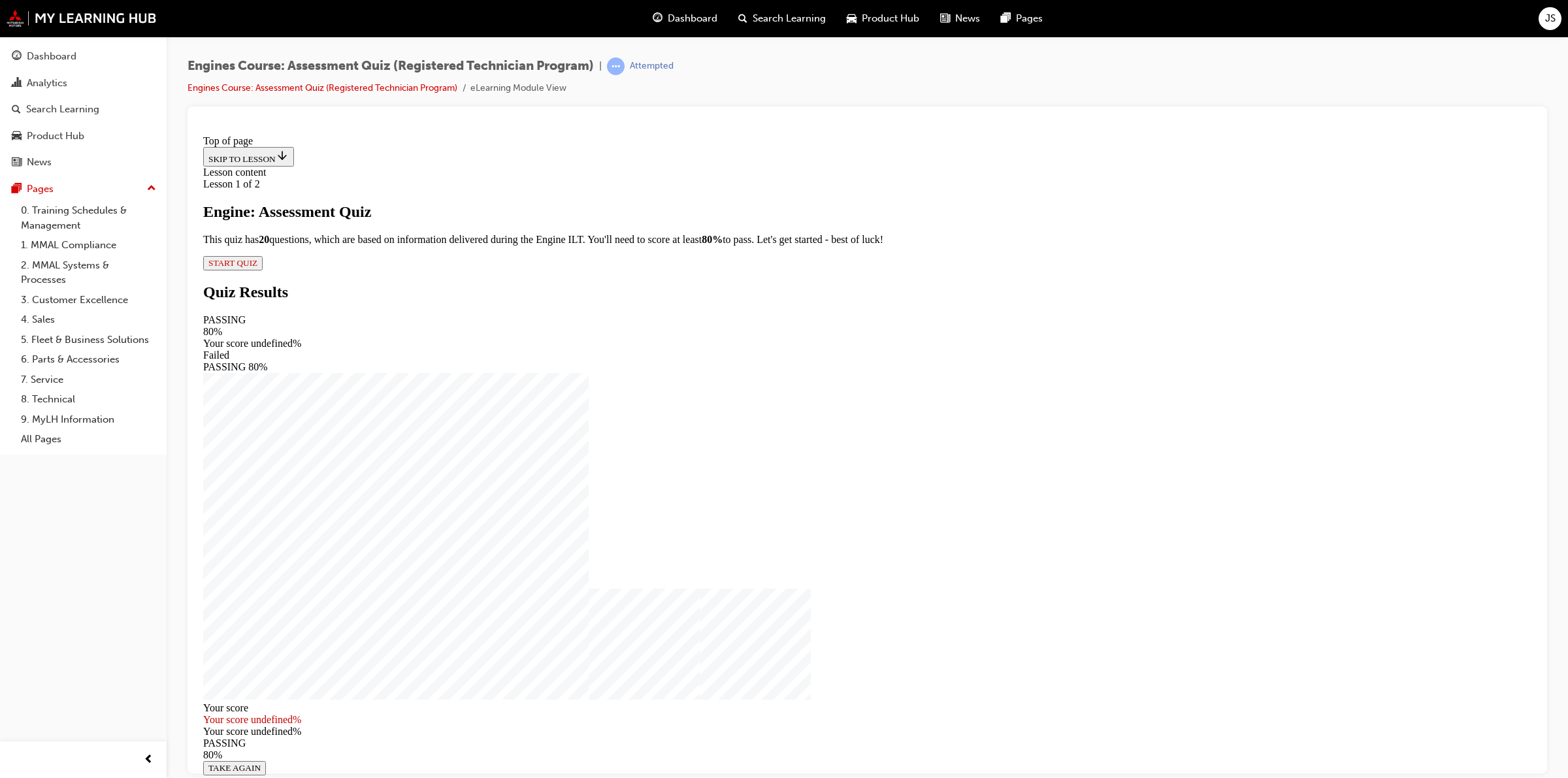 click on "Lesson 1 of 2 Engine:  Assessment Quiz This quiz has  2 0  questions, which are based on information delivered during the Engine ILT. You'll need to score at least  80%  to pass. Let's get started - best of luck! START QUIZ" at bounding box center [867, 223] 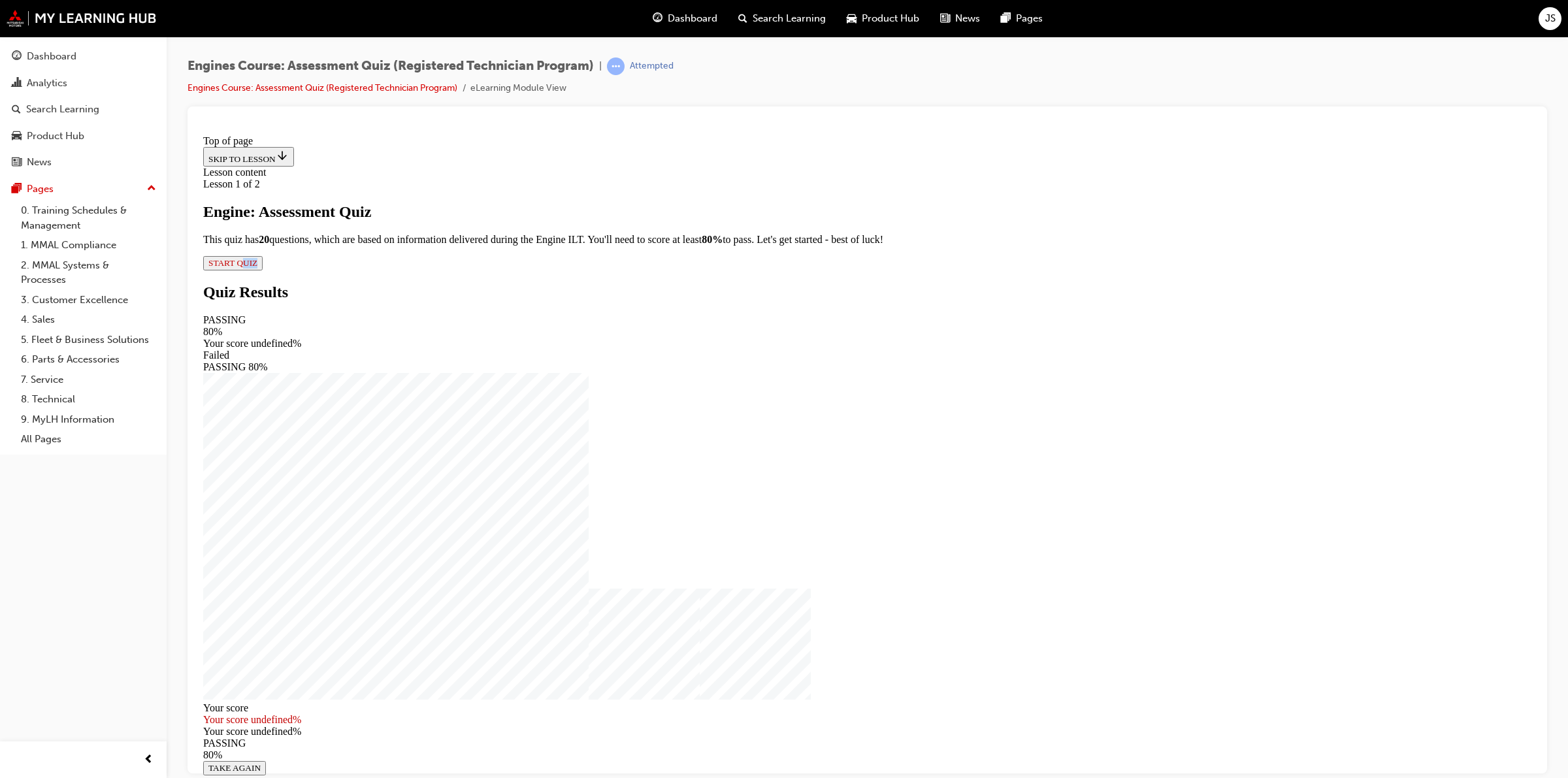 click on "START QUIZ" at bounding box center (233, 262) 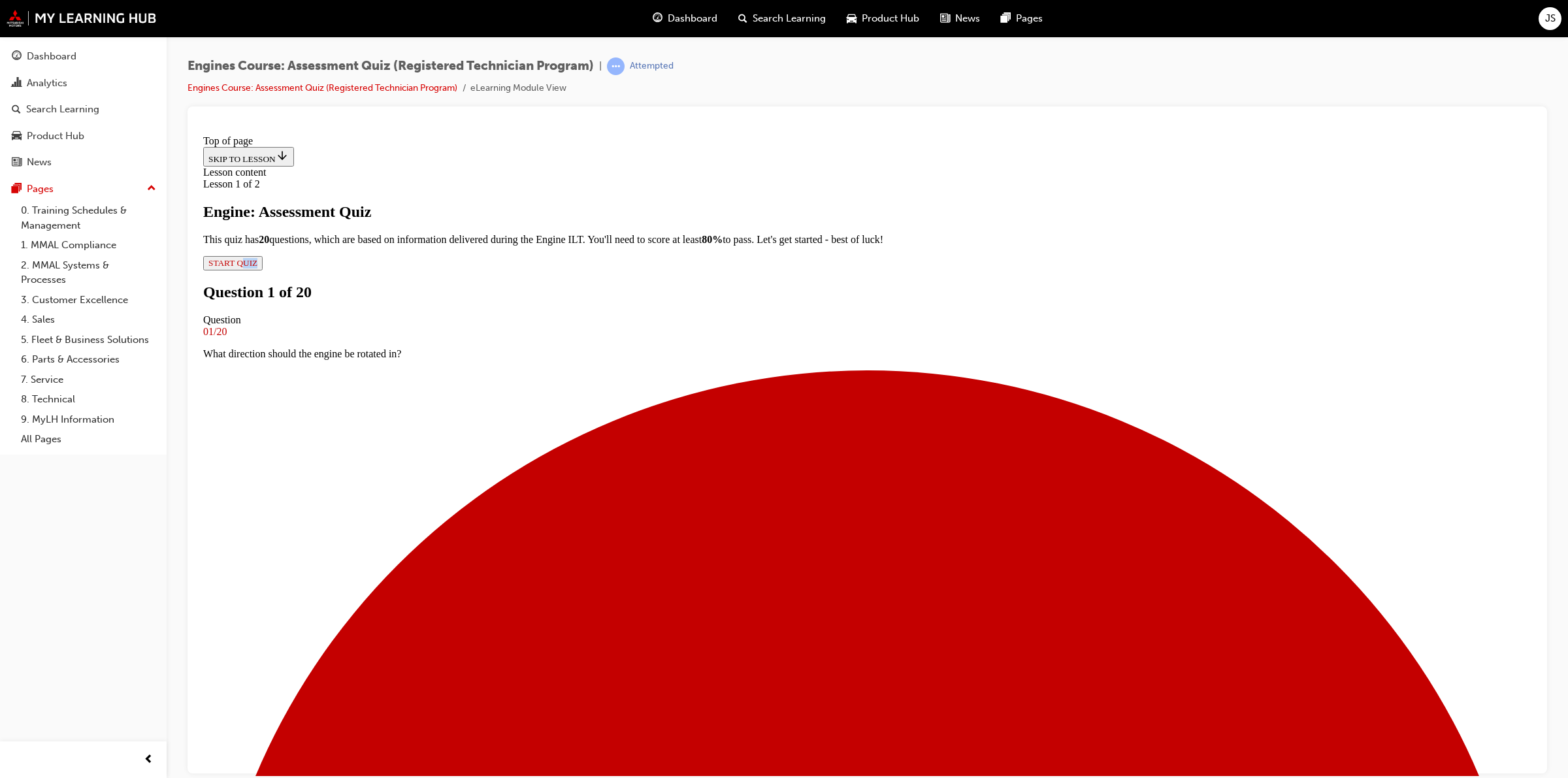 scroll, scrollTop: 1, scrollLeft: 0, axis: vertical 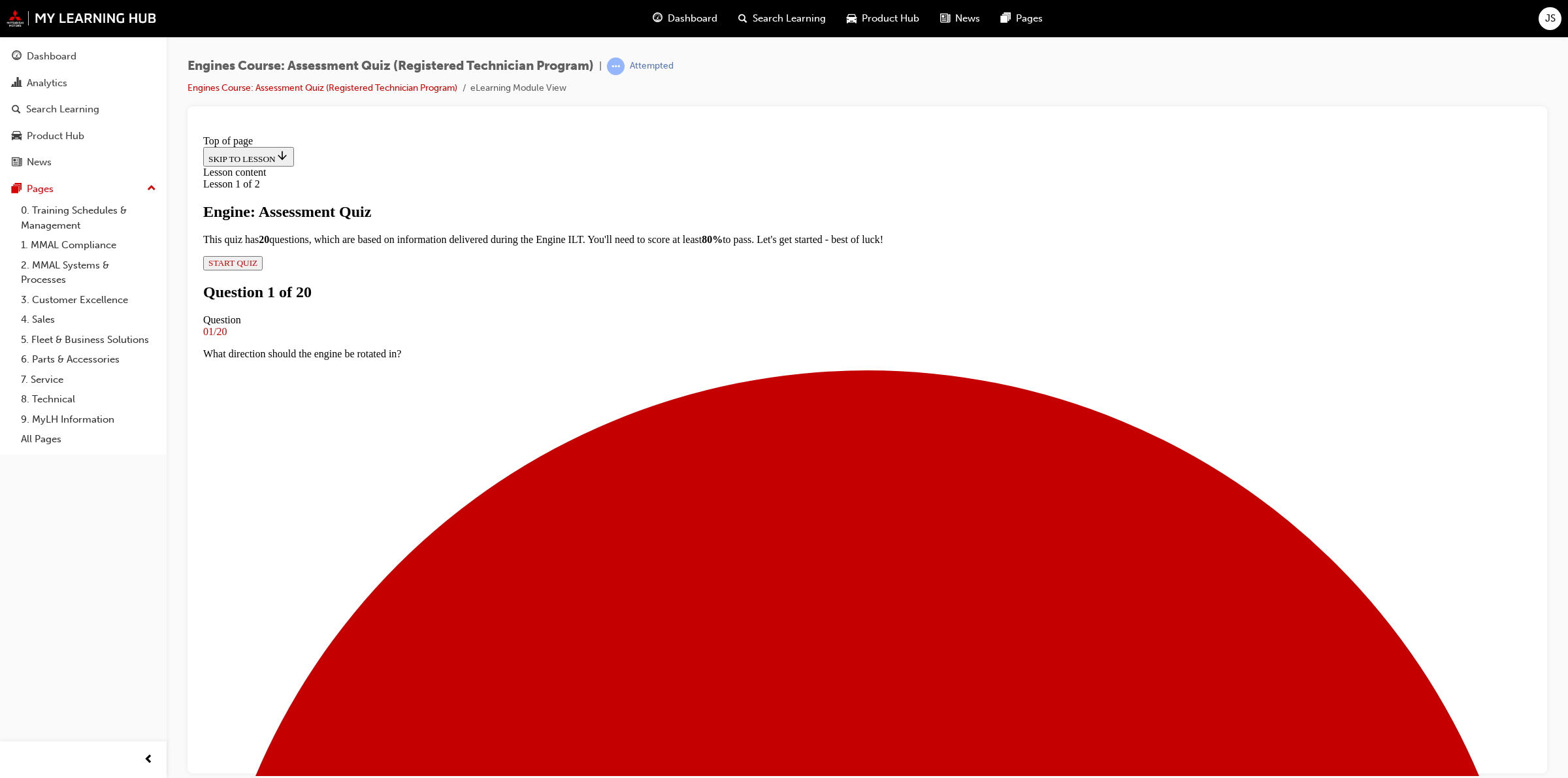 click at bounding box center (867, 8555) 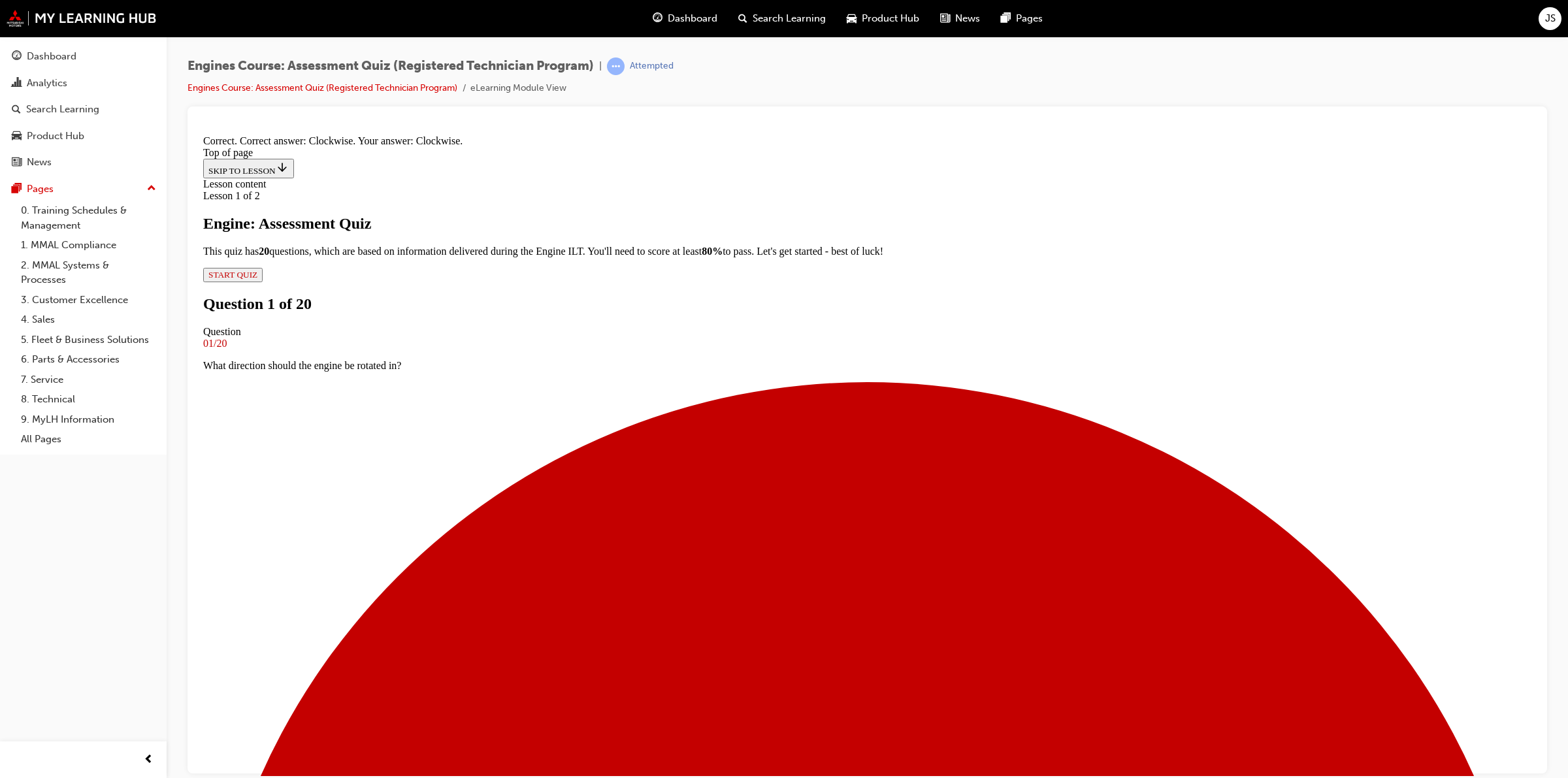 scroll, scrollTop: 29, scrollLeft: 0, axis: vertical 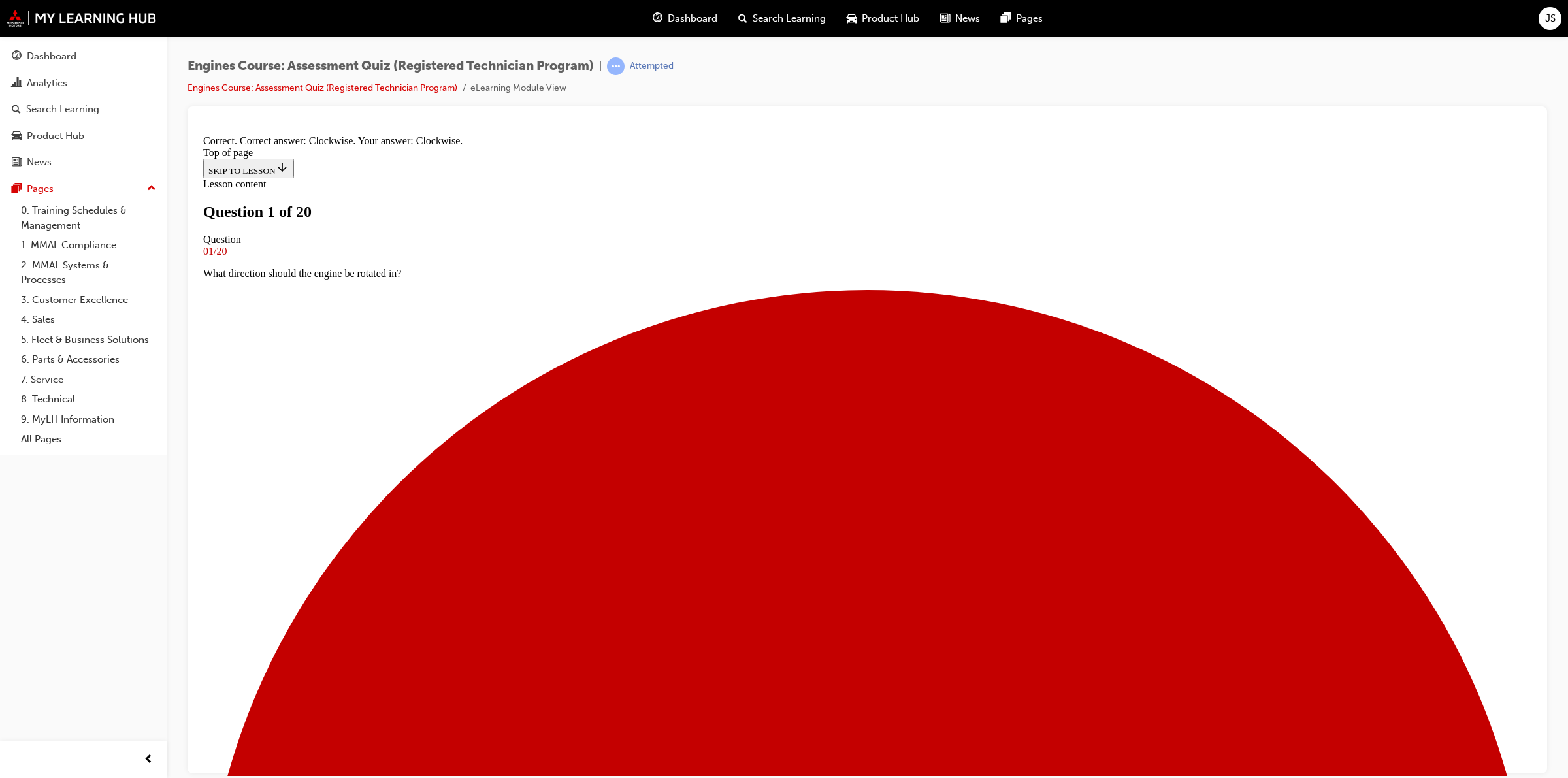 click on "To ensure no leaks" at bounding box center (880, 10862) 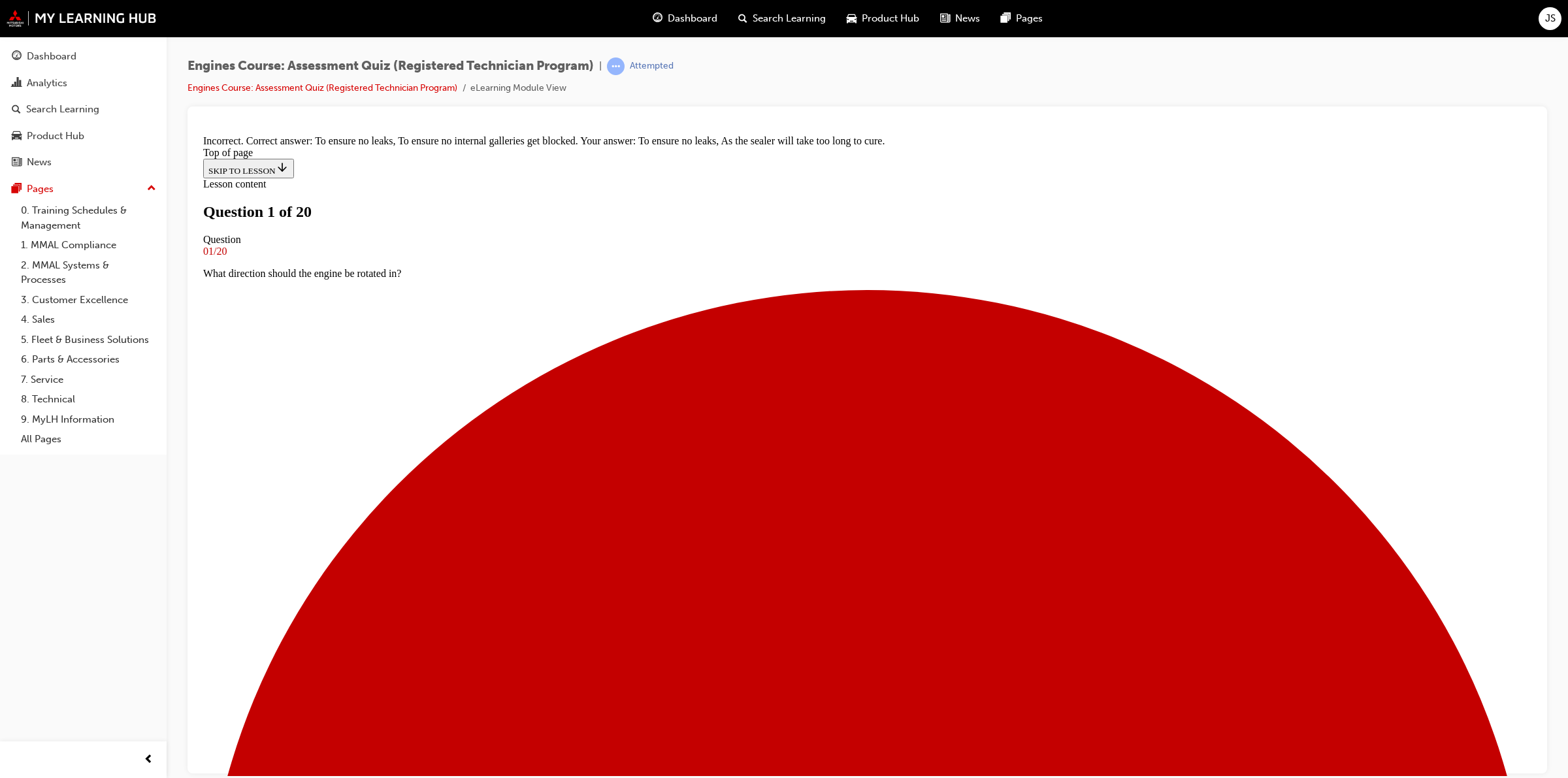 scroll, scrollTop: 47, scrollLeft: 0, axis: vertical 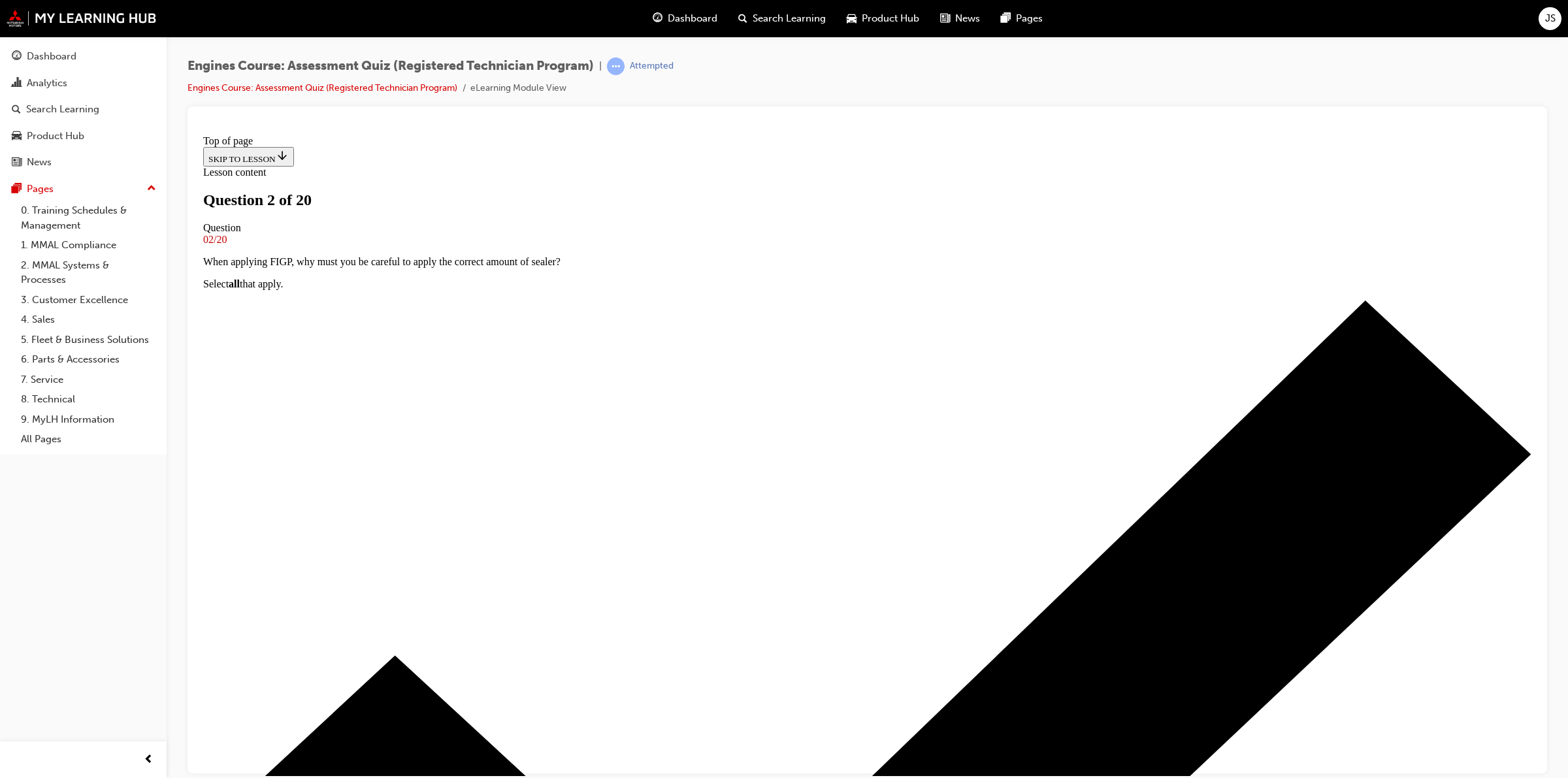 click on "Cylinder Head Bolts are a single use item and should not be re used when performing Engine Rebuild work." at bounding box center [867, 13785] 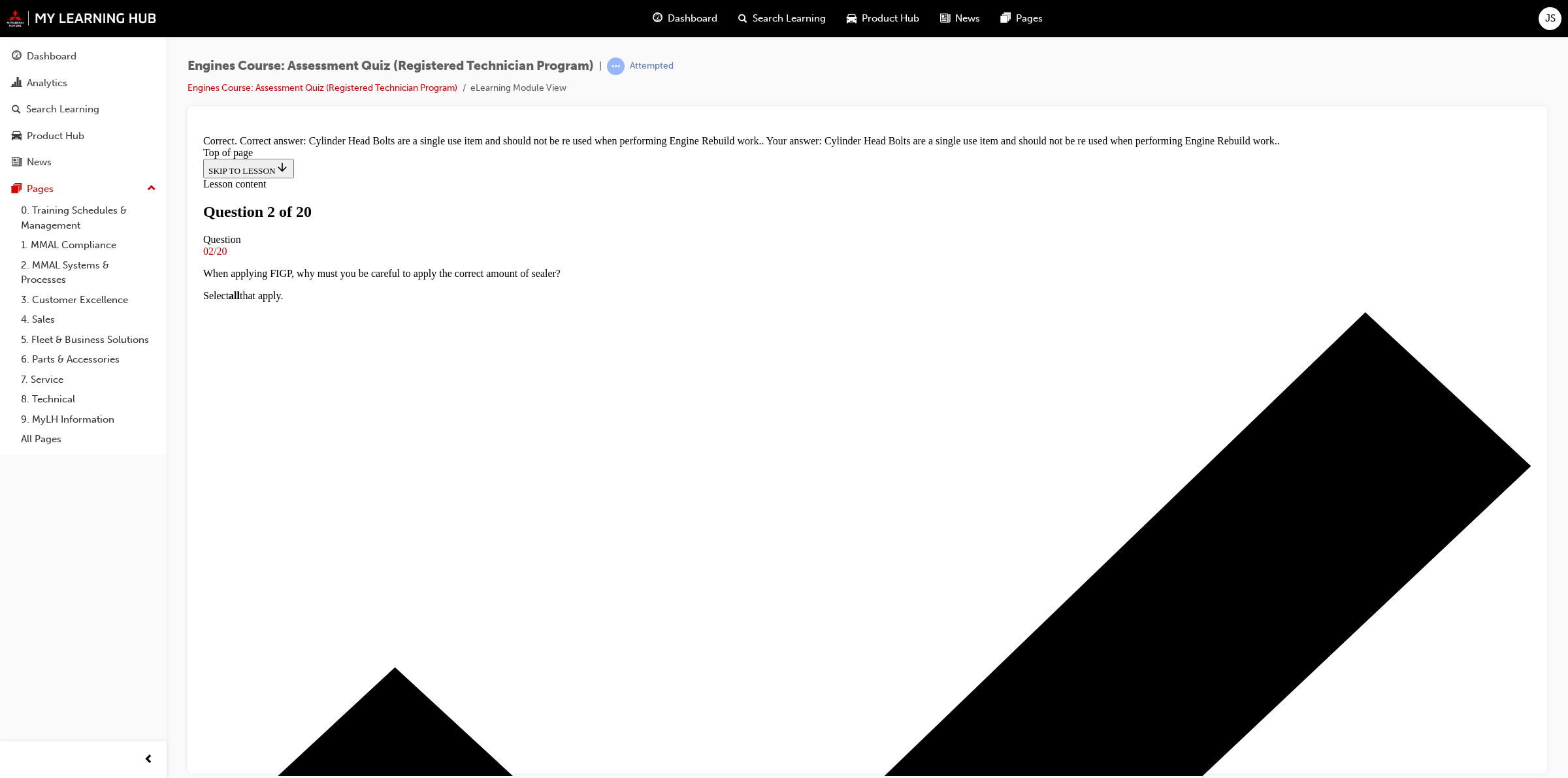 scroll, scrollTop: 56, scrollLeft: 0, axis: vertical 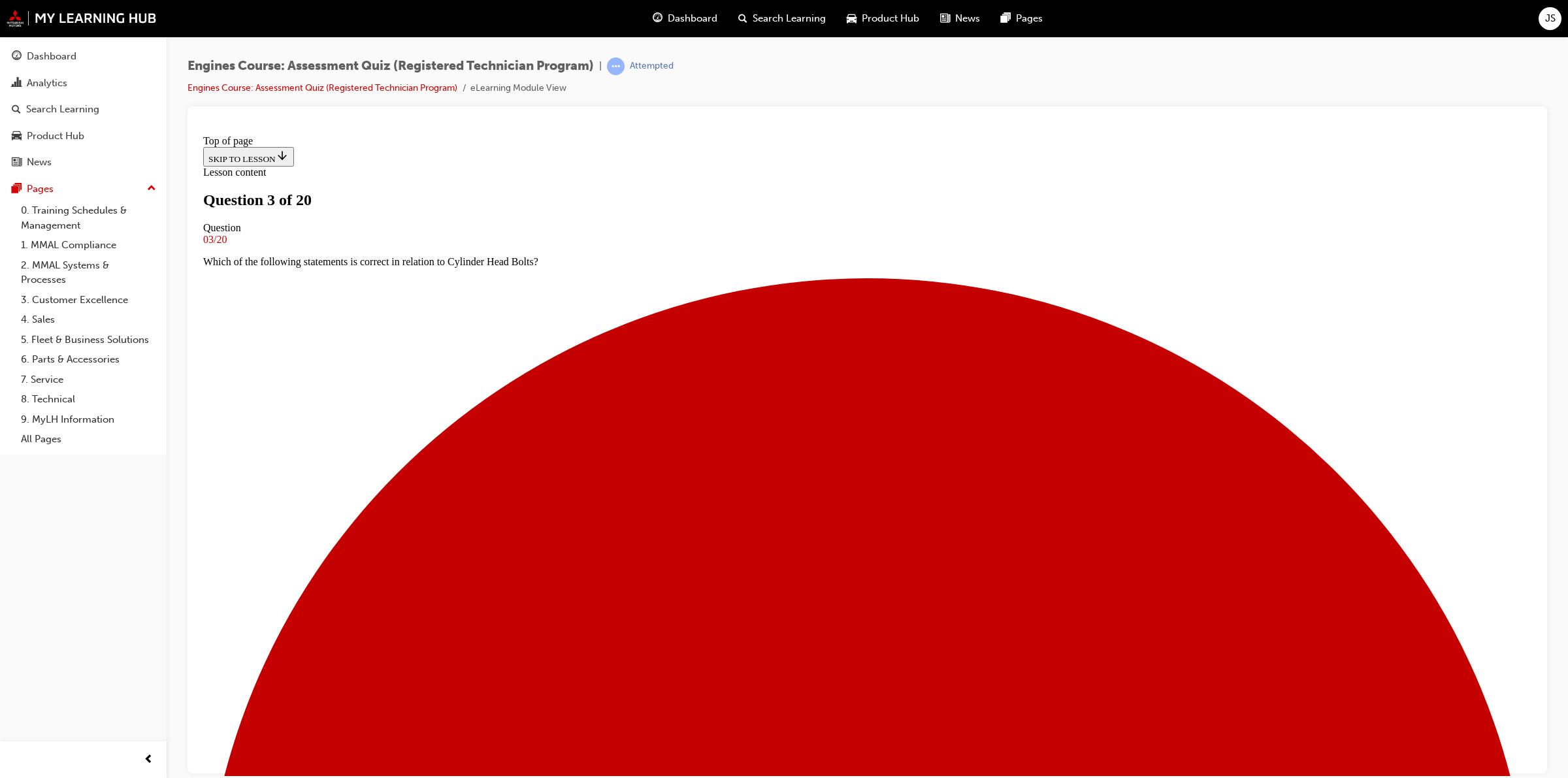 click on "The much higher combustion pressures and temperatures produced by the Diesel Combustion process compared to a Petrol Engine combustion process." at bounding box center (867, 14521) 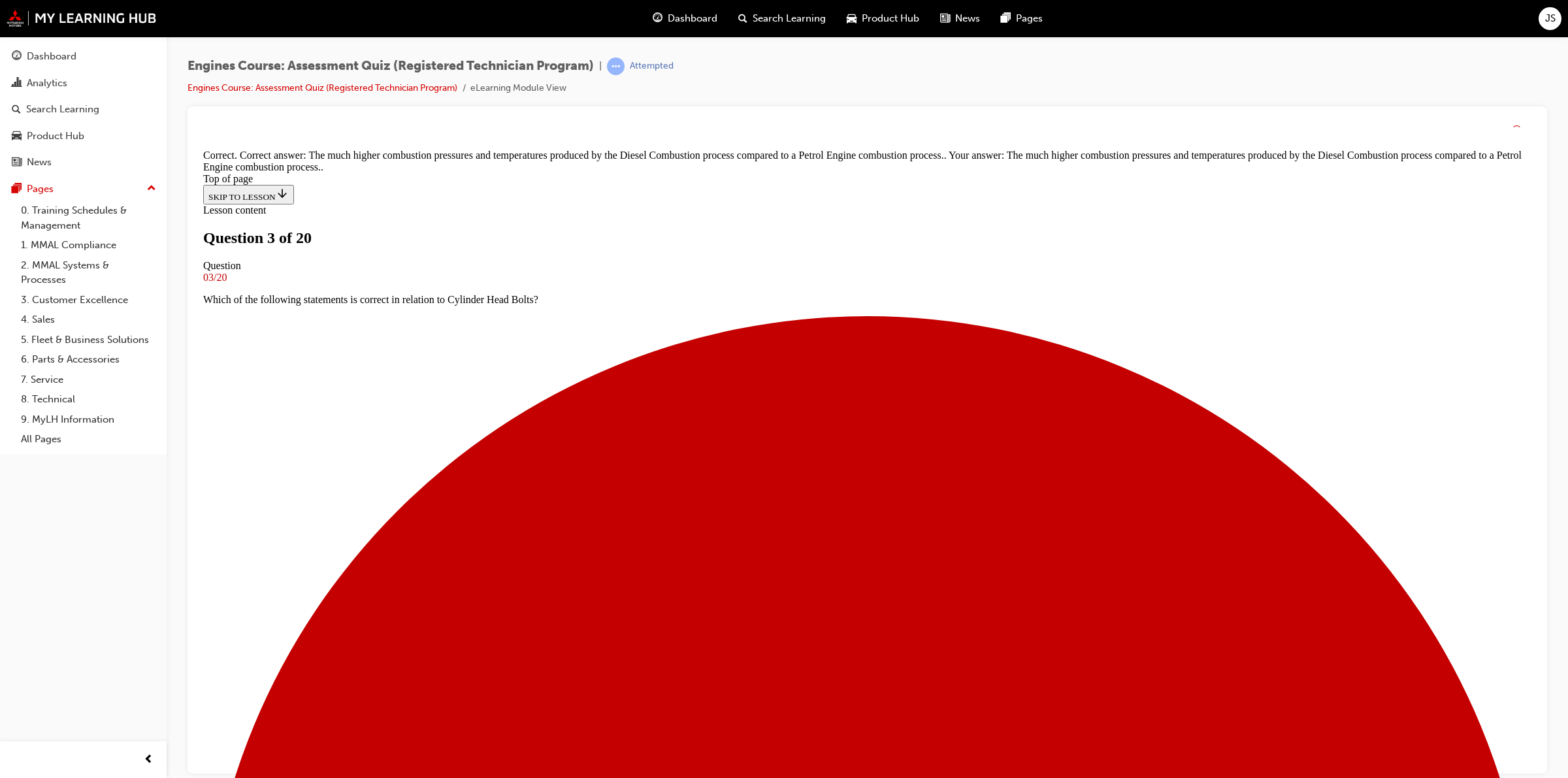 scroll, scrollTop: 99, scrollLeft: 0, axis: vertical 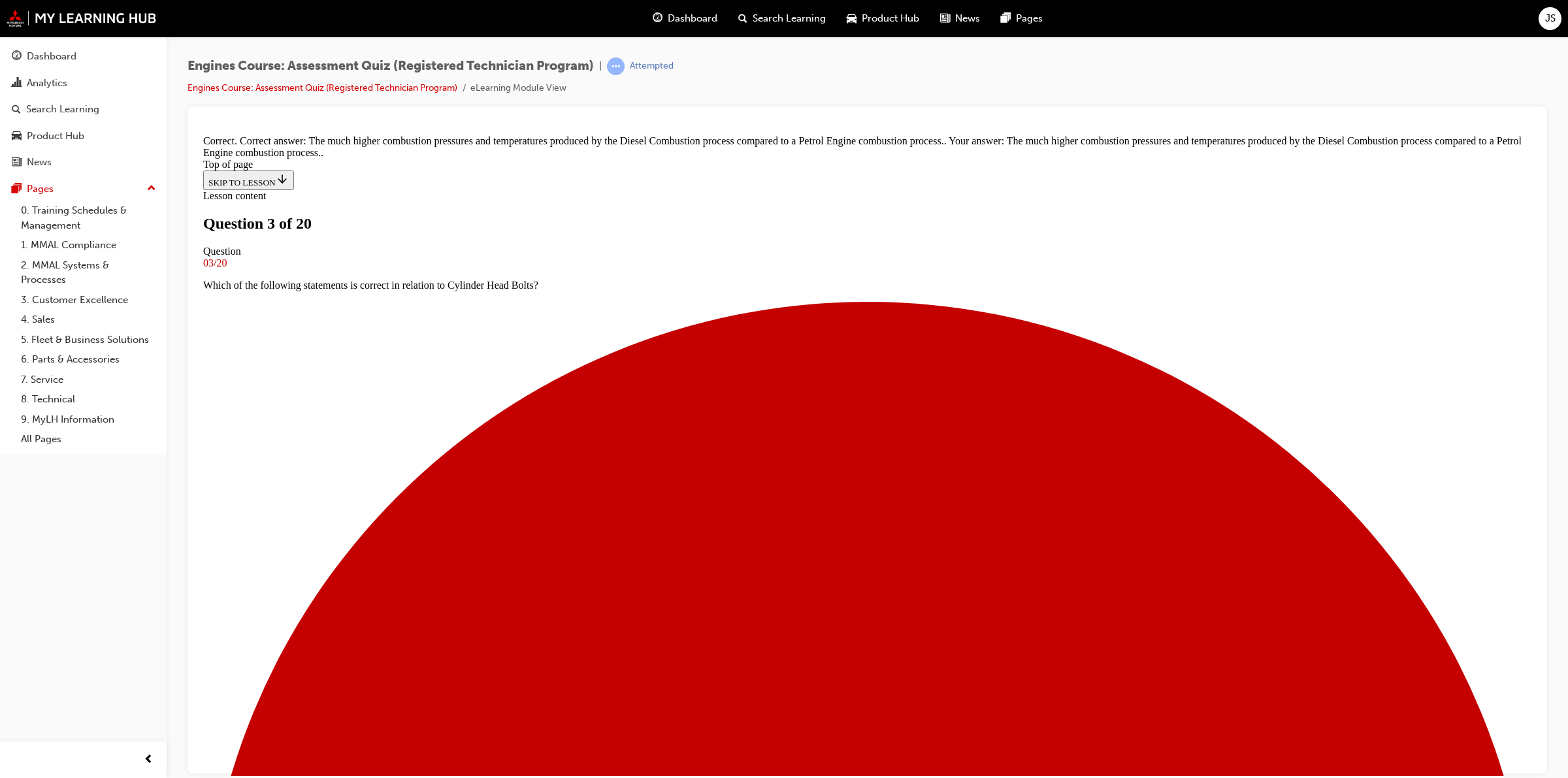 click on "NEXT" at bounding box center (220, 19340) 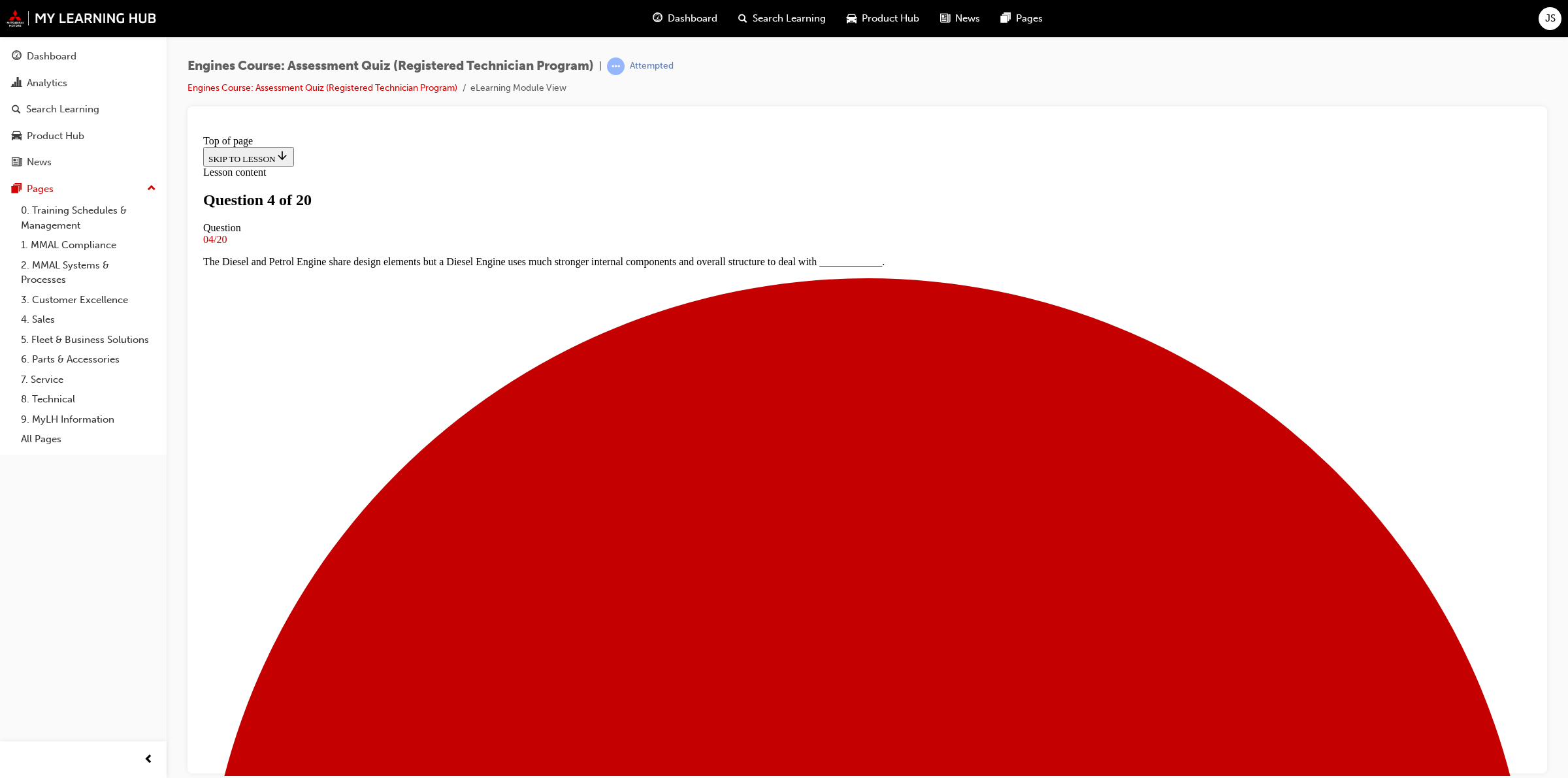 scroll, scrollTop: 1, scrollLeft: 0, axis: vertical 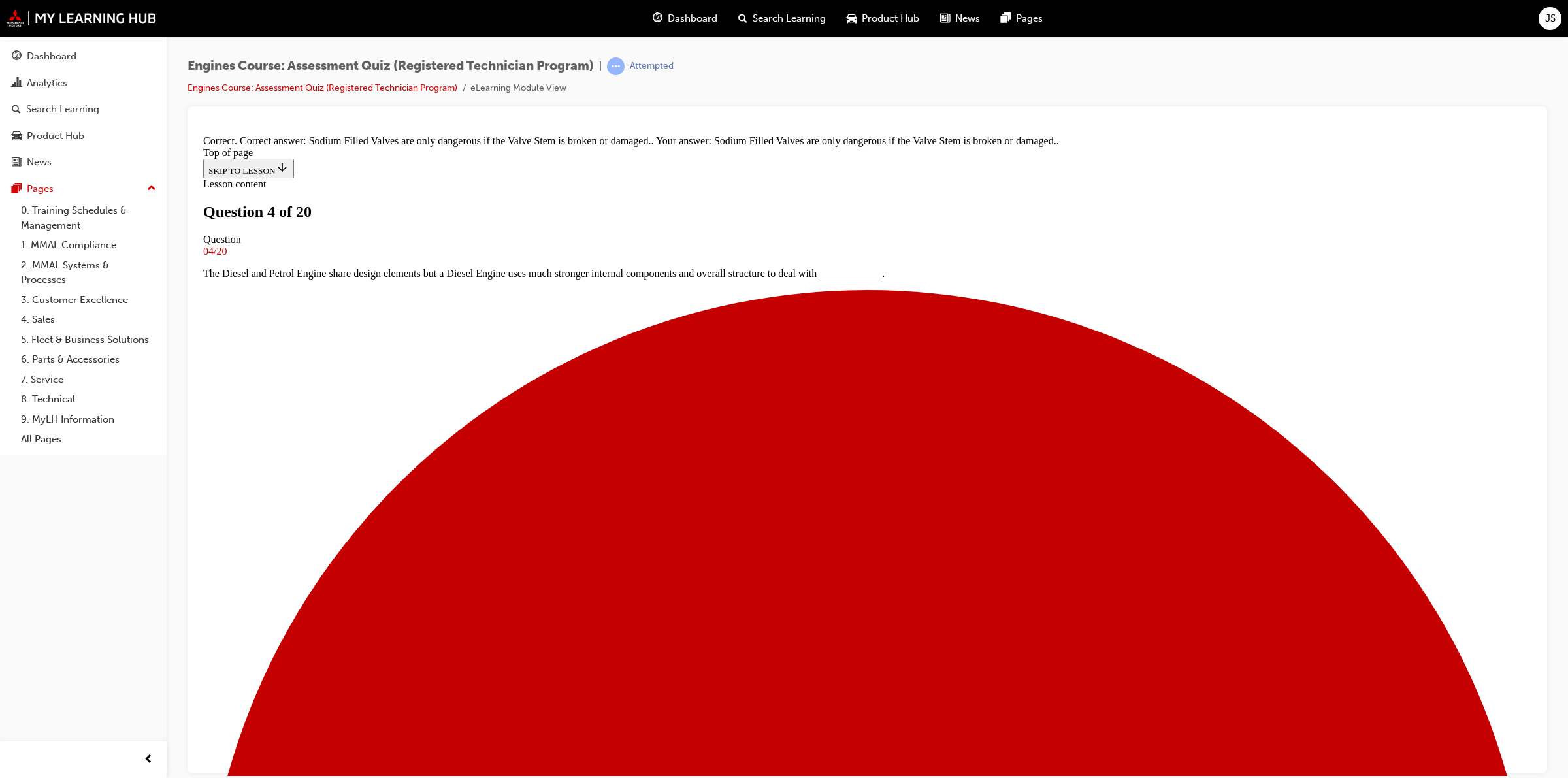 click on "NEXT" at bounding box center [220, 19328] 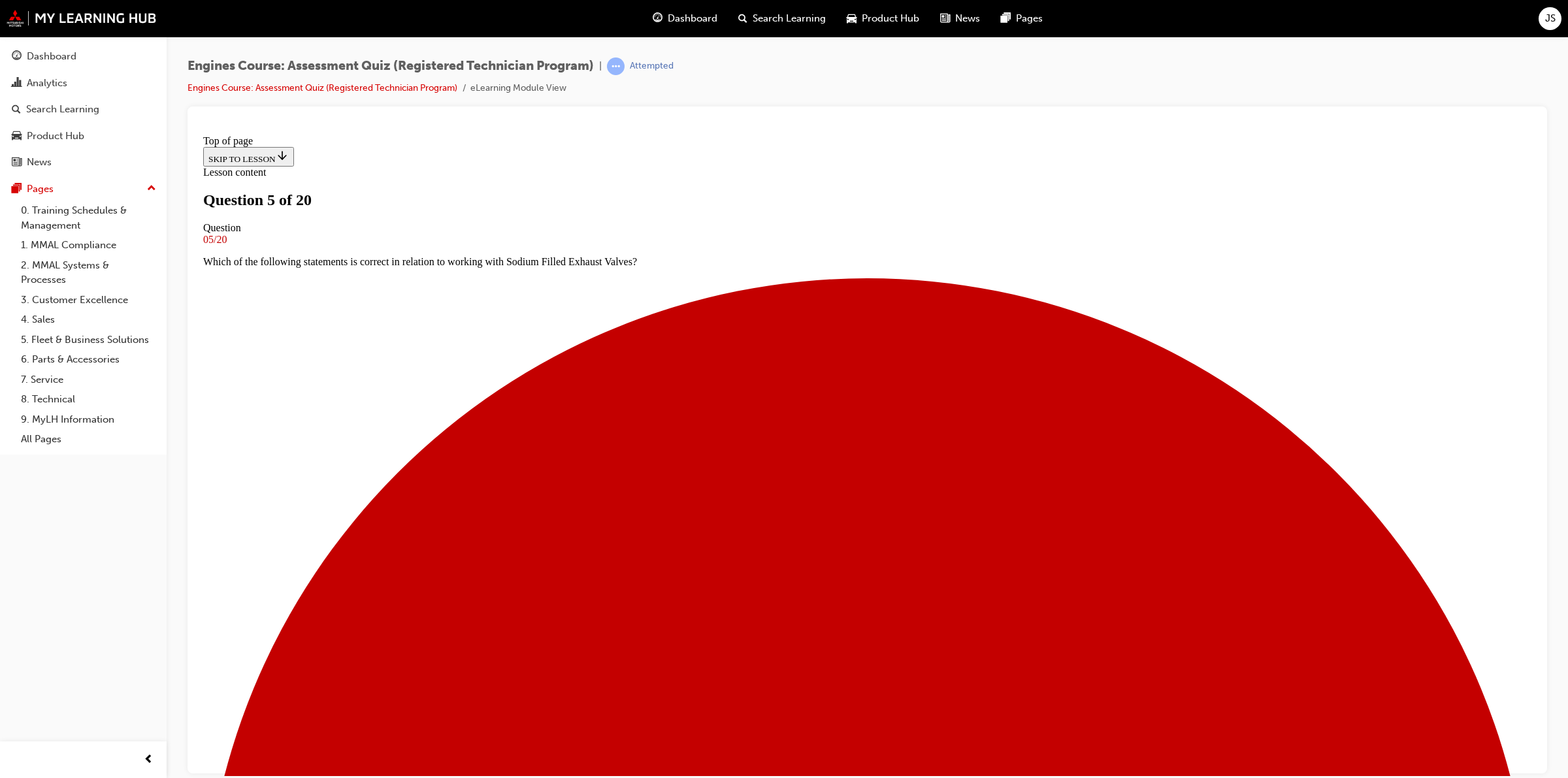 scroll, scrollTop: 2, scrollLeft: 0, axis: vertical 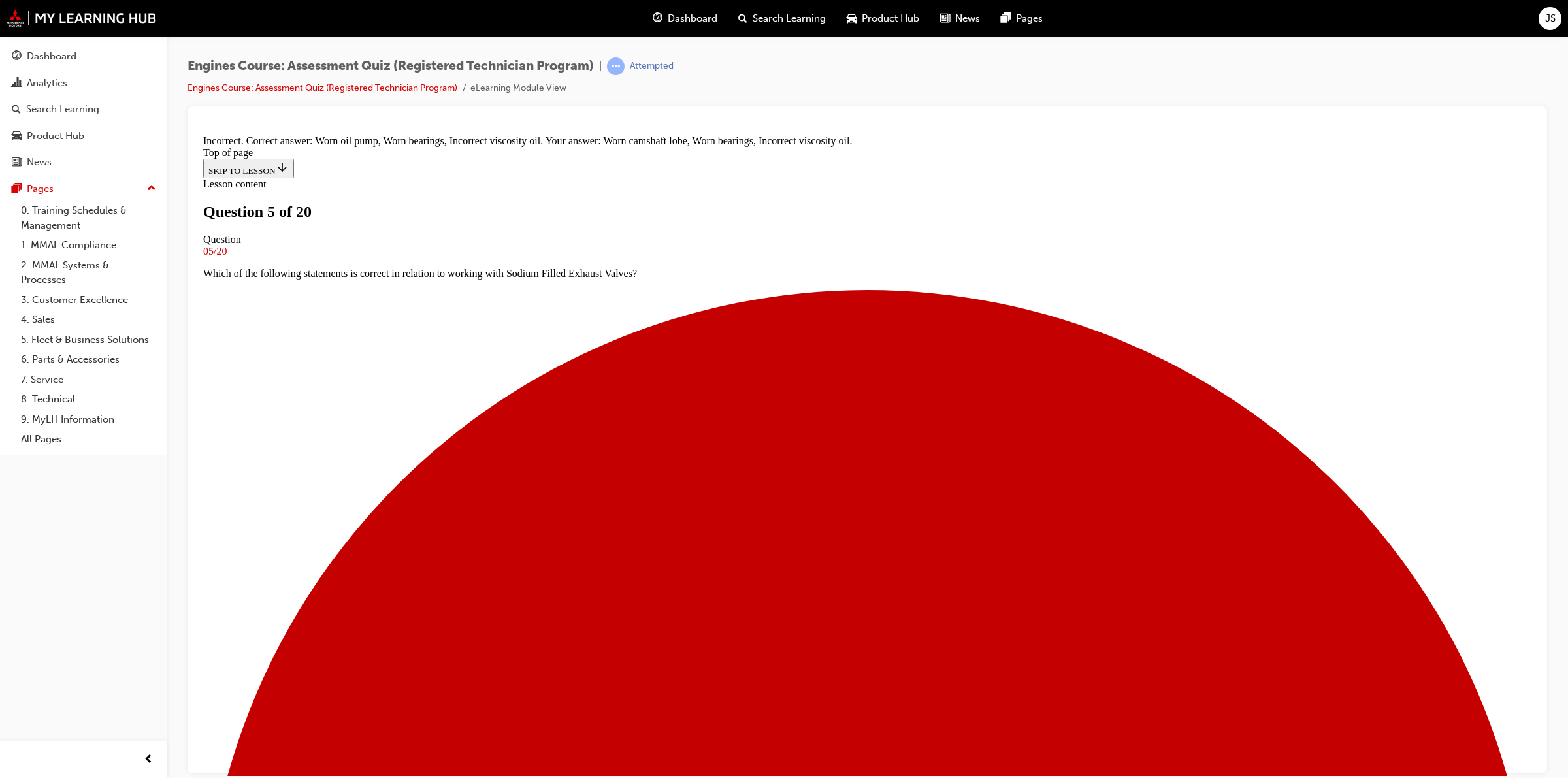 click on "NEXT" at bounding box center [220, 13905] 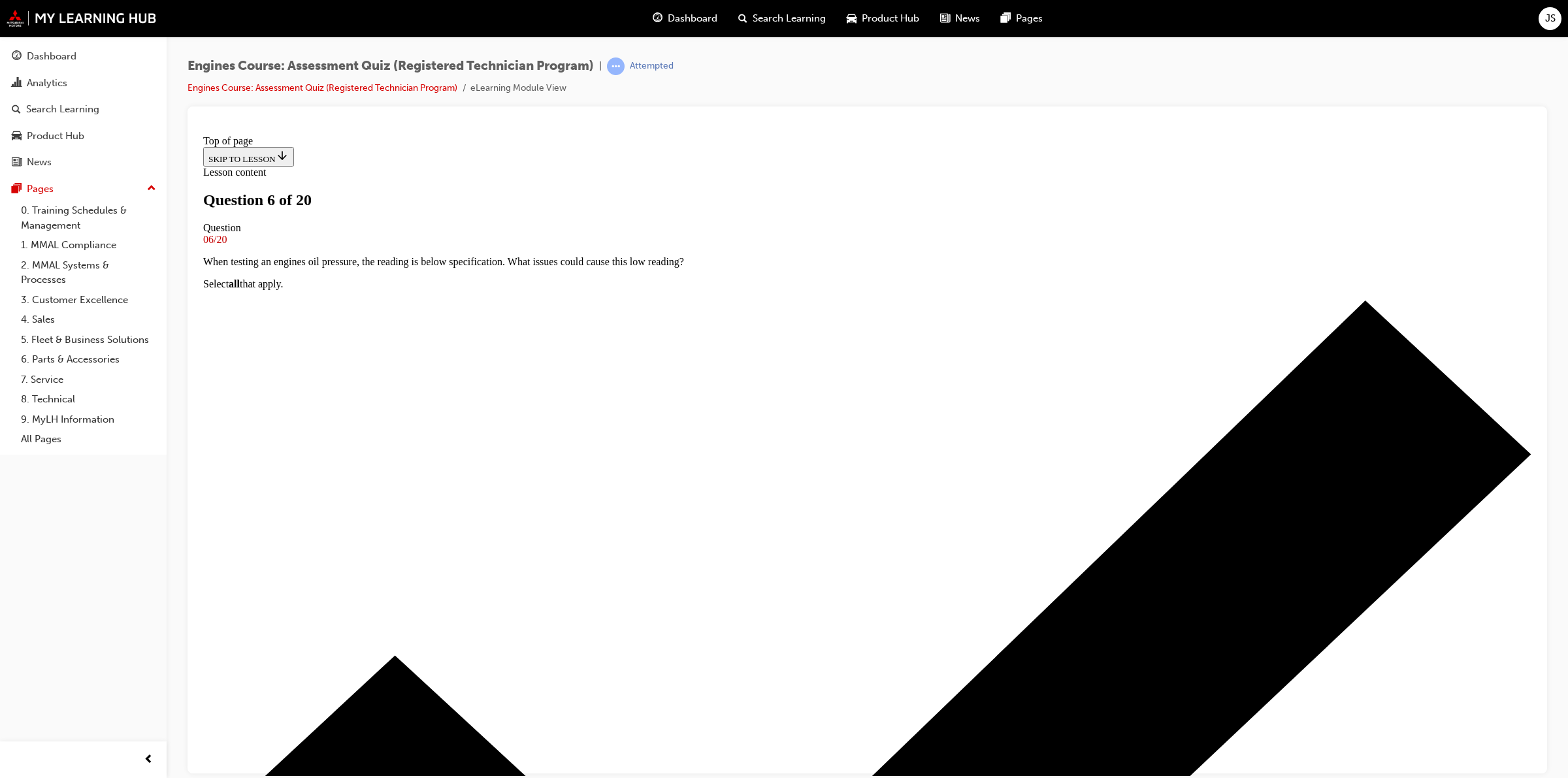 scroll, scrollTop: 1, scrollLeft: 0, axis: vertical 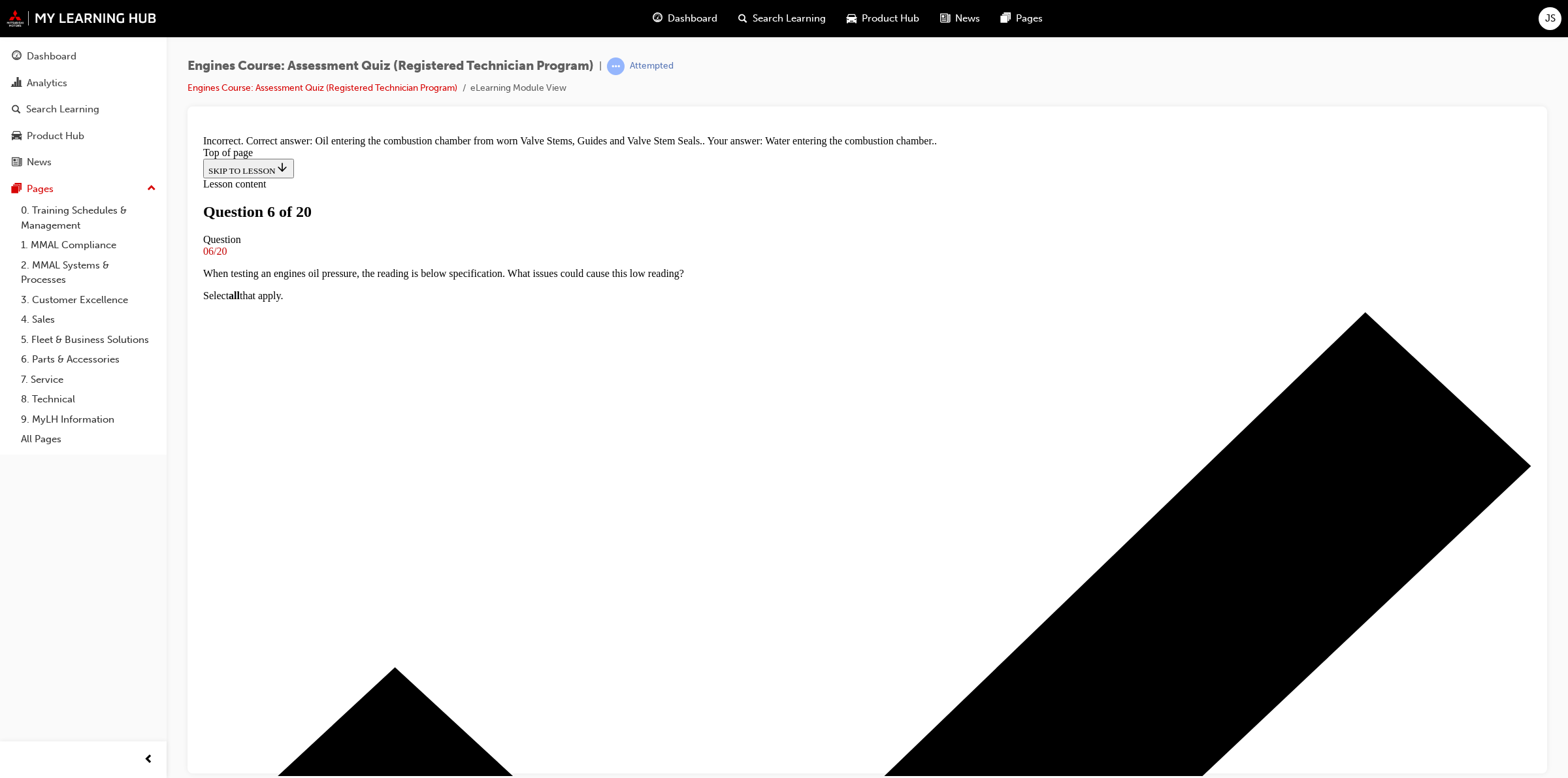 click on "NEXT" at bounding box center [220, 13870] 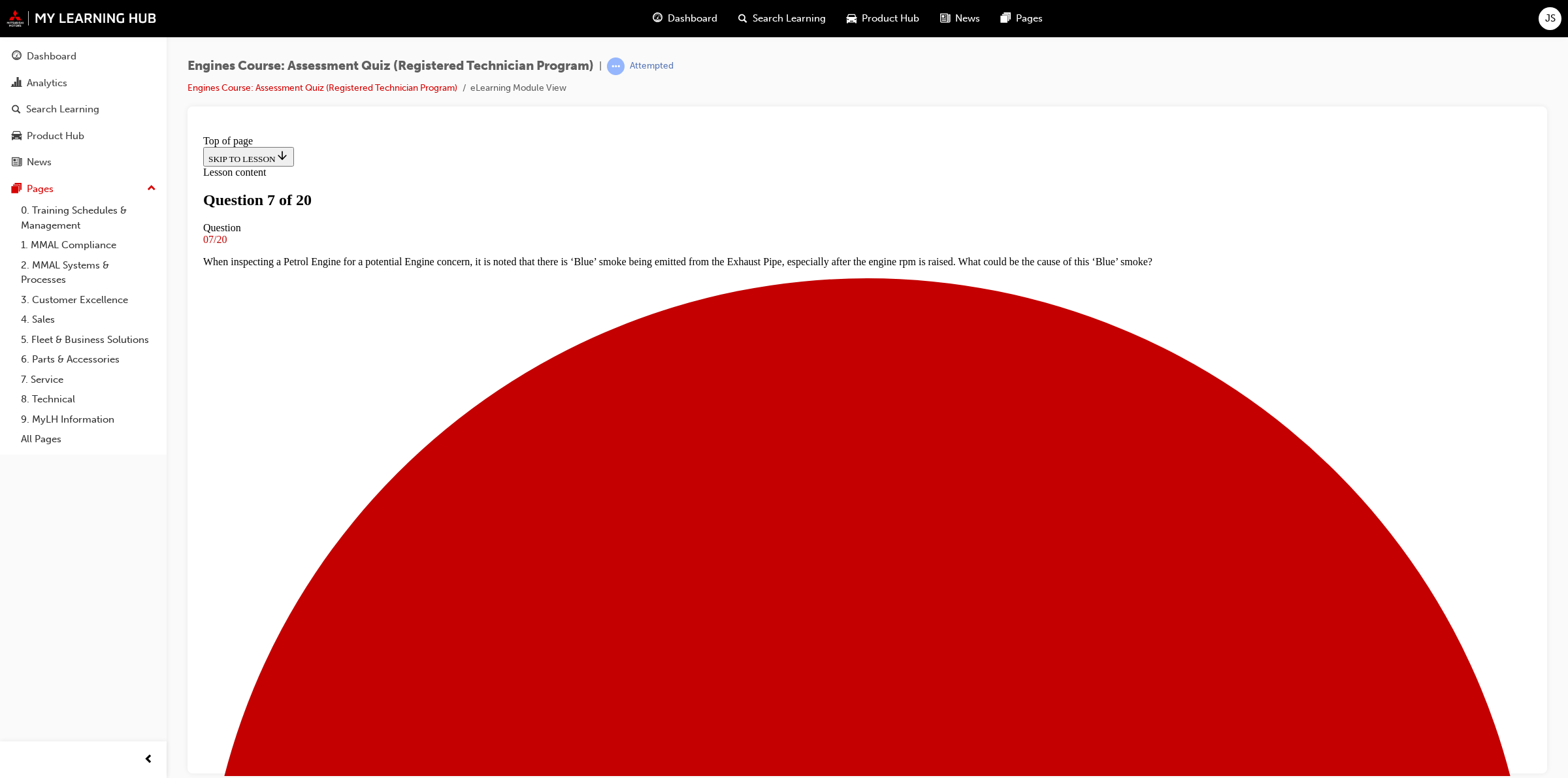 scroll, scrollTop: 1, scrollLeft: 0, axis: vertical 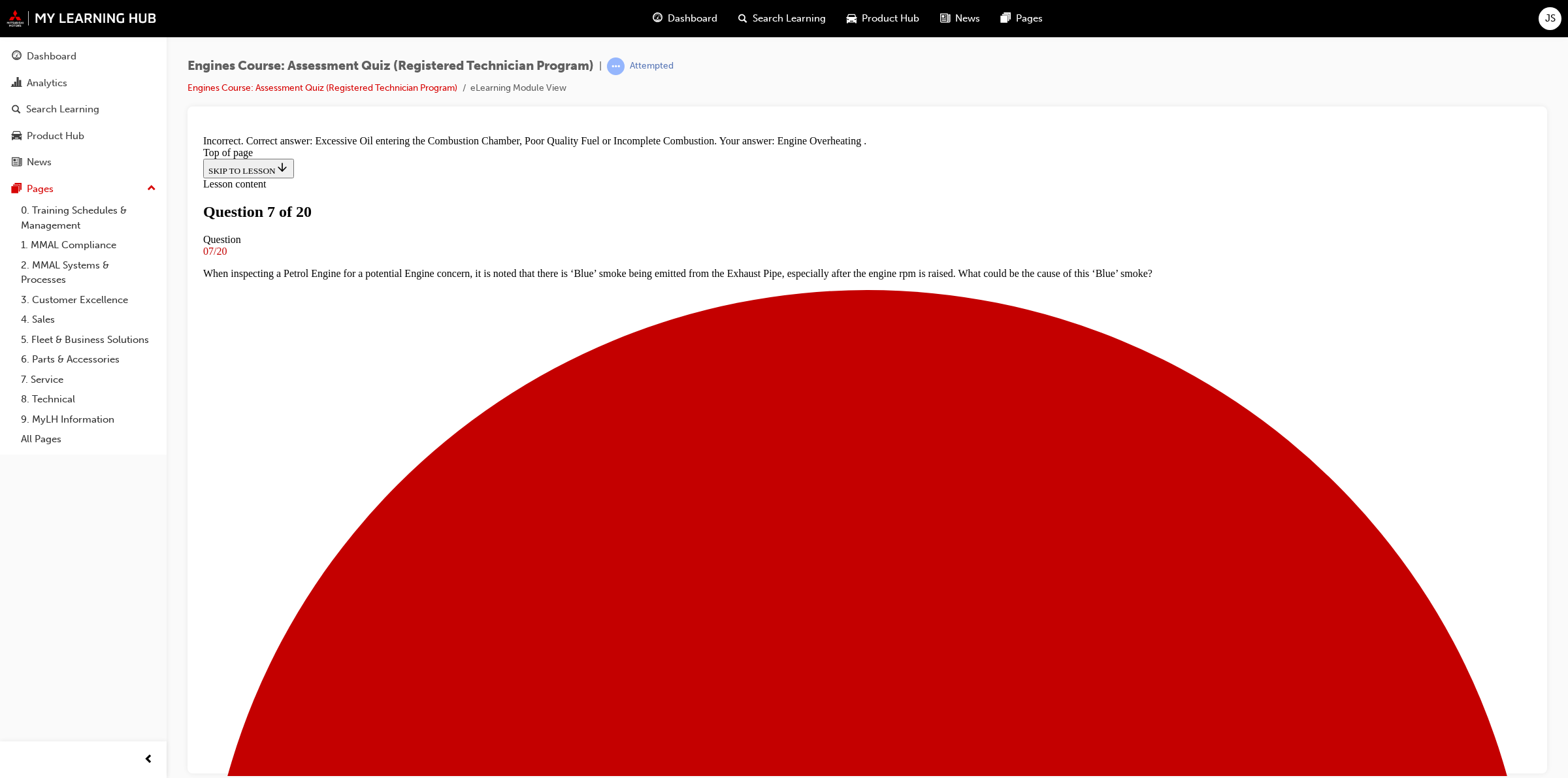 drag, startPoint x: 873, startPoint y: 725, endPoint x: 749, endPoint y: 455, distance: 297.1128 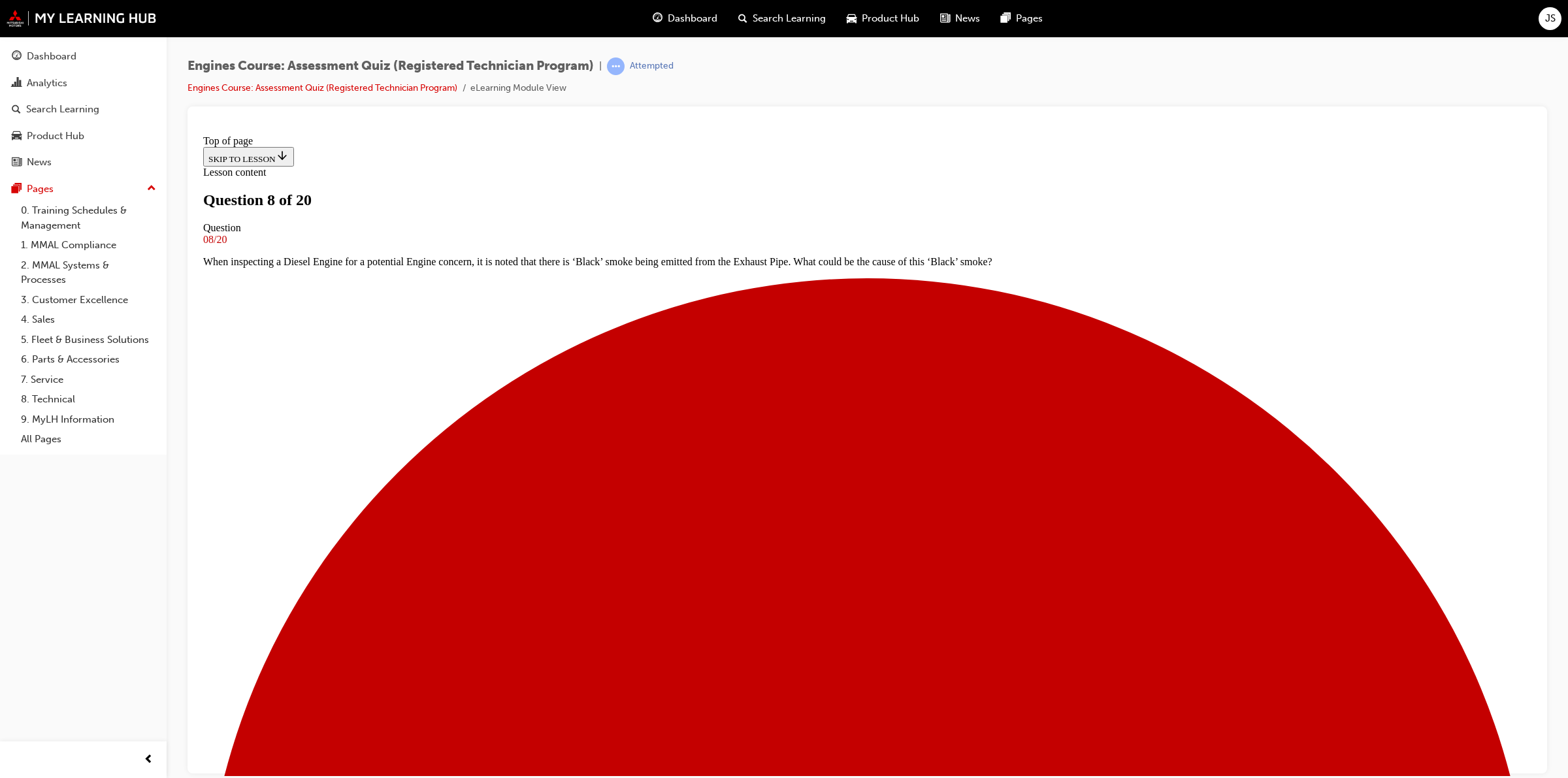 scroll, scrollTop: 1, scrollLeft: 0, axis: vertical 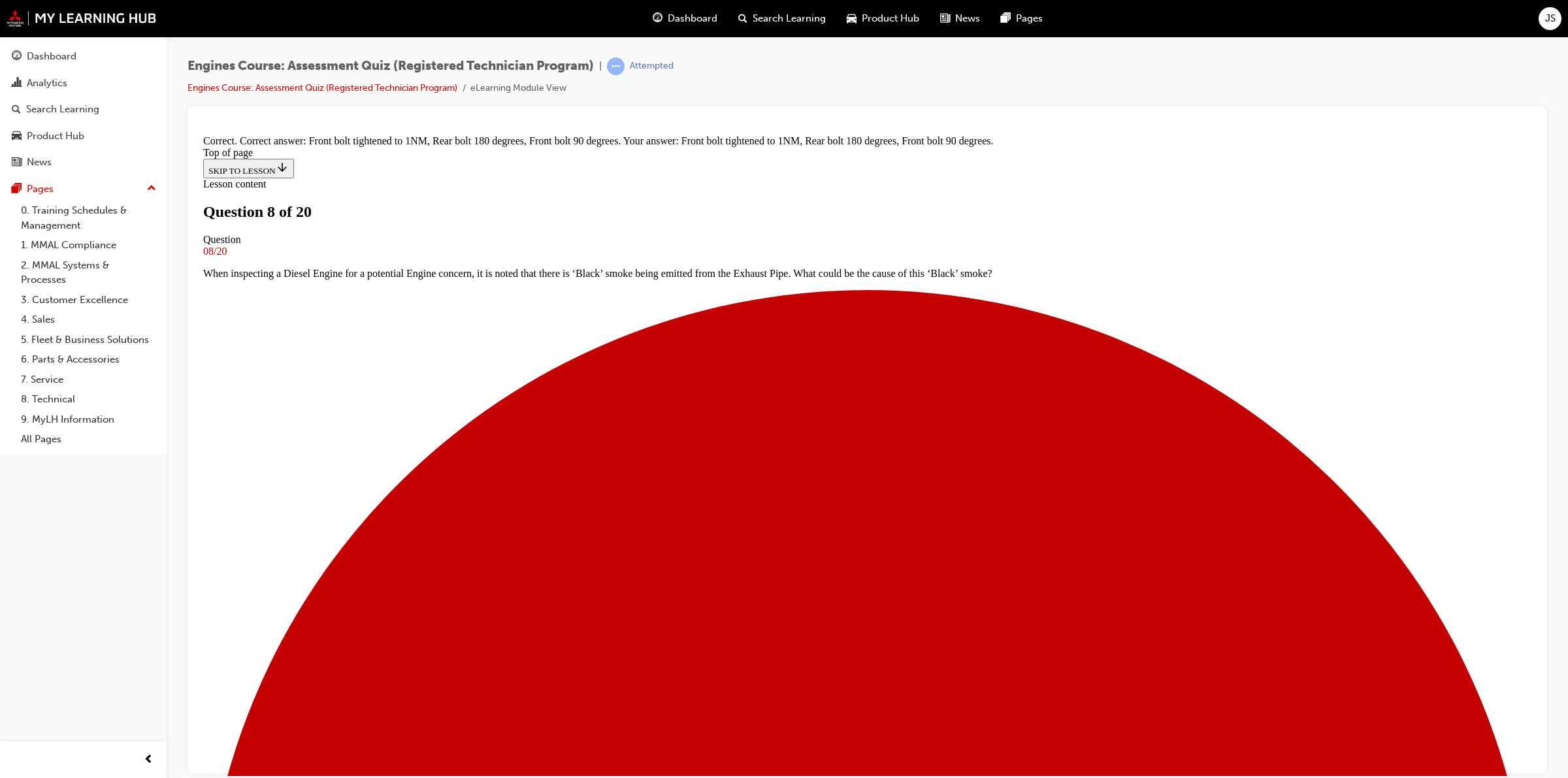click on "NEXT" at bounding box center (220, 19293) 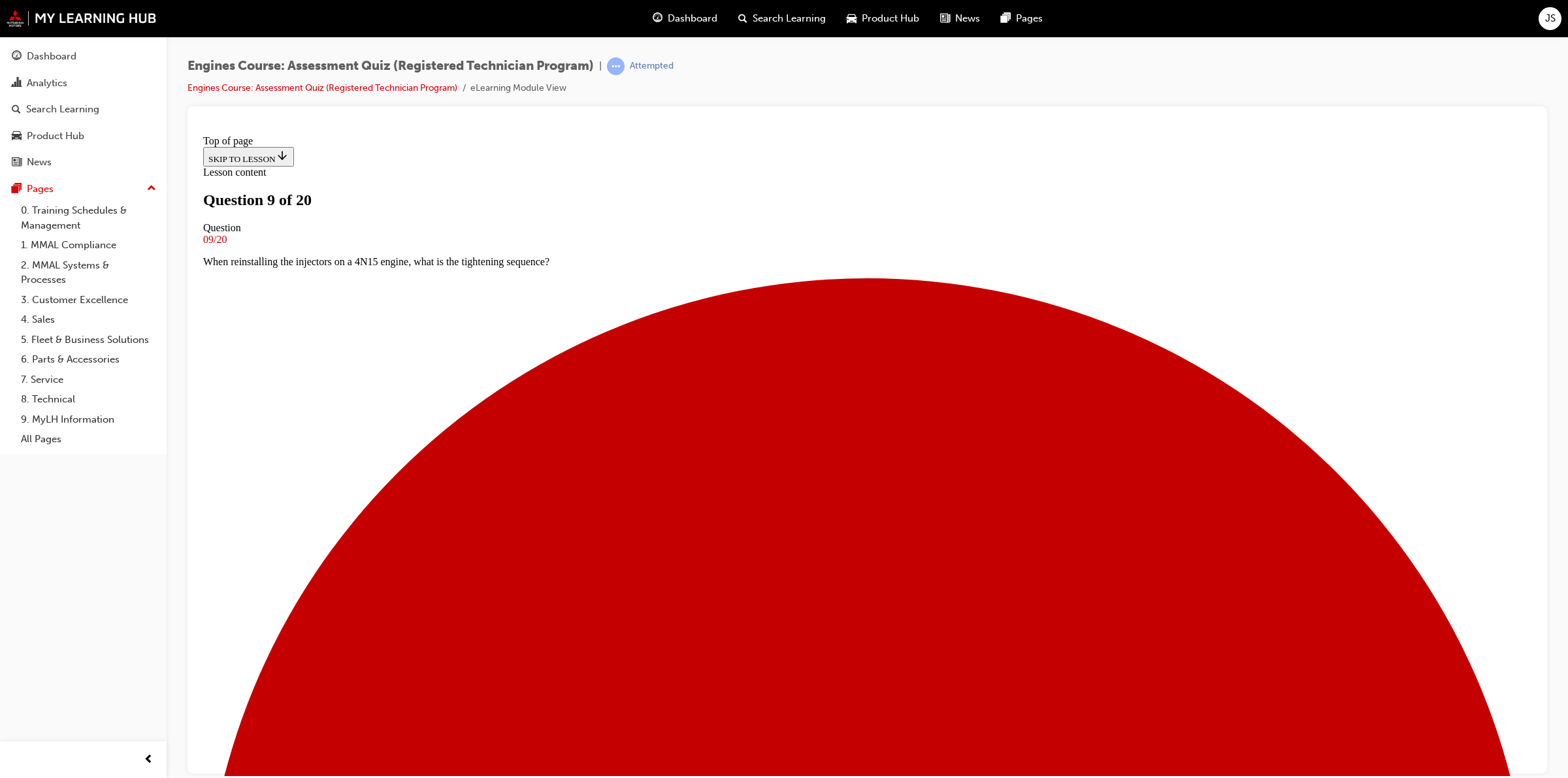 scroll, scrollTop: 0, scrollLeft: 0, axis: both 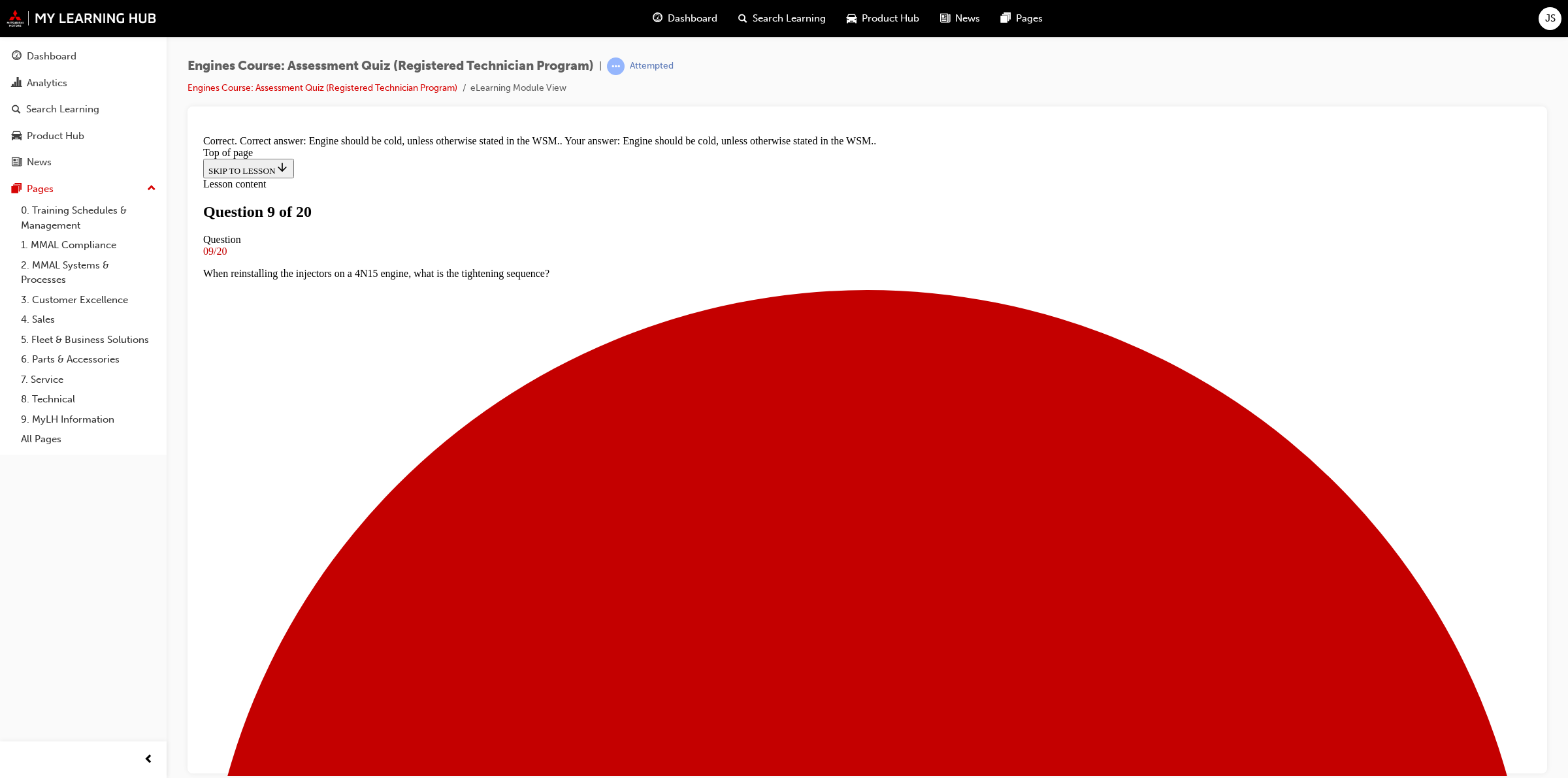 click on "NEXT" at bounding box center [220, 19328] 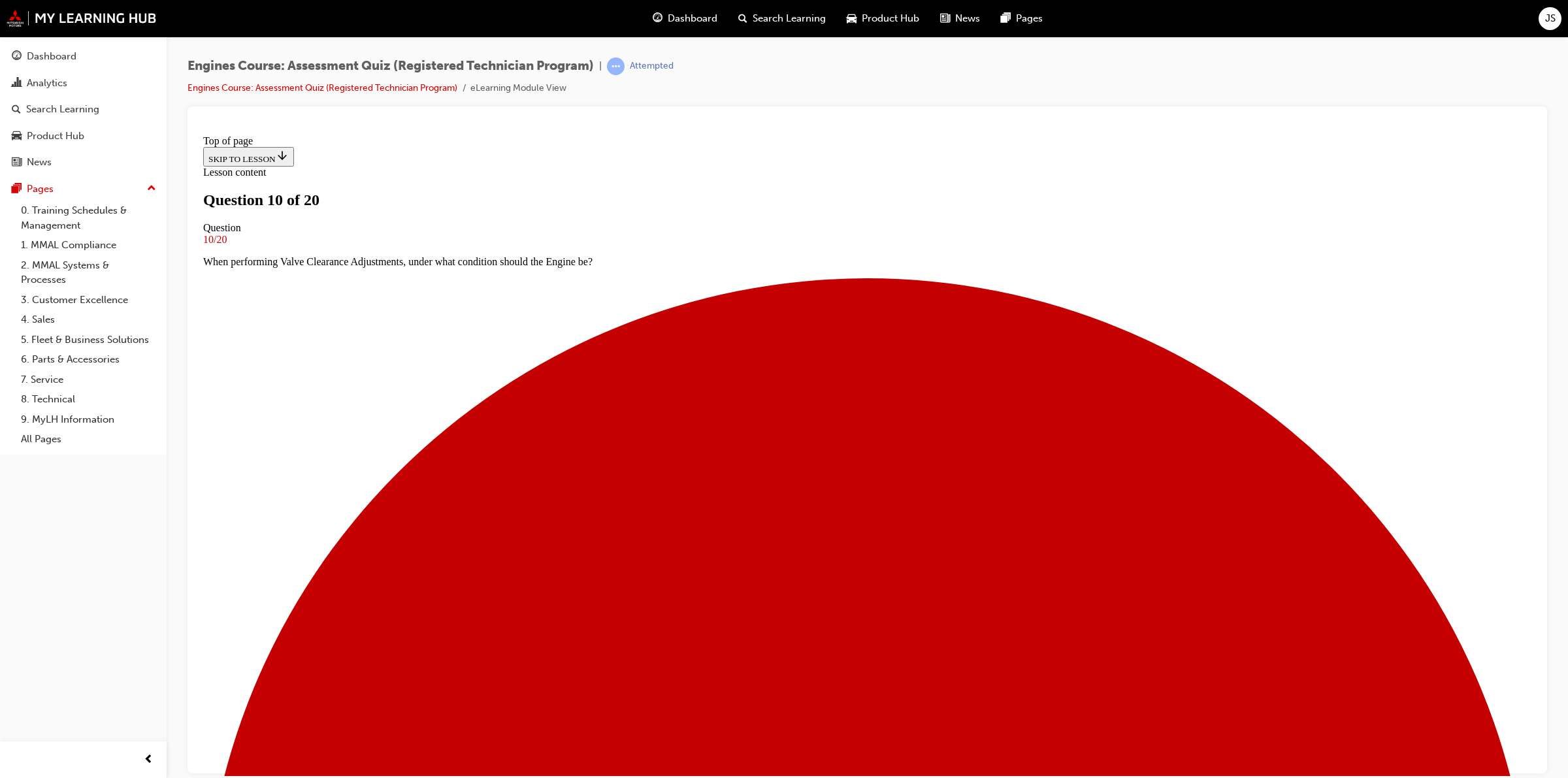 click at bounding box center [880, 13334] 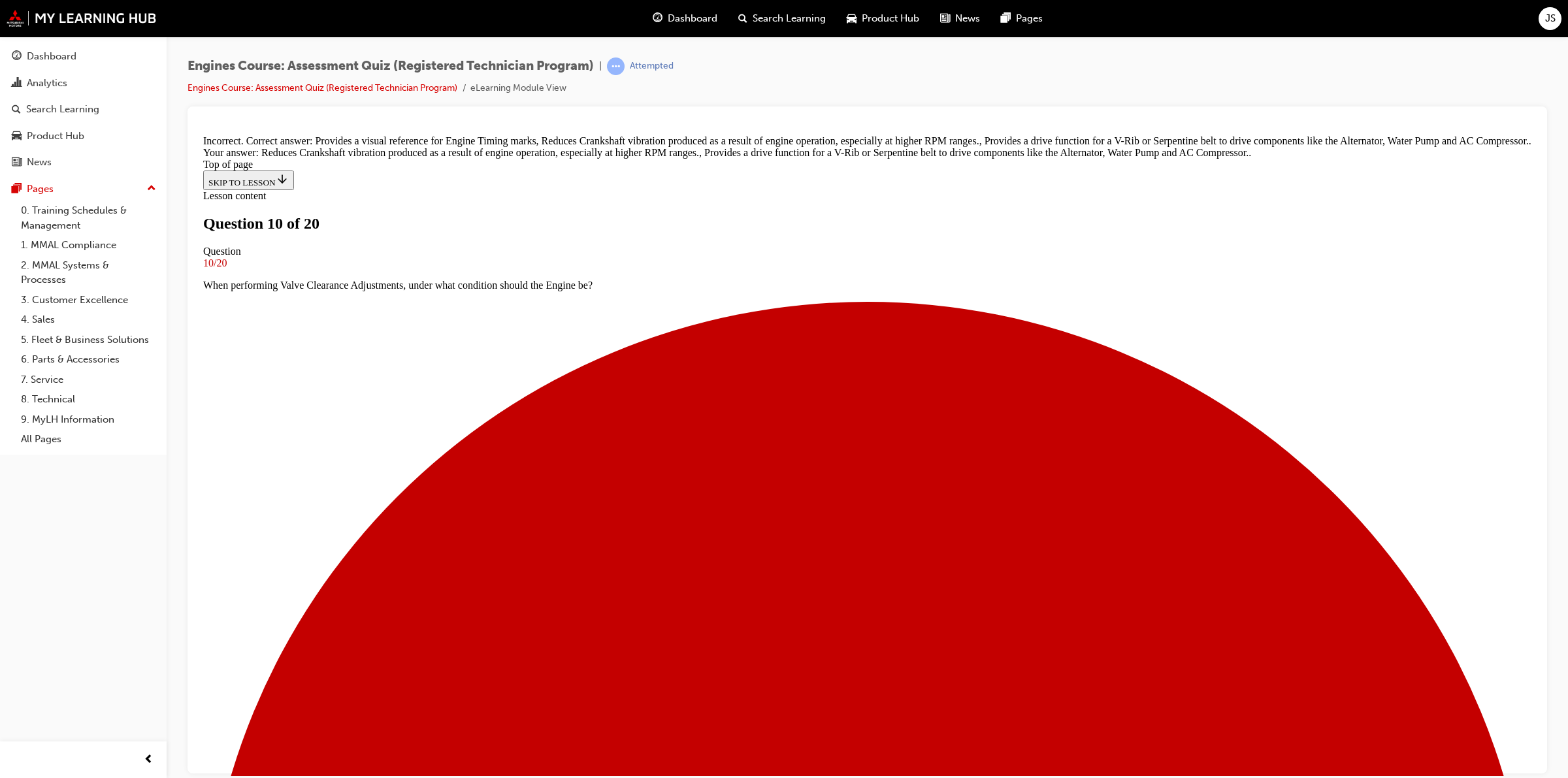 scroll, scrollTop: 64, scrollLeft: 0, axis: vertical 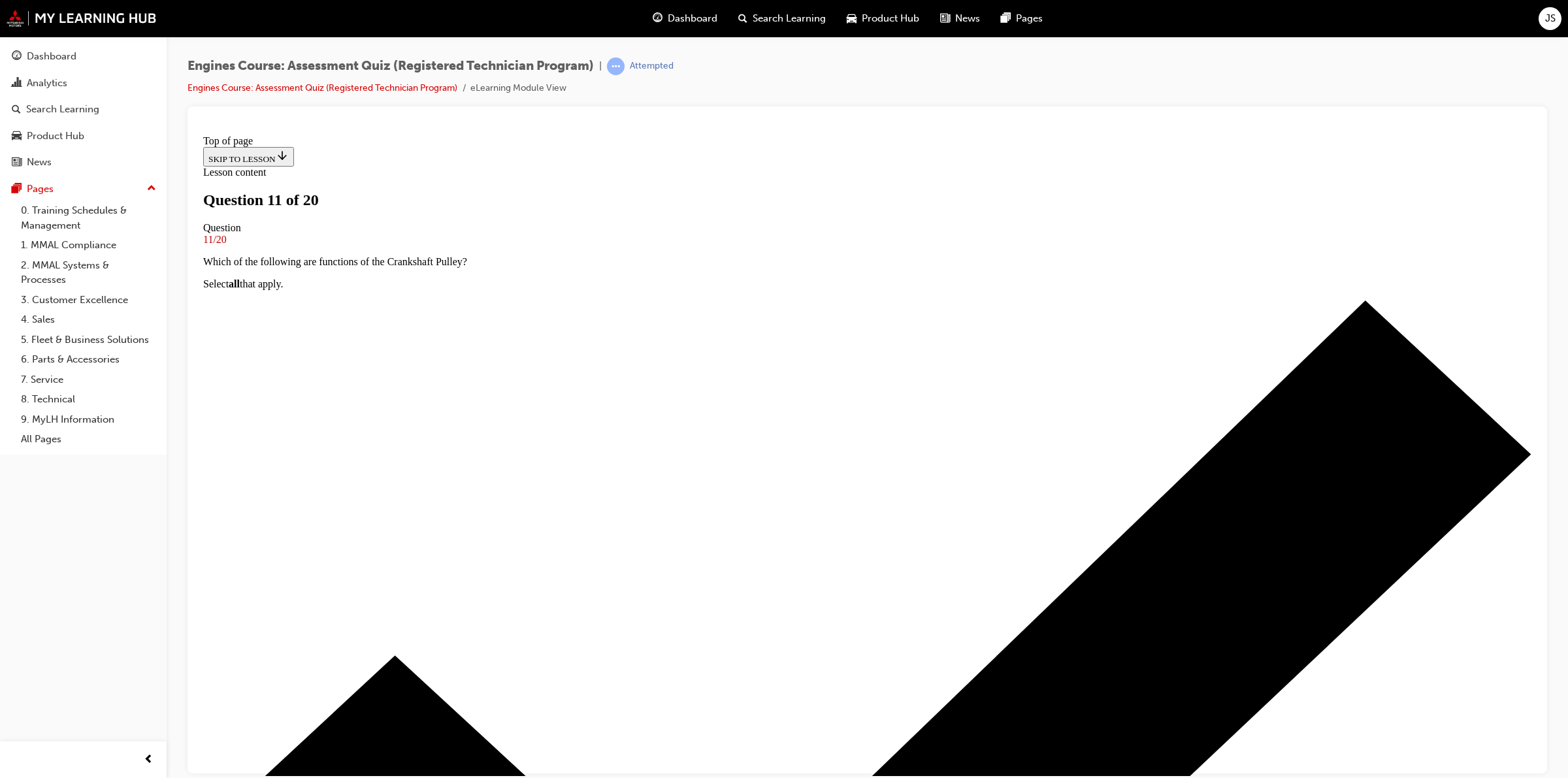click at bounding box center (867, 5583) 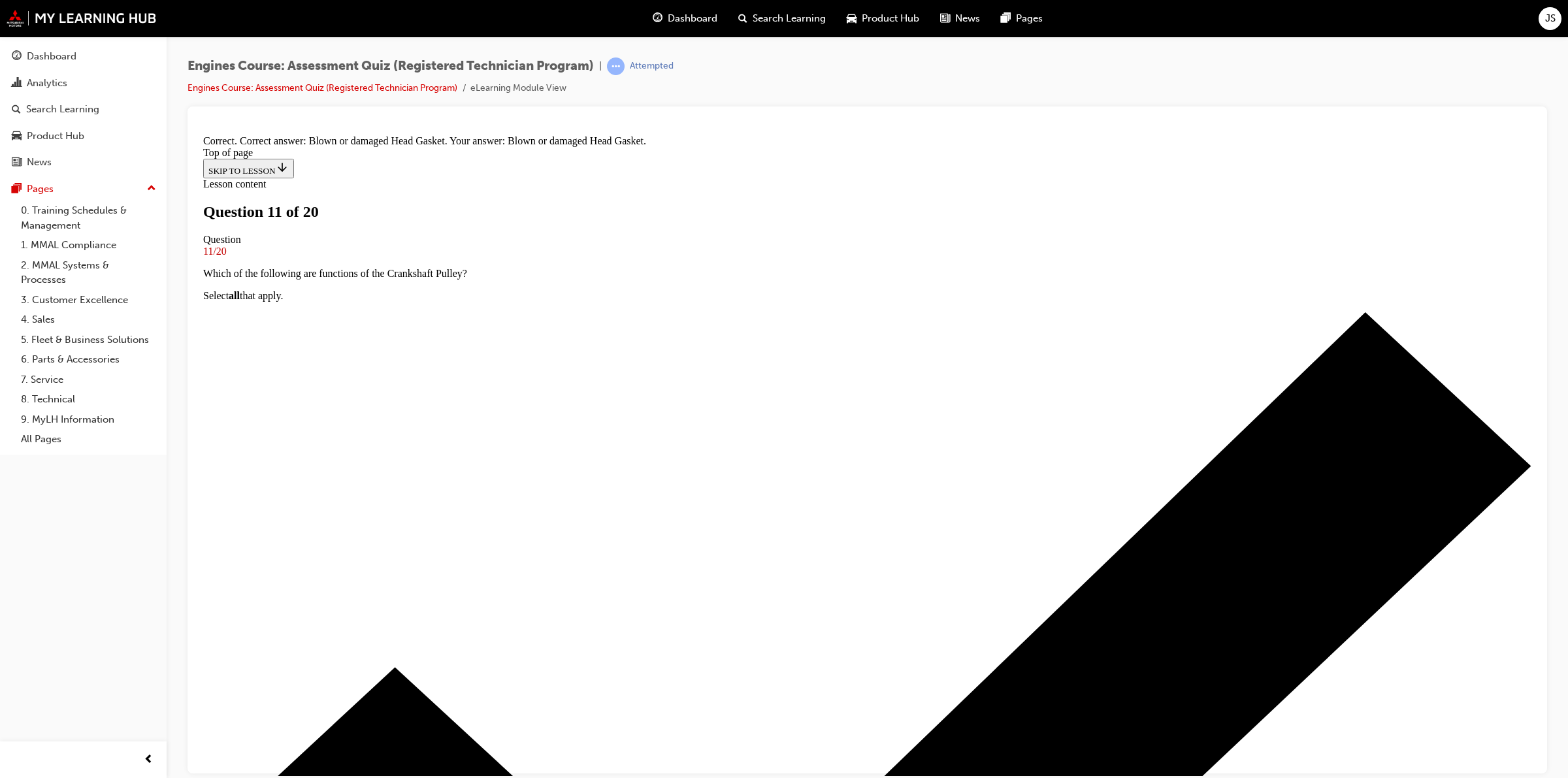 scroll, scrollTop: 25, scrollLeft: 0, axis: vertical 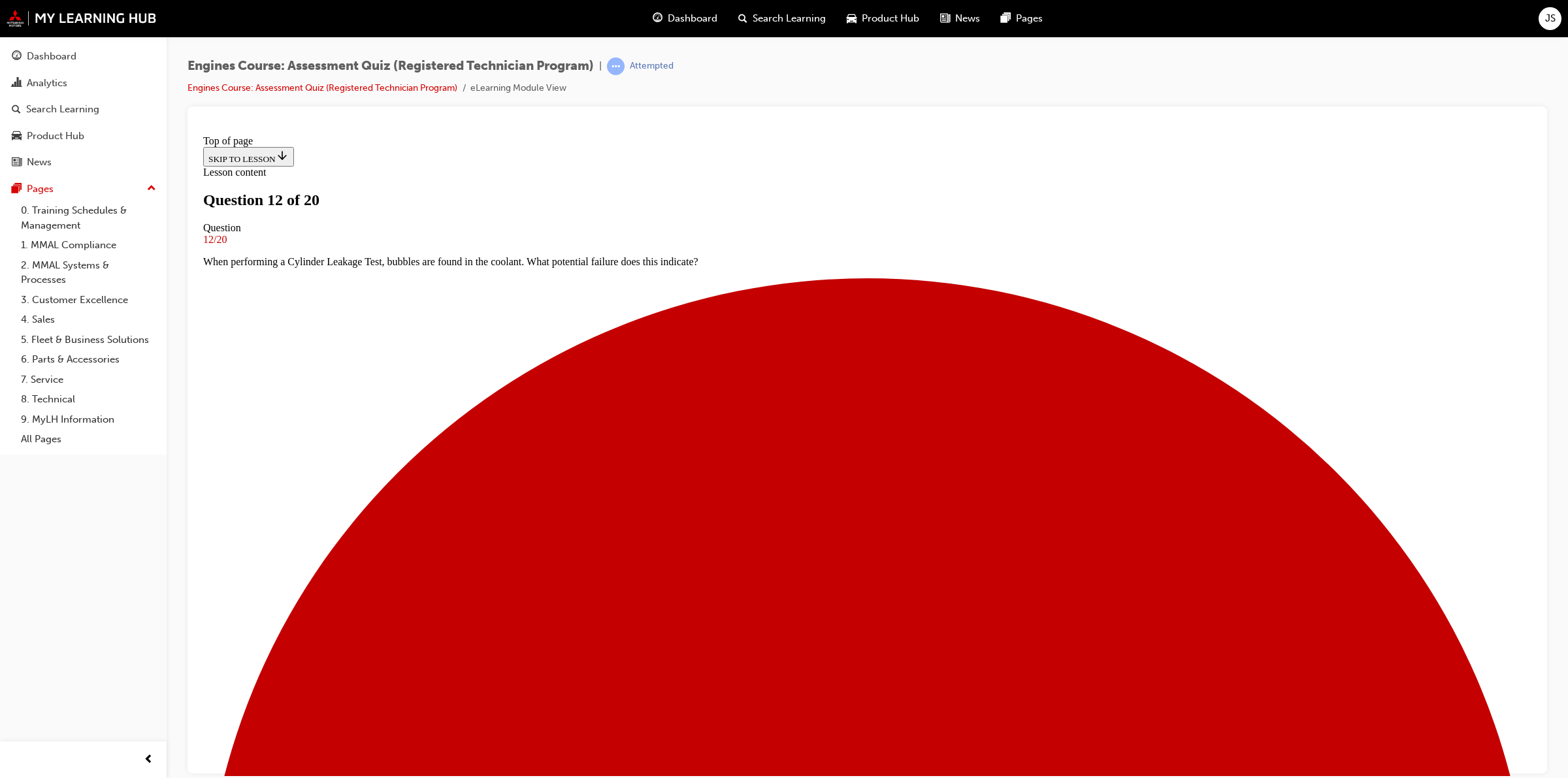 click at bounding box center [867, 15693] 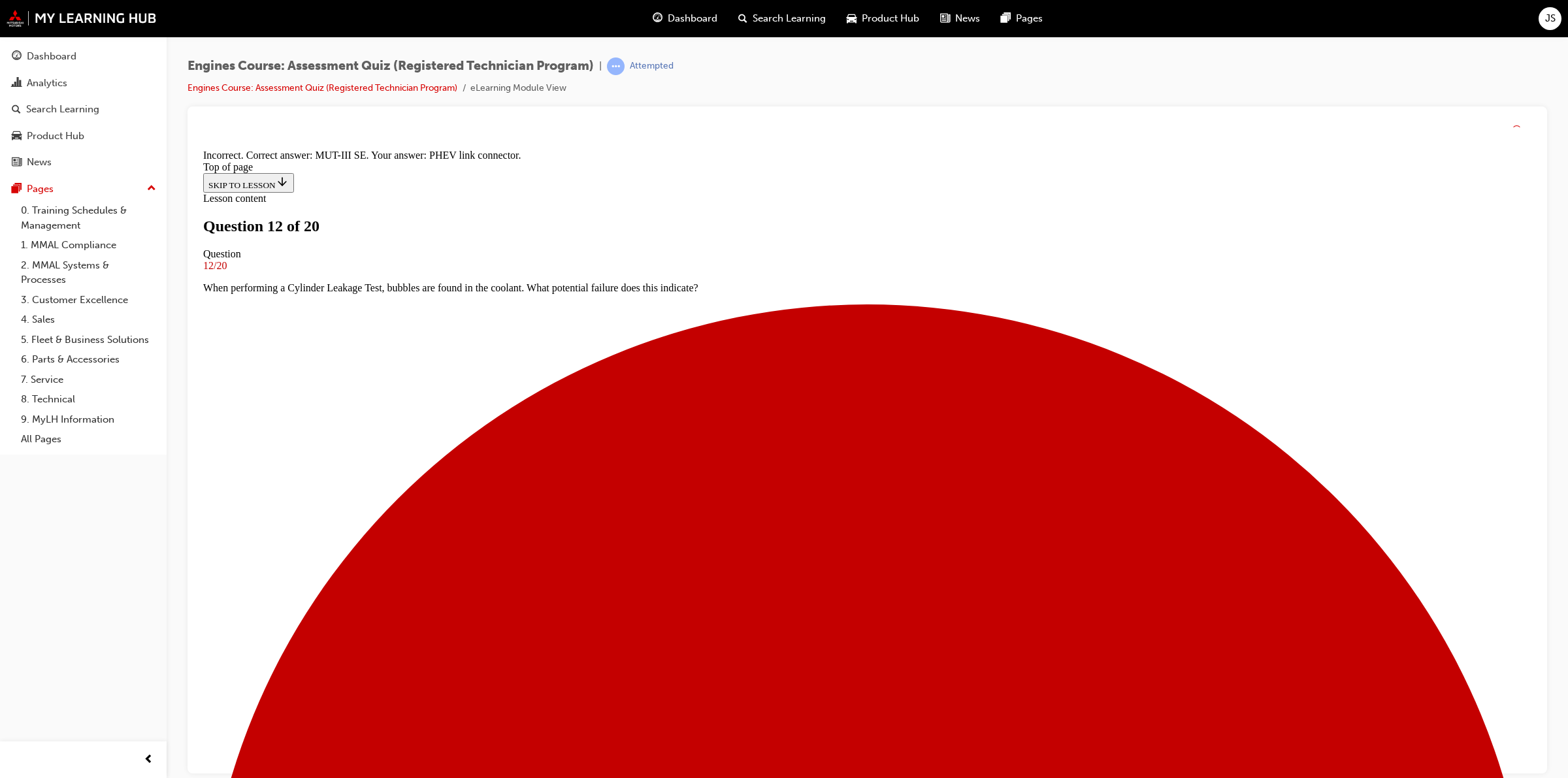 scroll, scrollTop: 25, scrollLeft: 0, axis: vertical 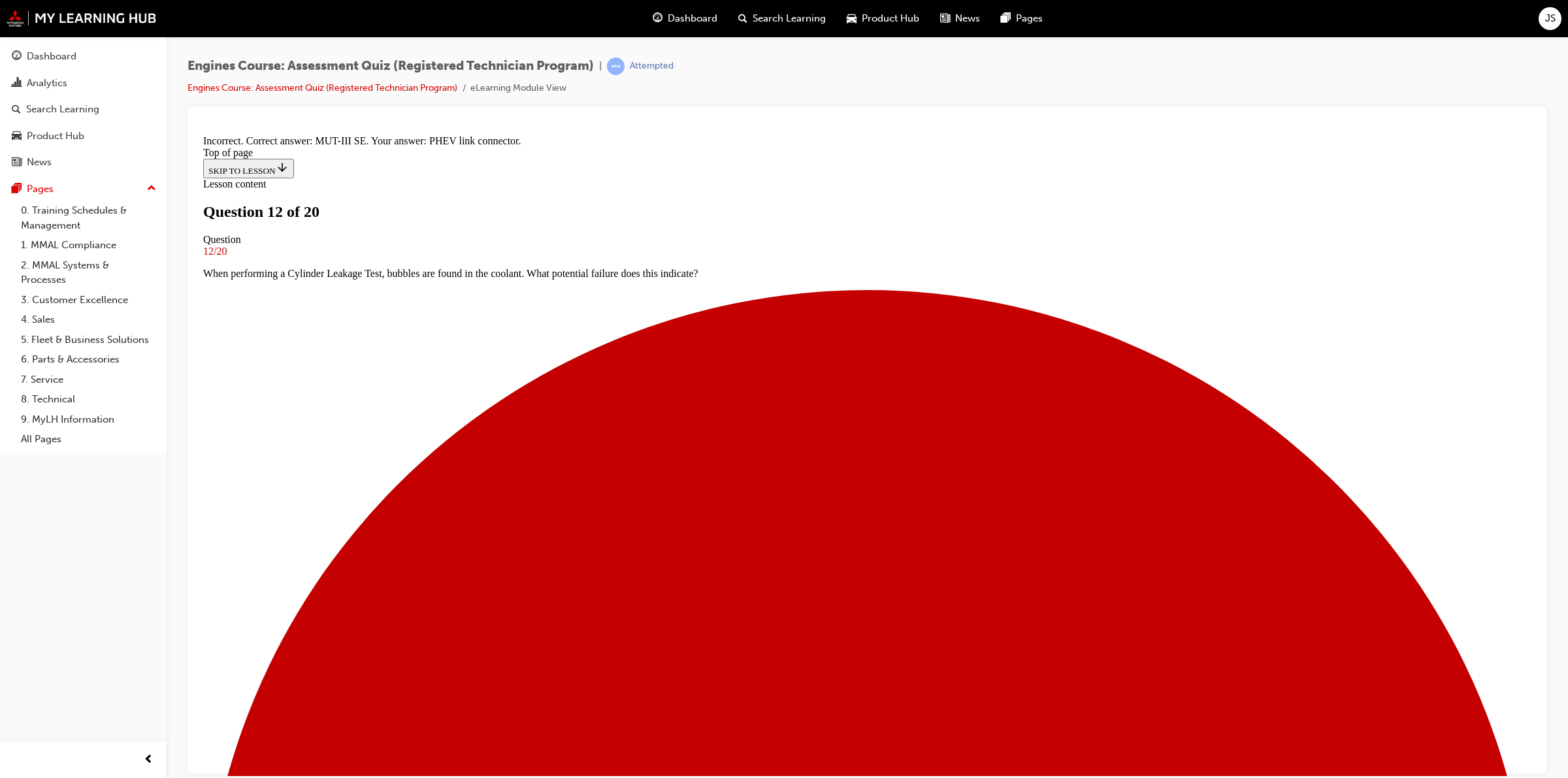 click on "NEXT" at bounding box center [220, 19293] 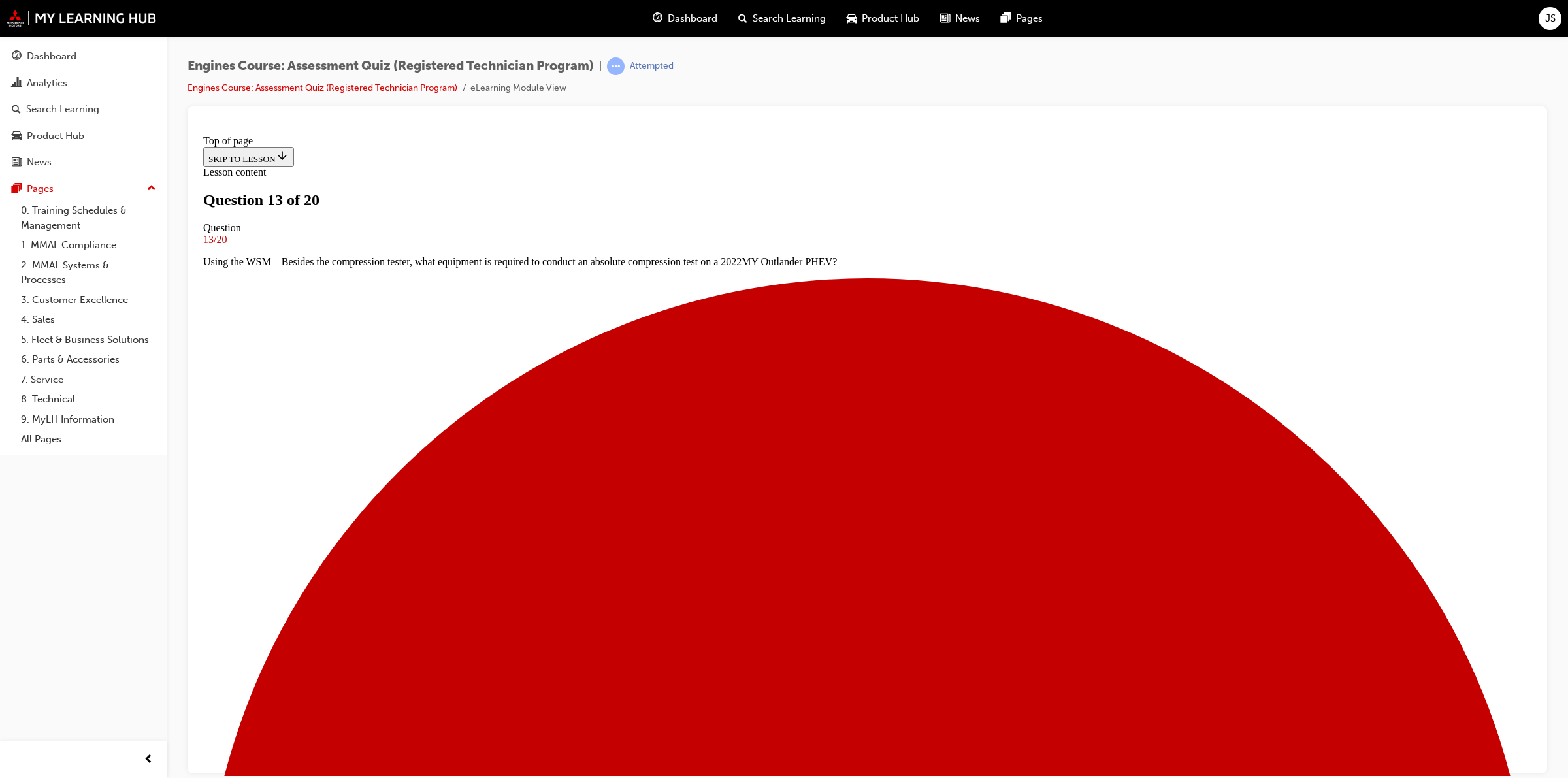 click at bounding box center [867, 15658] 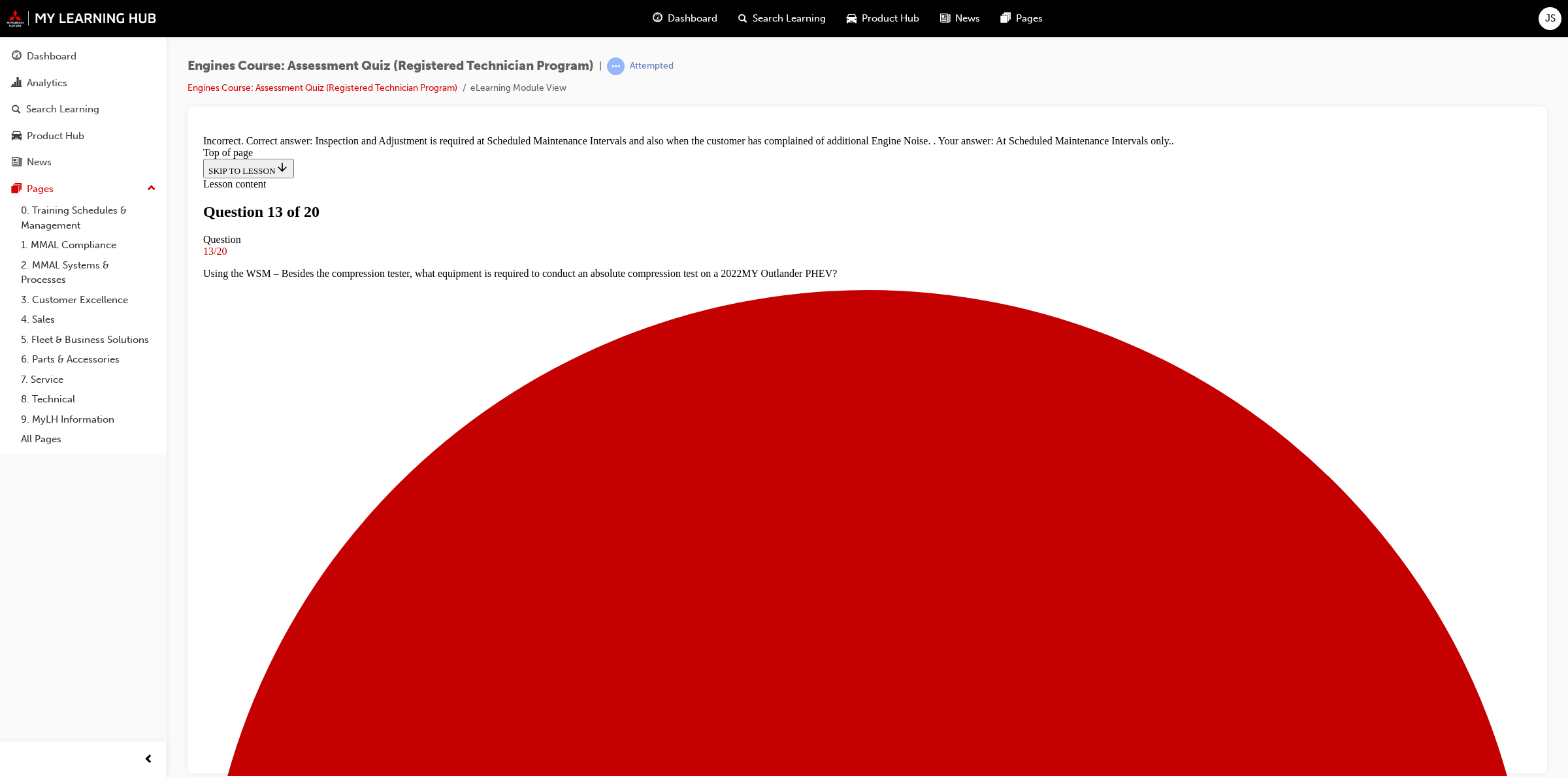 scroll, scrollTop: 42, scrollLeft: 0, axis: vertical 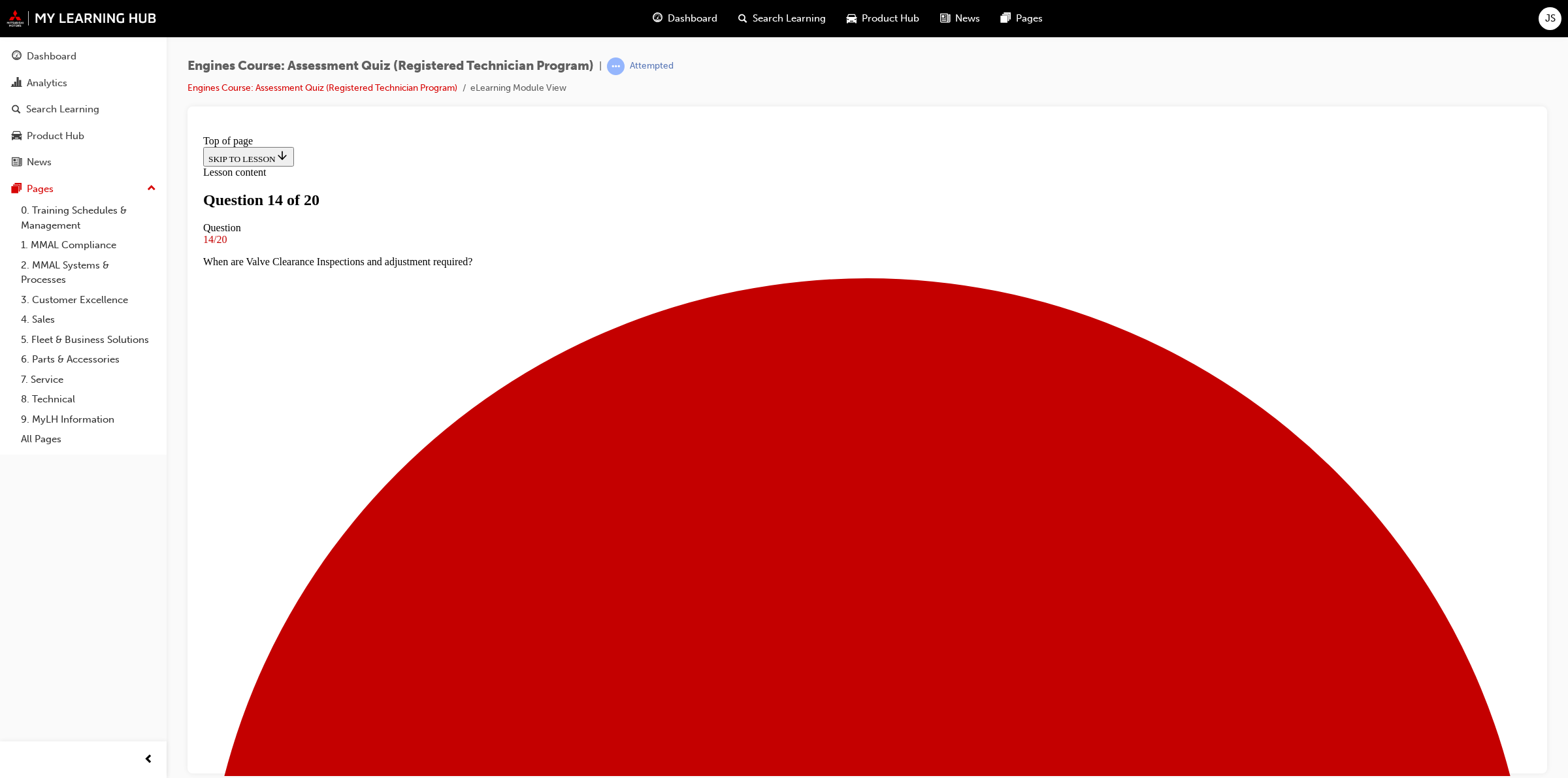 click on "Drive Belt Condition / Tension or Auto Tensioner" at bounding box center (867, 16829) 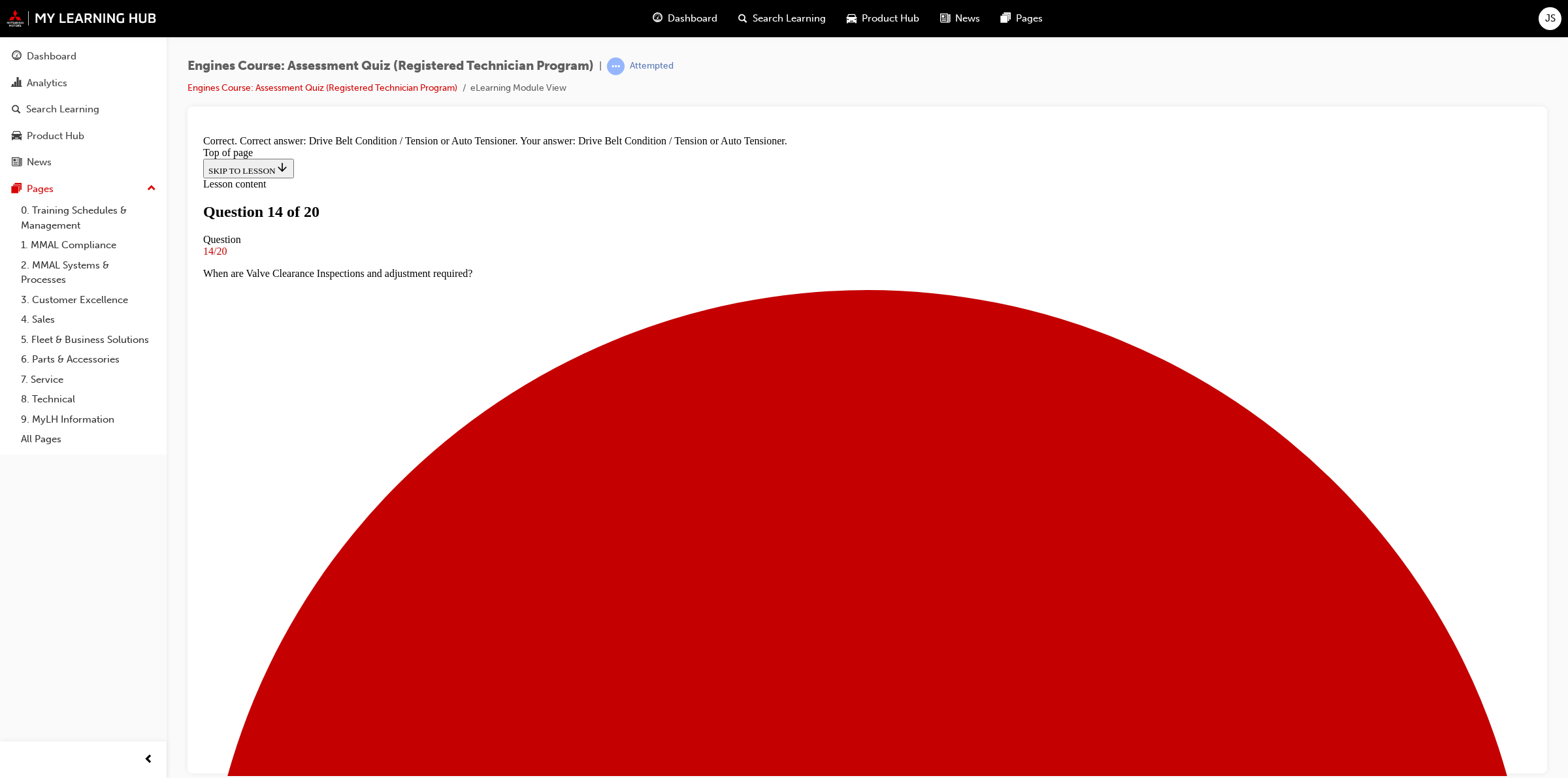 scroll, scrollTop: 25, scrollLeft: 0, axis: vertical 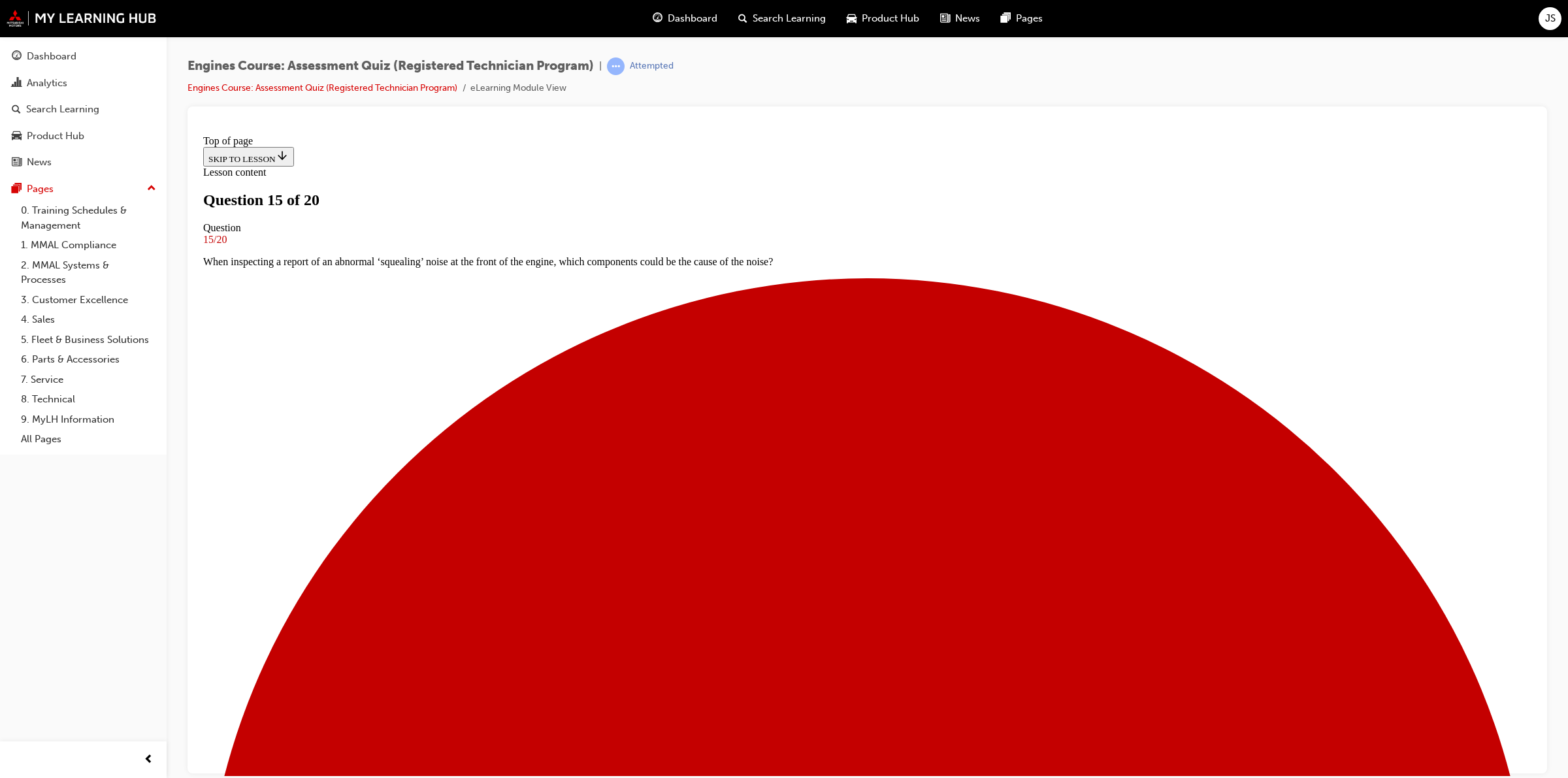 click at bounding box center [867, 18036] 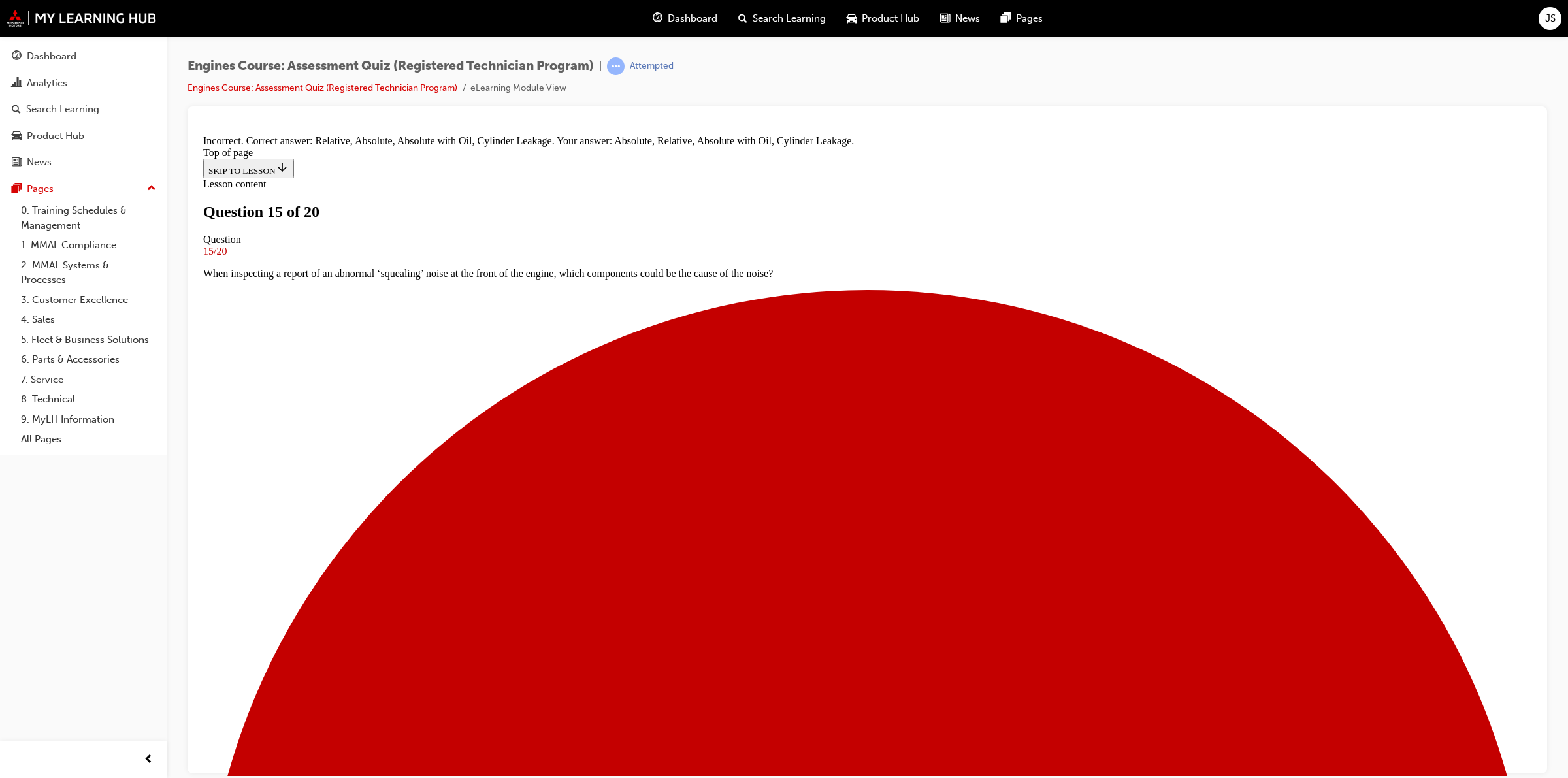 scroll, scrollTop: 3, scrollLeft: 0, axis: vertical 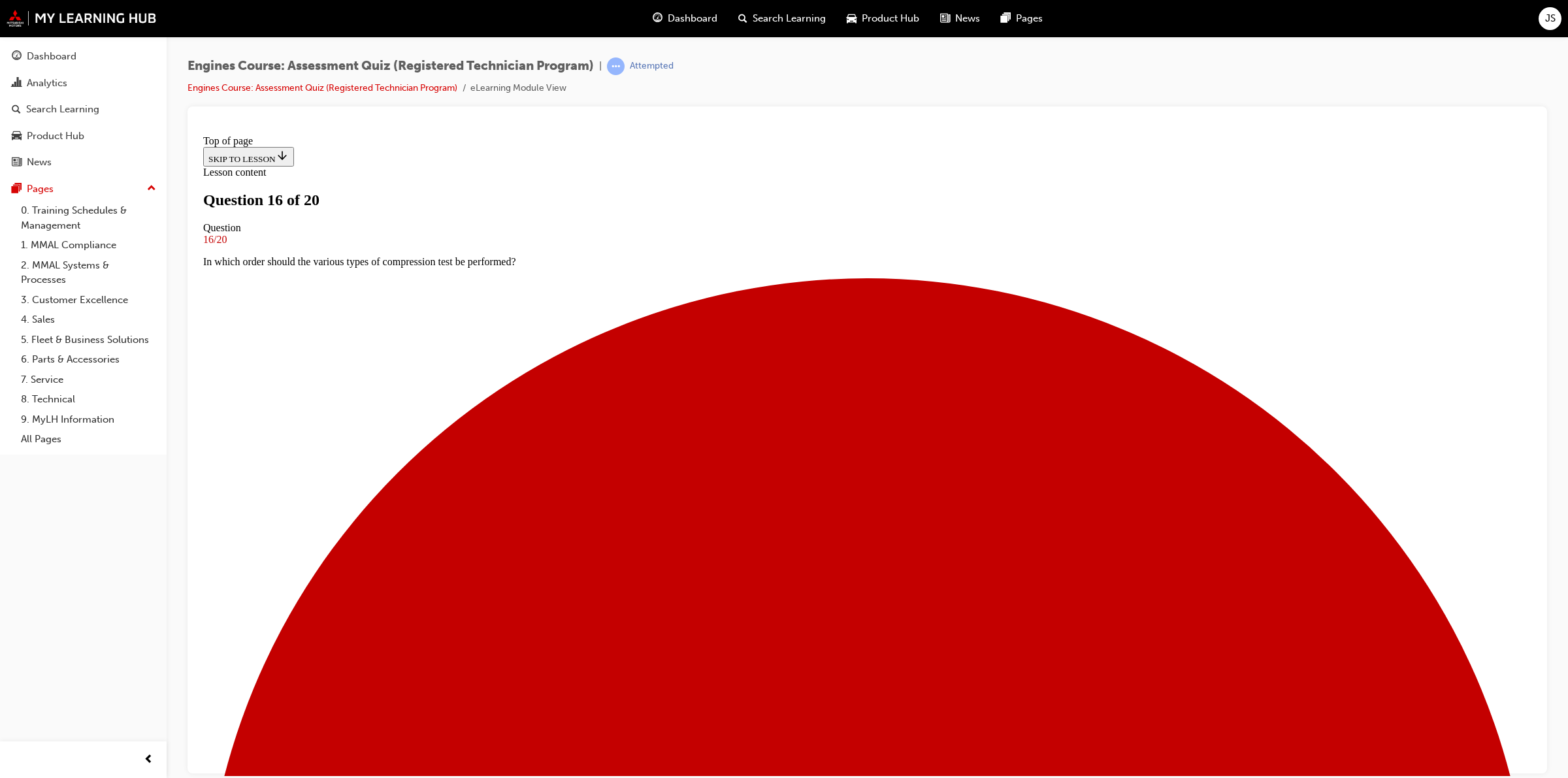 click on "Blown Head Gasket between Cylinders" at bounding box center (867, 12142) 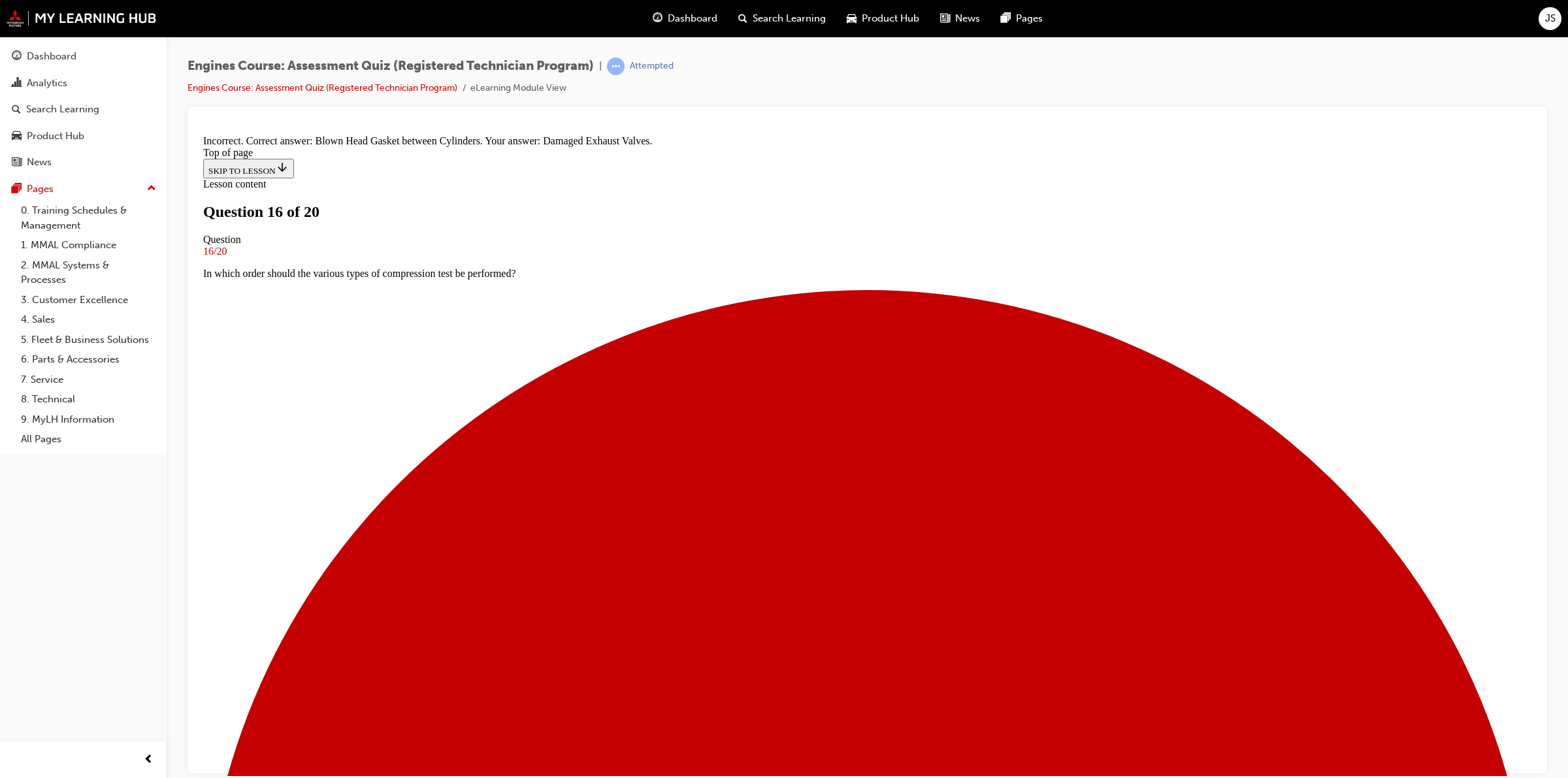 scroll, scrollTop: 42, scrollLeft: 0, axis: vertical 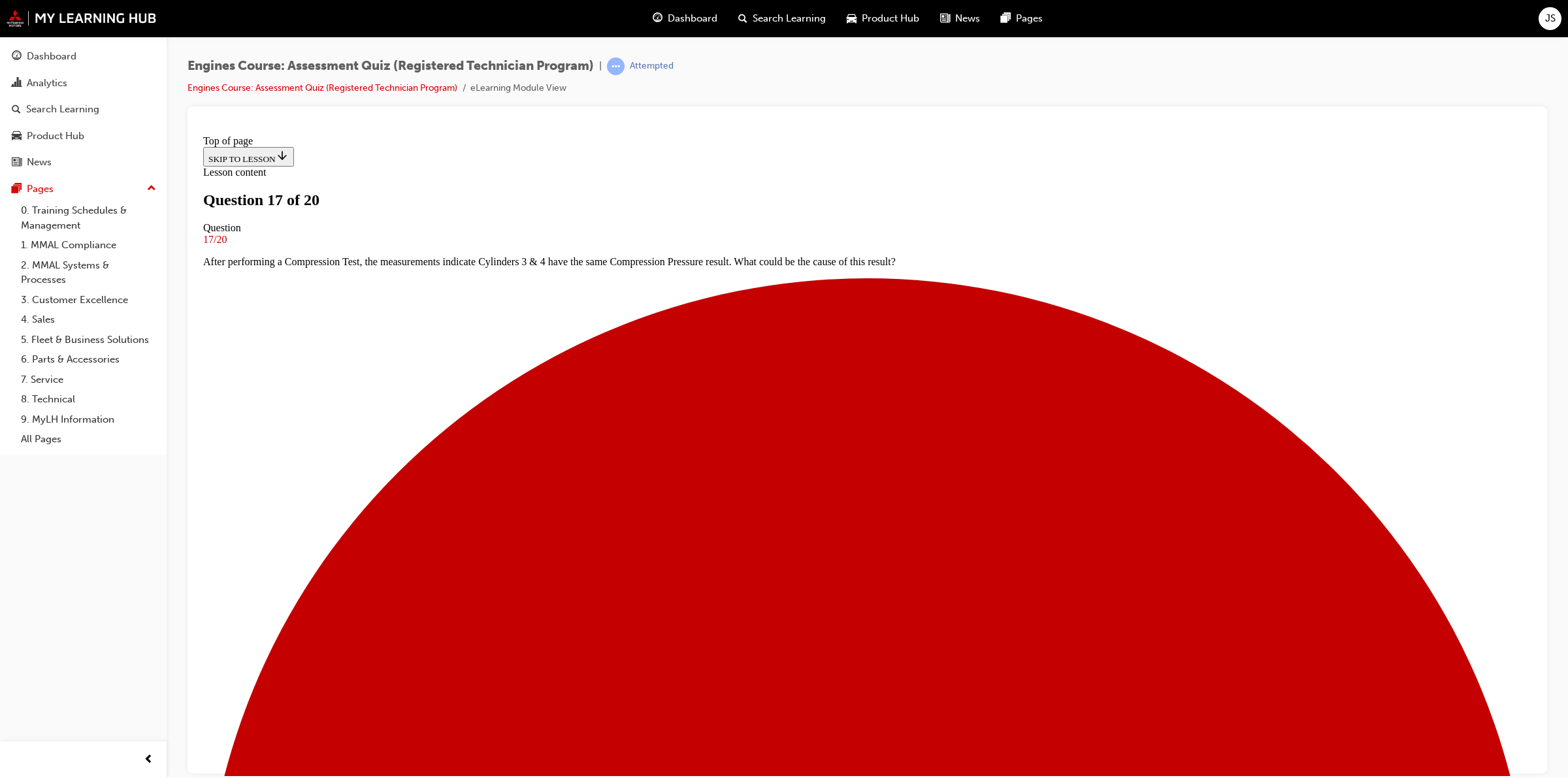 click at bounding box center (867, 10971) 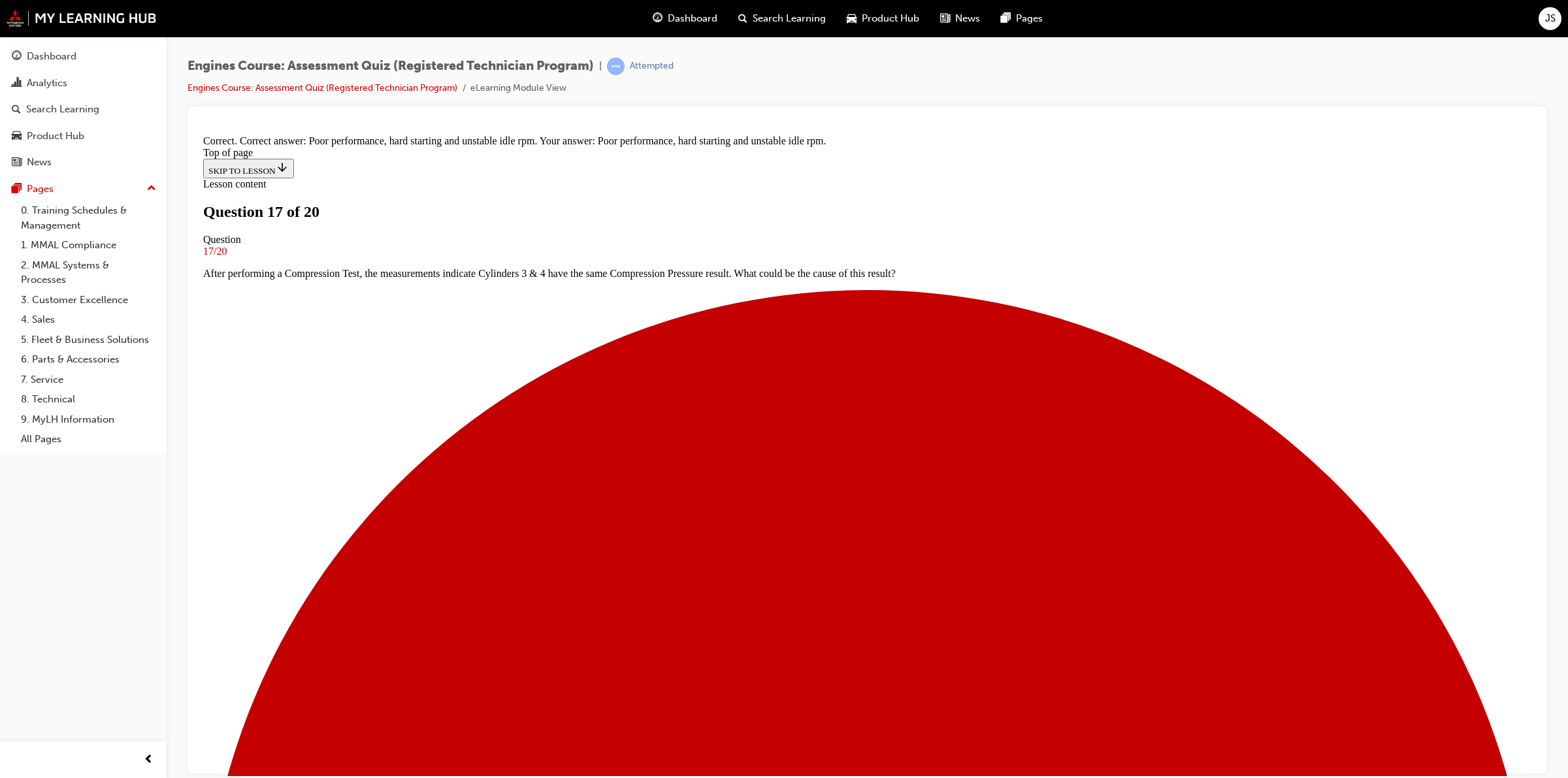 scroll, scrollTop: 3, scrollLeft: 0, axis: vertical 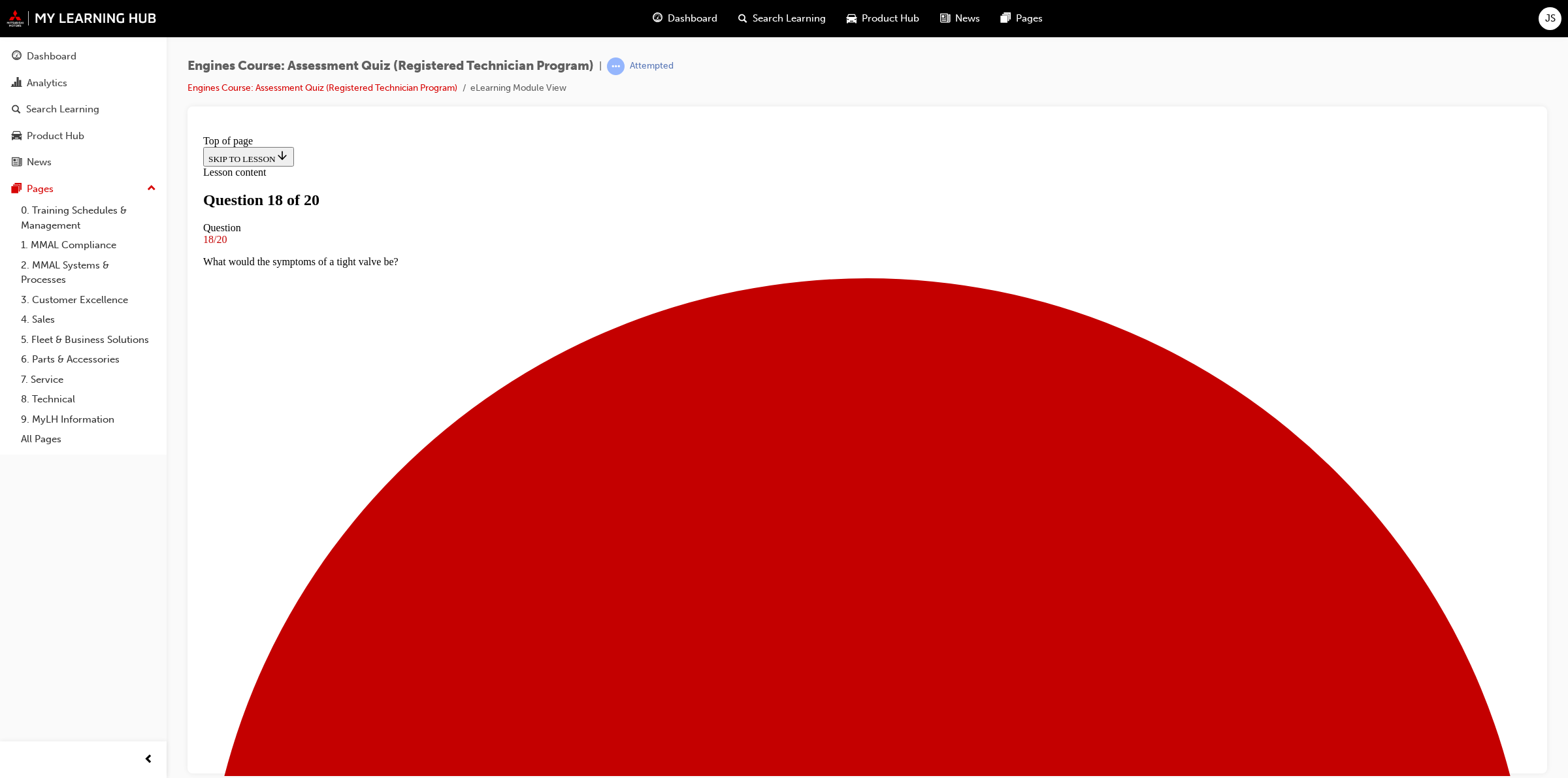 click at bounding box center (867, 13349) 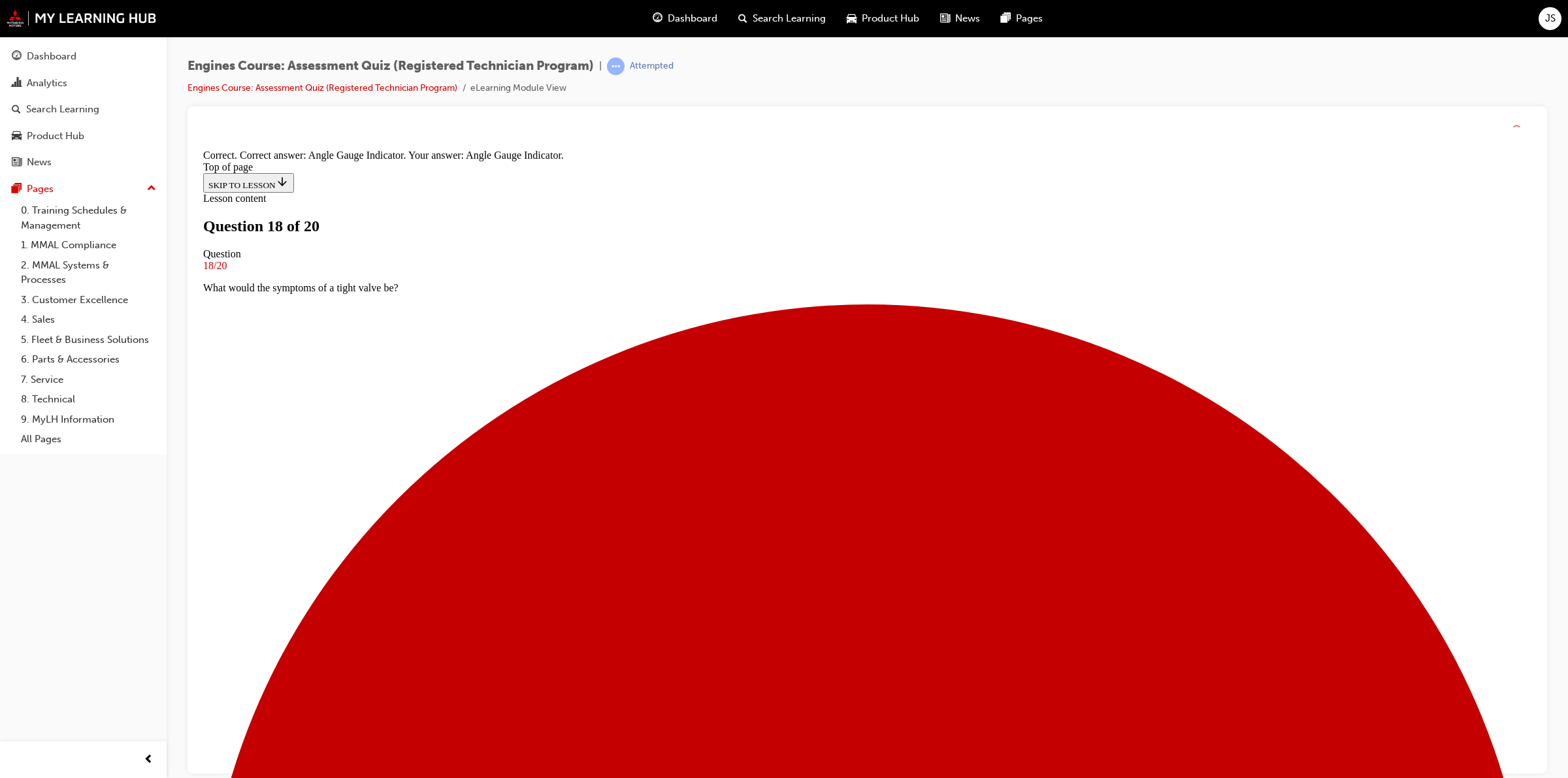 scroll, scrollTop: 3, scrollLeft: 0, axis: vertical 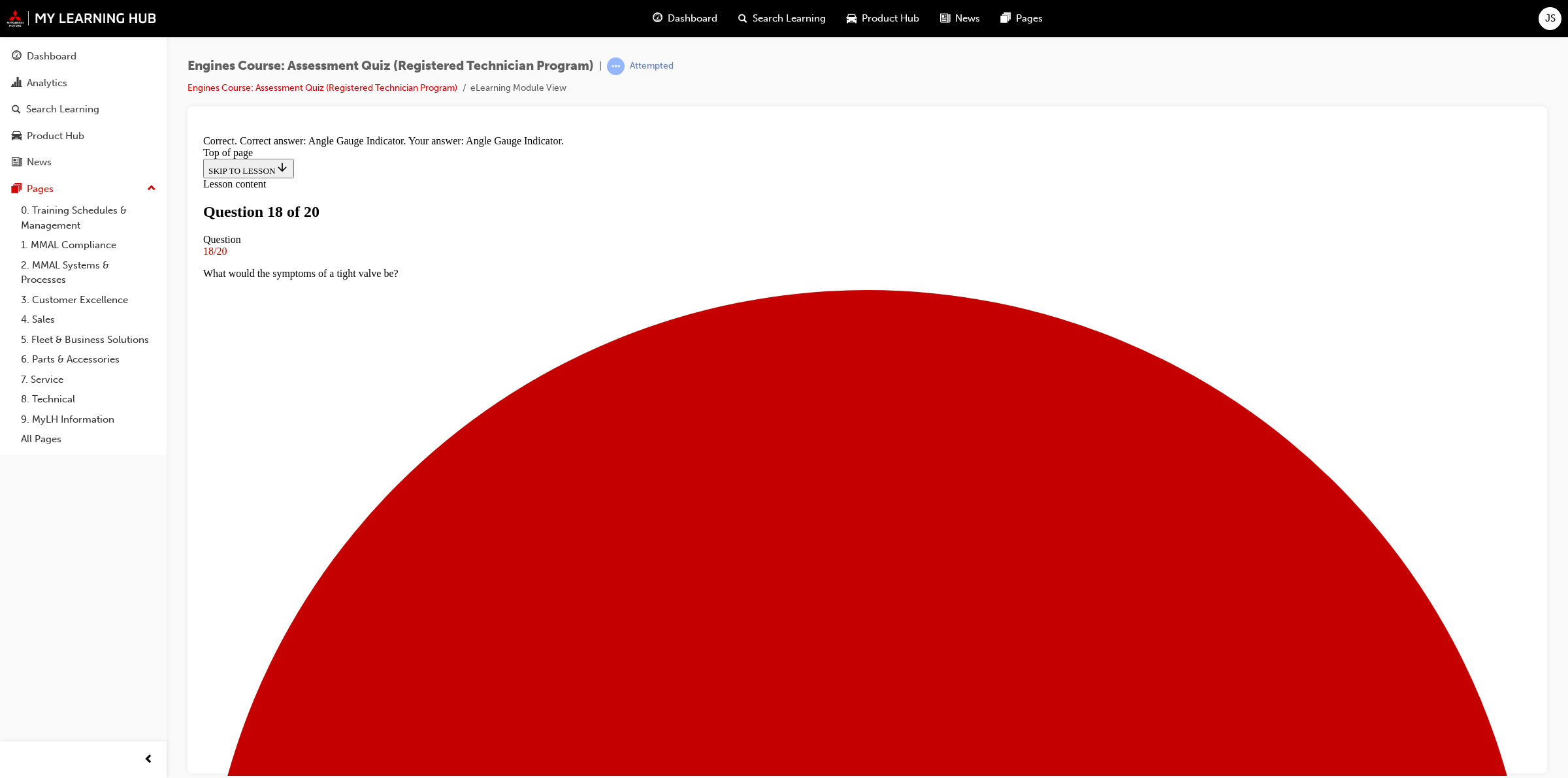 click on "NEXT" at bounding box center (867, 19328) 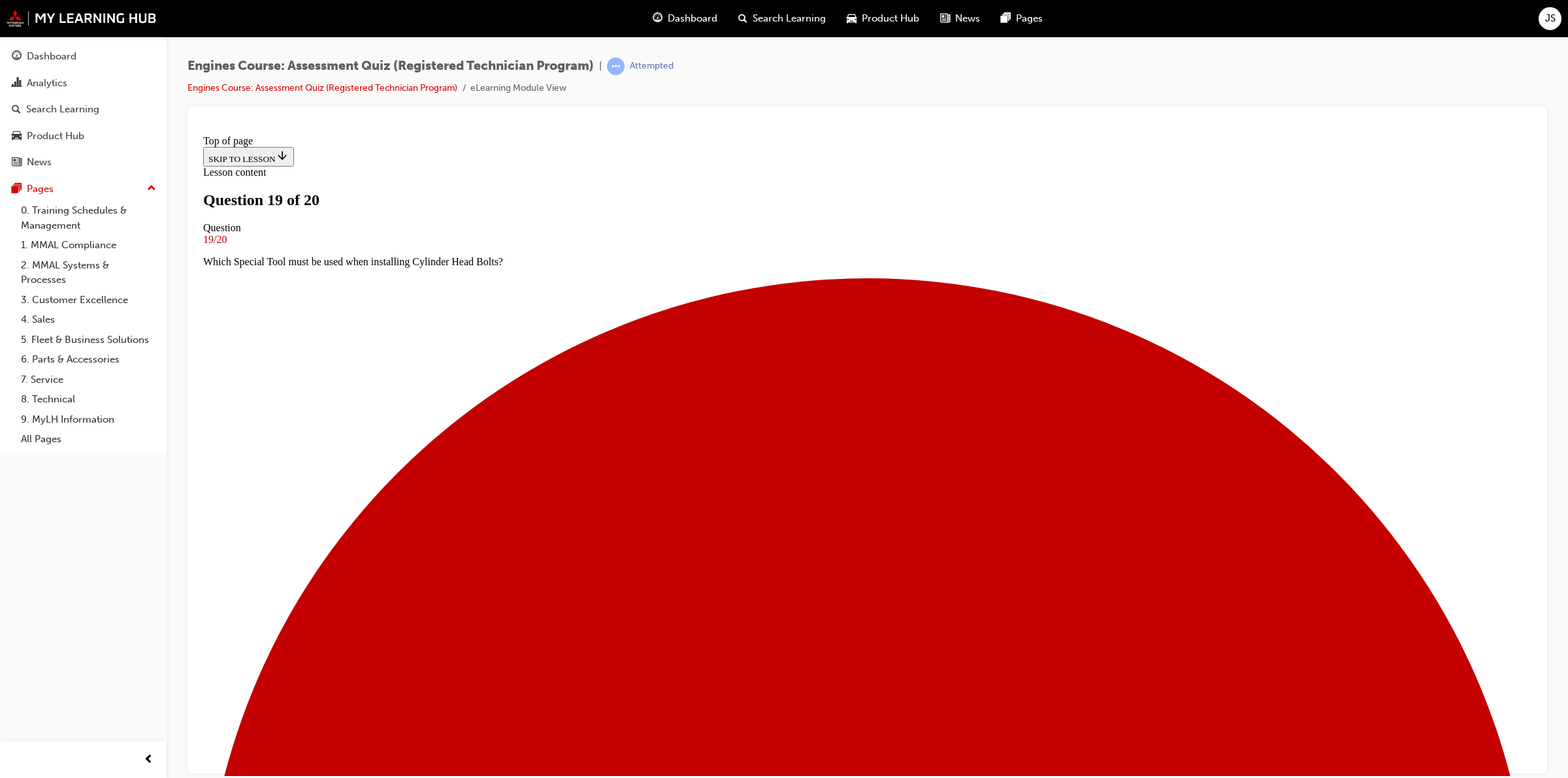 click at bounding box center [867, 11006] 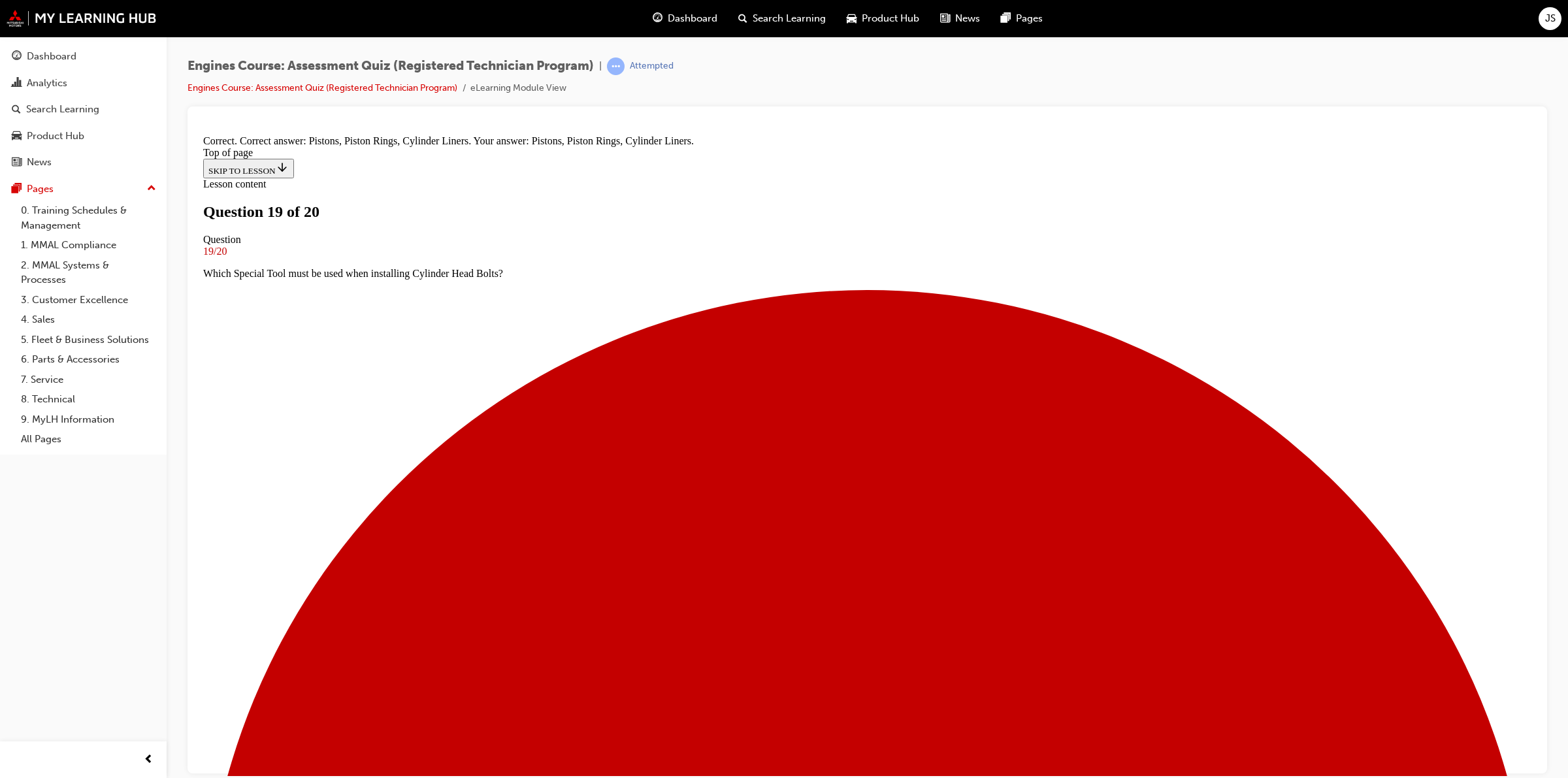 scroll, scrollTop: 47, scrollLeft: 0, axis: vertical 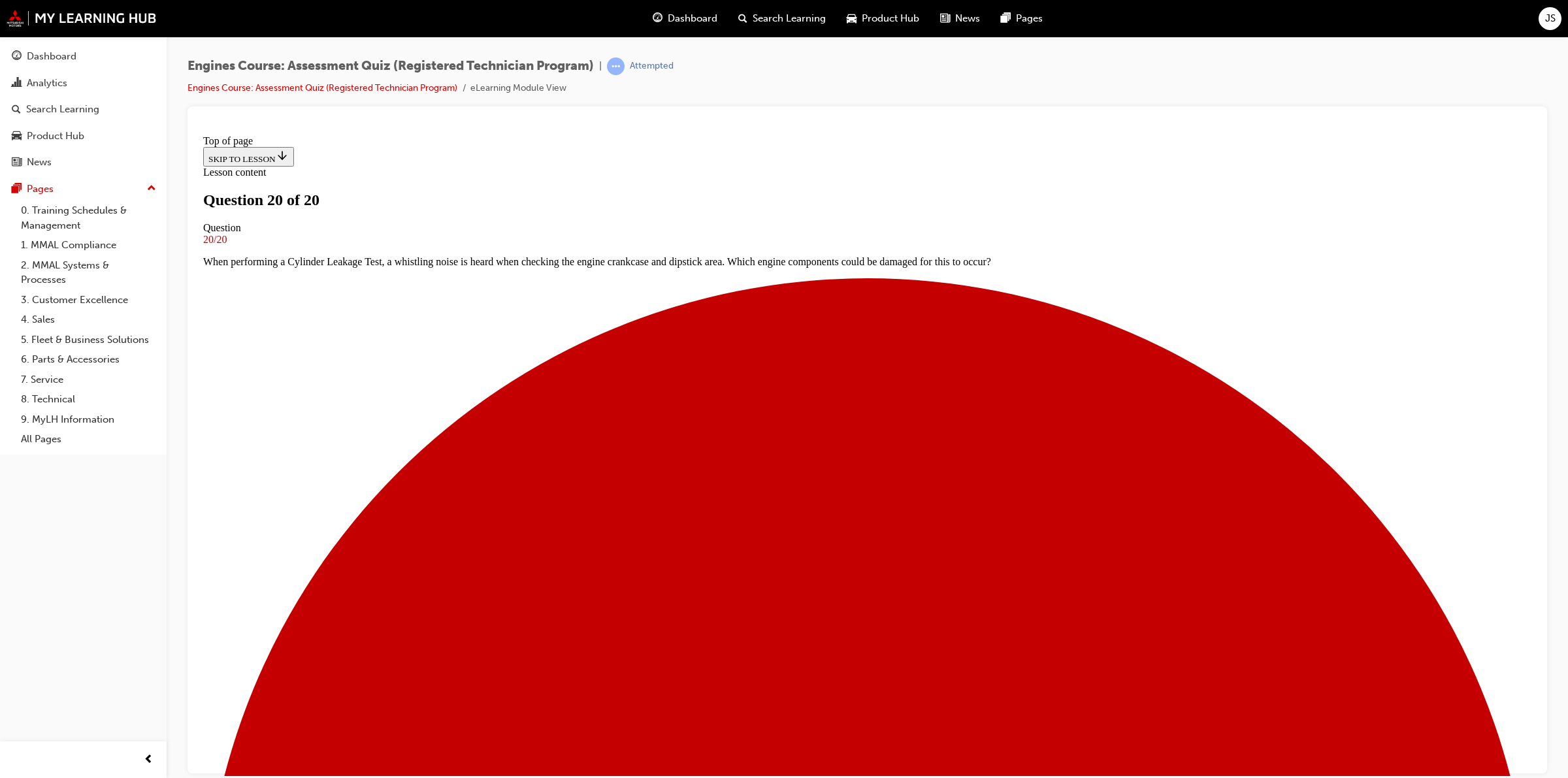 click at bounding box center [261, 10260] 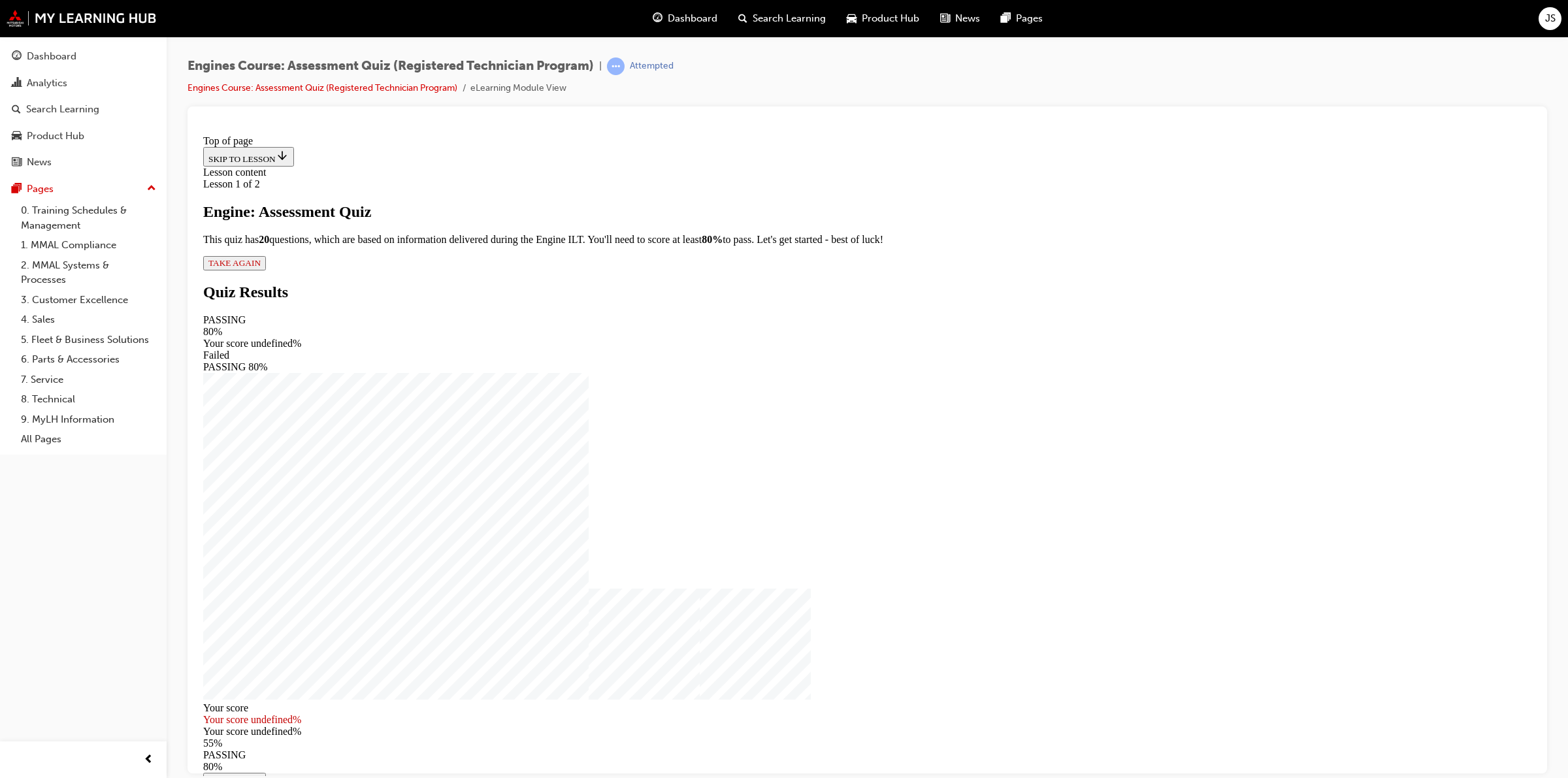 scroll, scrollTop: 1, scrollLeft: 0, axis: vertical 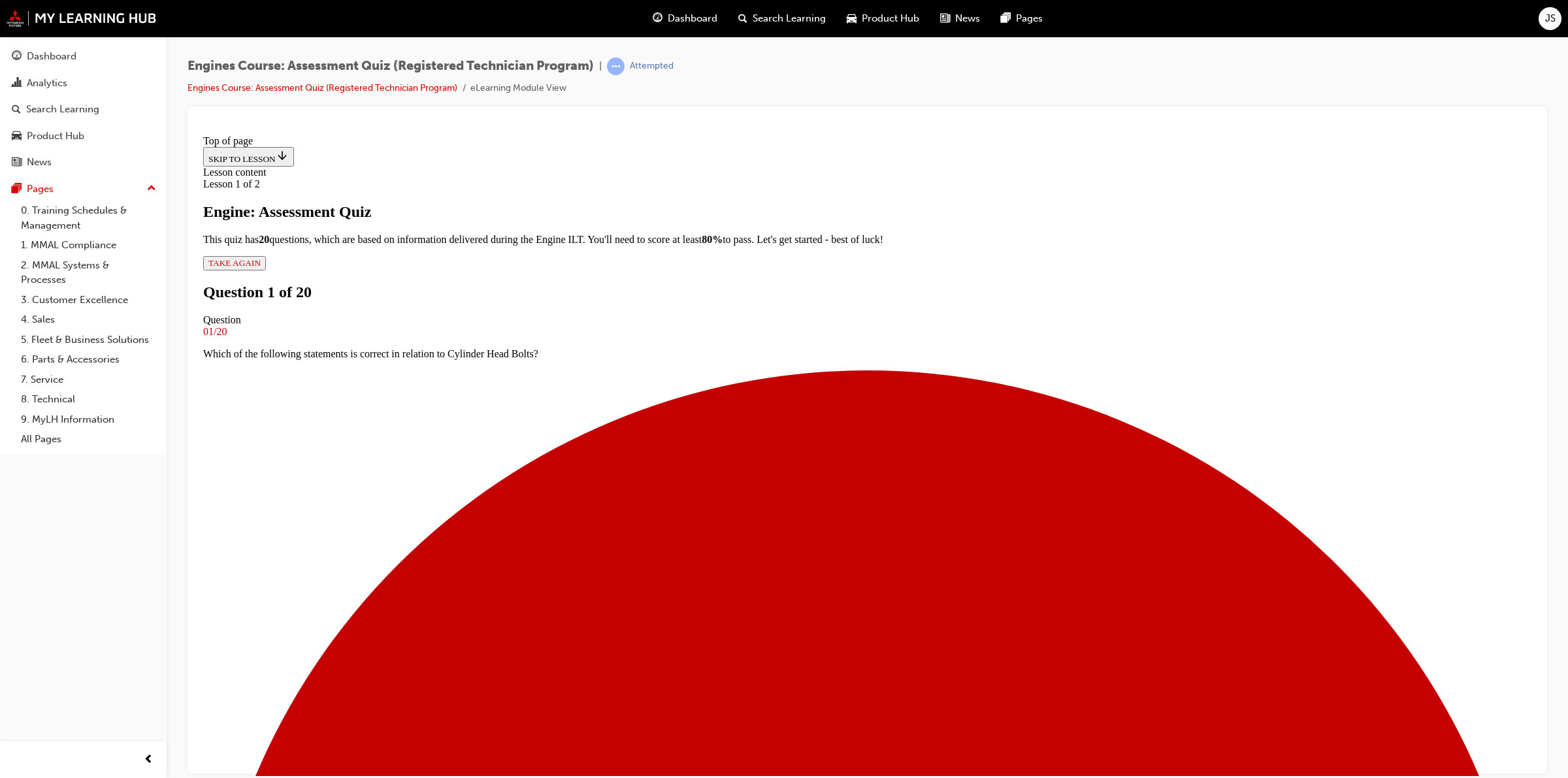 click at bounding box center (867, 3868) 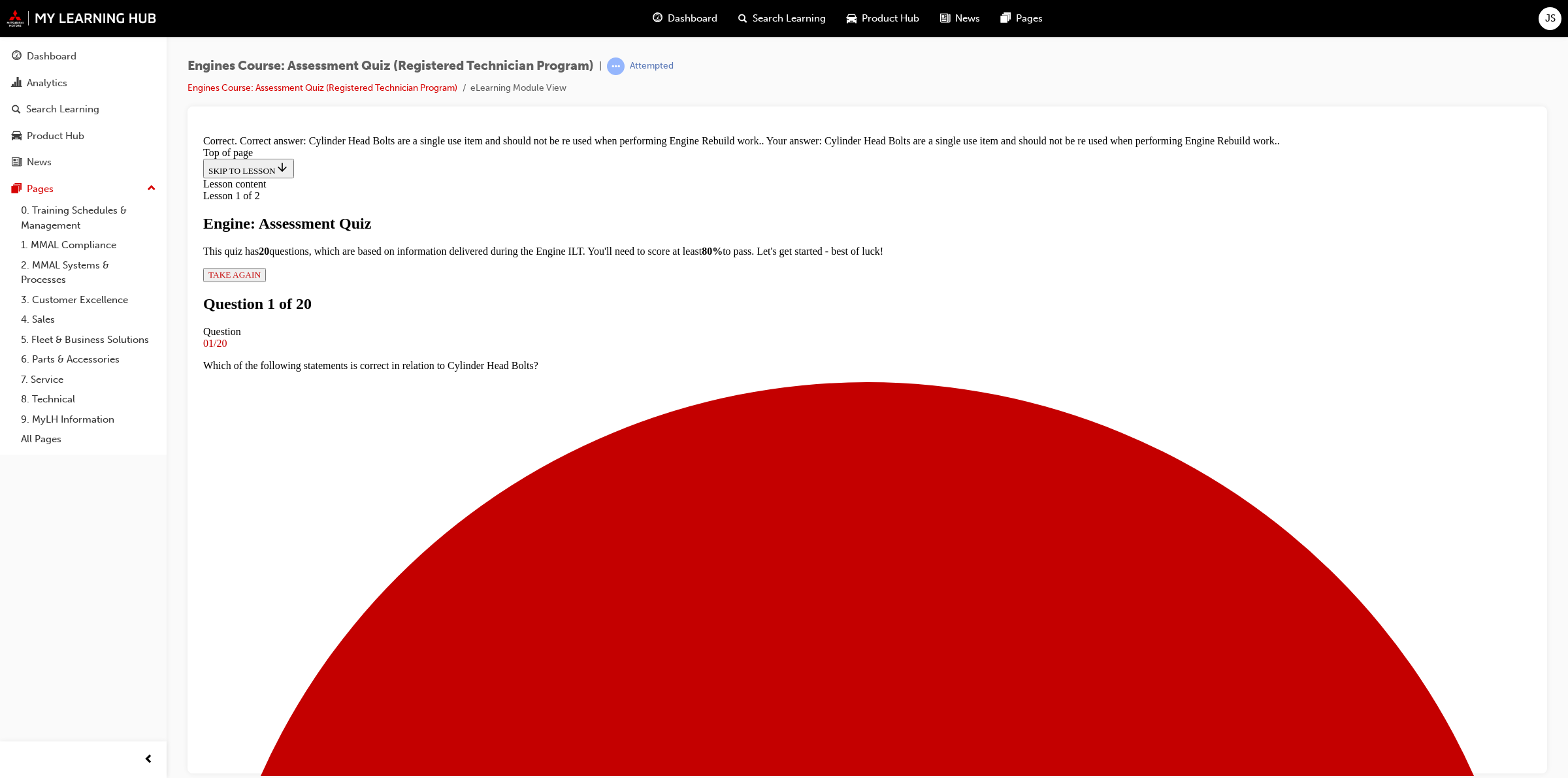 click on "NEXT" at bounding box center (220, 9847) 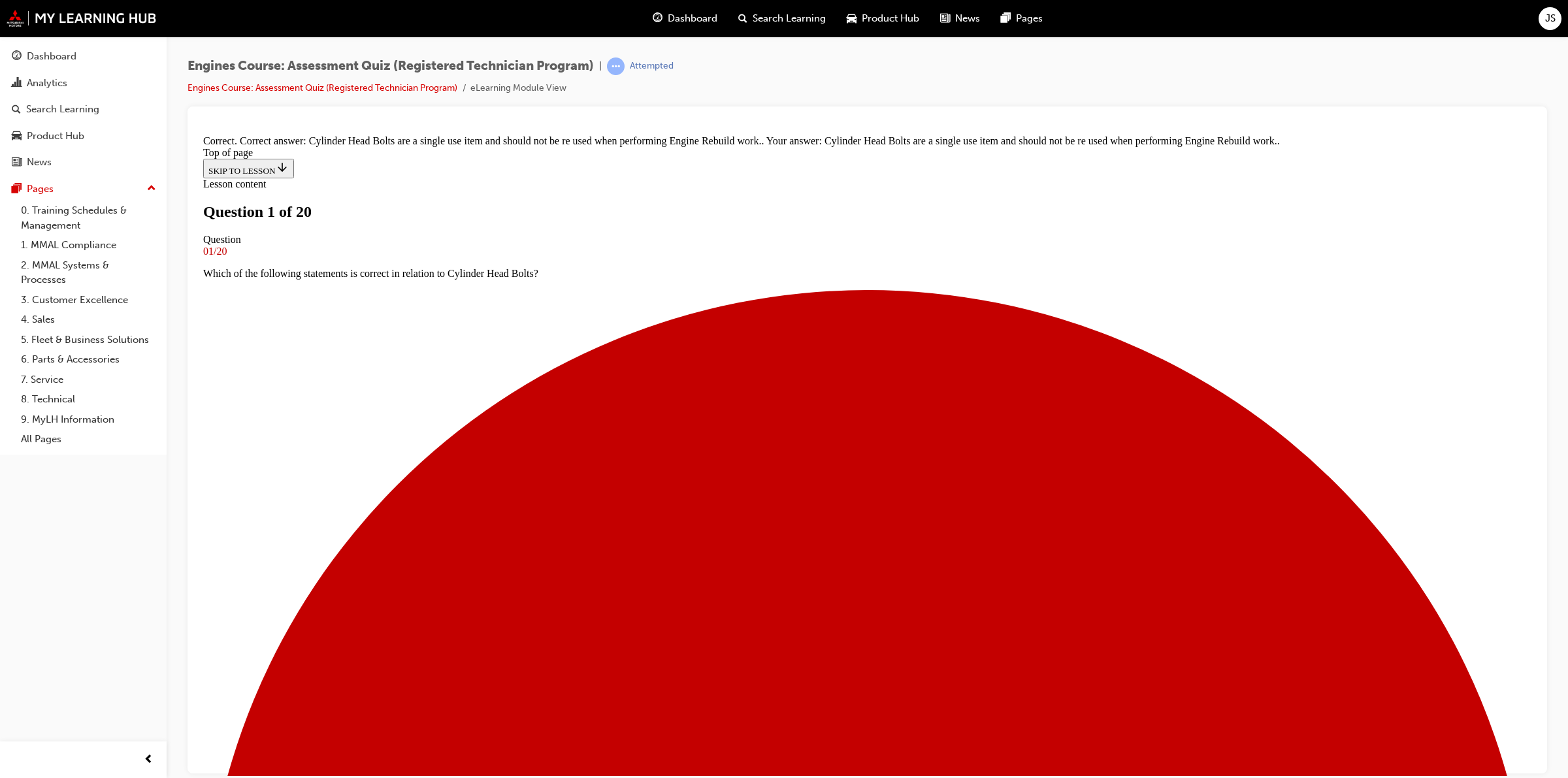 scroll, scrollTop: 2, scrollLeft: 0, axis: vertical 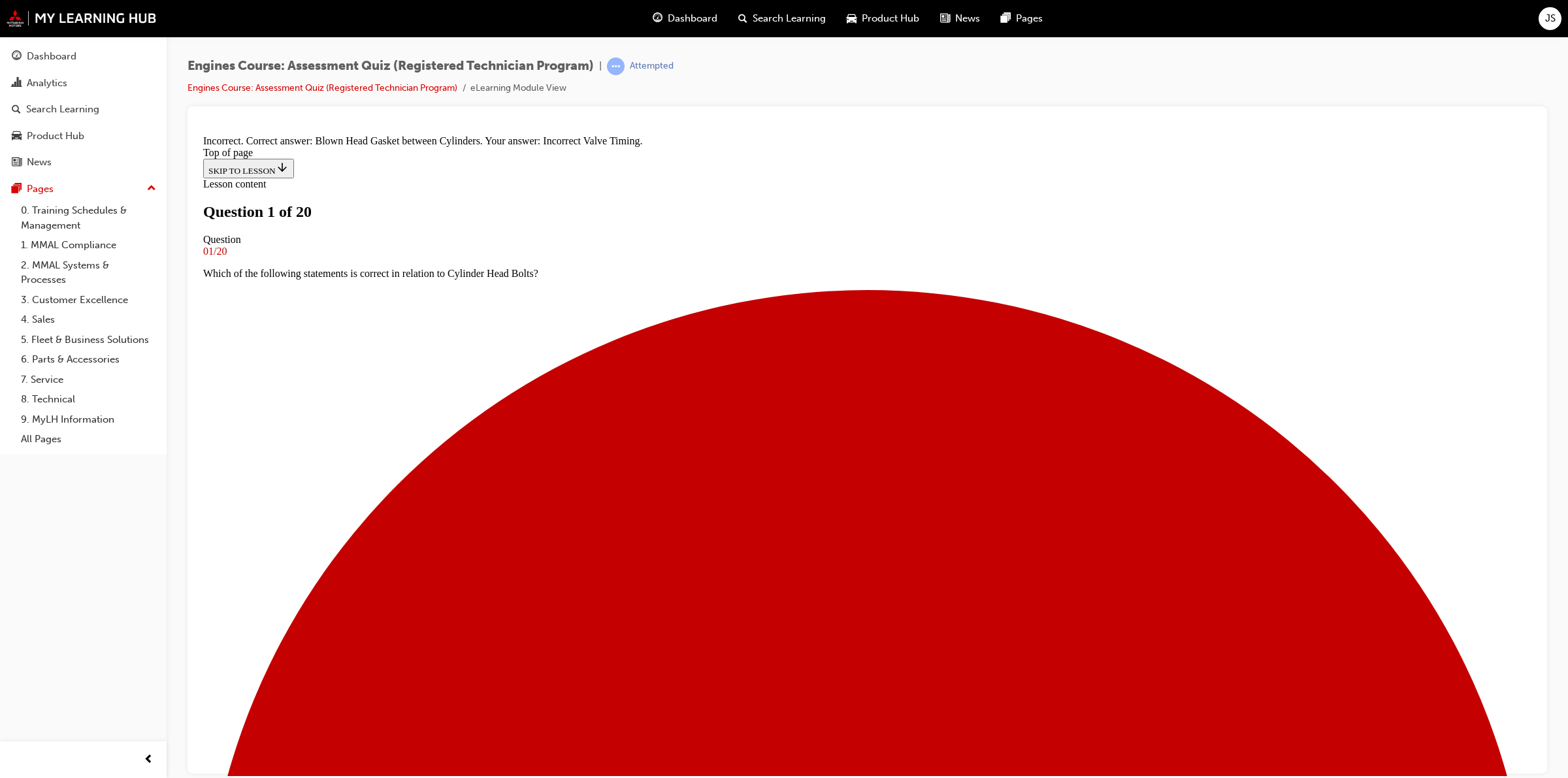 click on "NEXT" at bounding box center [220, 19293] 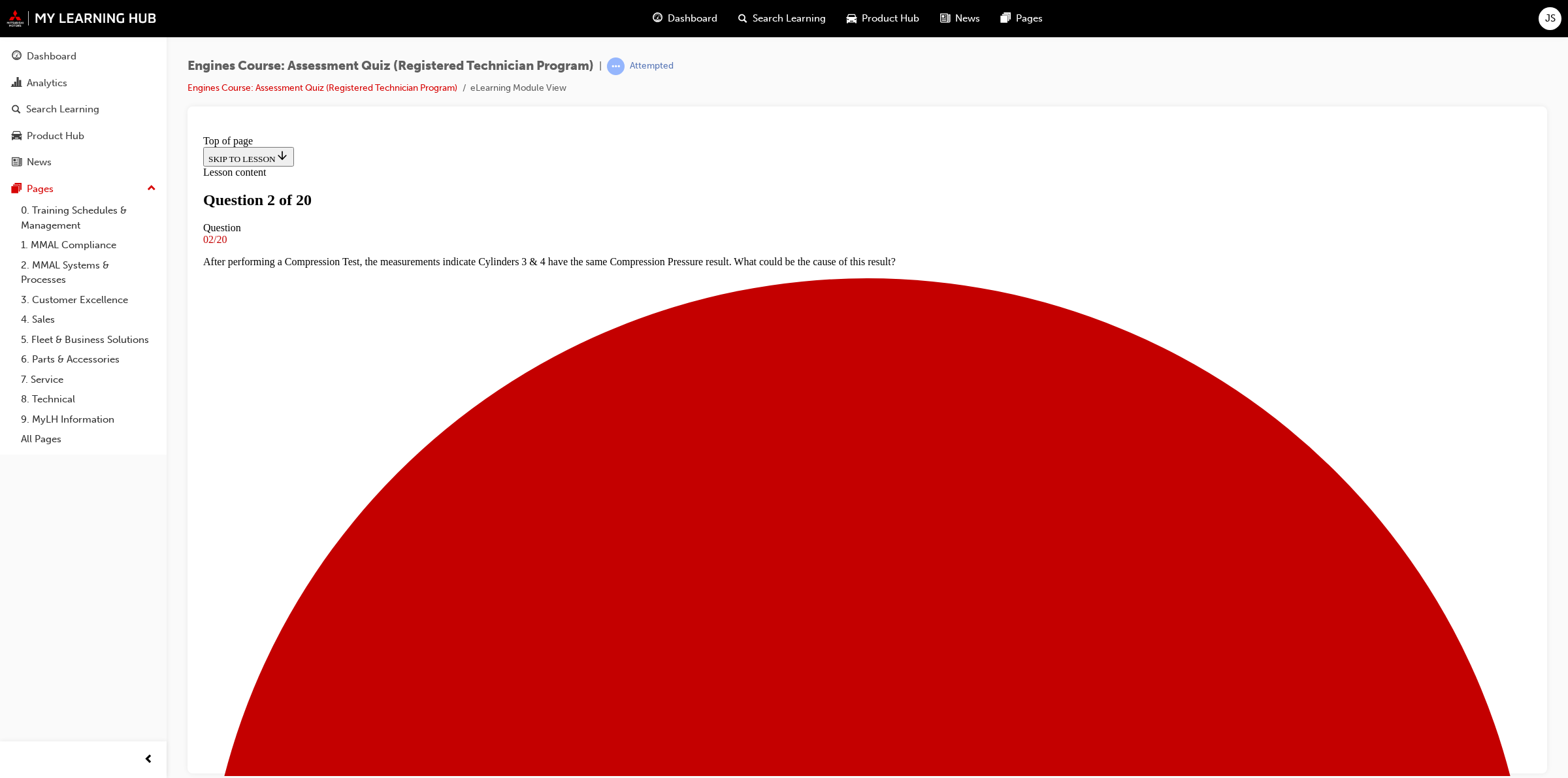 scroll, scrollTop: 1, scrollLeft: 0, axis: vertical 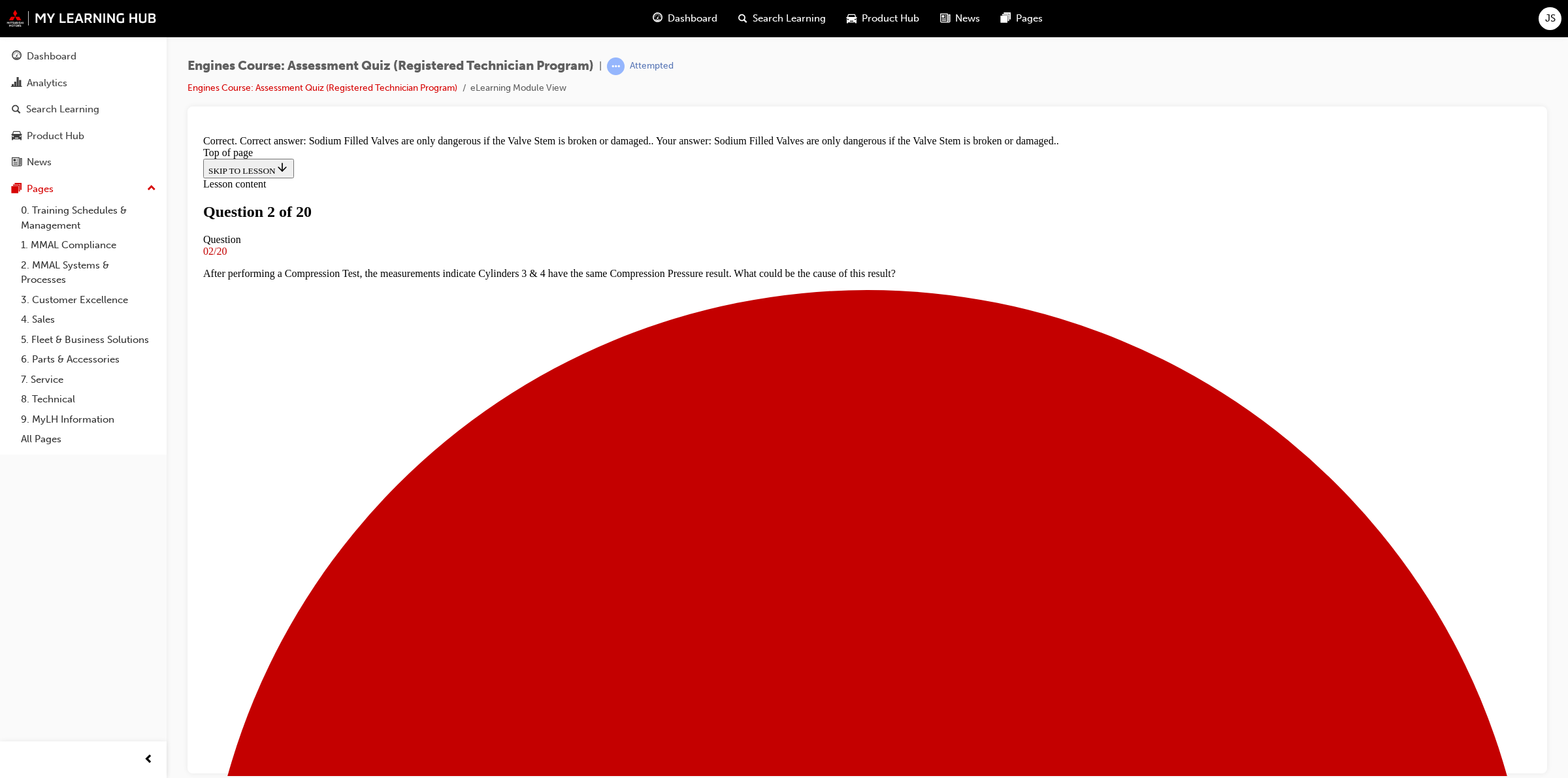 click on "NEXT" at bounding box center [220, 19293] 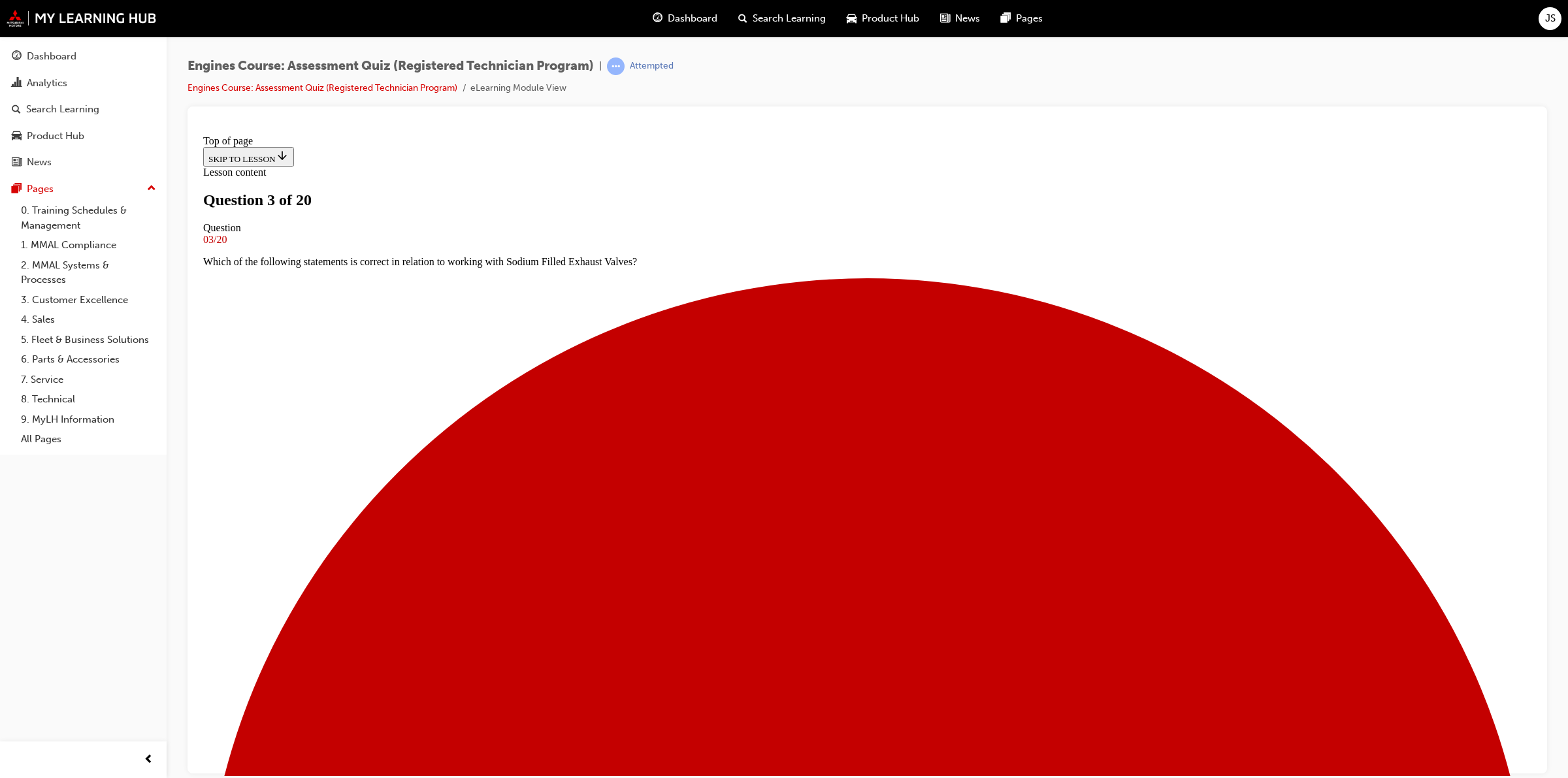 click at bounding box center [867, 13349] 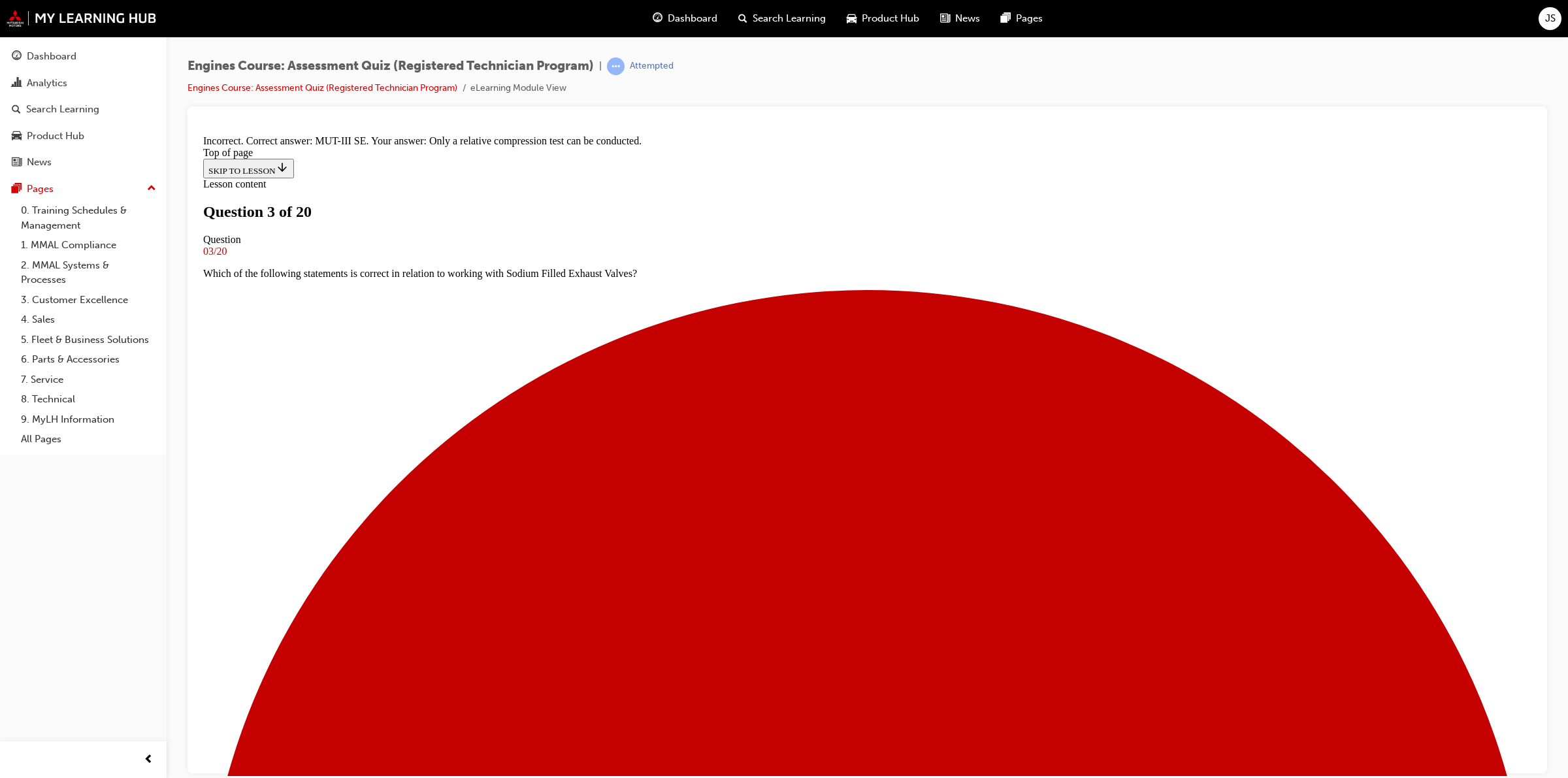 scroll, scrollTop: 25, scrollLeft: 0, axis: vertical 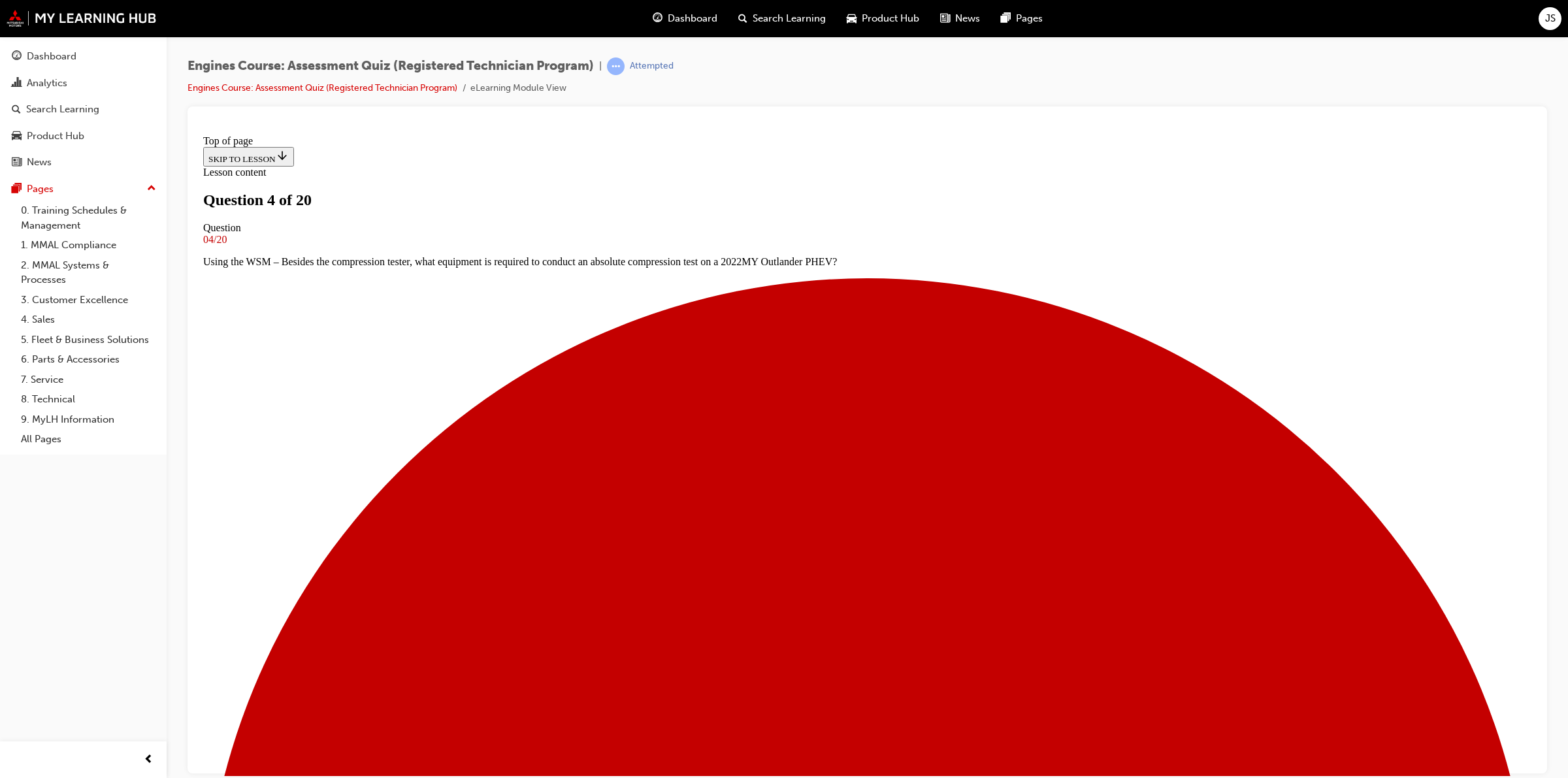 click at bounding box center [867, 15658] 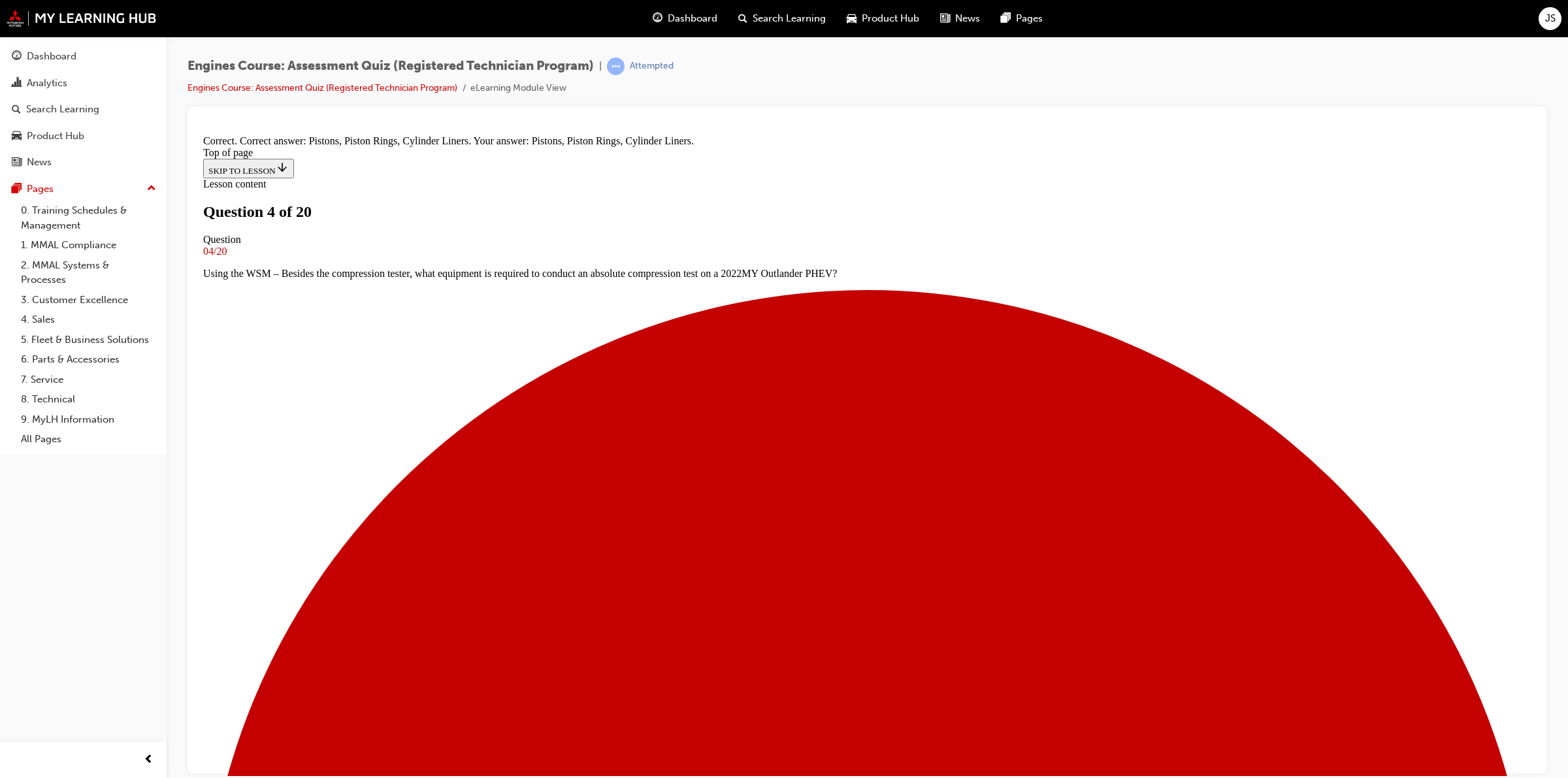 scroll, scrollTop: 47, scrollLeft: 0, axis: vertical 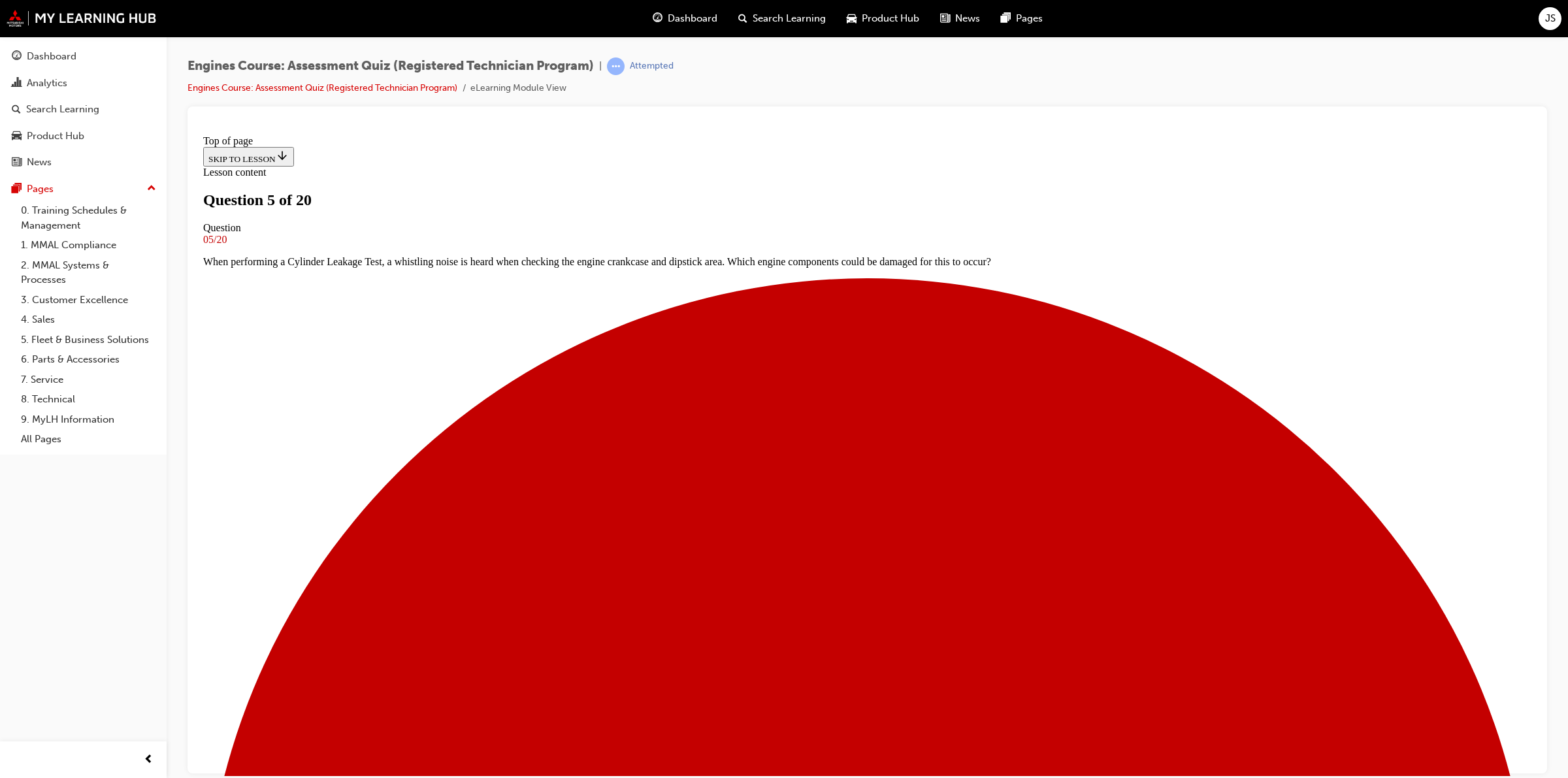 click at bounding box center (867, 15693) 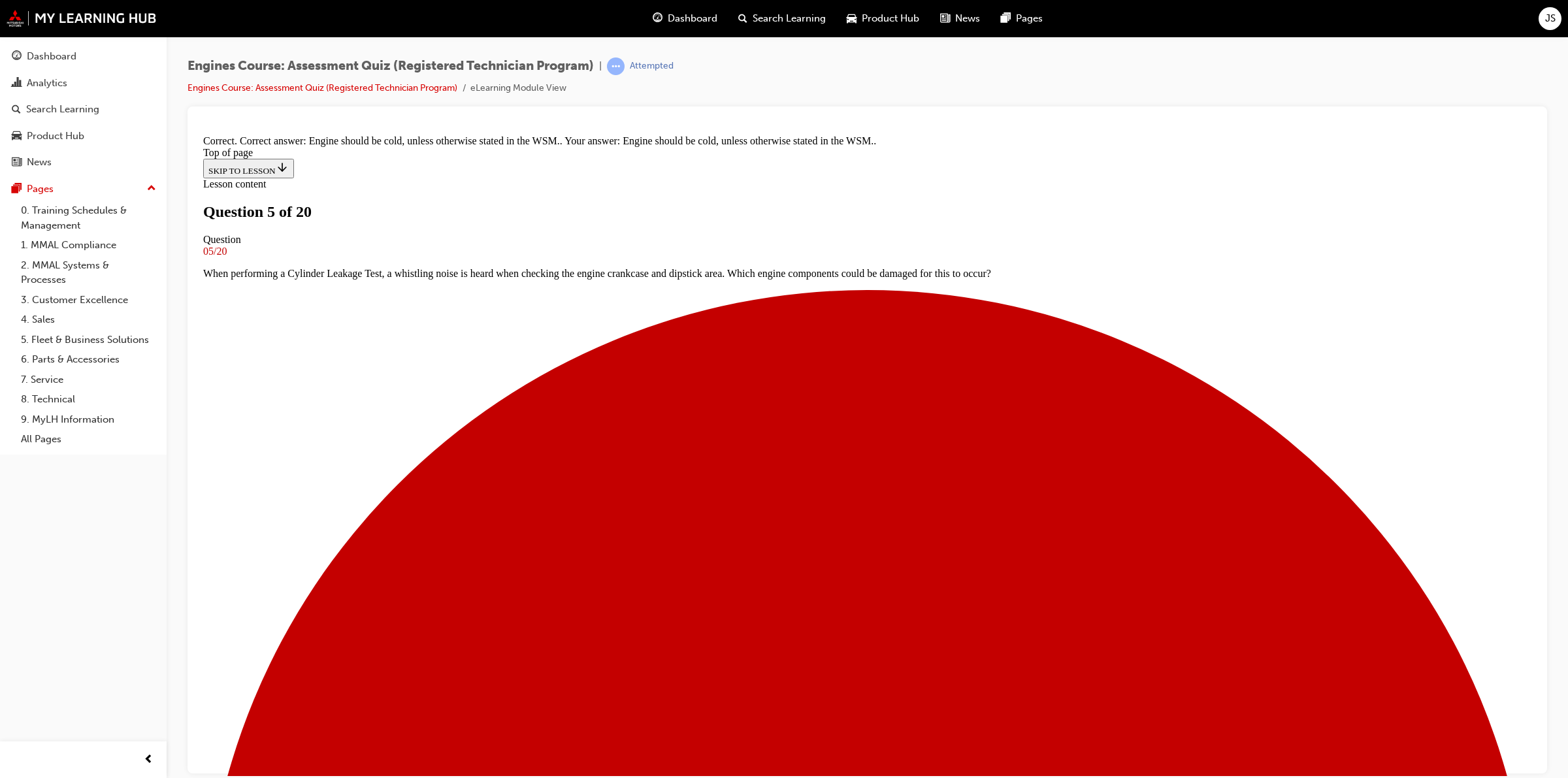 scroll, scrollTop: 51, scrollLeft: 0, axis: vertical 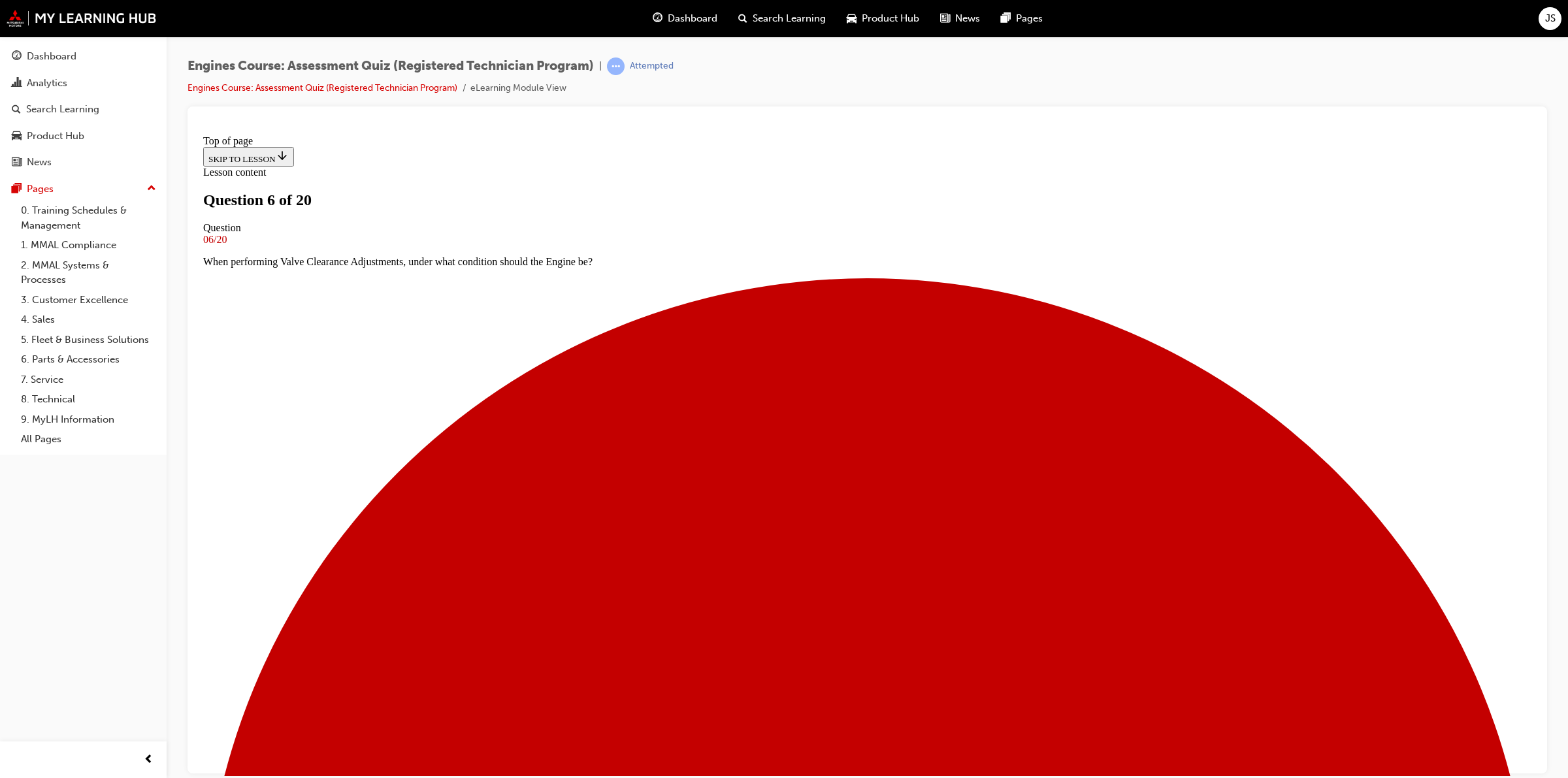 click at bounding box center (867, 18036) 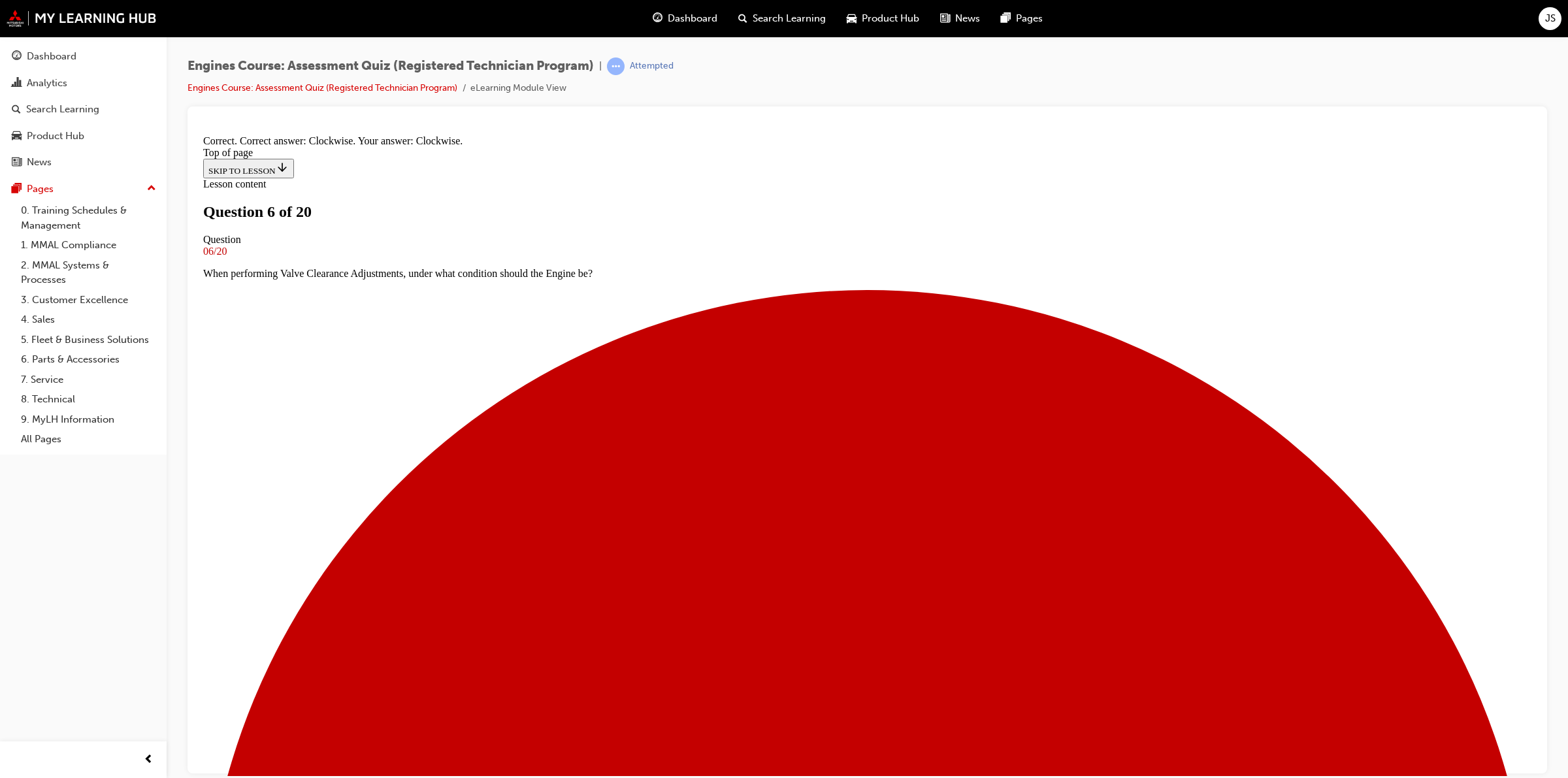 scroll, scrollTop: 29, scrollLeft: 0, axis: vertical 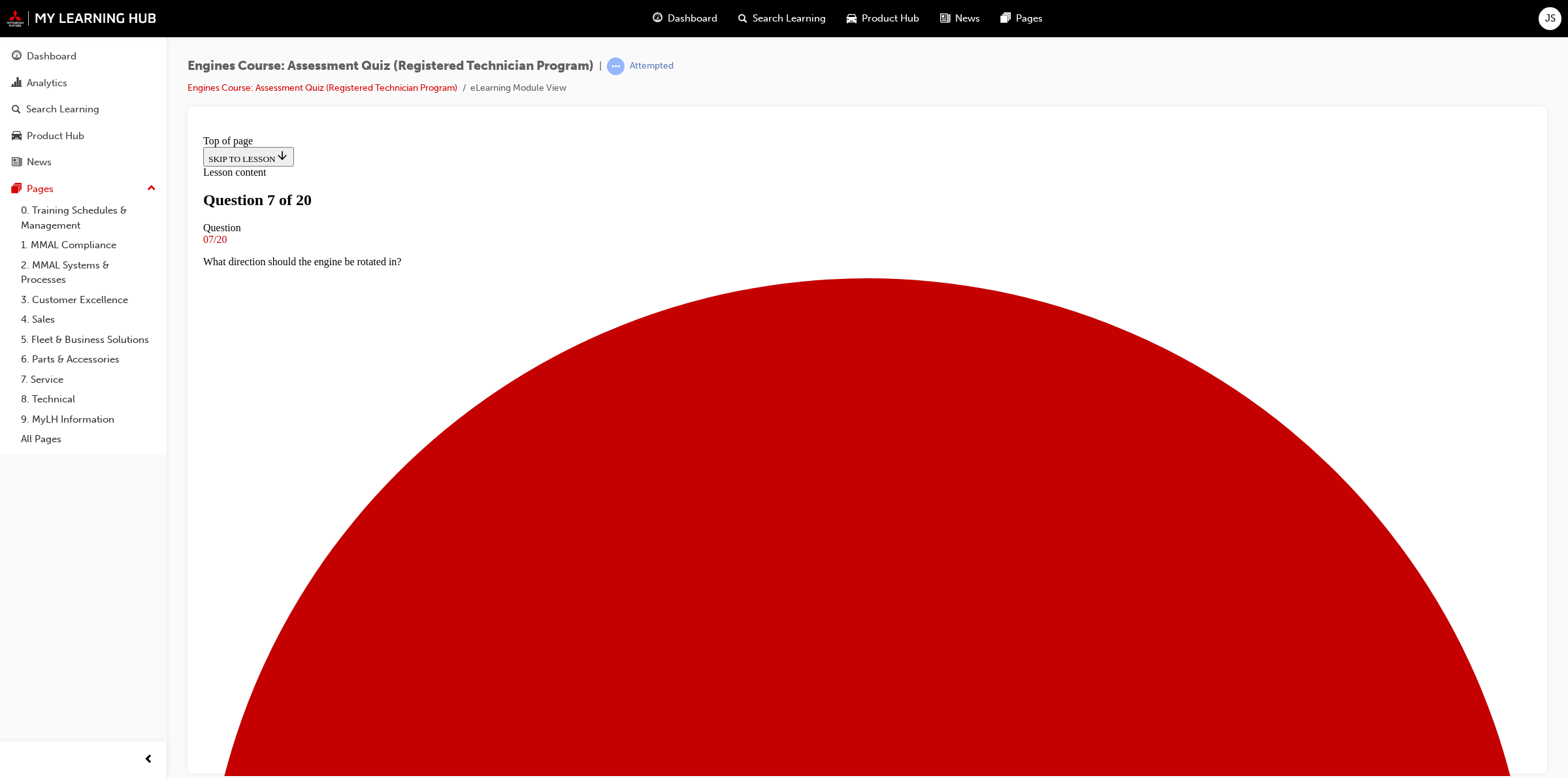 click at bounding box center (867, 13349) 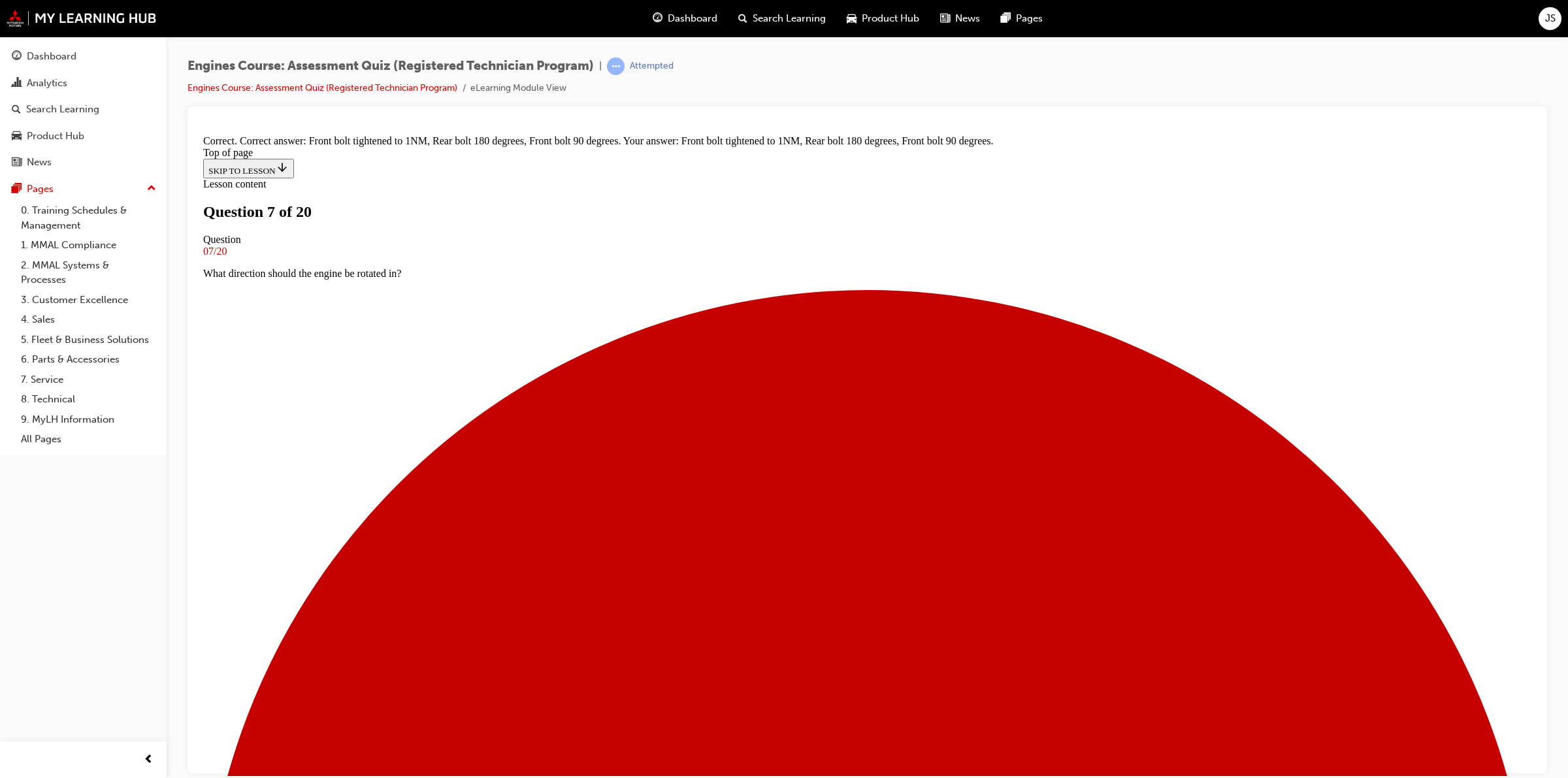 click on "NEXT" at bounding box center [220, 19328] 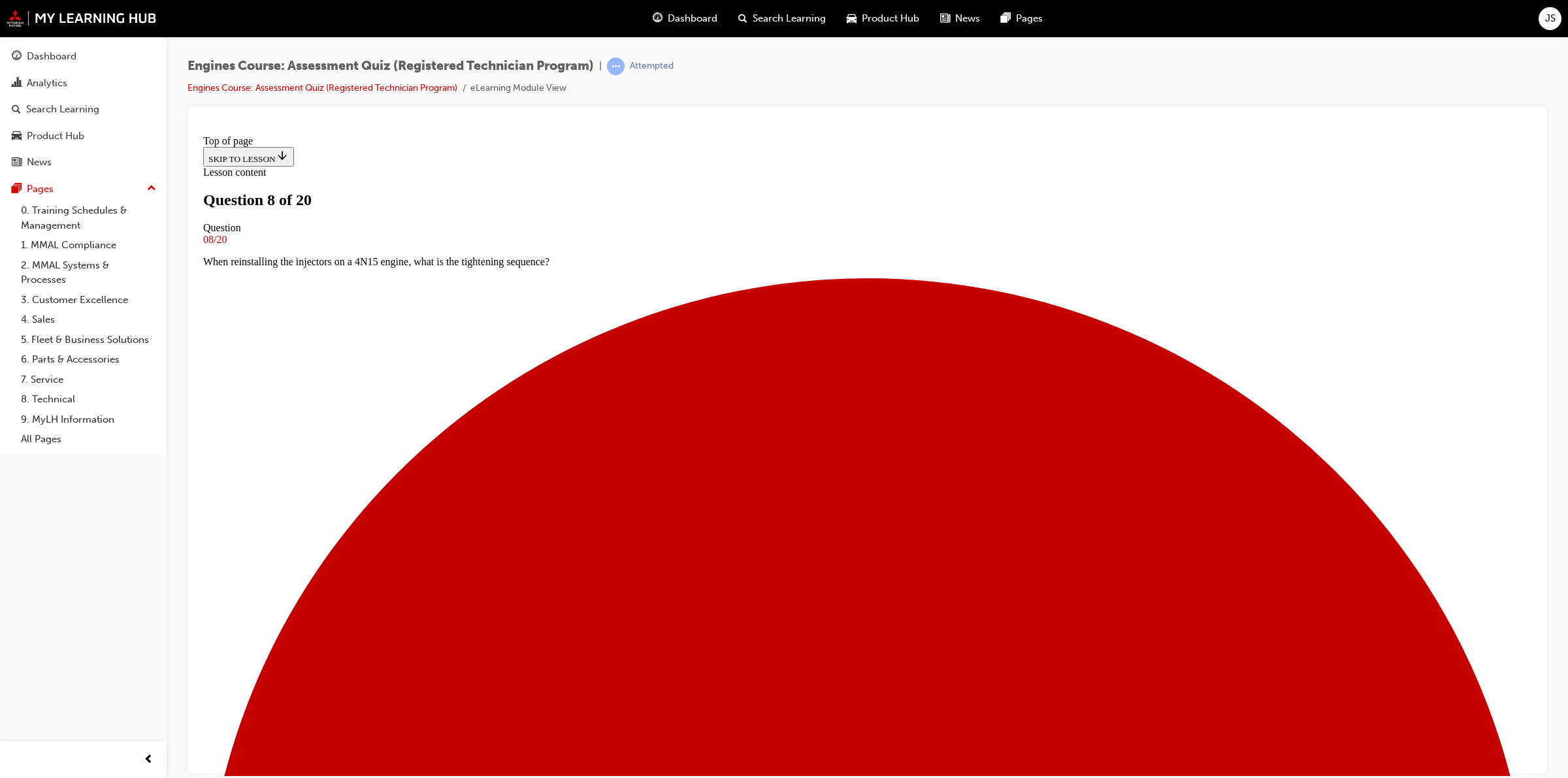 scroll, scrollTop: 1, scrollLeft: 0, axis: vertical 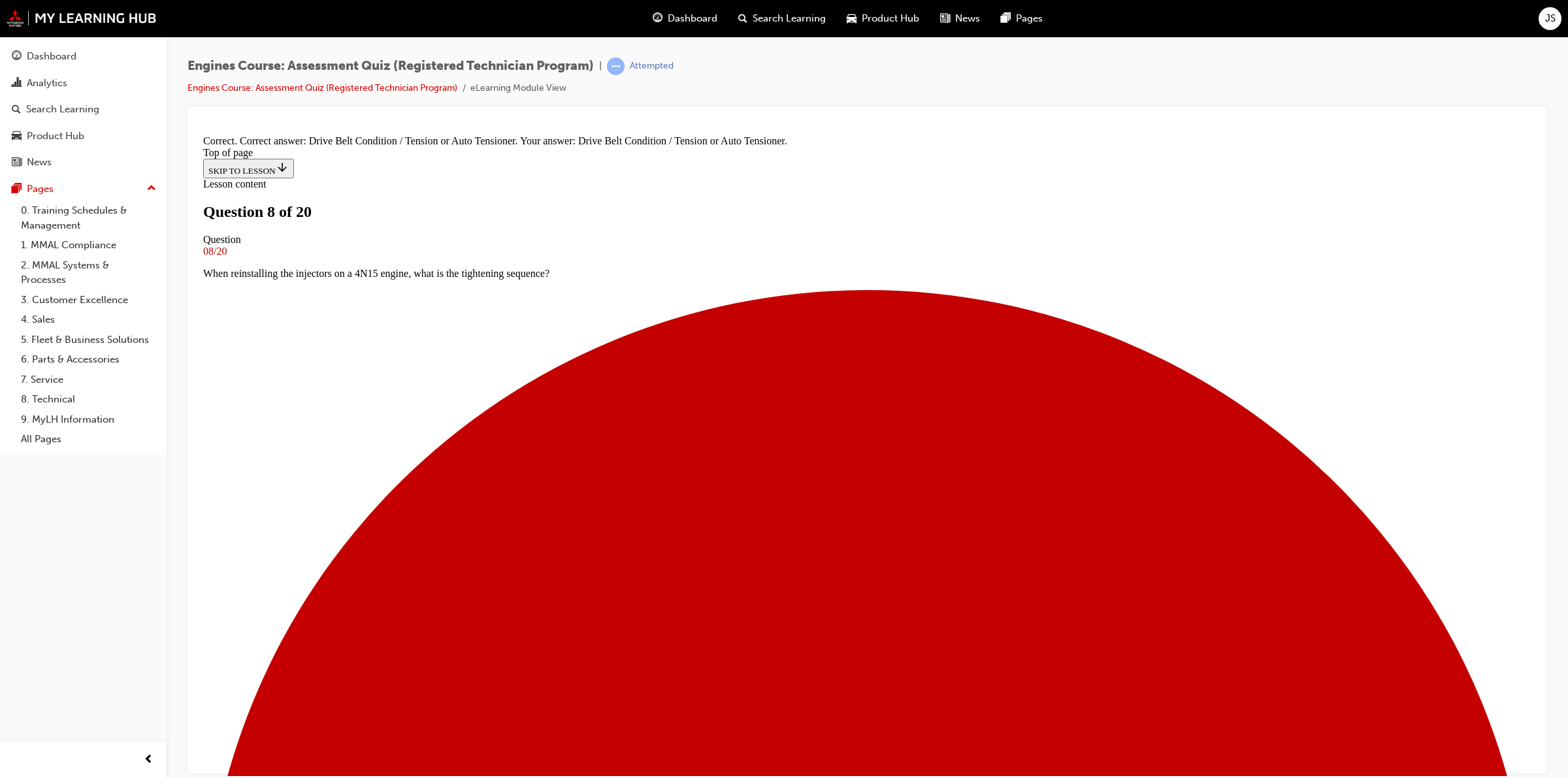 click on "NEXT" at bounding box center (220, 19328) 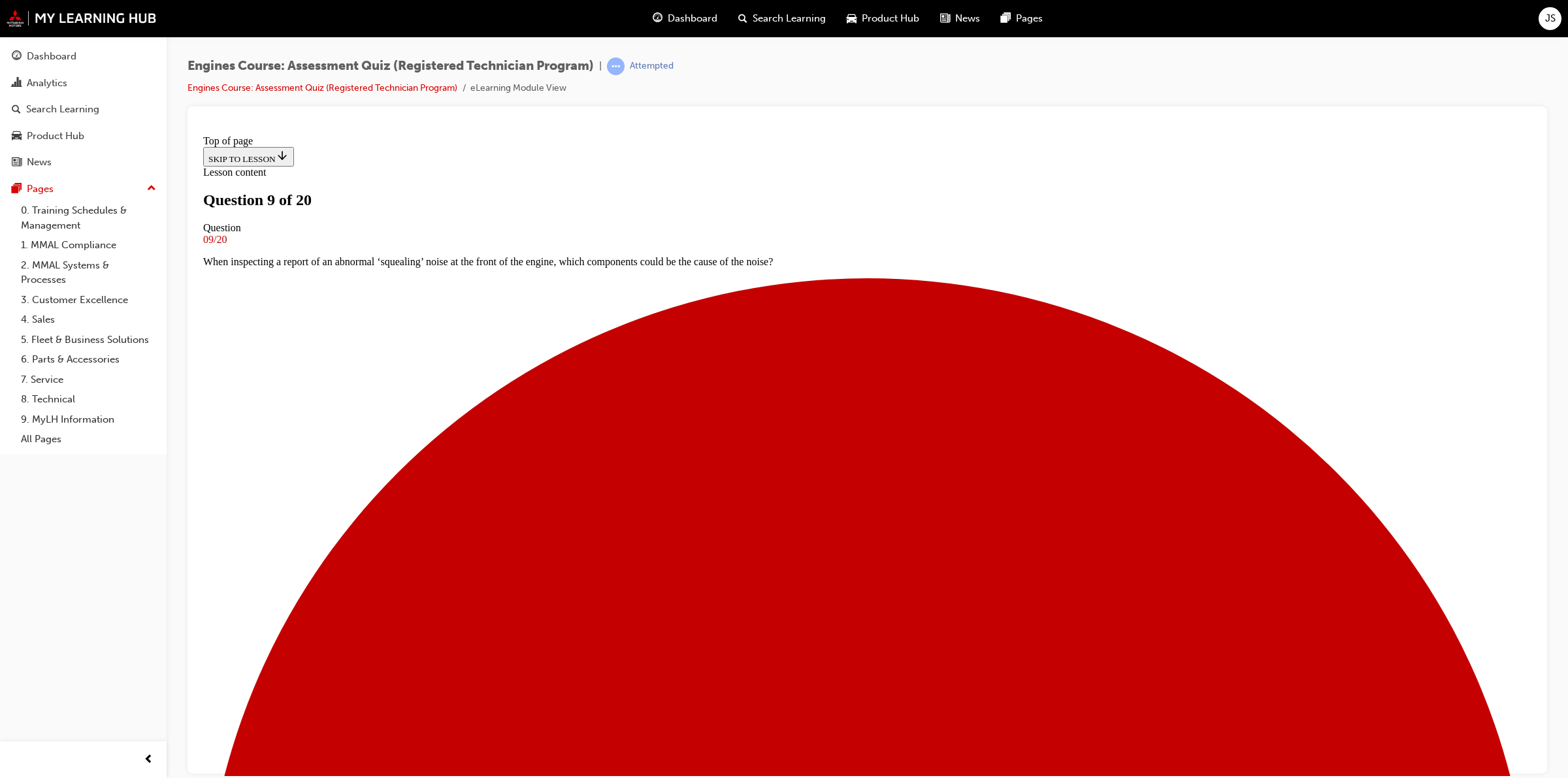 drag, startPoint x: 638, startPoint y: 314, endPoint x: 1115, endPoint y: 320, distance: 477.0377 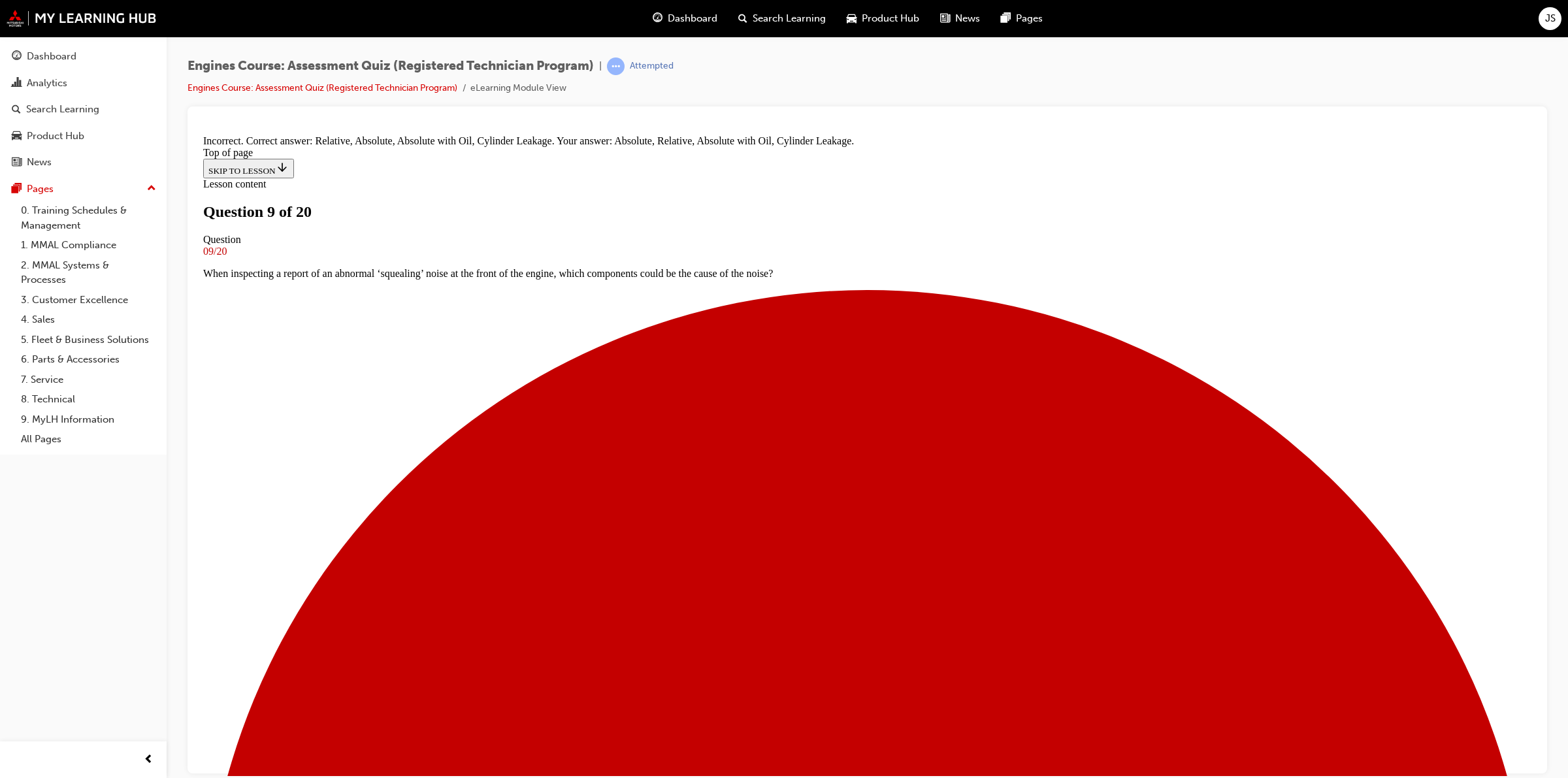 scroll, scrollTop: 3, scrollLeft: 0, axis: vertical 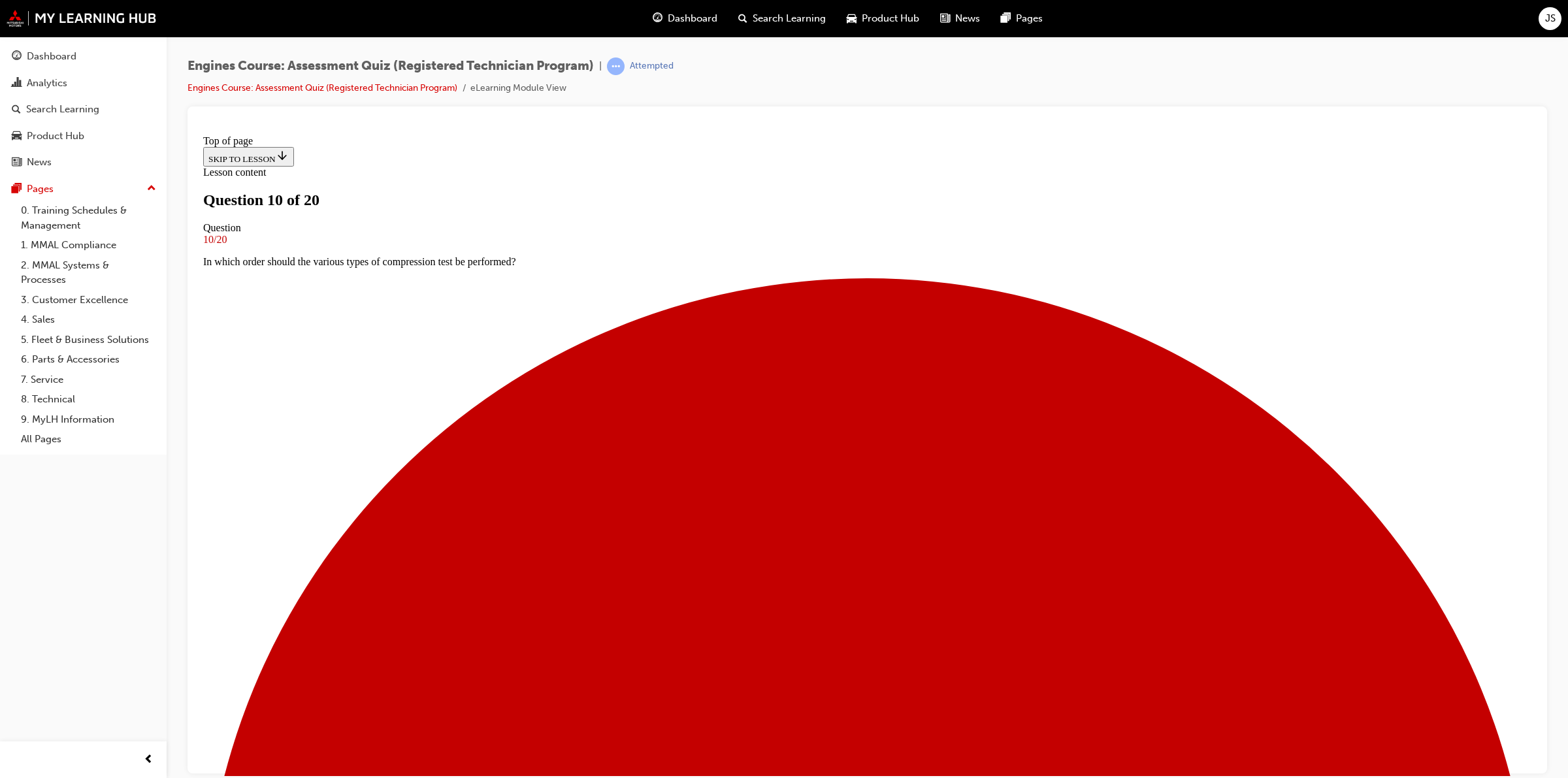 click at bounding box center (880, 10318) 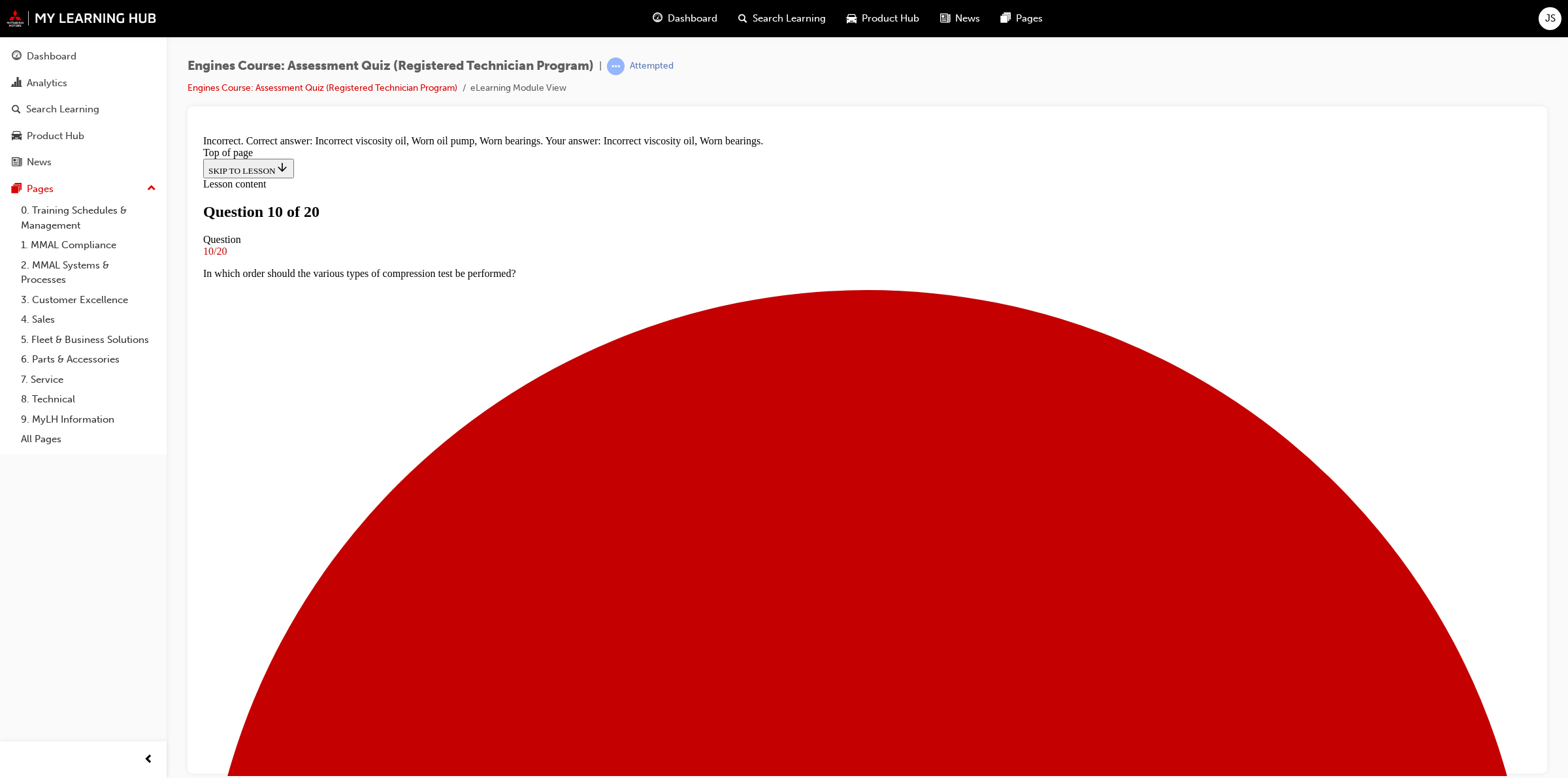 click on "NEXT" at bounding box center (220, 13870) 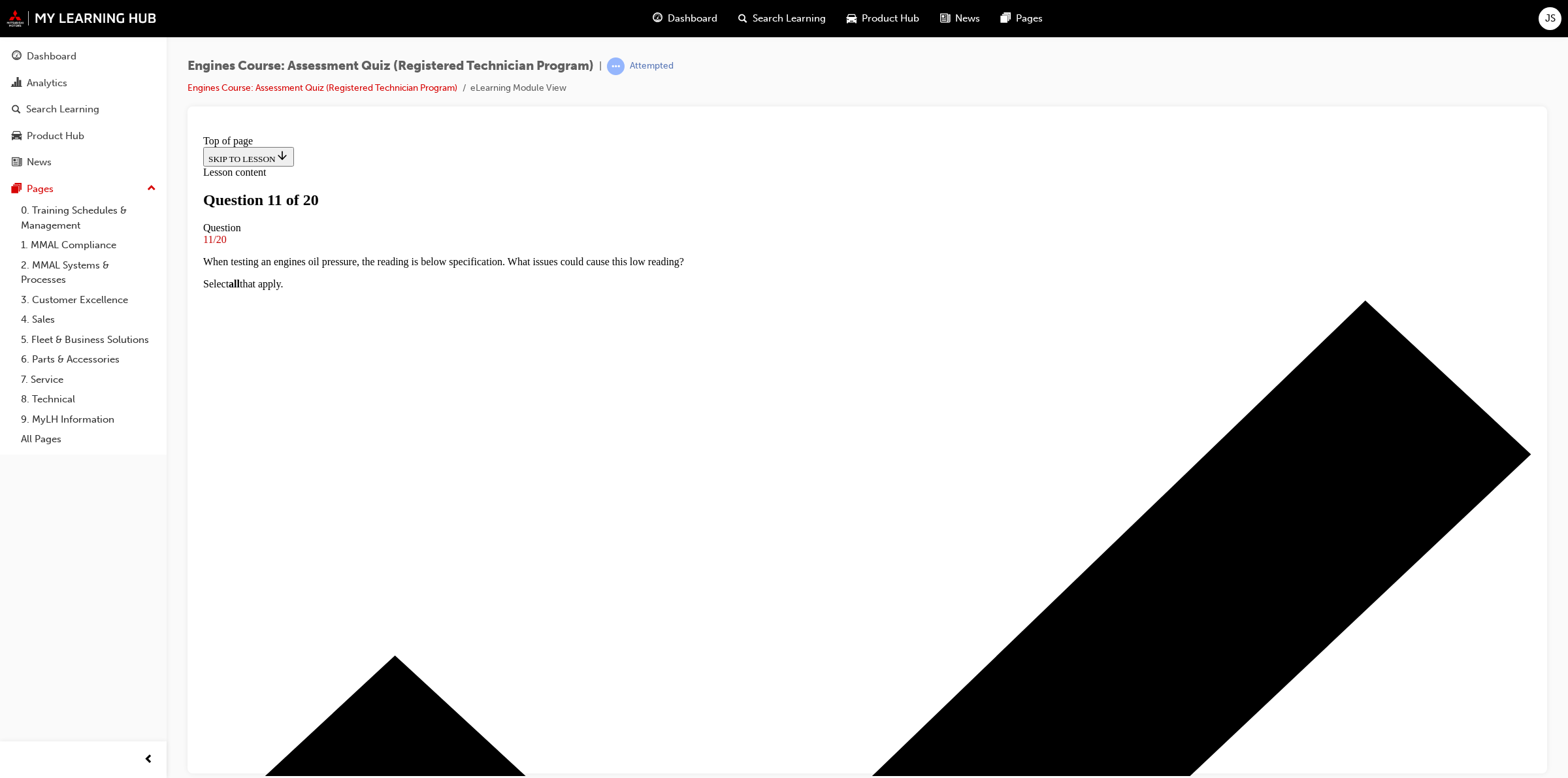 scroll, scrollTop: 1, scrollLeft: 0, axis: vertical 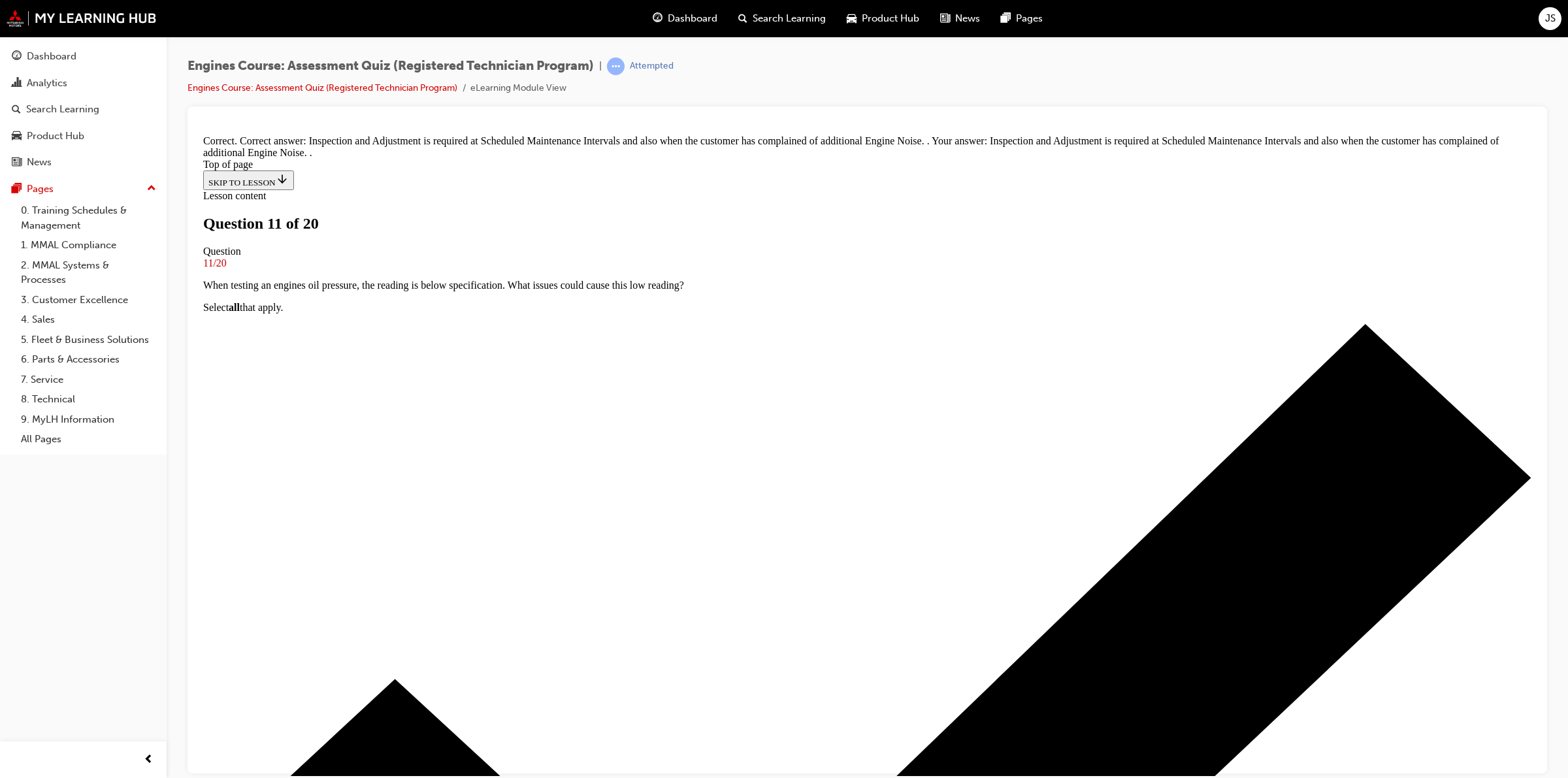 click on "NEXT" at bounding box center [220, 13917] 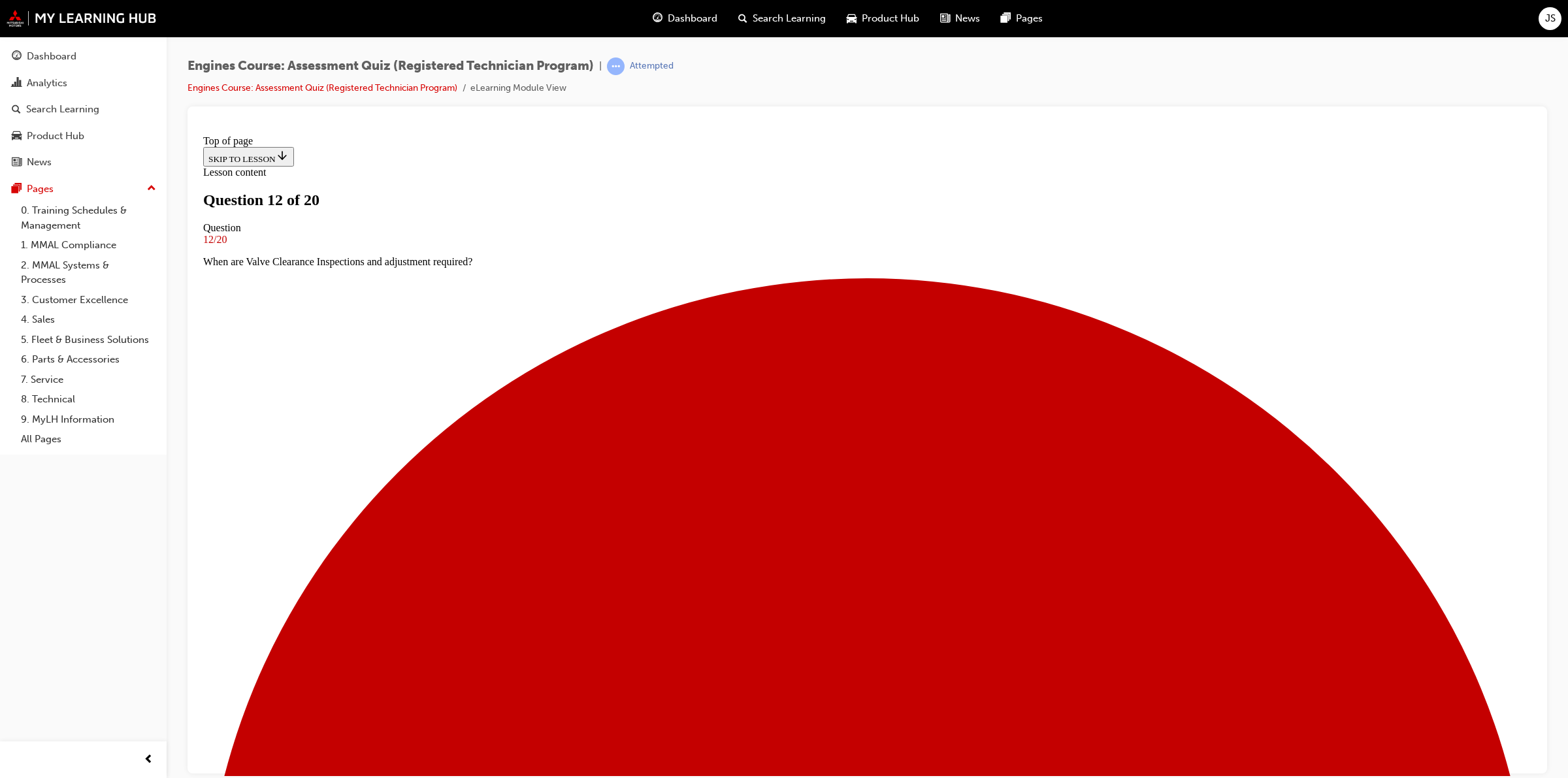 click on "To ensure no leaks" at bounding box center (880, 13832) 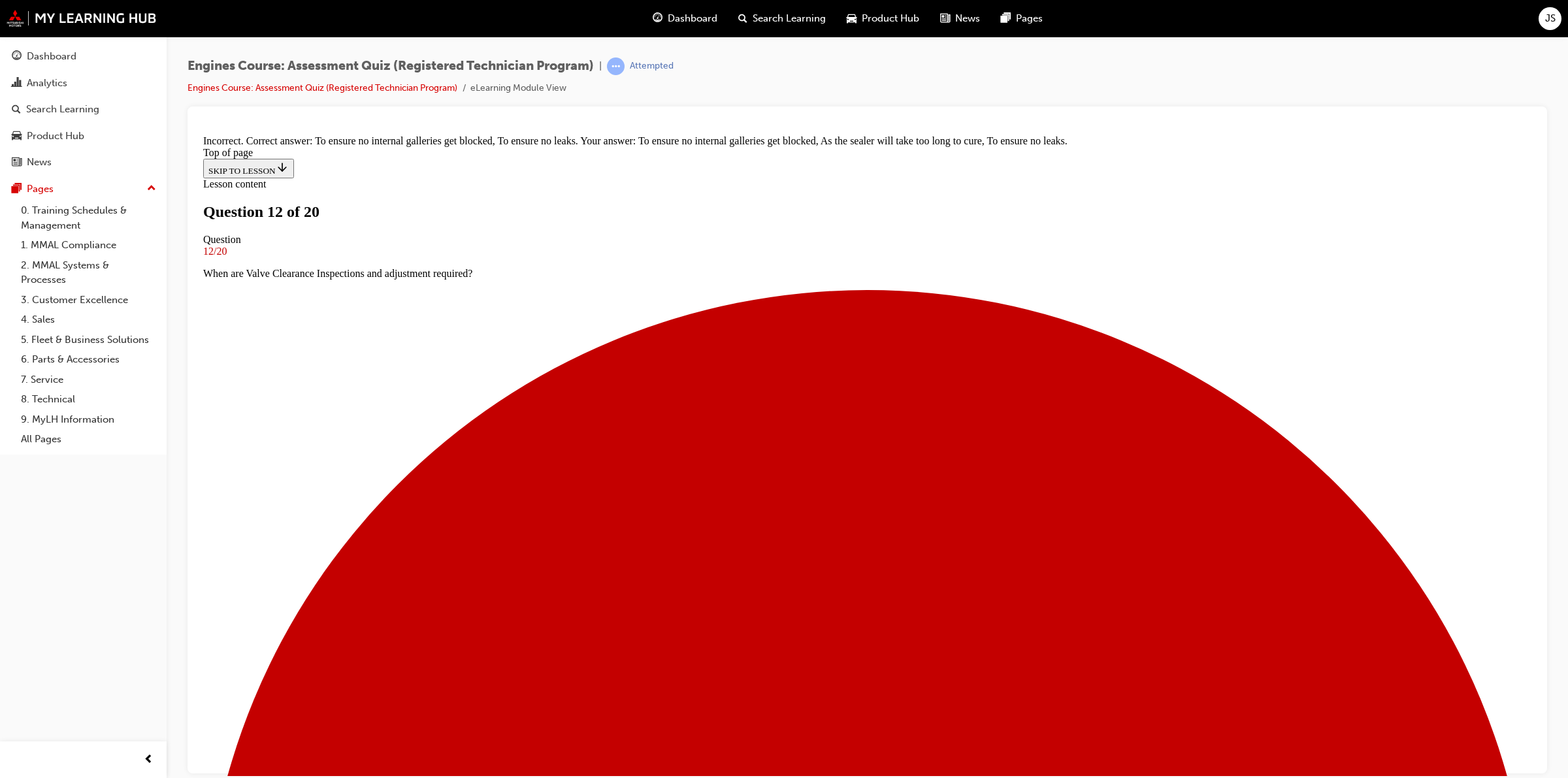 scroll, scrollTop: 47, scrollLeft: 0, axis: vertical 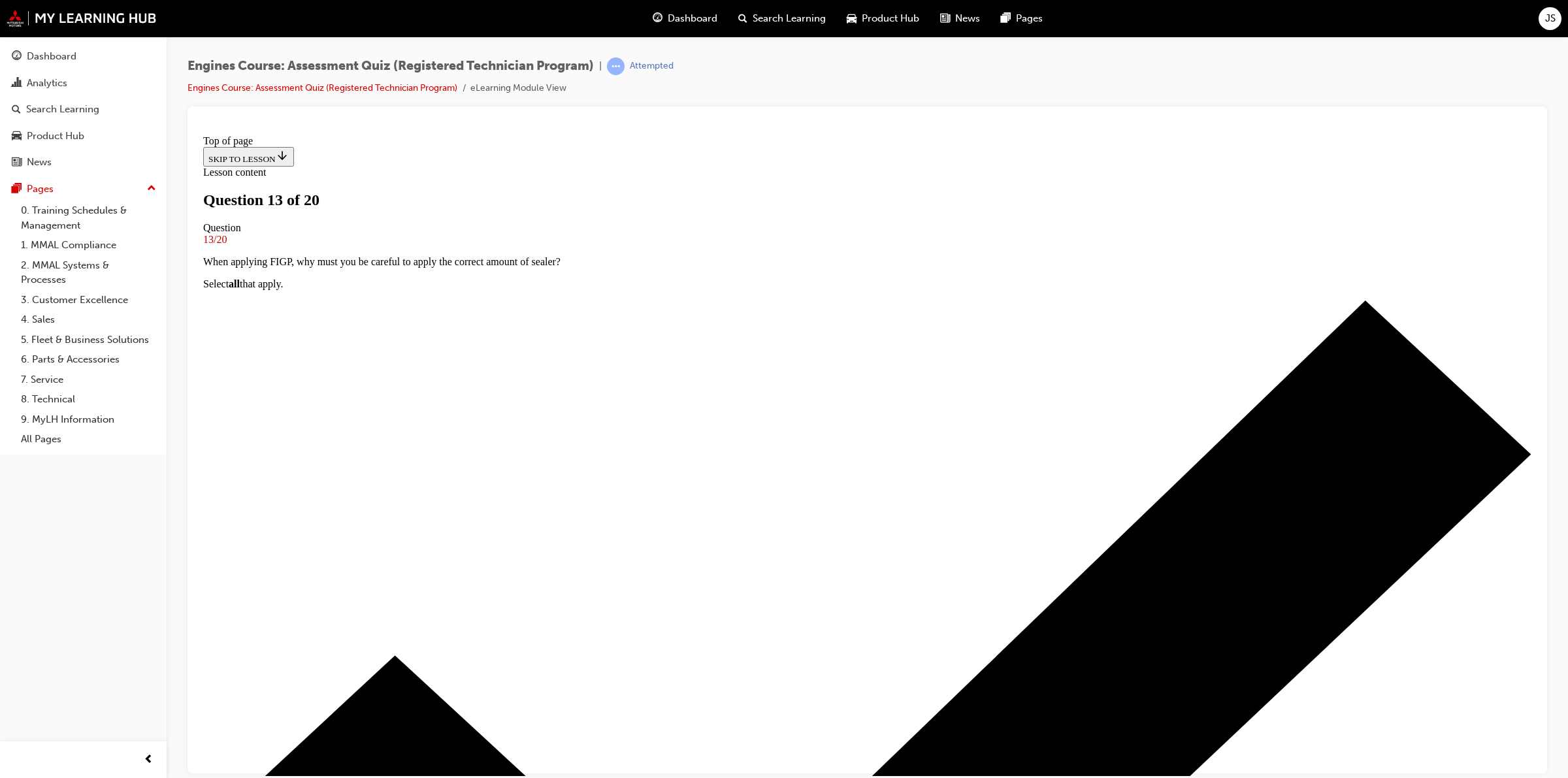click at bounding box center [867, 5583] 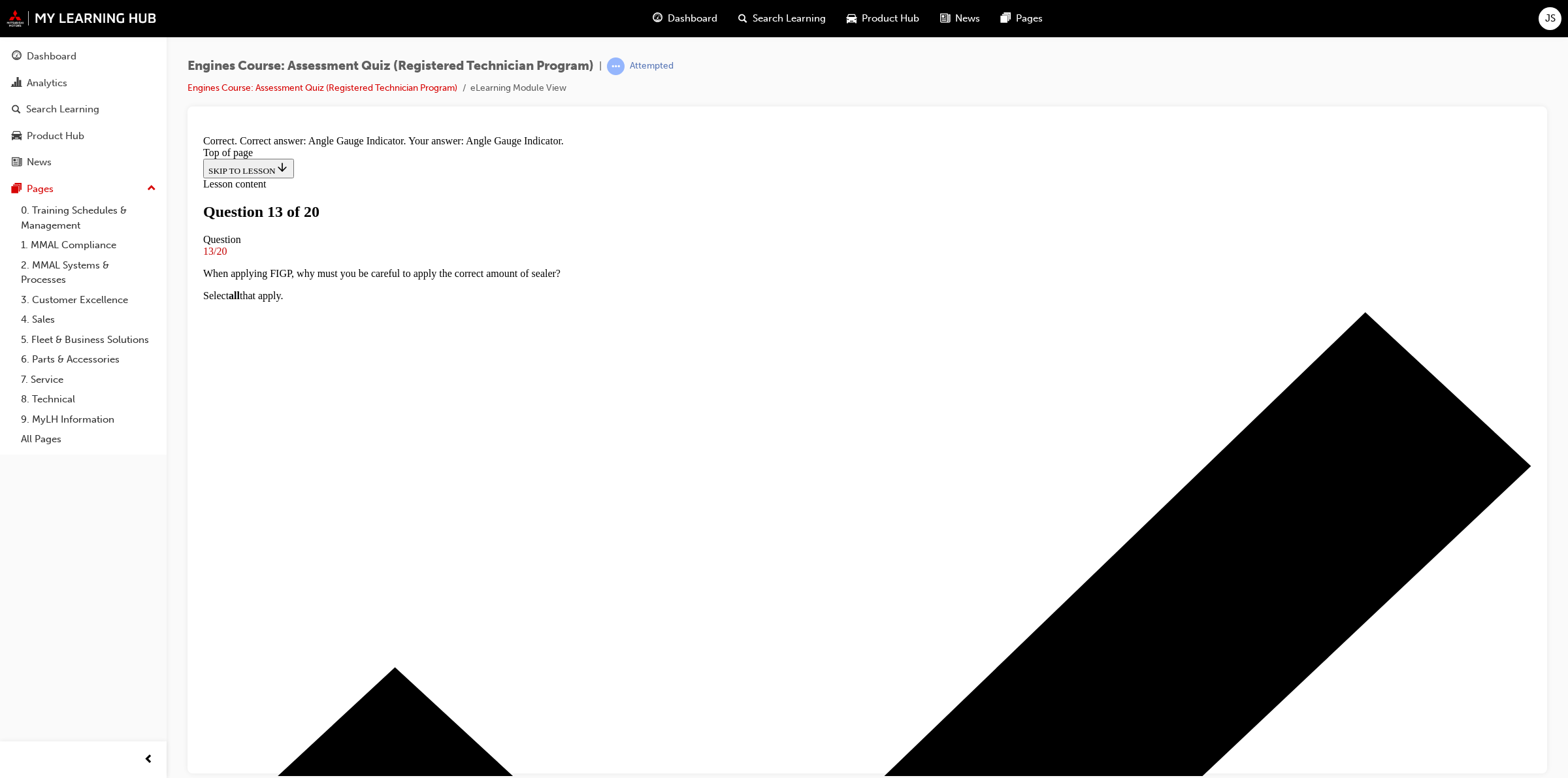 scroll, scrollTop: 3, scrollLeft: 0, axis: vertical 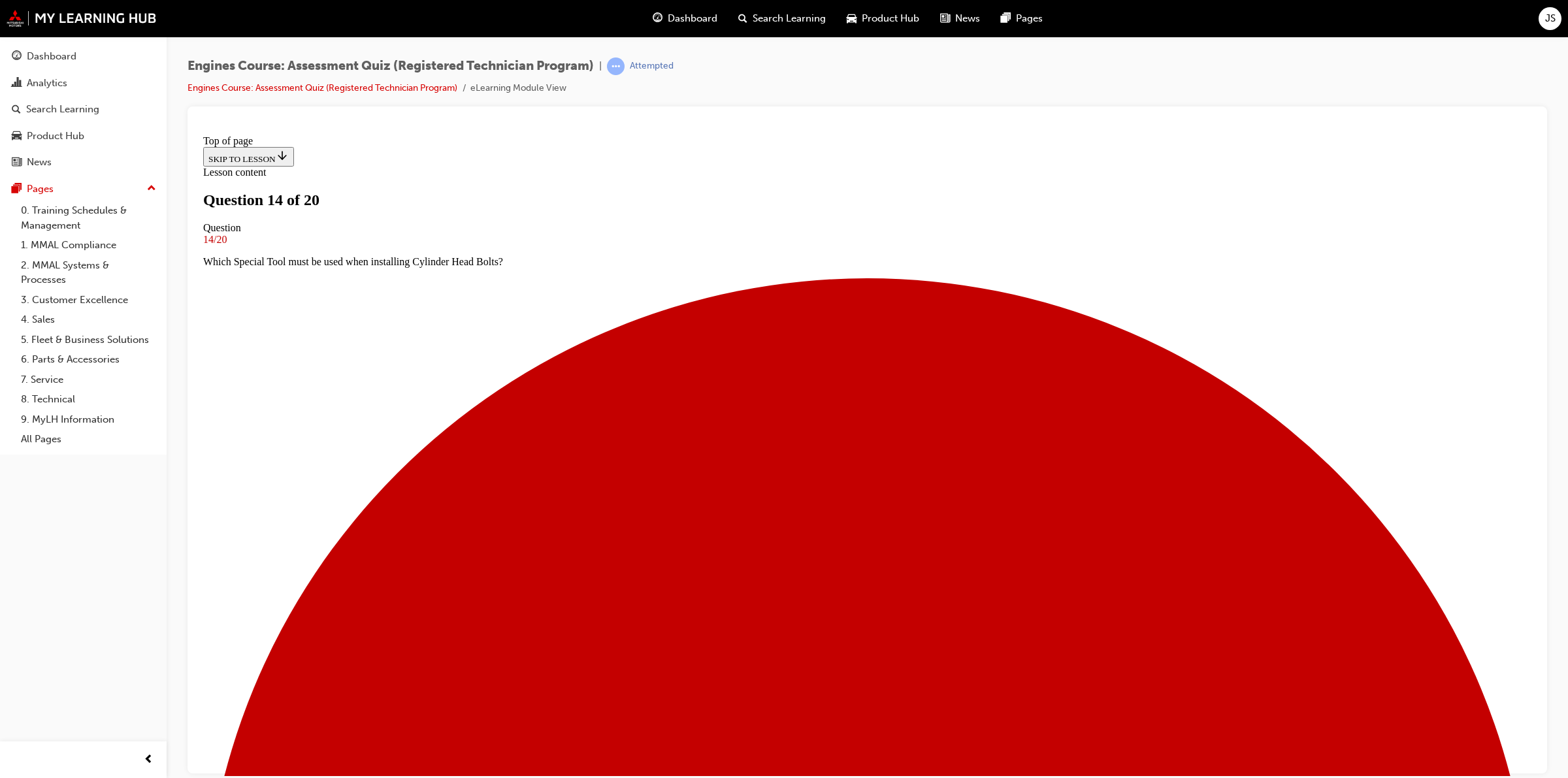 click at bounding box center [867, 13349] 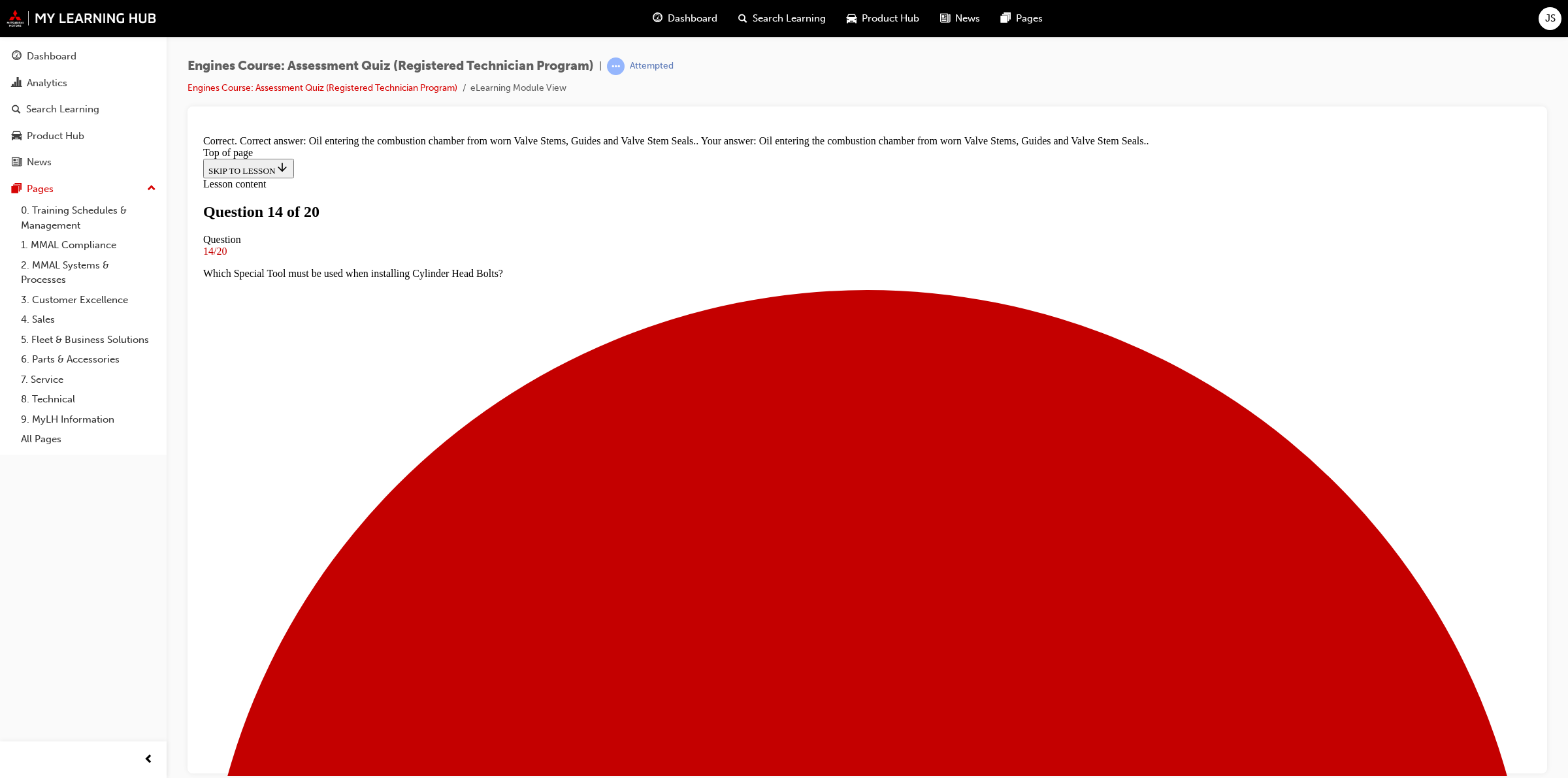 scroll, scrollTop: 60, scrollLeft: 0, axis: vertical 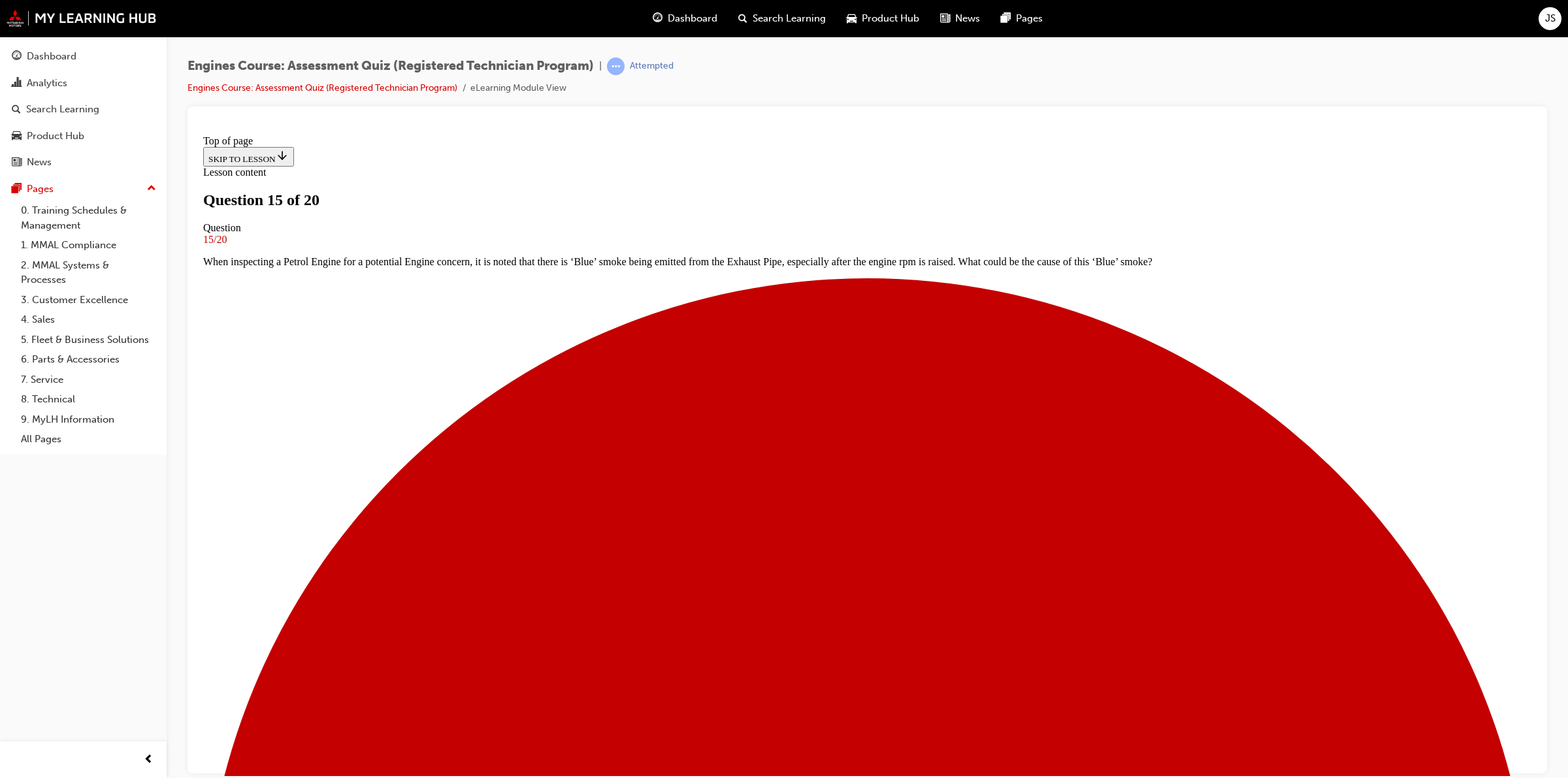 click on "Engine Overheating" at bounding box center [867, 12178] 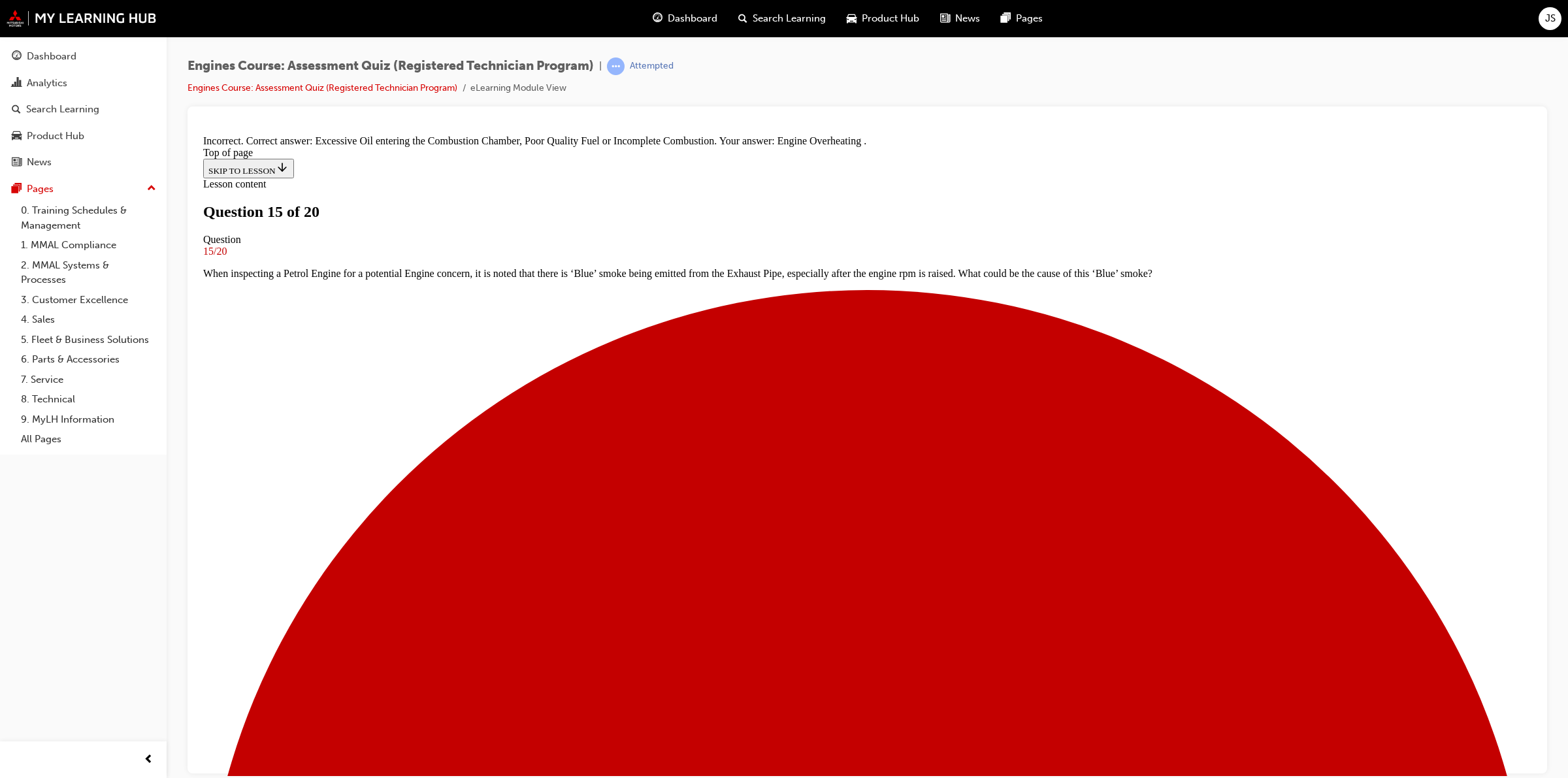 scroll, scrollTop: 60, scrollLeft: 0, axis: vertical 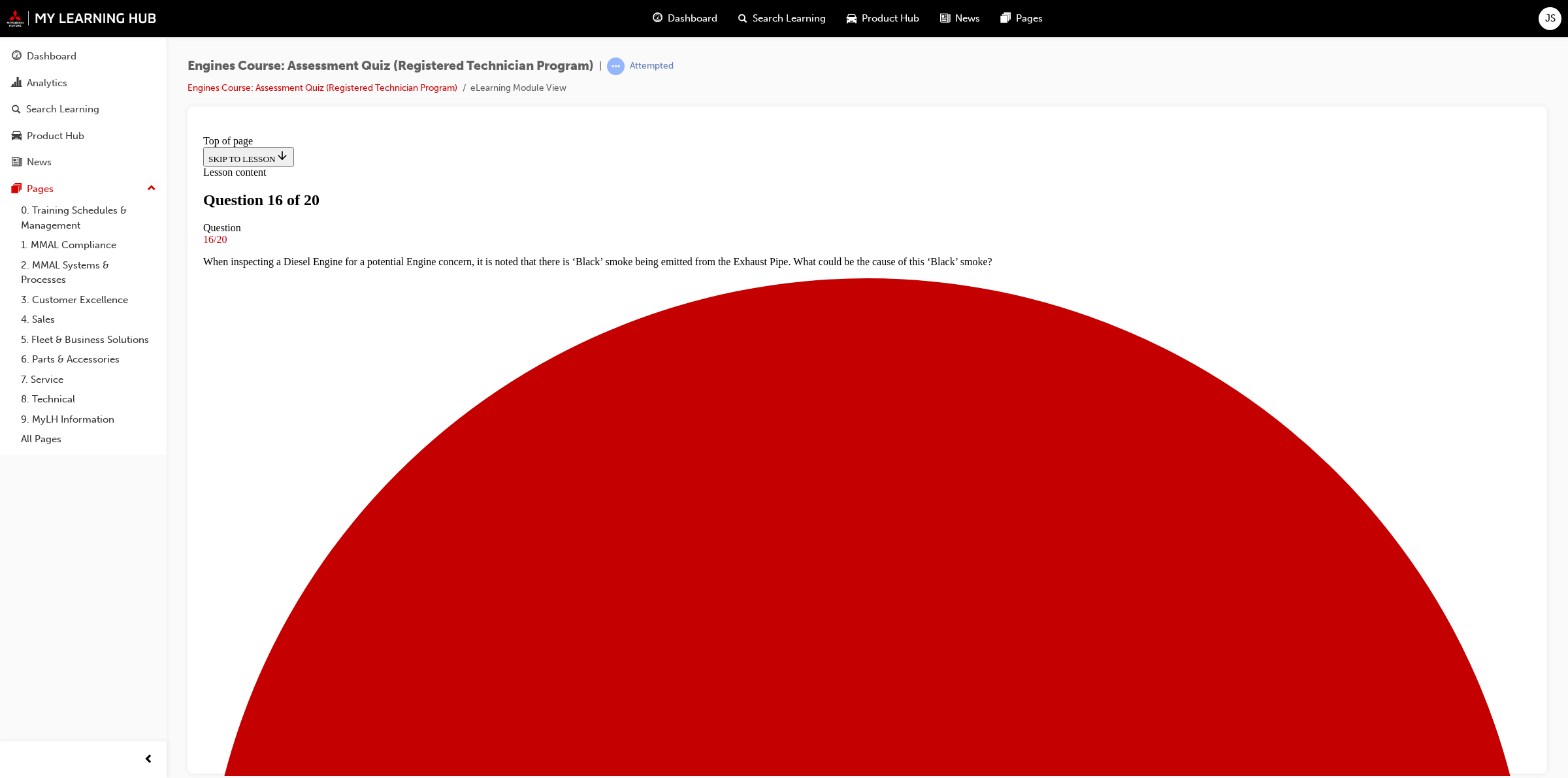 click at bounding box center [867, 13314] 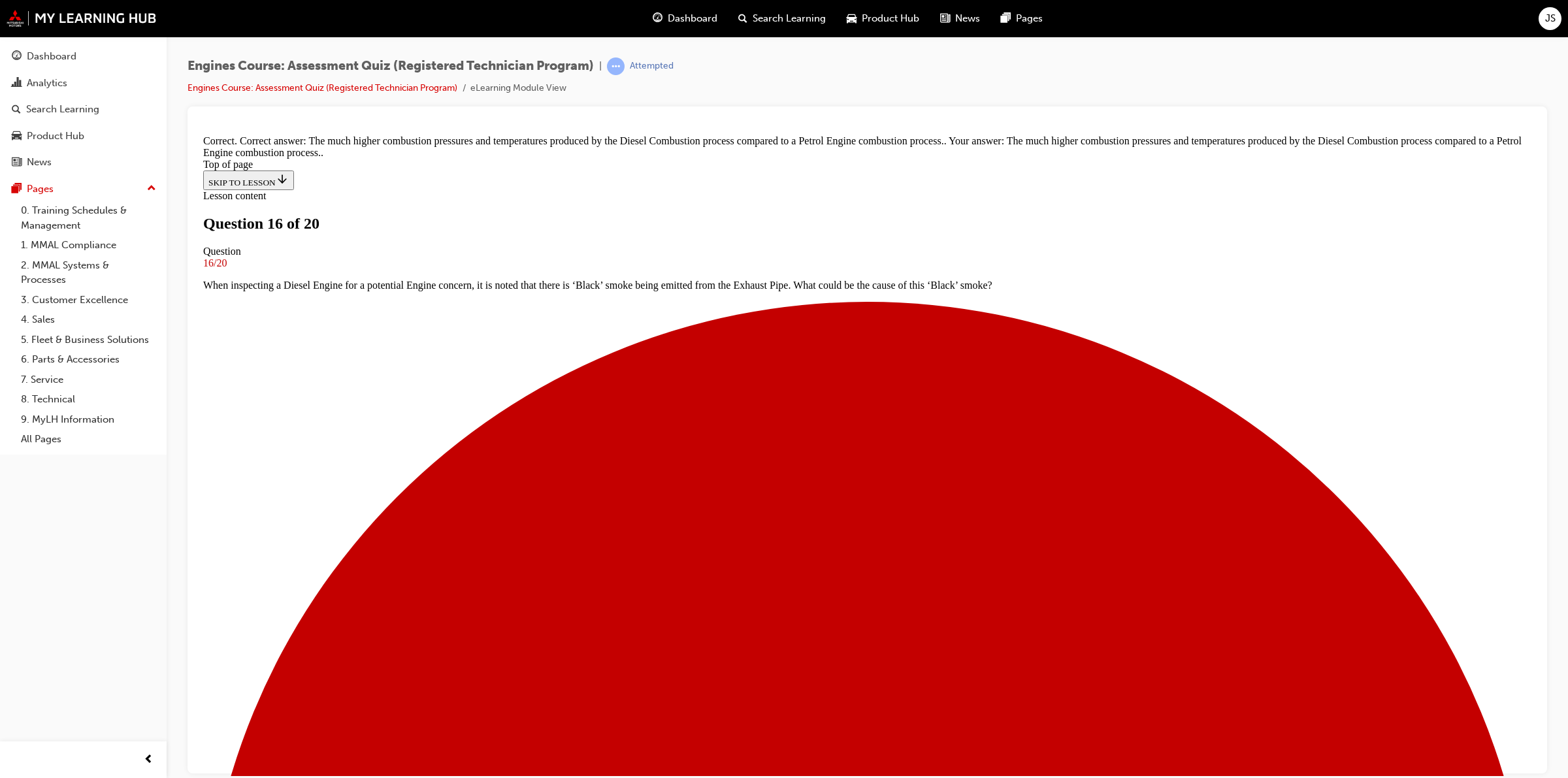 scroll, scrollTop: 99, scrollLeft: 0, axis: vertical 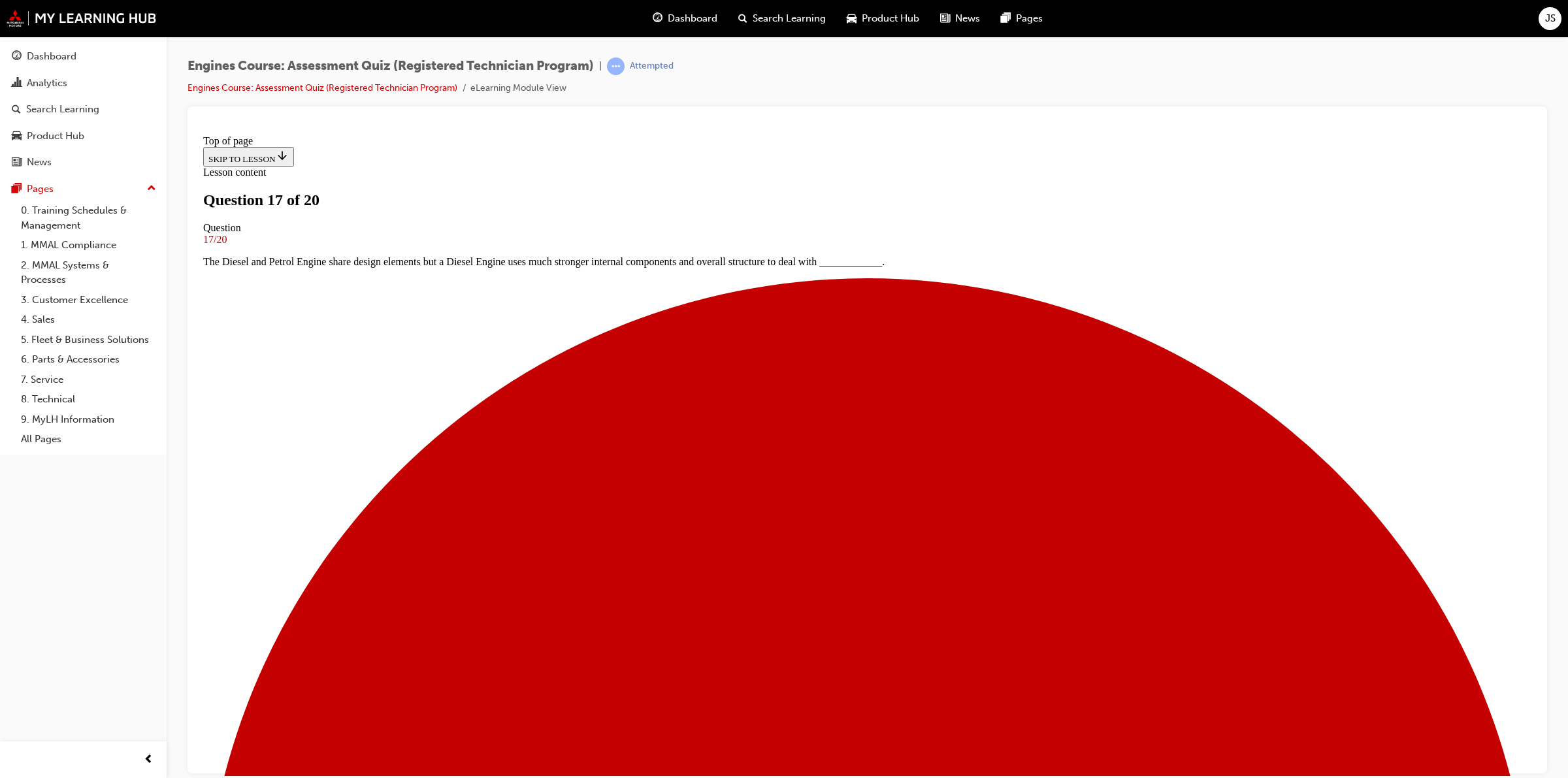 click at bounding box center [867, 18036] 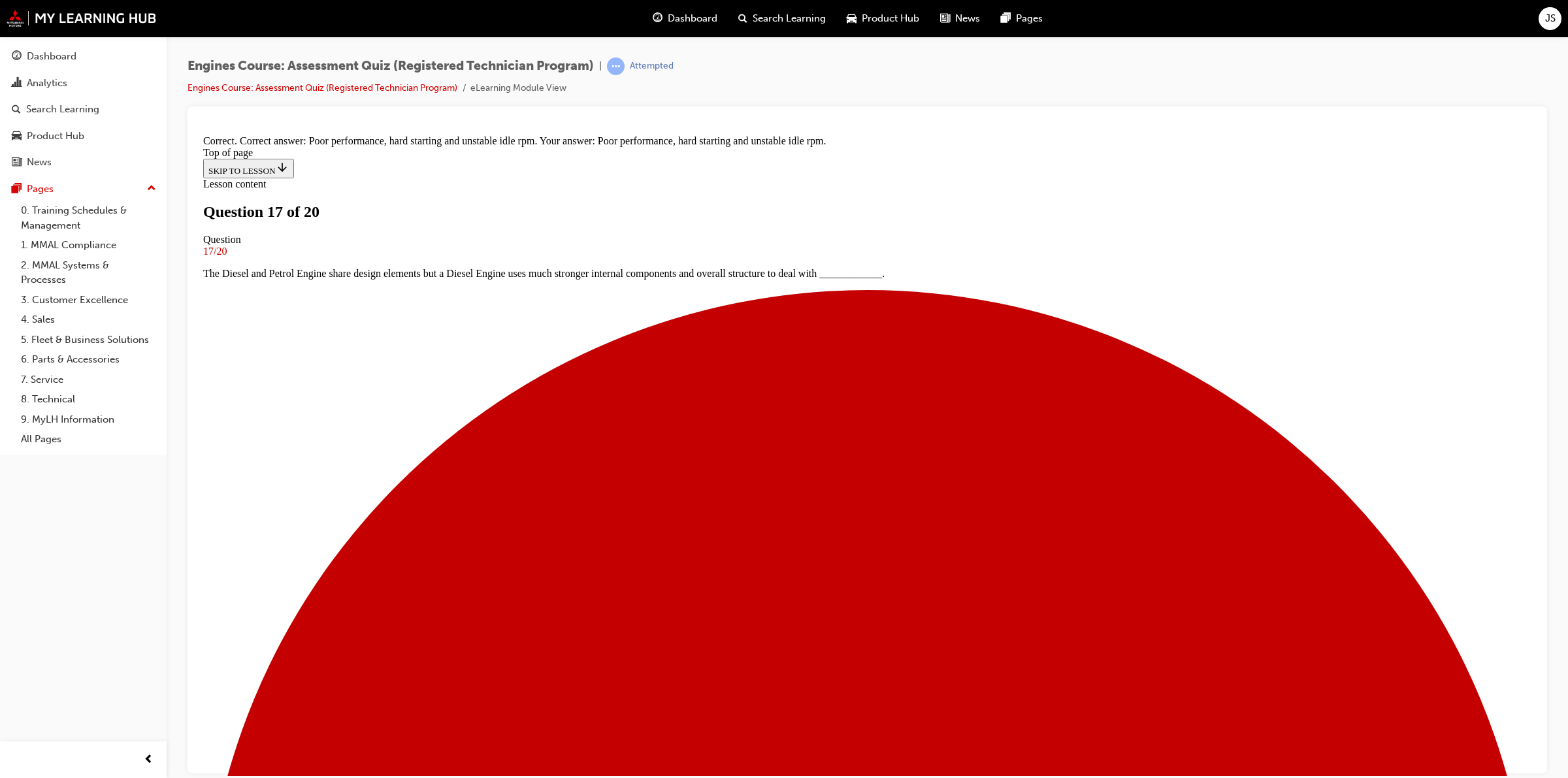 scroll, scrollTop: 3, scrollLeft: 0, axis: vertical 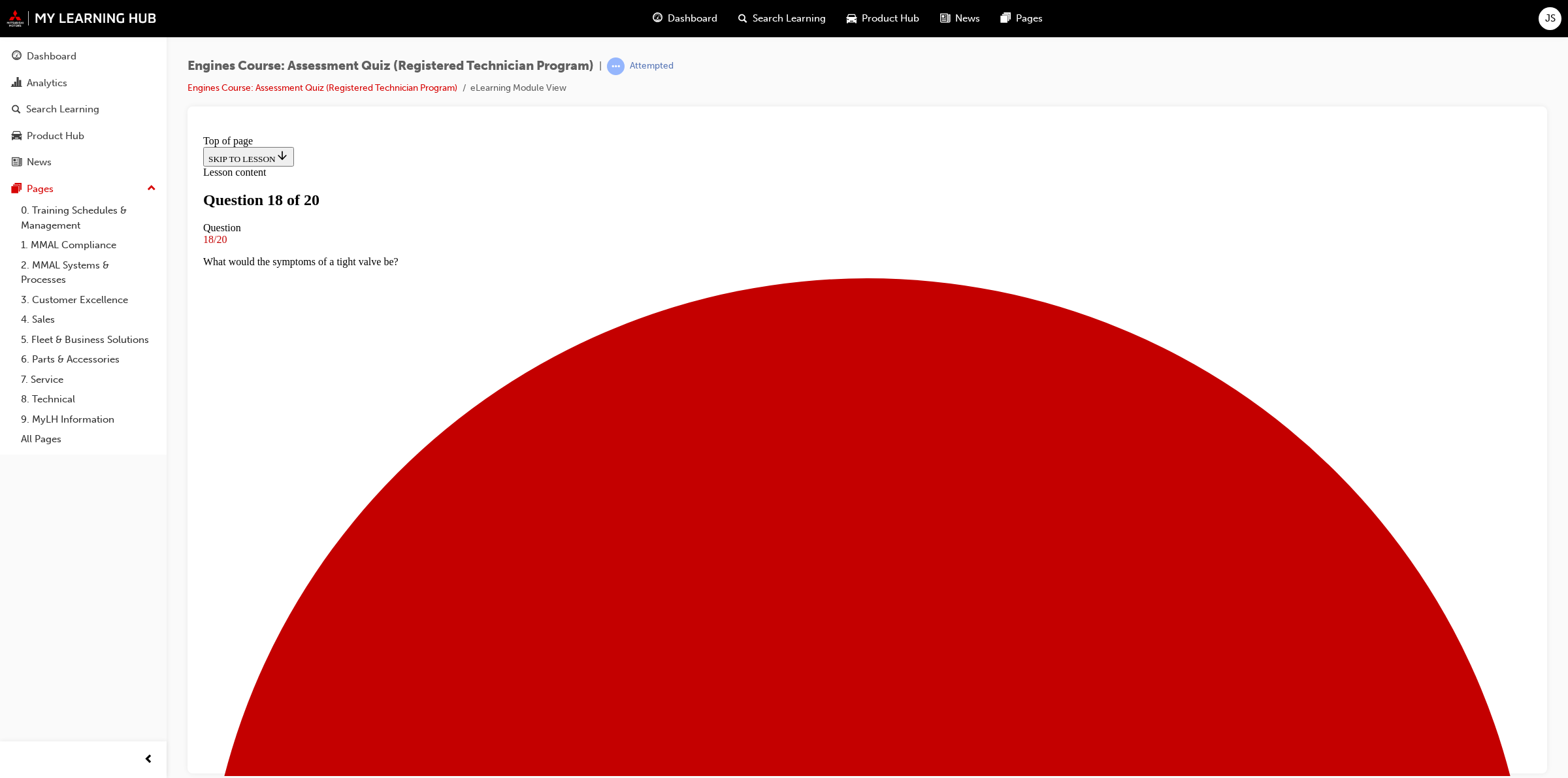 click at bounding box center [867, 11006] 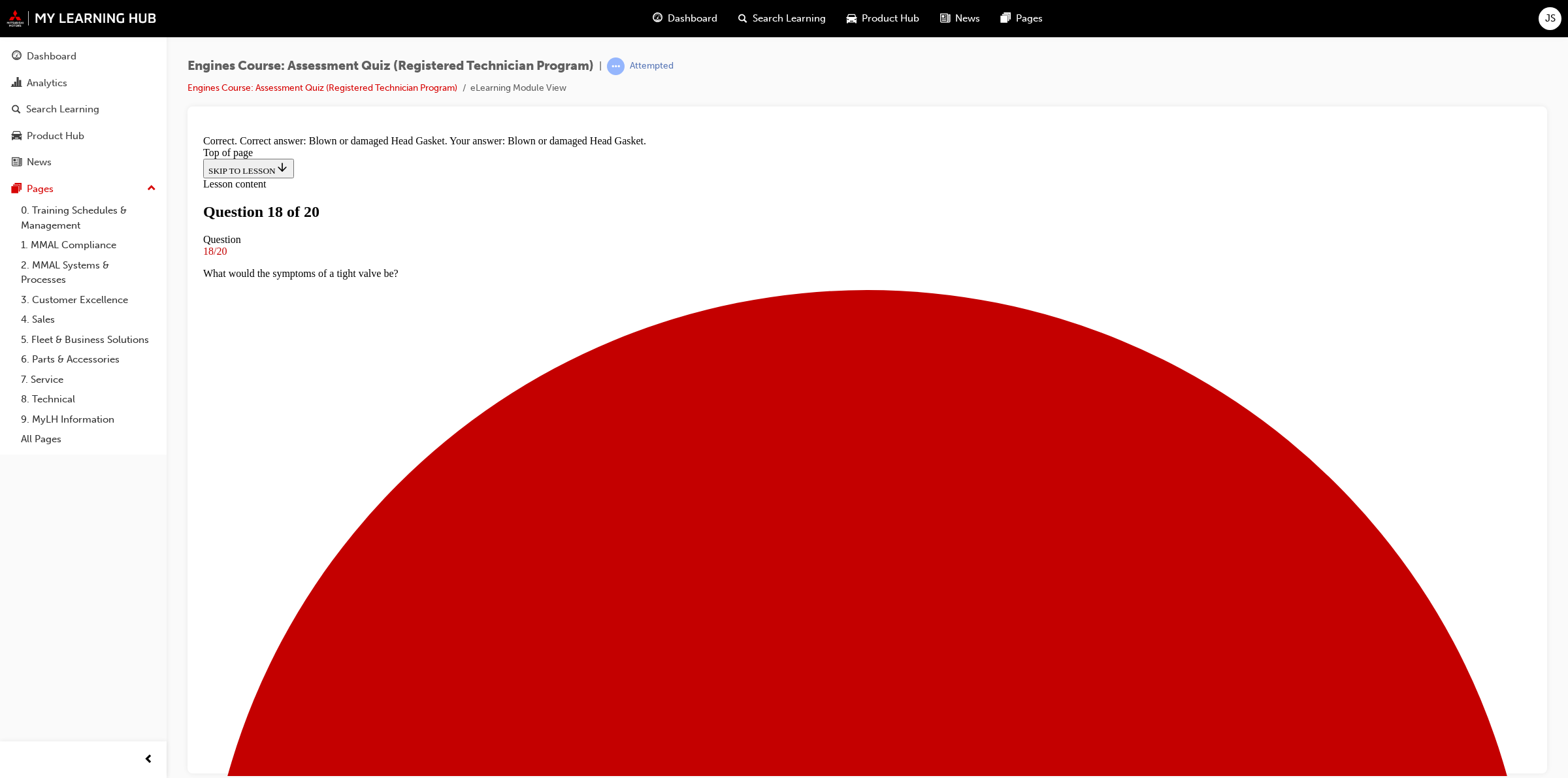 scroll, scrollTop: 25, scrollLeft: 0, axis: vertical 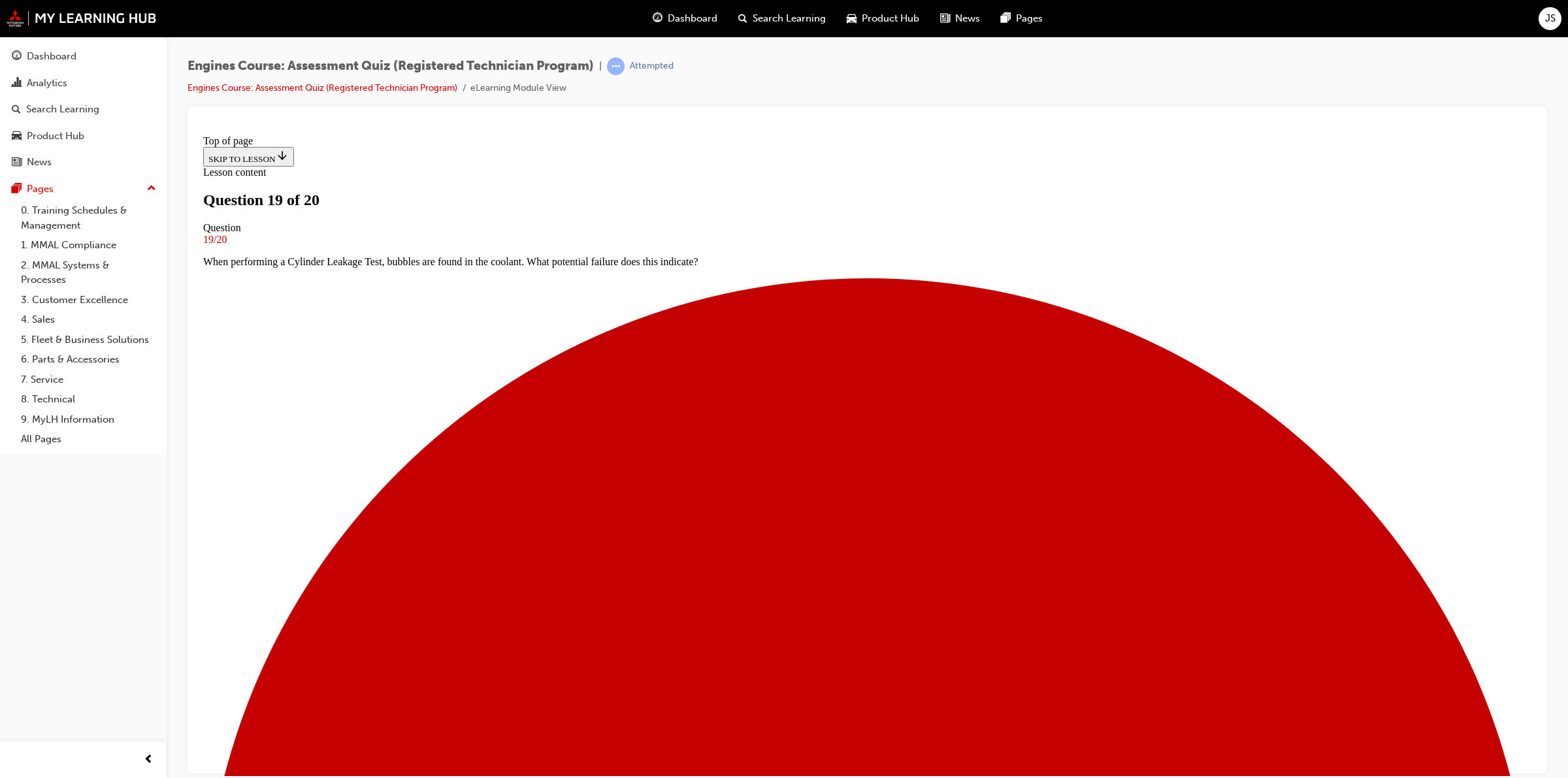 click on "Reduces Crankshaft vibration produced as a result of engine operation, especially at higher RPM ranges." at bounding box center (880, 10850) 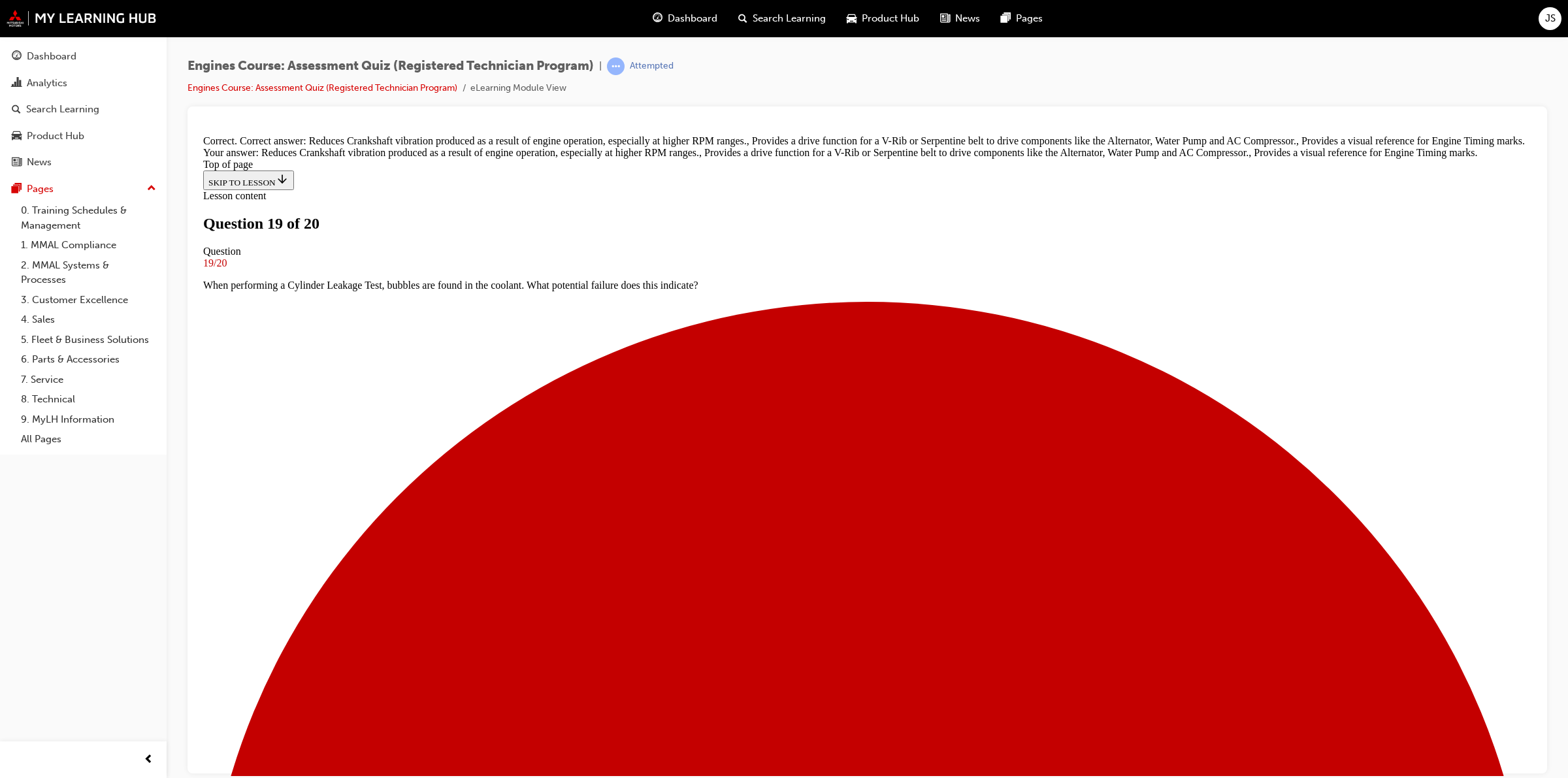click on "NEXT" at bounding box center [220, 13917] 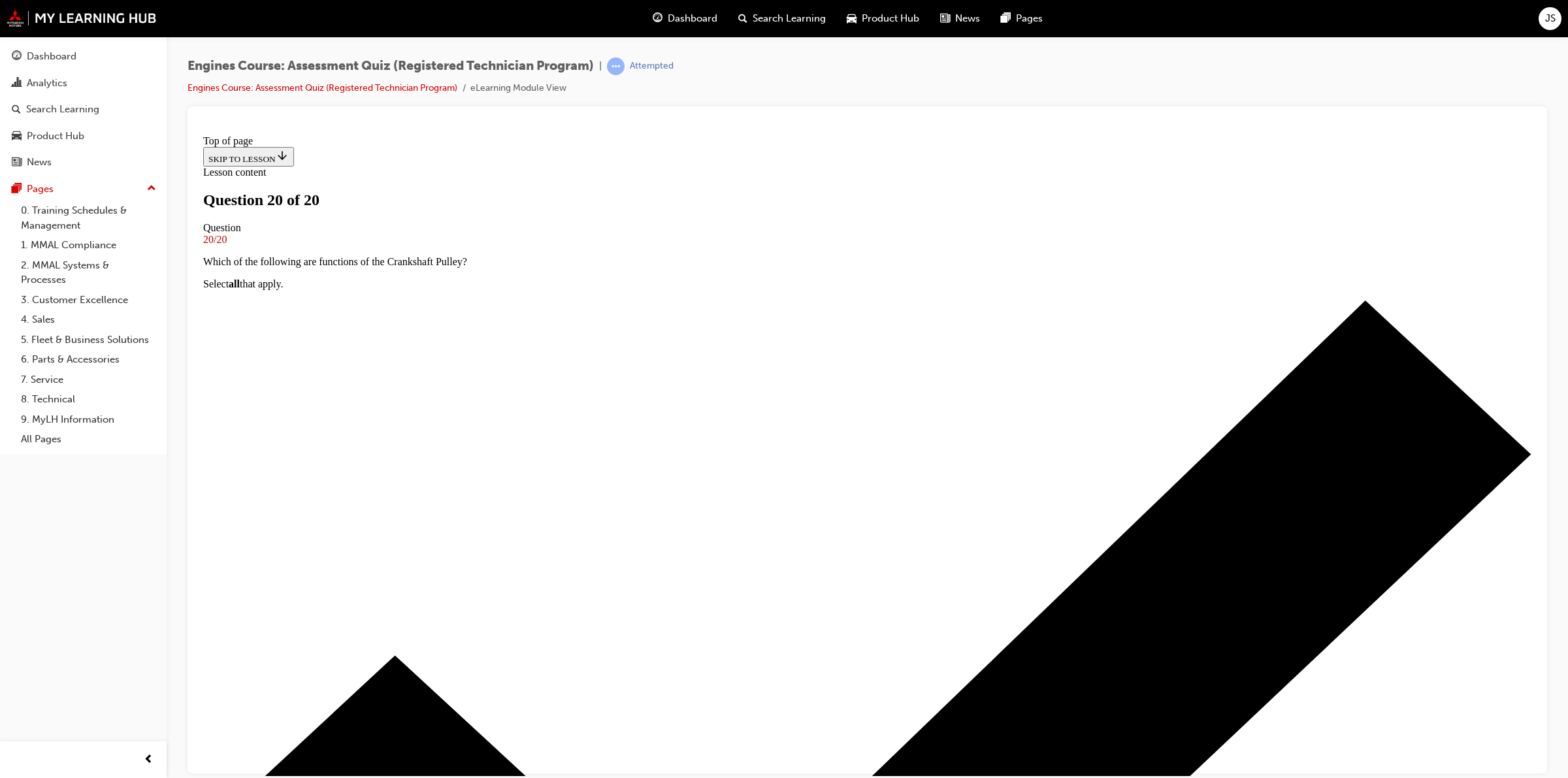 click on "TAKE AGAIN" at bounding box center (235, 4837) 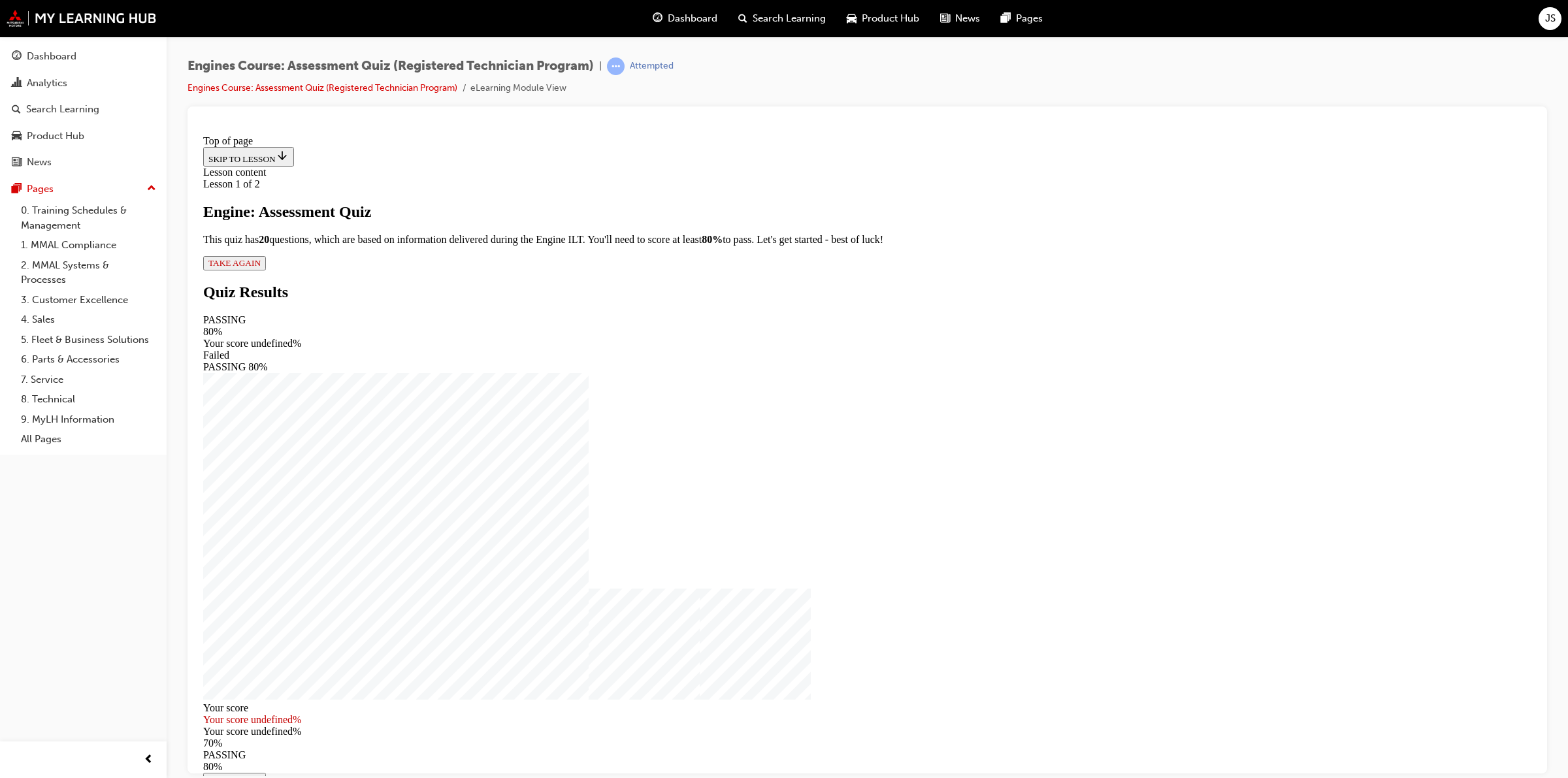 click on "TAKE AGAIN" at bounding box center [235, 263] 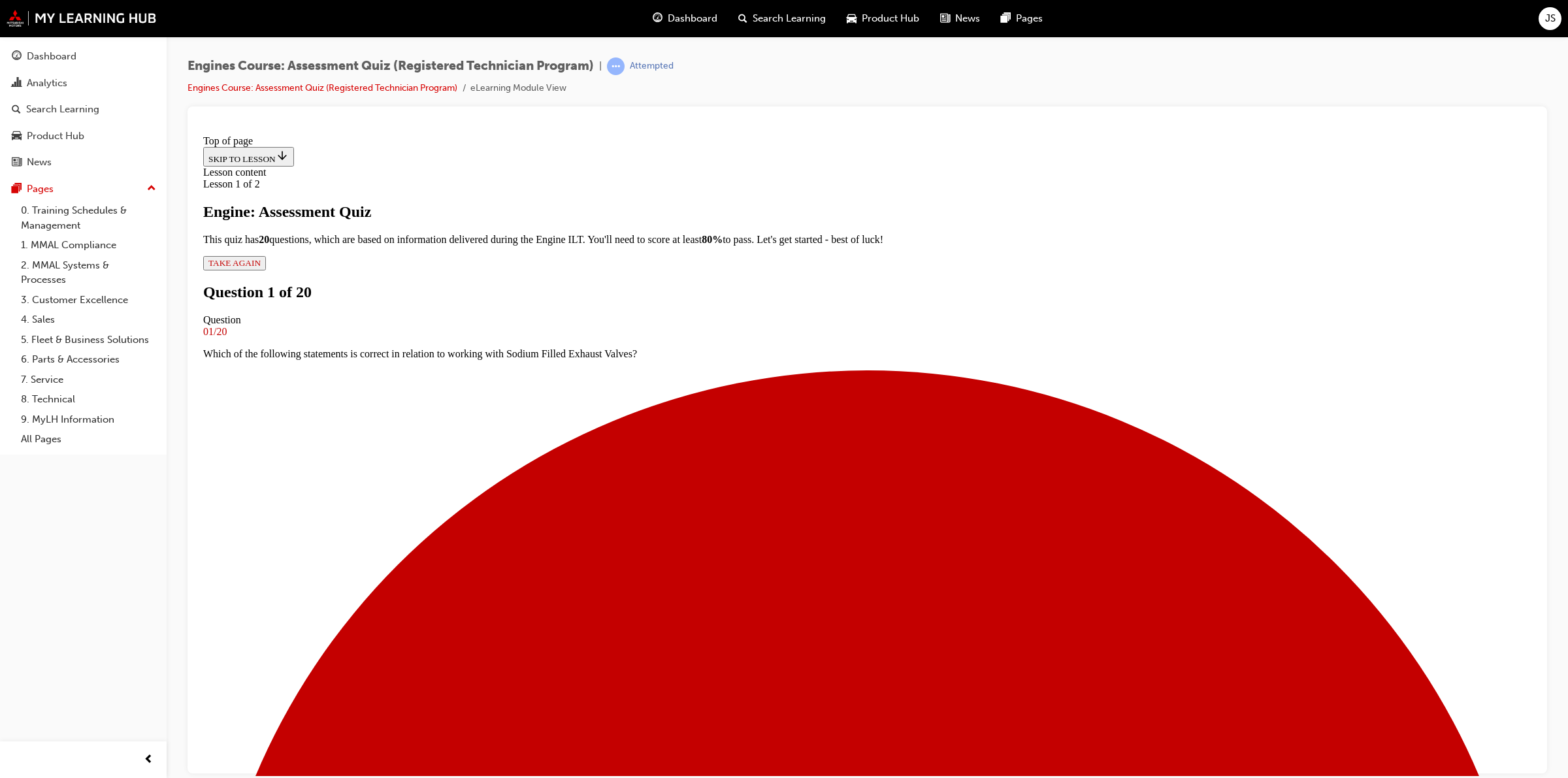 scroll, scrollTop: 2, scrollLeft: 0, axis: vertical 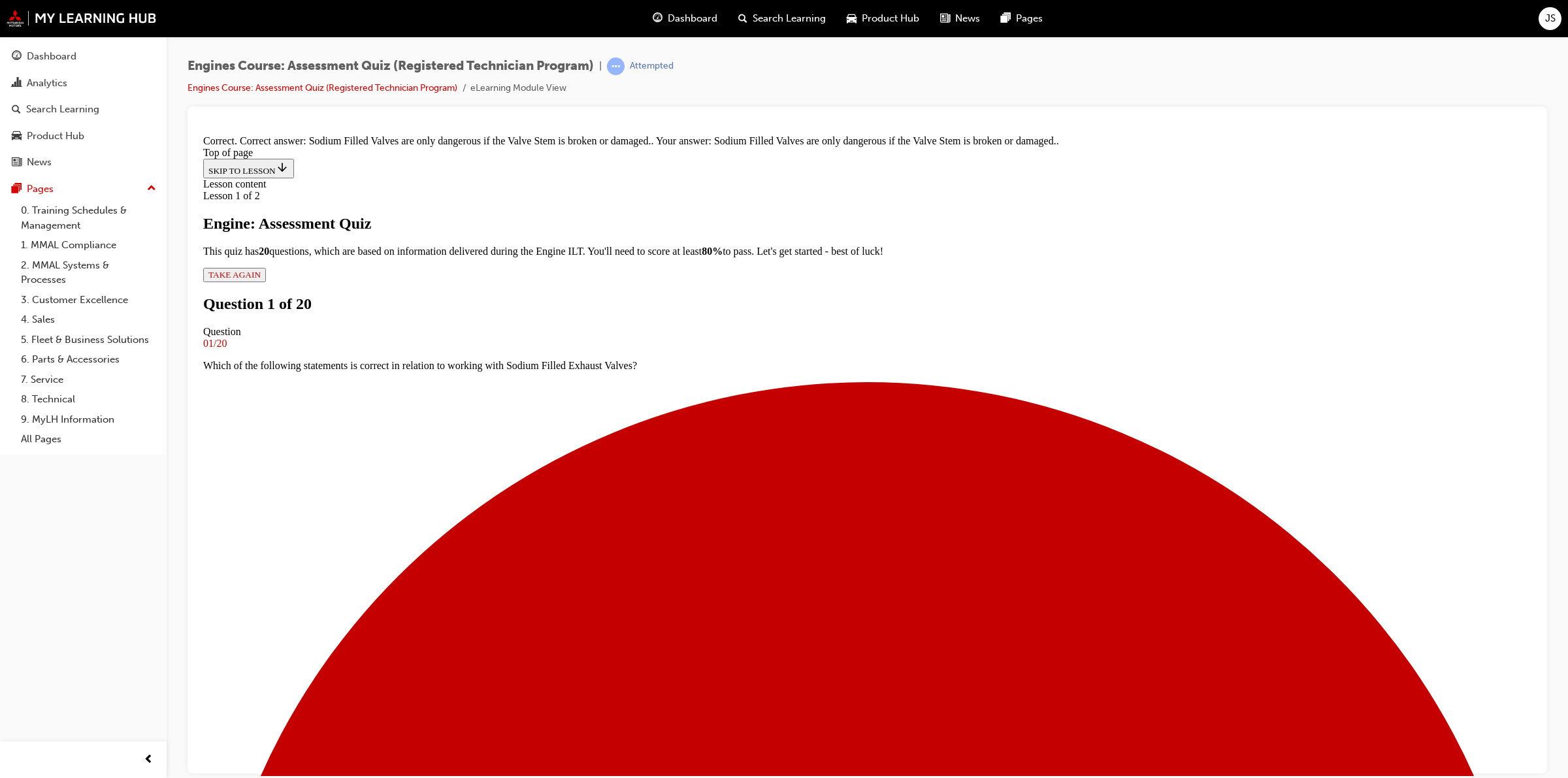 click on "NEXT" at bounding box center [220, 9847] 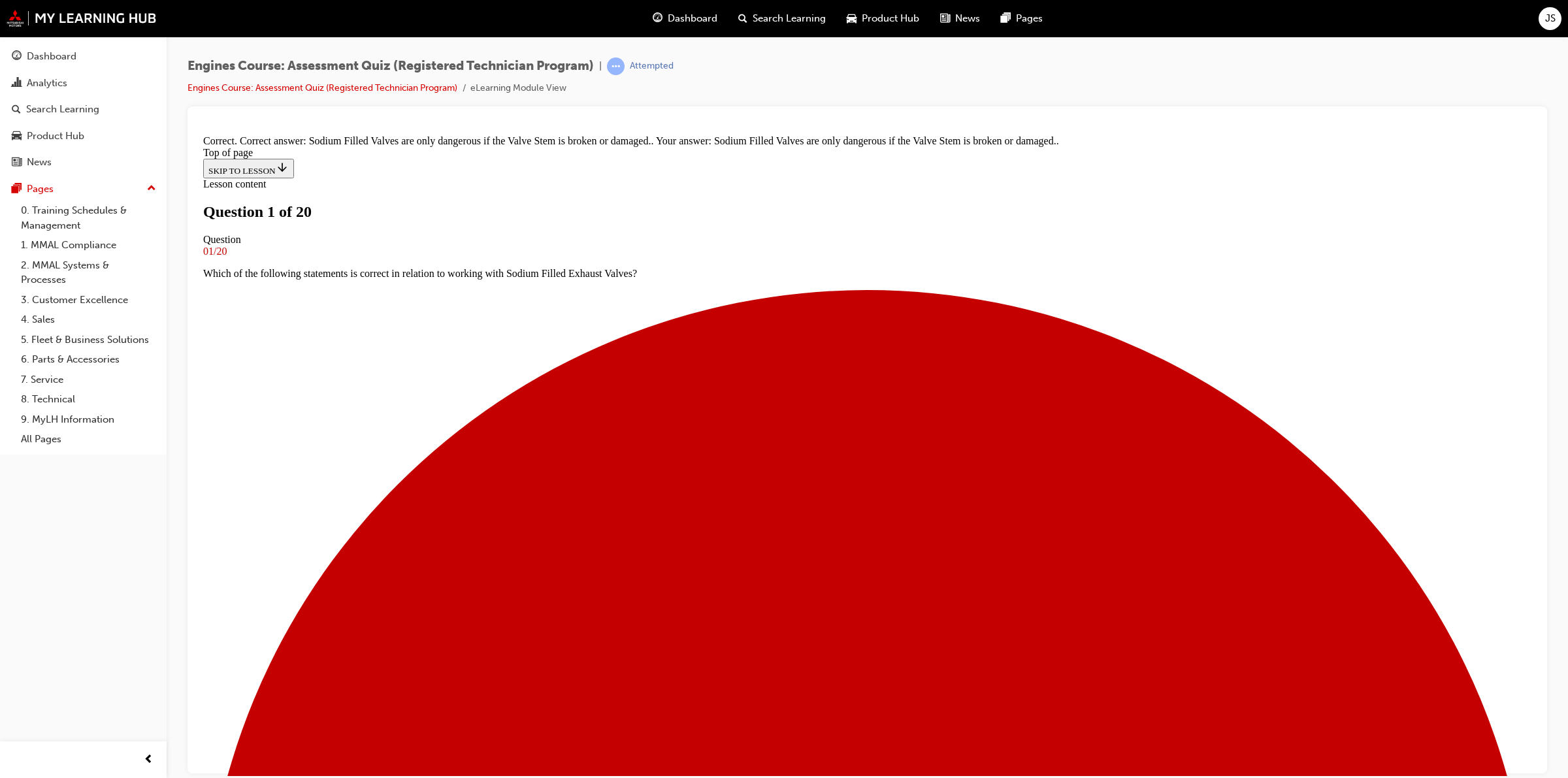 click at bounding box center [867, 18048] 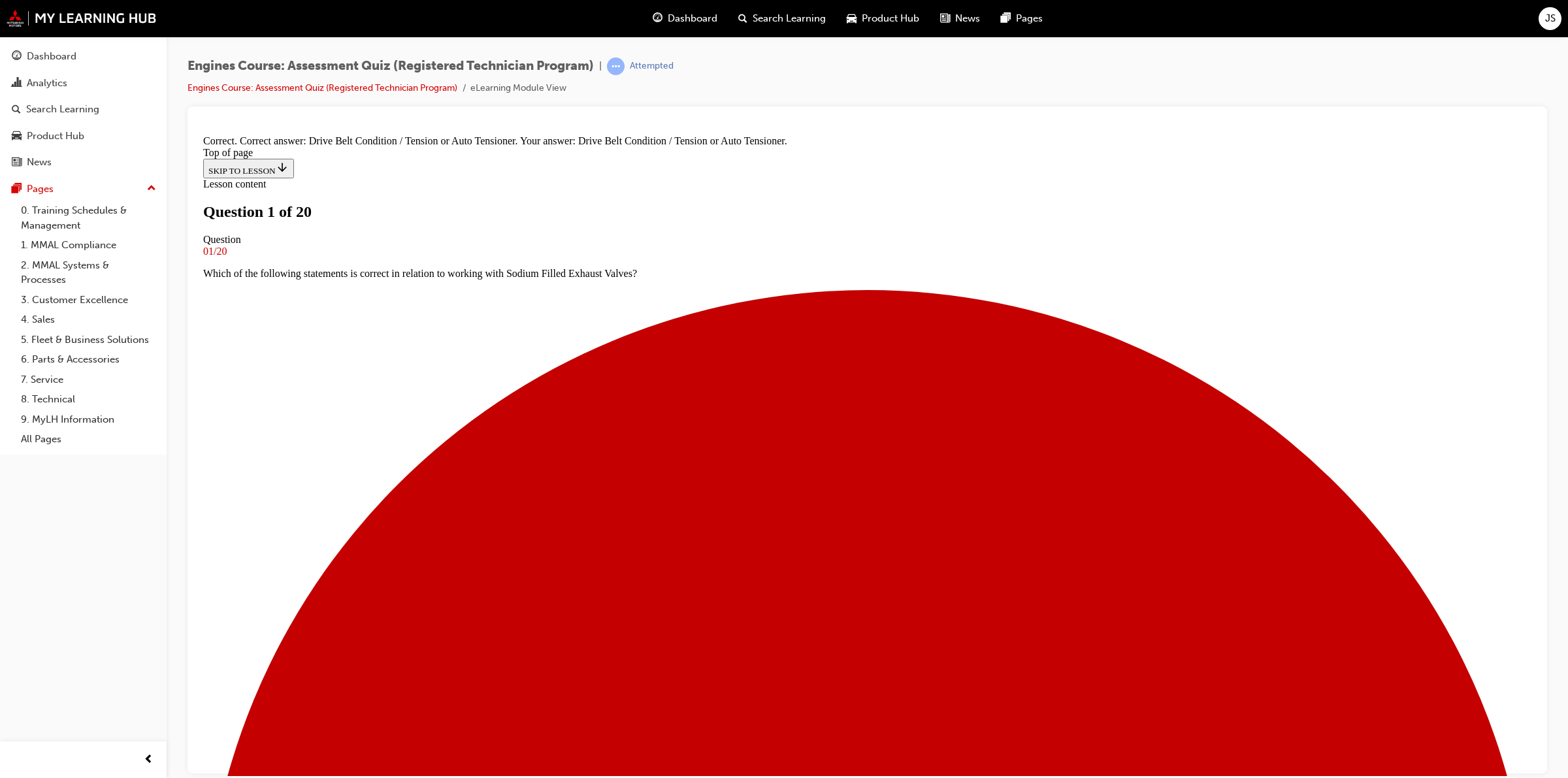scroll, scrollTop: 25, scrollLeft: 0, axis: vertical 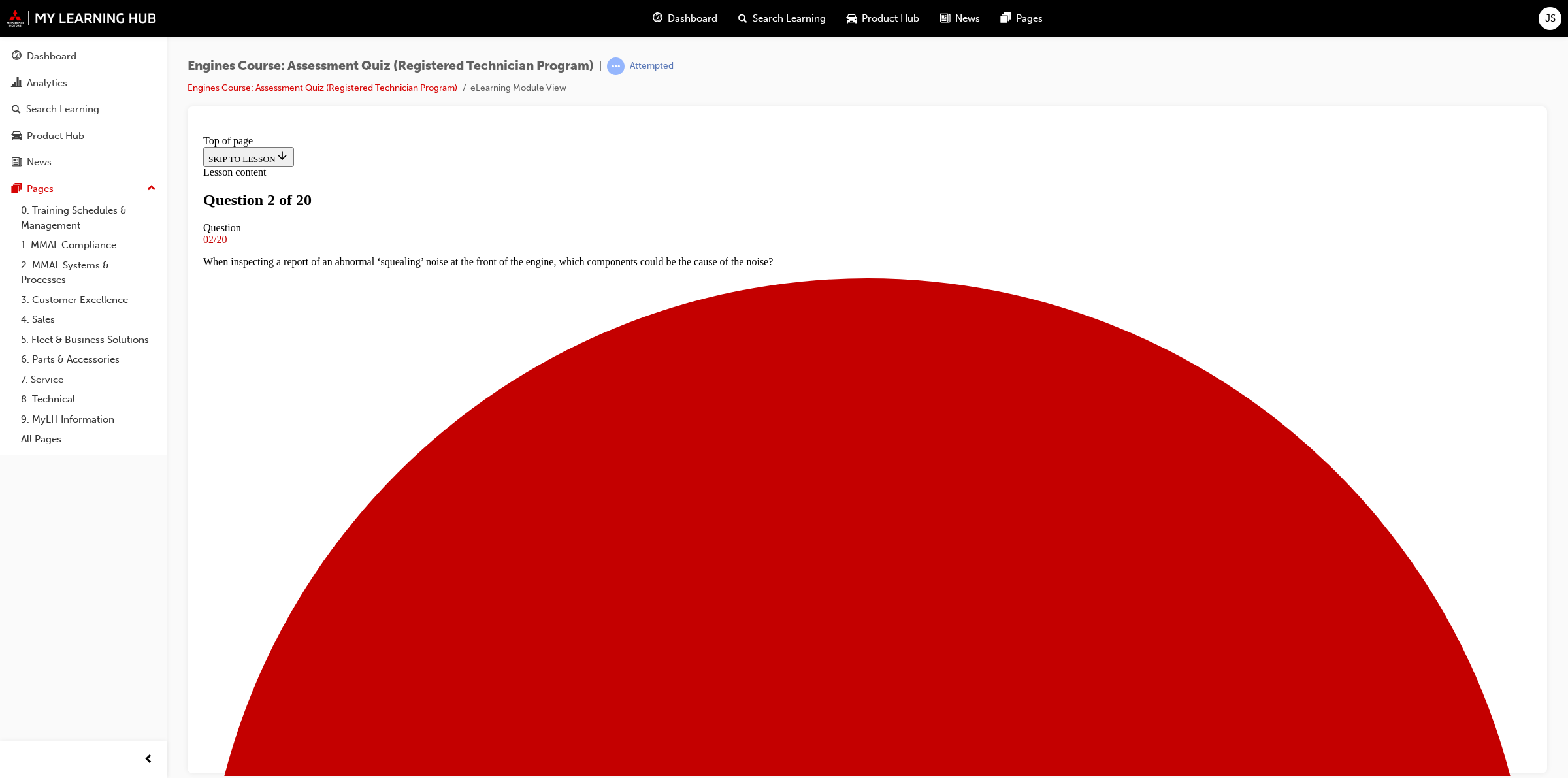 click on "Oil entering the combustion chamber from worn Valve Stems, Guides and Valve Stem Seals." at bounding box center [867, 12178] 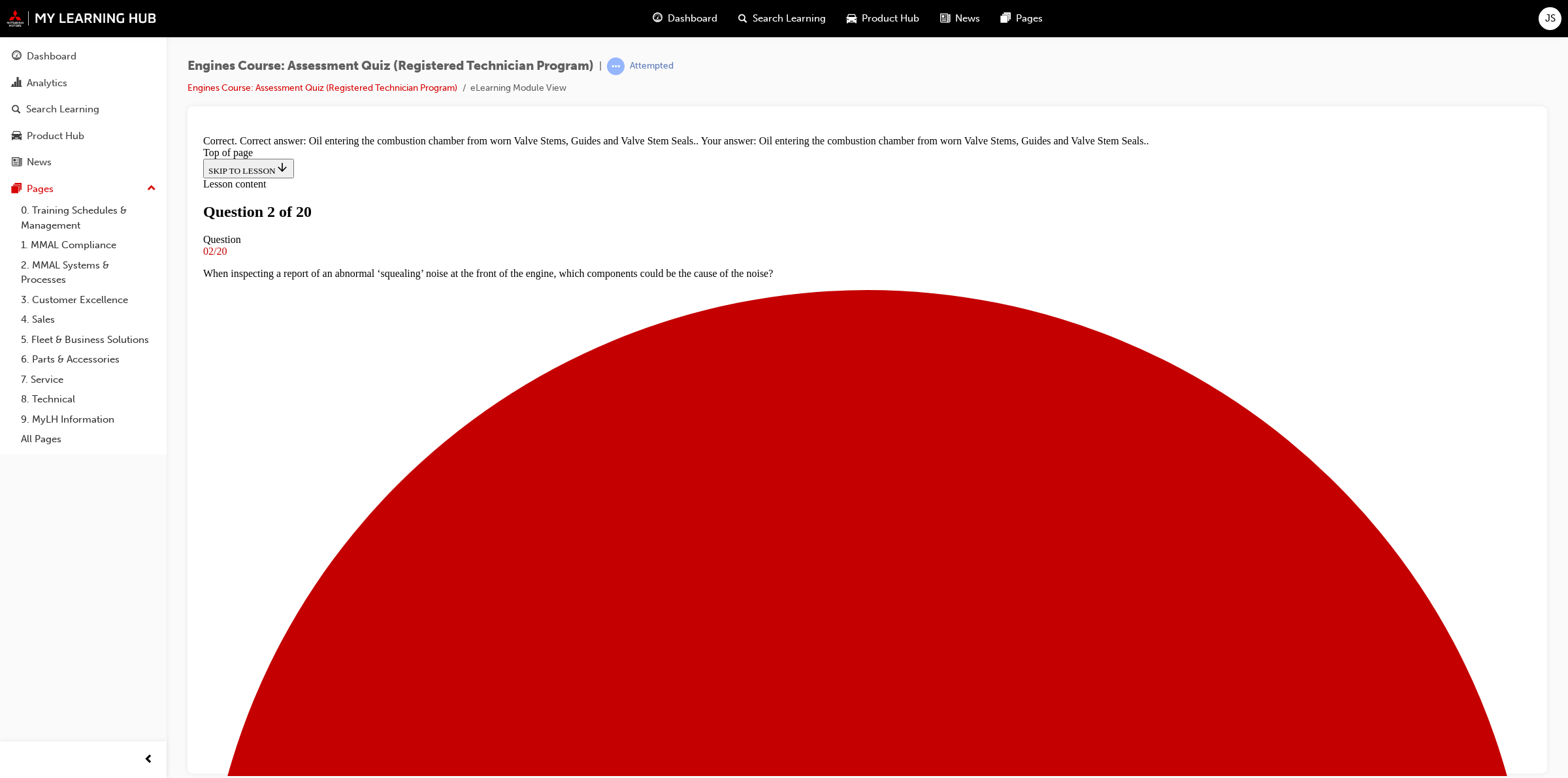 scroll, scrollTop: 60, scrollLeft: 0, axis: vertical 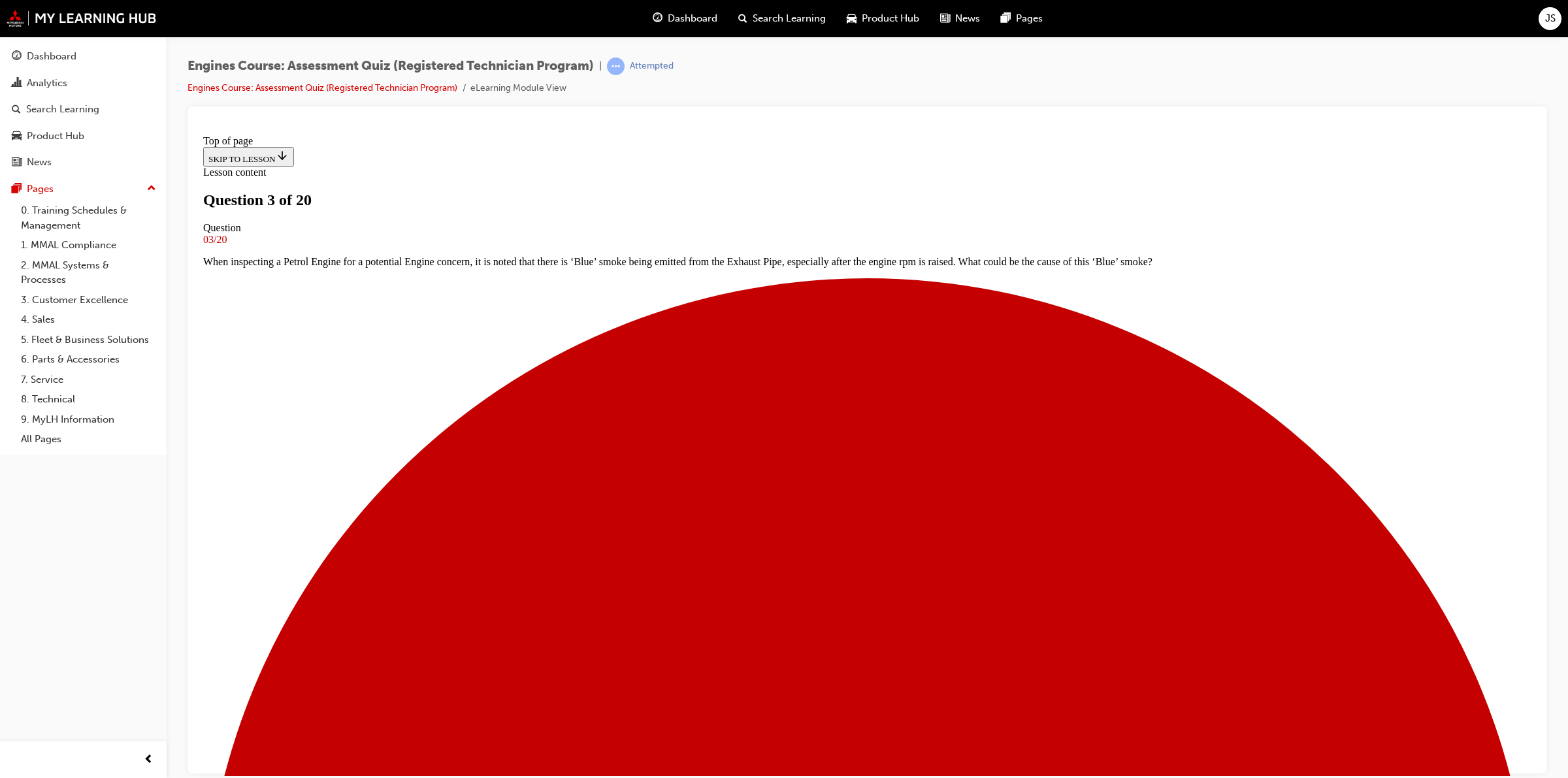 click on "MUT-III SE" at bounding box center [867, 16865] 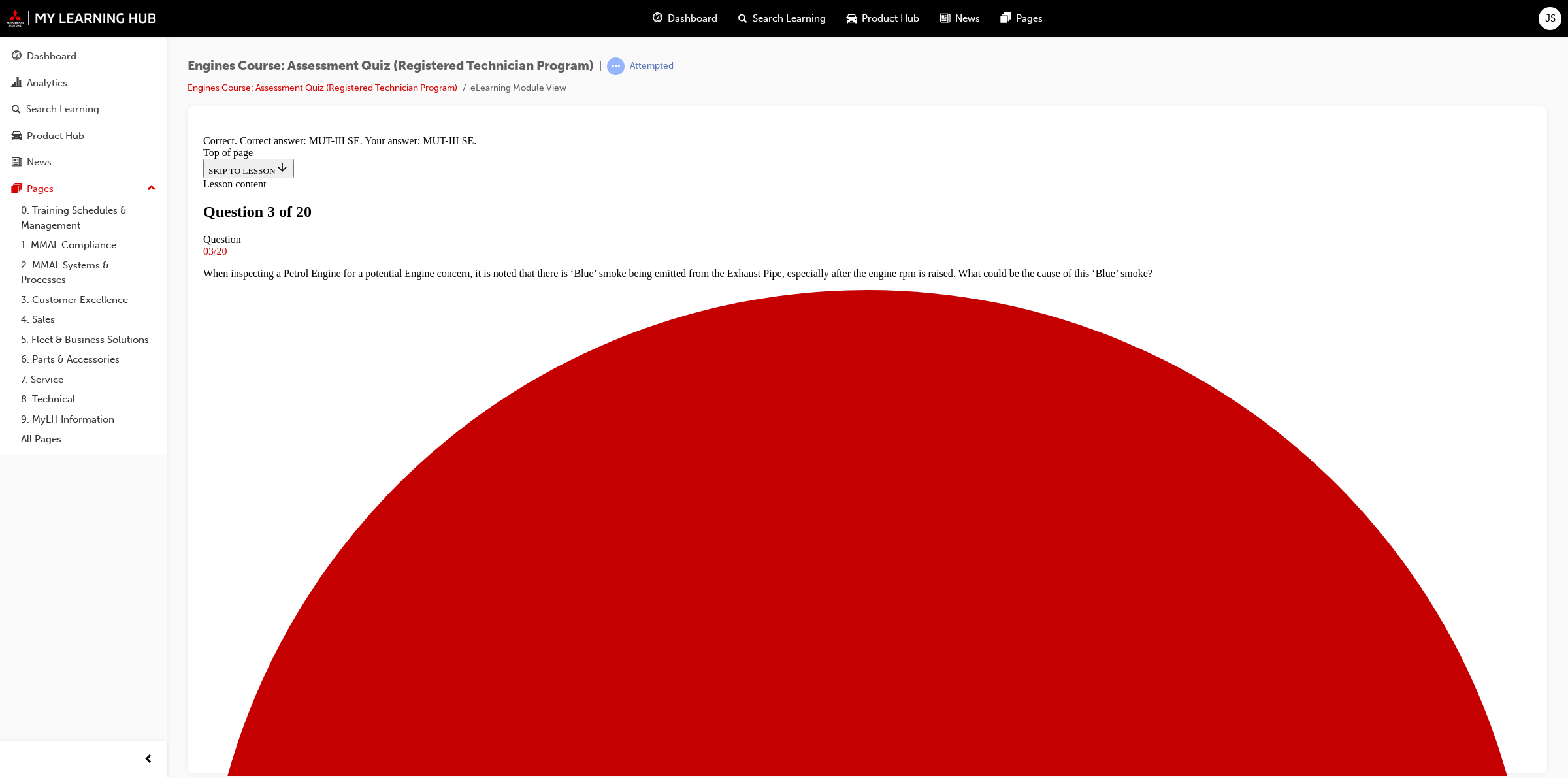 click on "NEXT" at bounding box center (220, 19328) 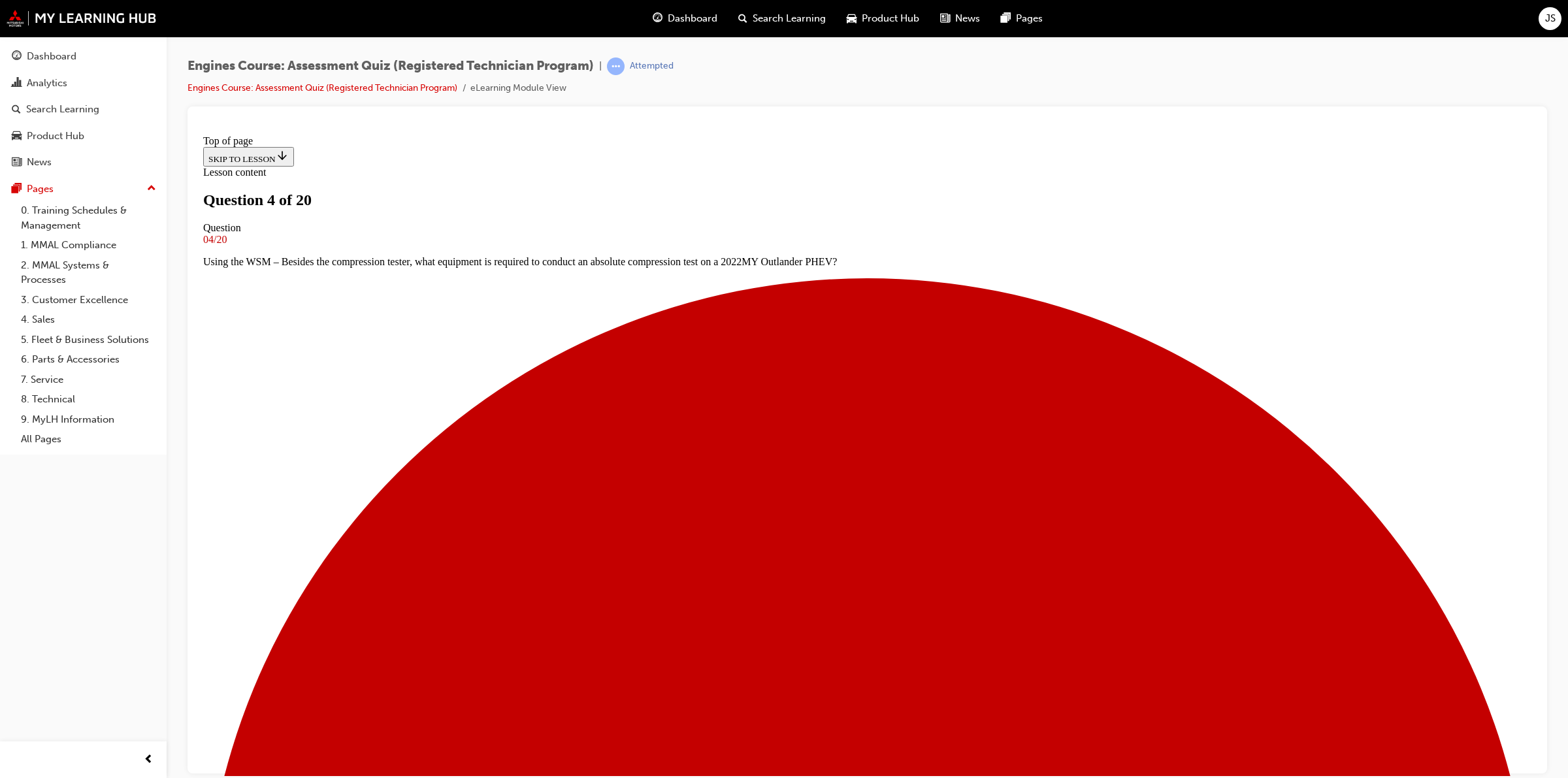 click on "Blown or damaged Head Gasket" at bounding box center [867, 19208] 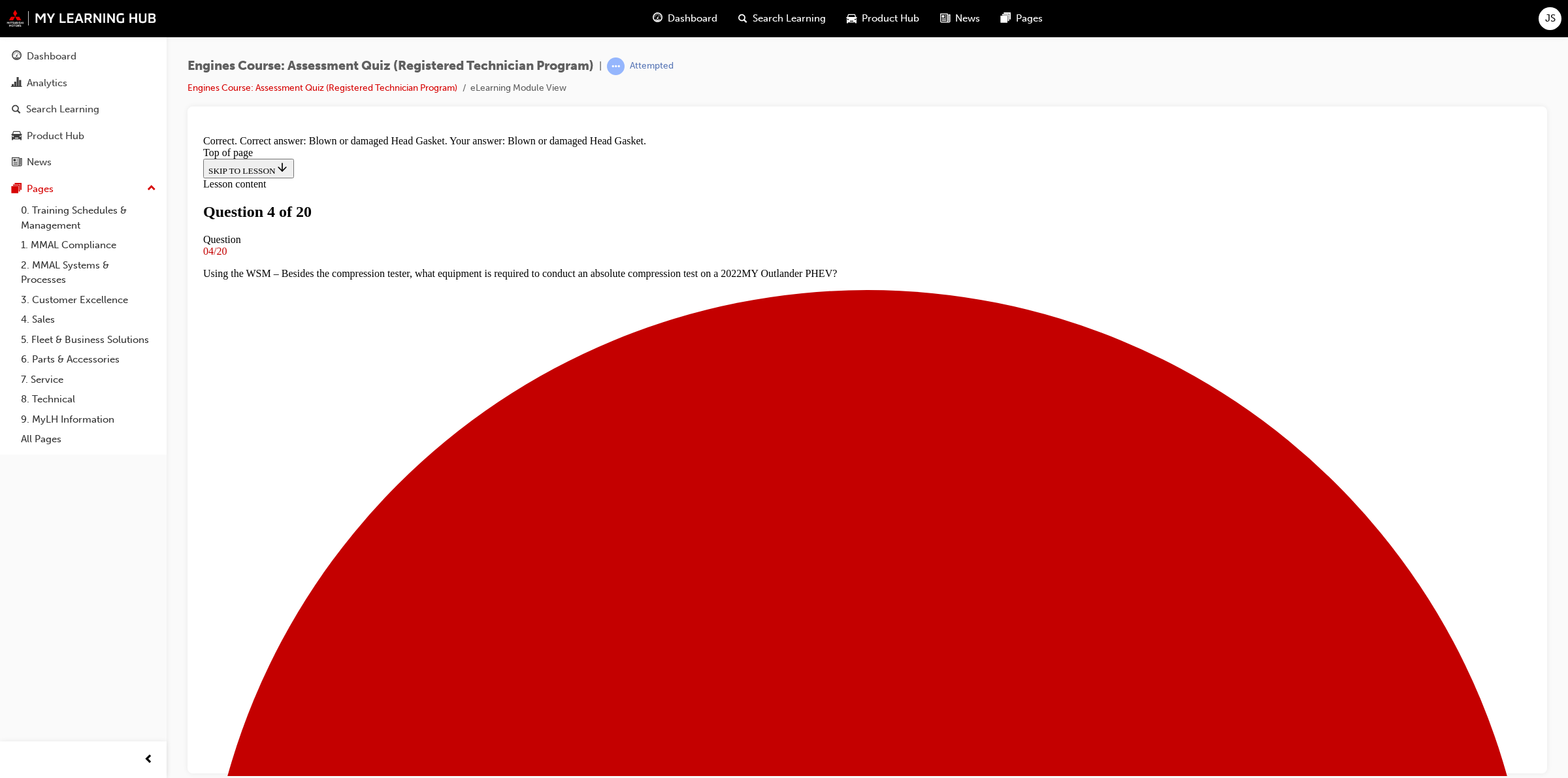 click on "NEXT" at bounding box center [220, 19328] 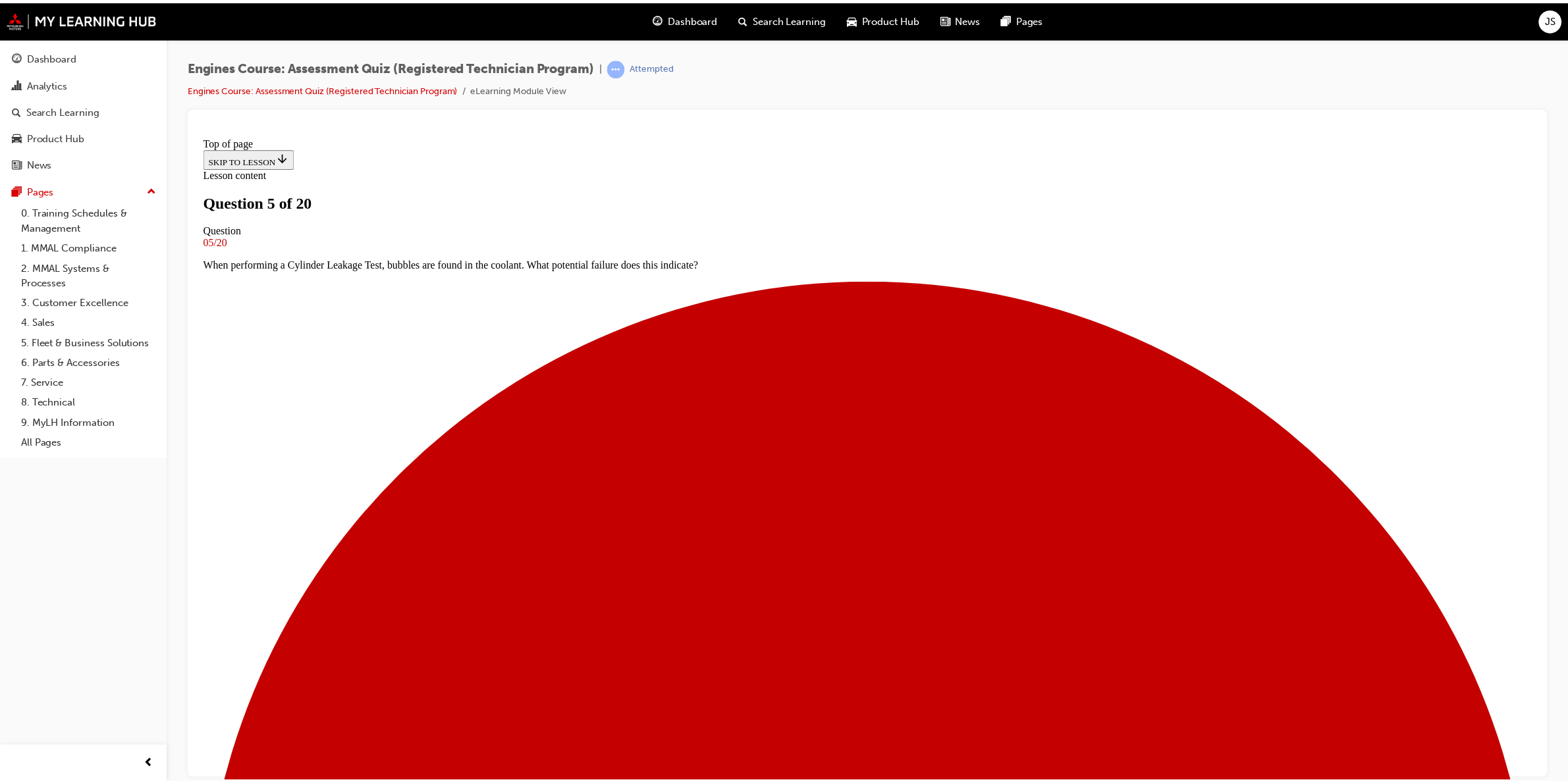 scroll, scrollTop: 1, scrollLeft: 0, axis: vertical 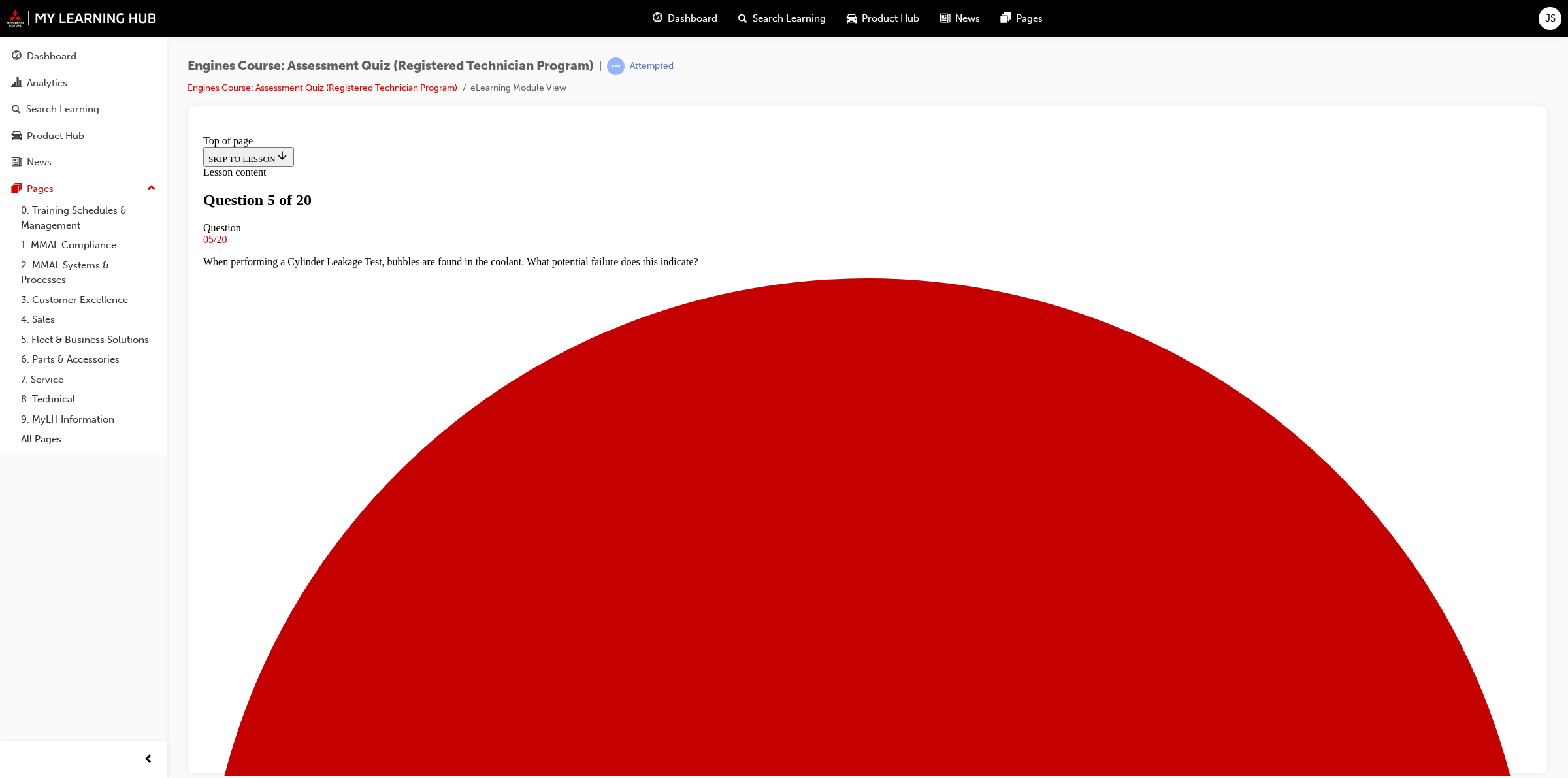 click at bounding box center [867, 13349] 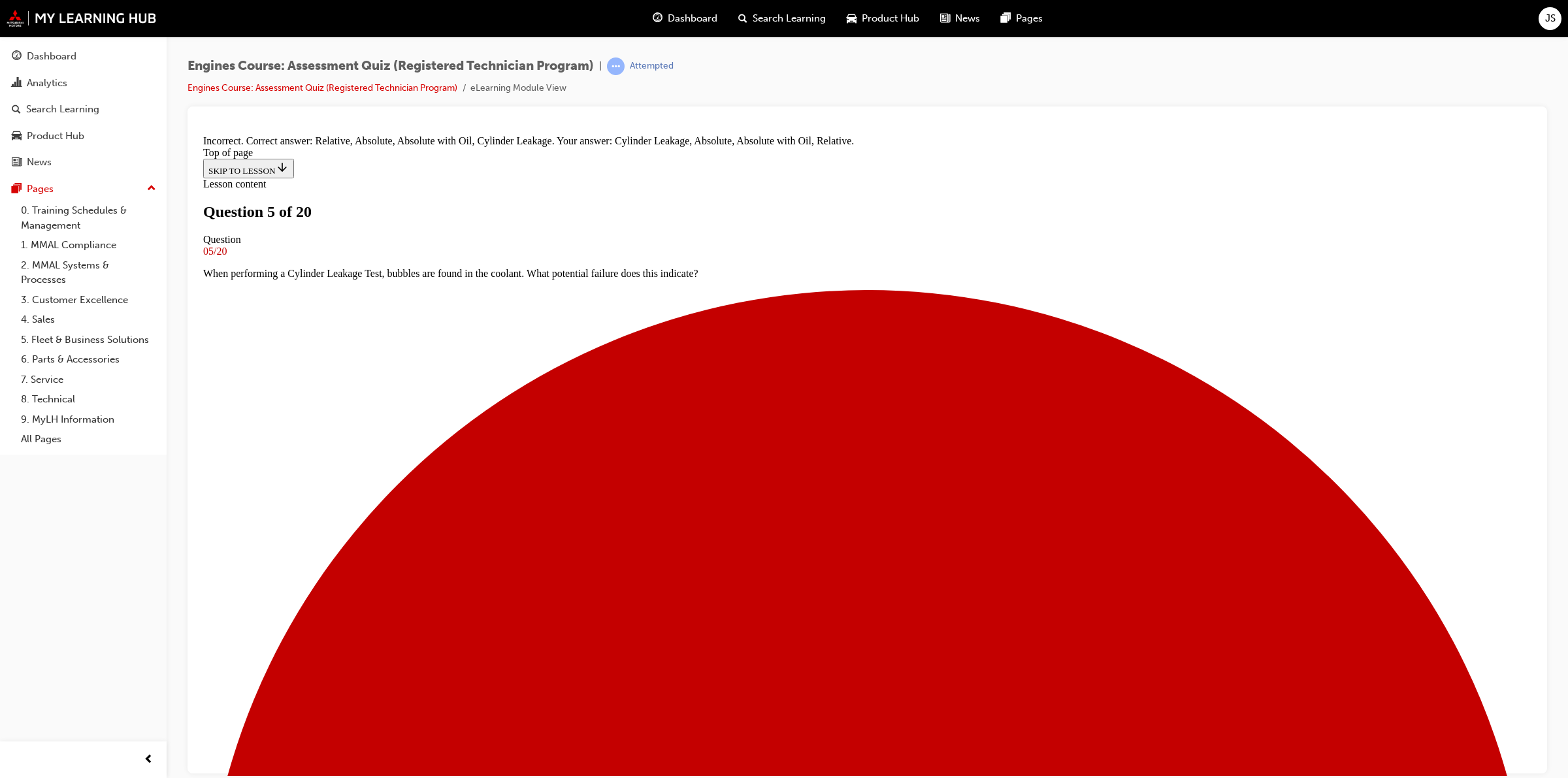 scroll, scrollTop: 3, scrollLeft: 0, axis: vertical 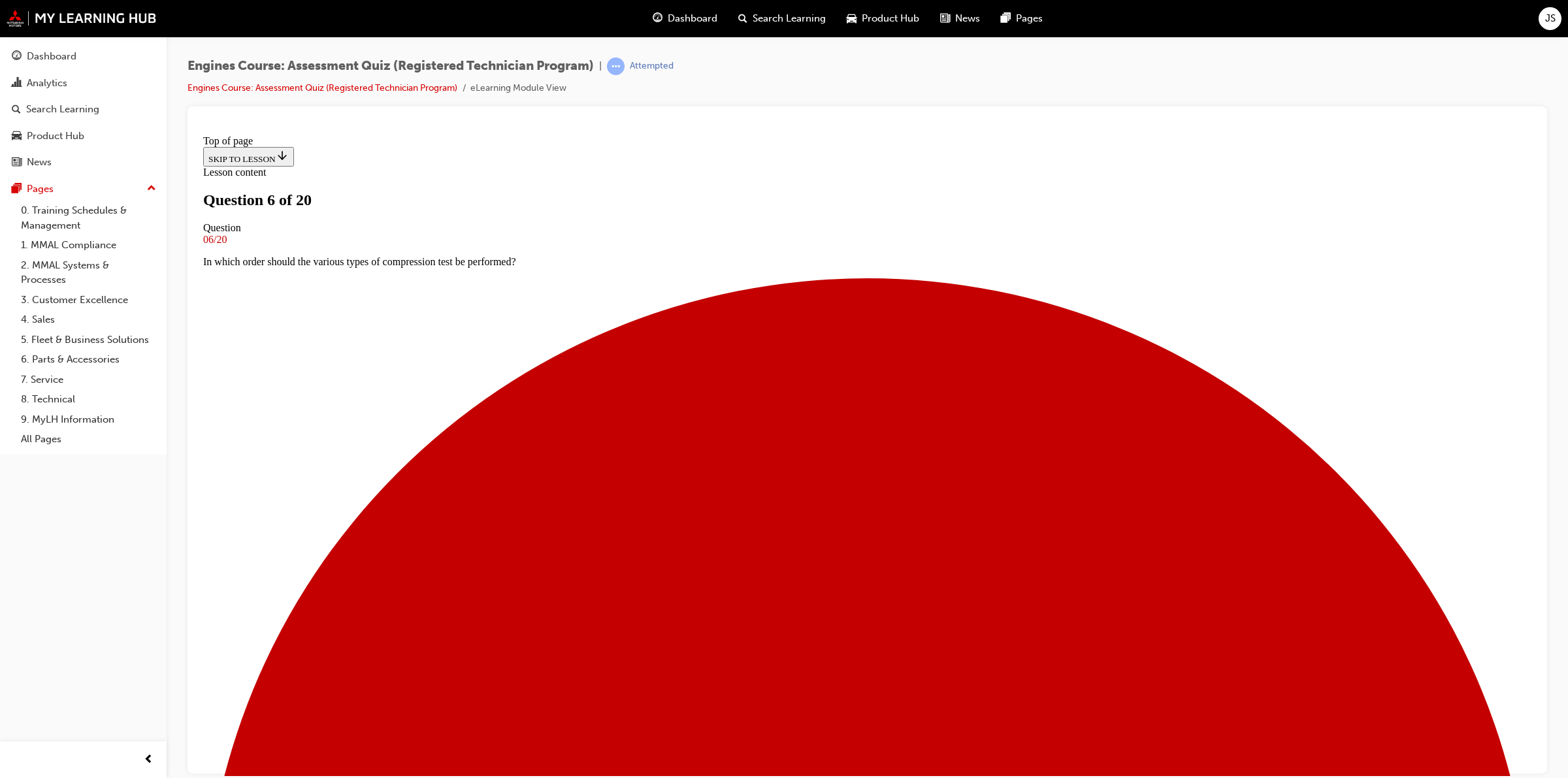 click on "Engine should be cold, unless otherwise stated in the WSM." at bounding box center (867, 14486) 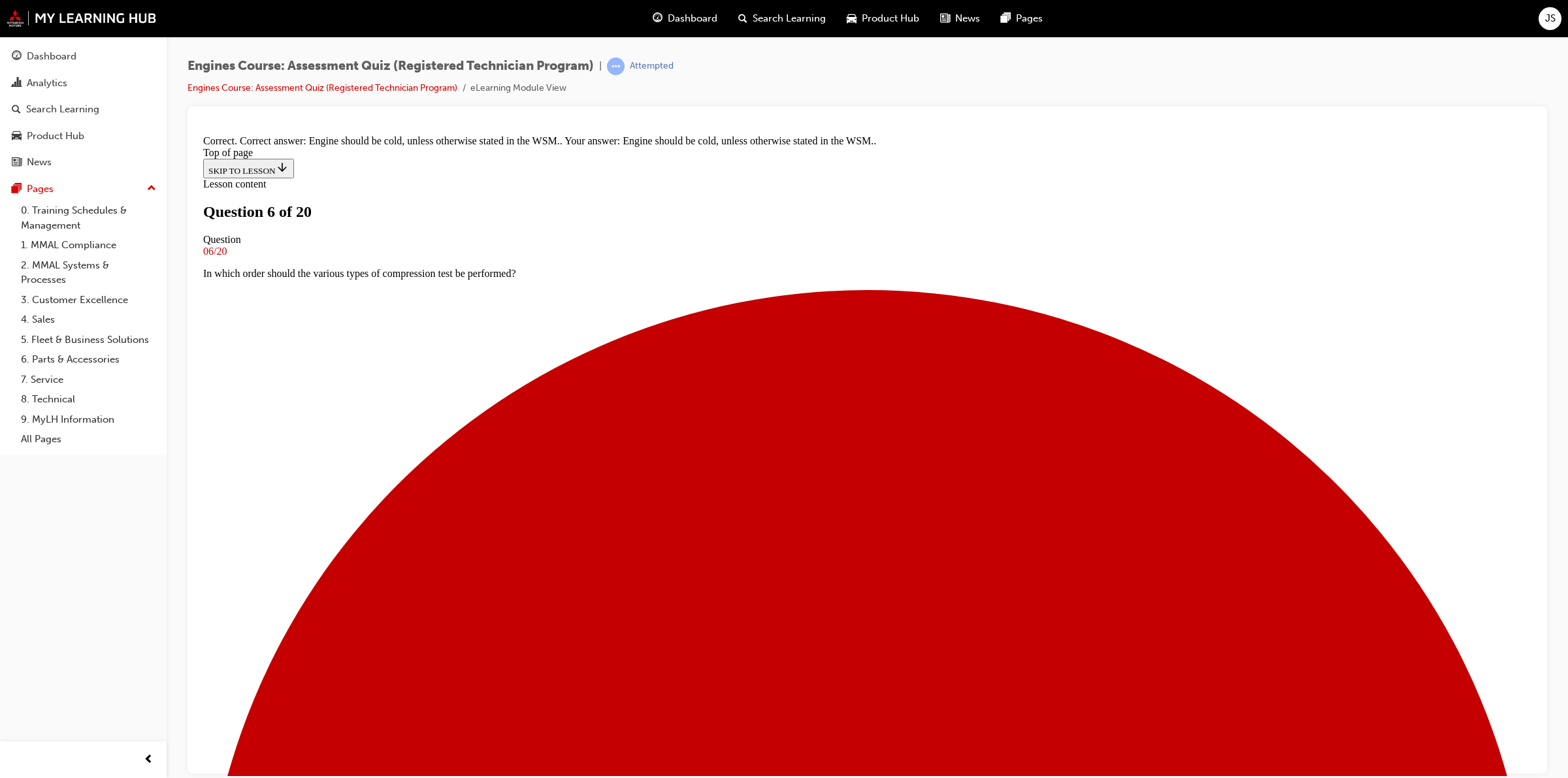 scroll, scrollTop: 51, scrollLeft: 0, axis: vertical 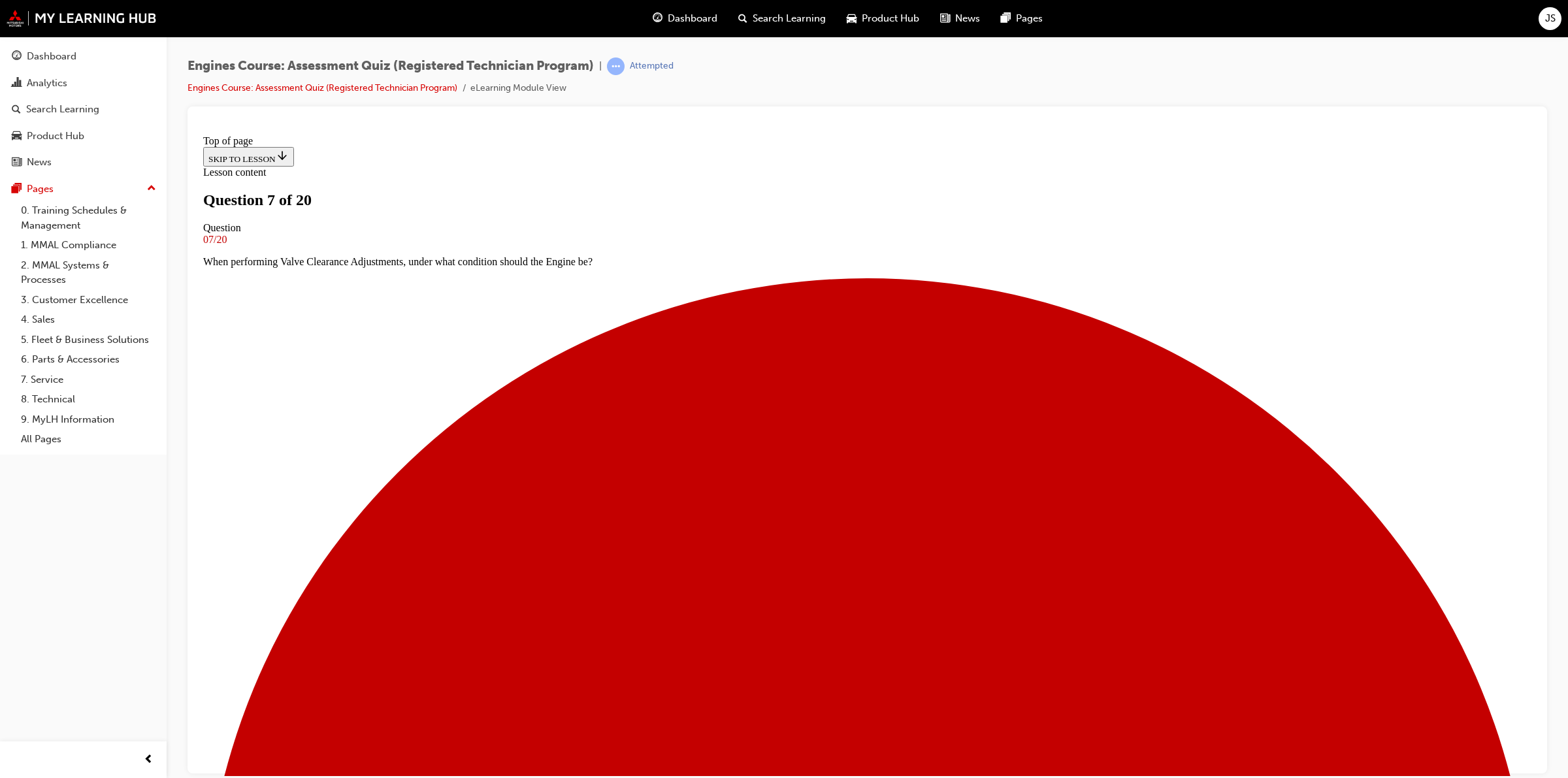click on "To ensure no leaks" at bounding box center [880, 13832] 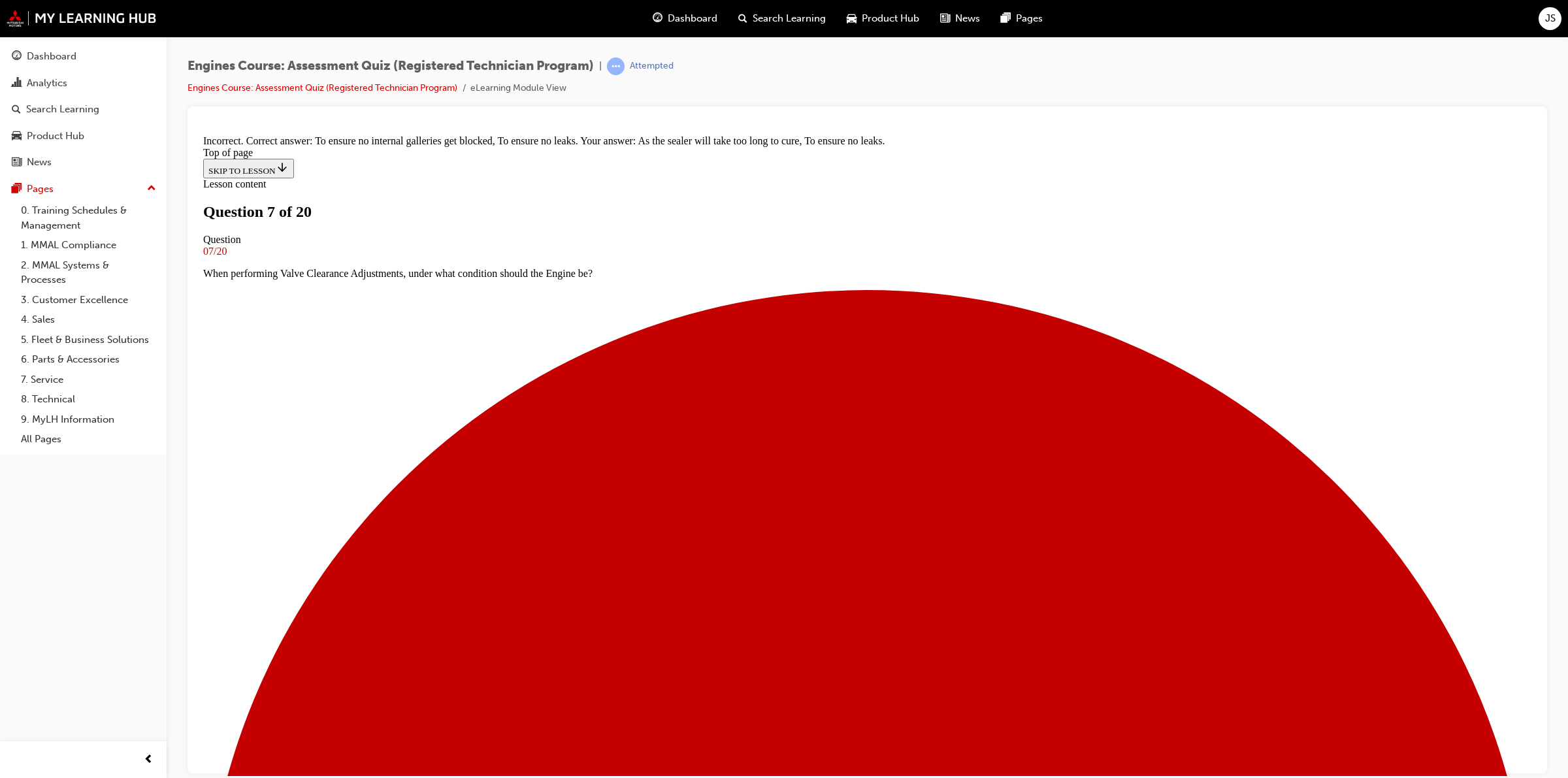click on "NEXT" at bounding box center (220, 13905) 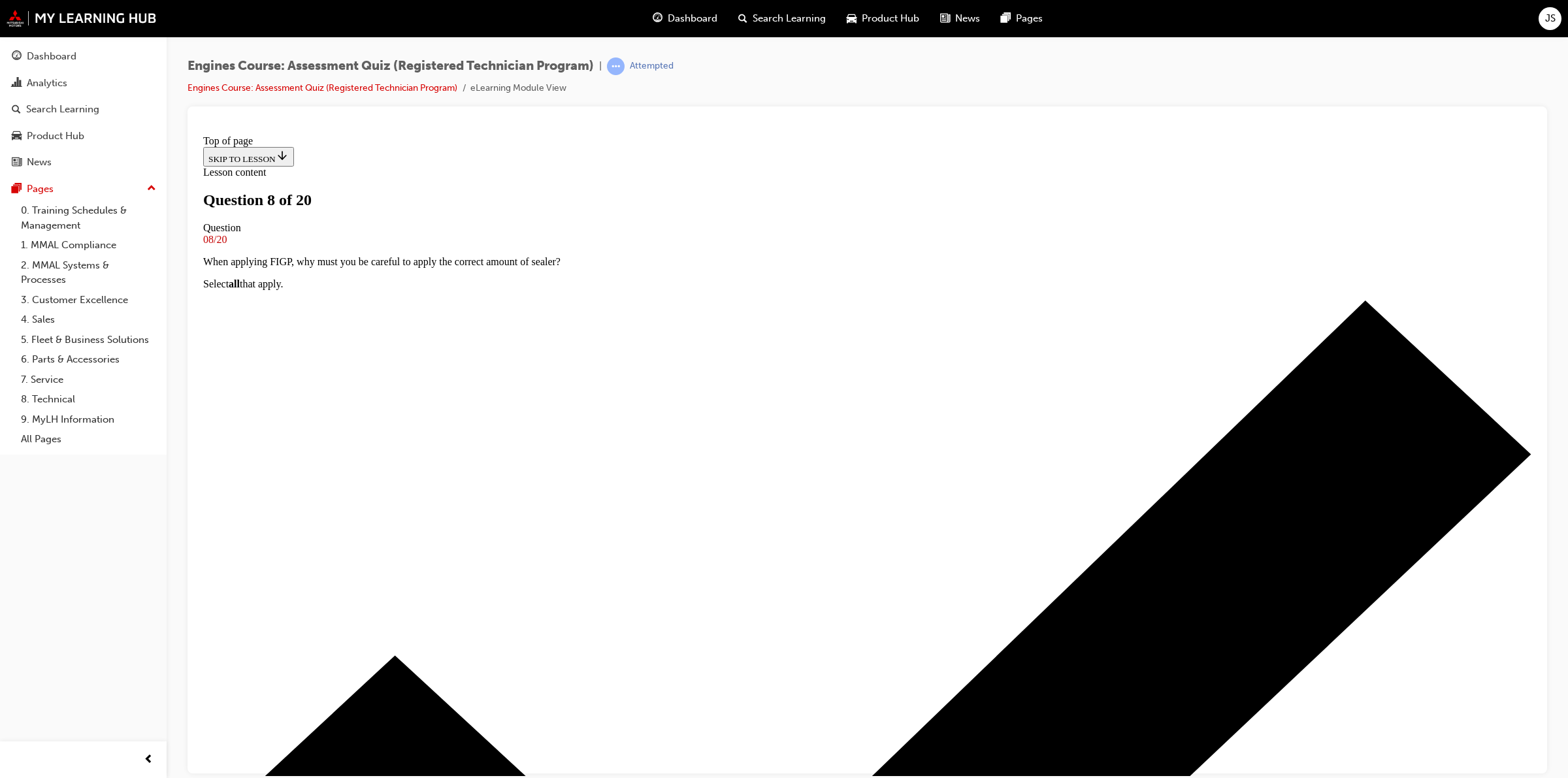 scroll, scrollTop: 1, scrollLeft: 0, axis: vertical 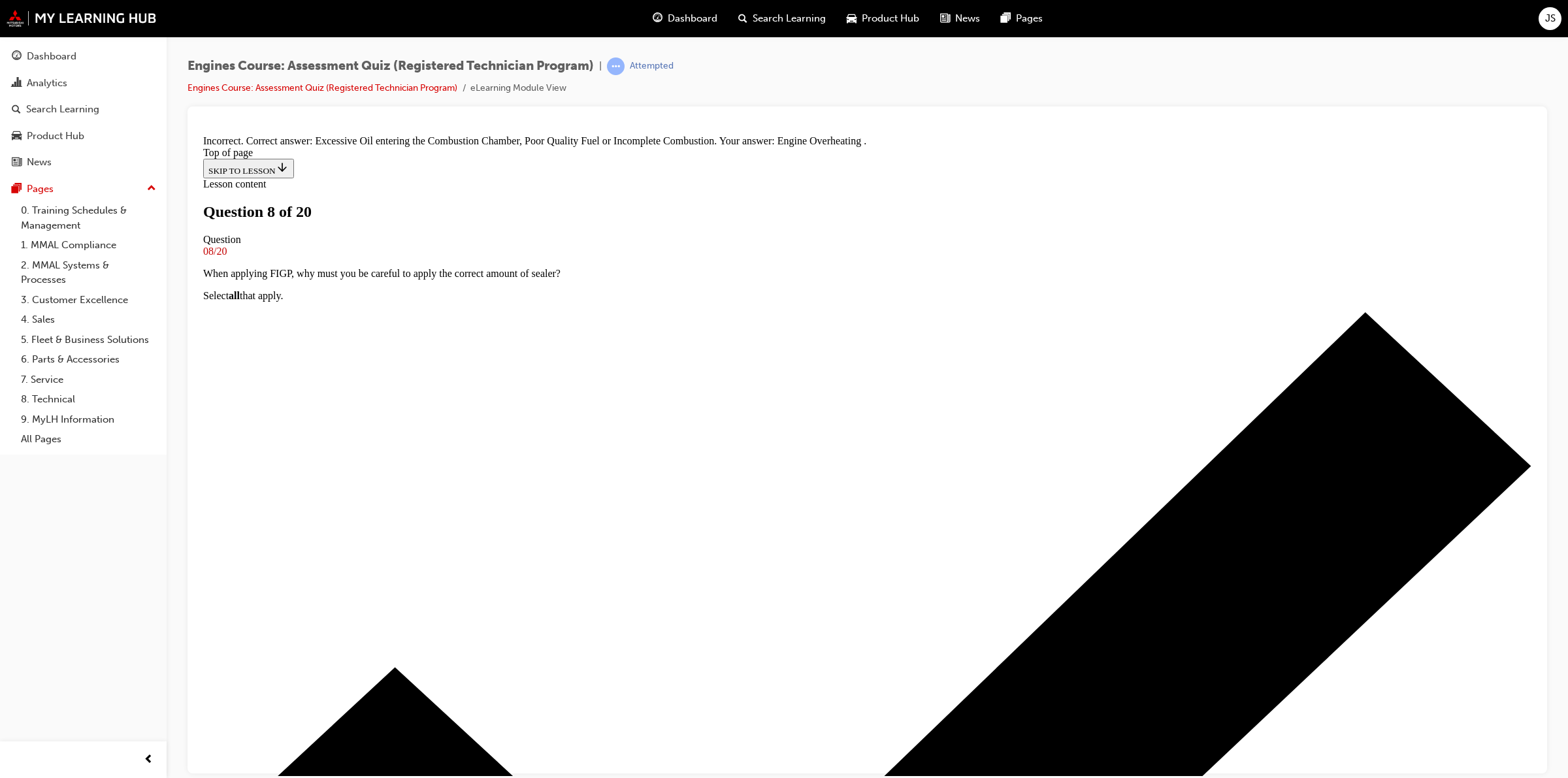click at bounding box center [867, 12637] 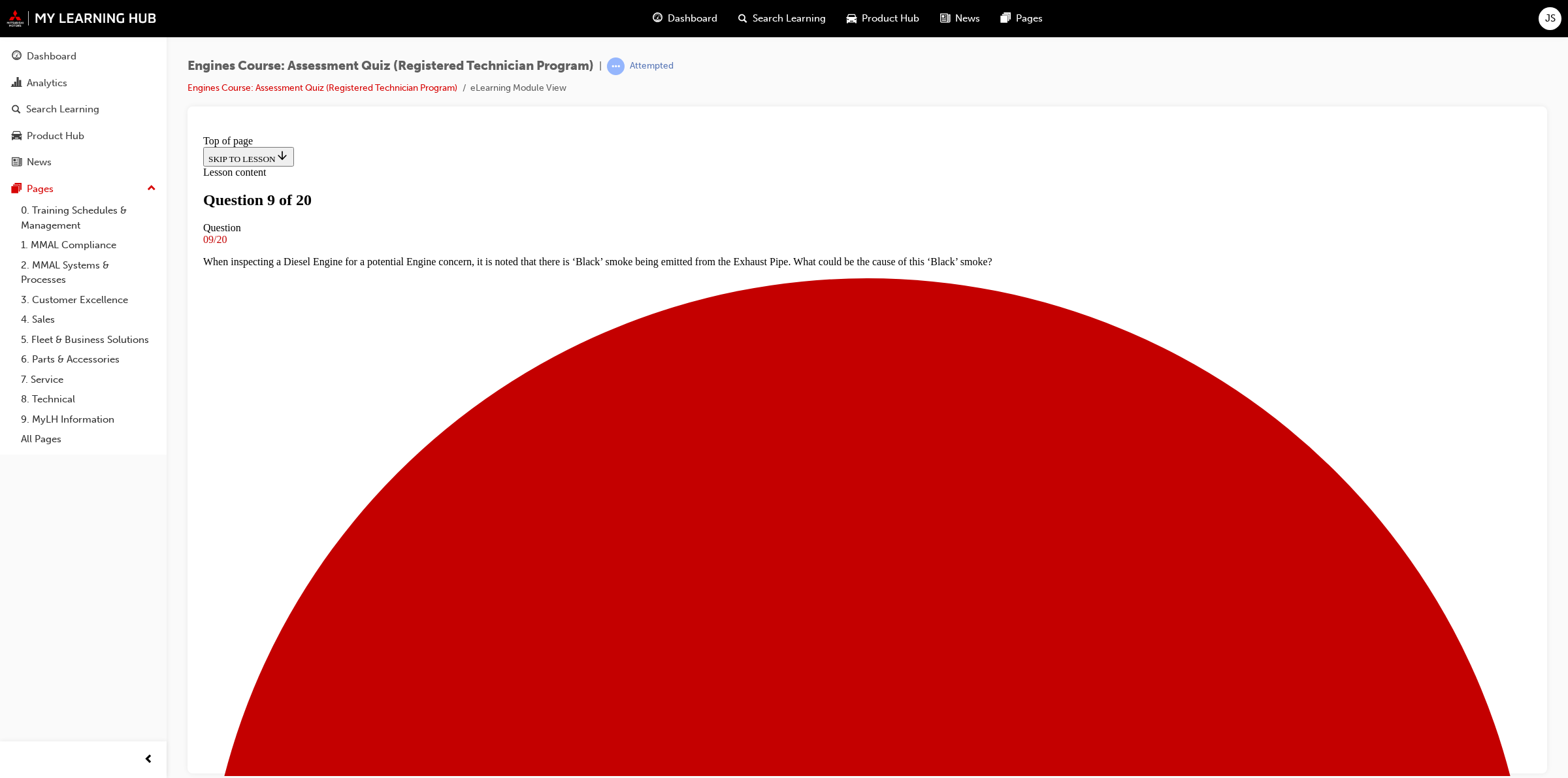 scroll, scrollTop: 1, scrollLeft: 0, axis: vertical 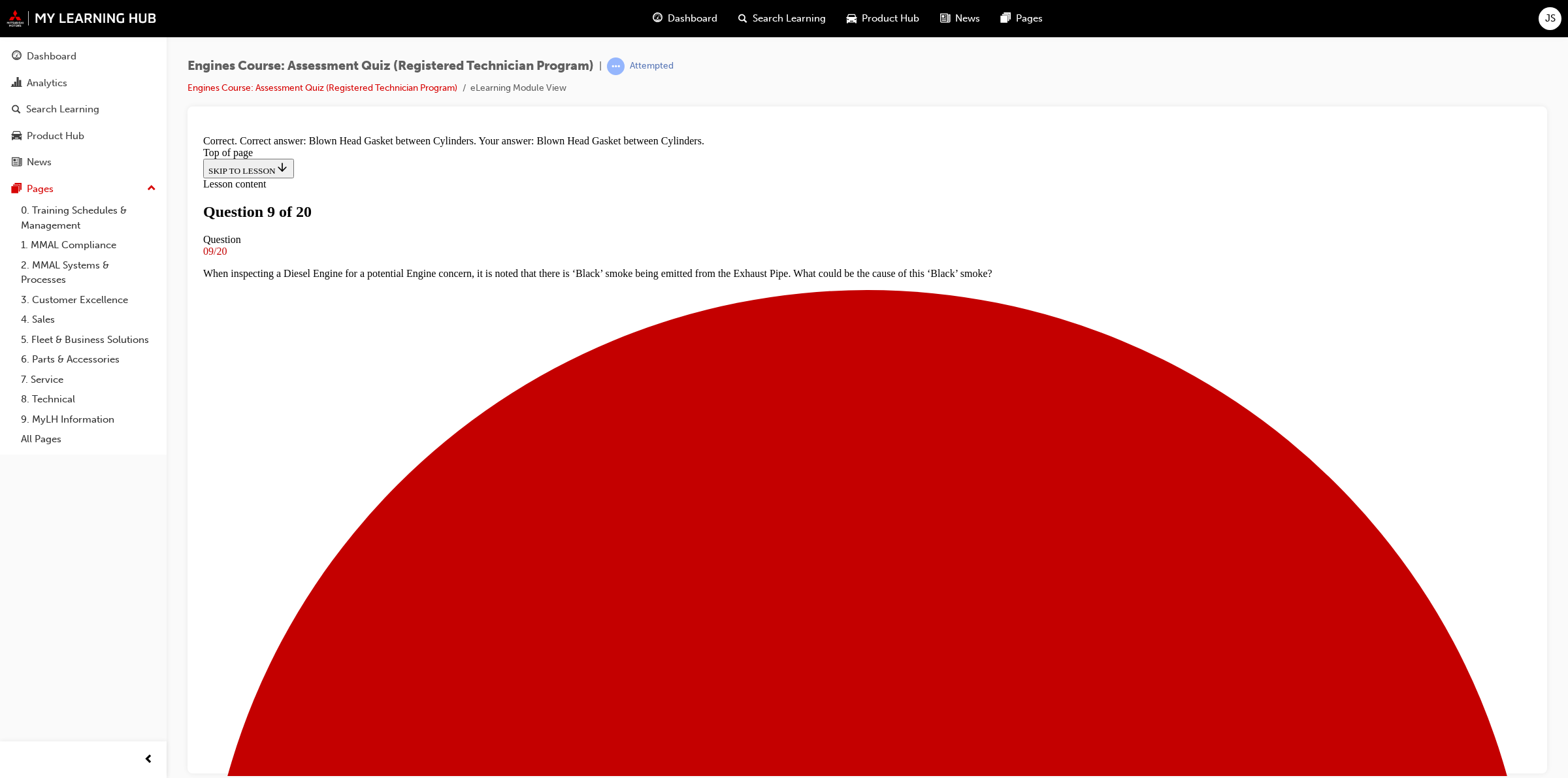 click on "NEXT" at bounding box center [220, 19293] 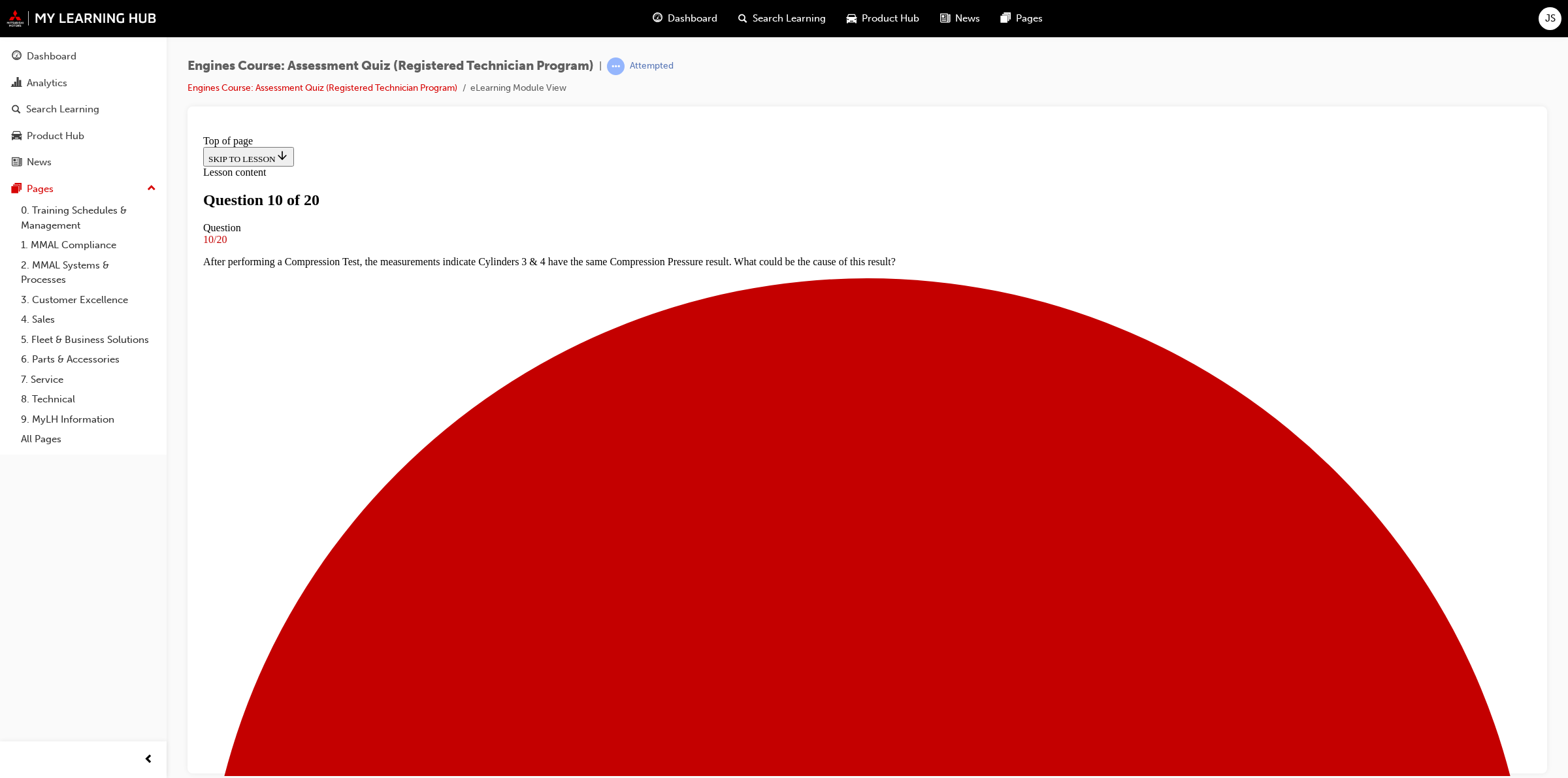 scroll, scrollTop: 1, scrollLeft: 0, axis: vertical 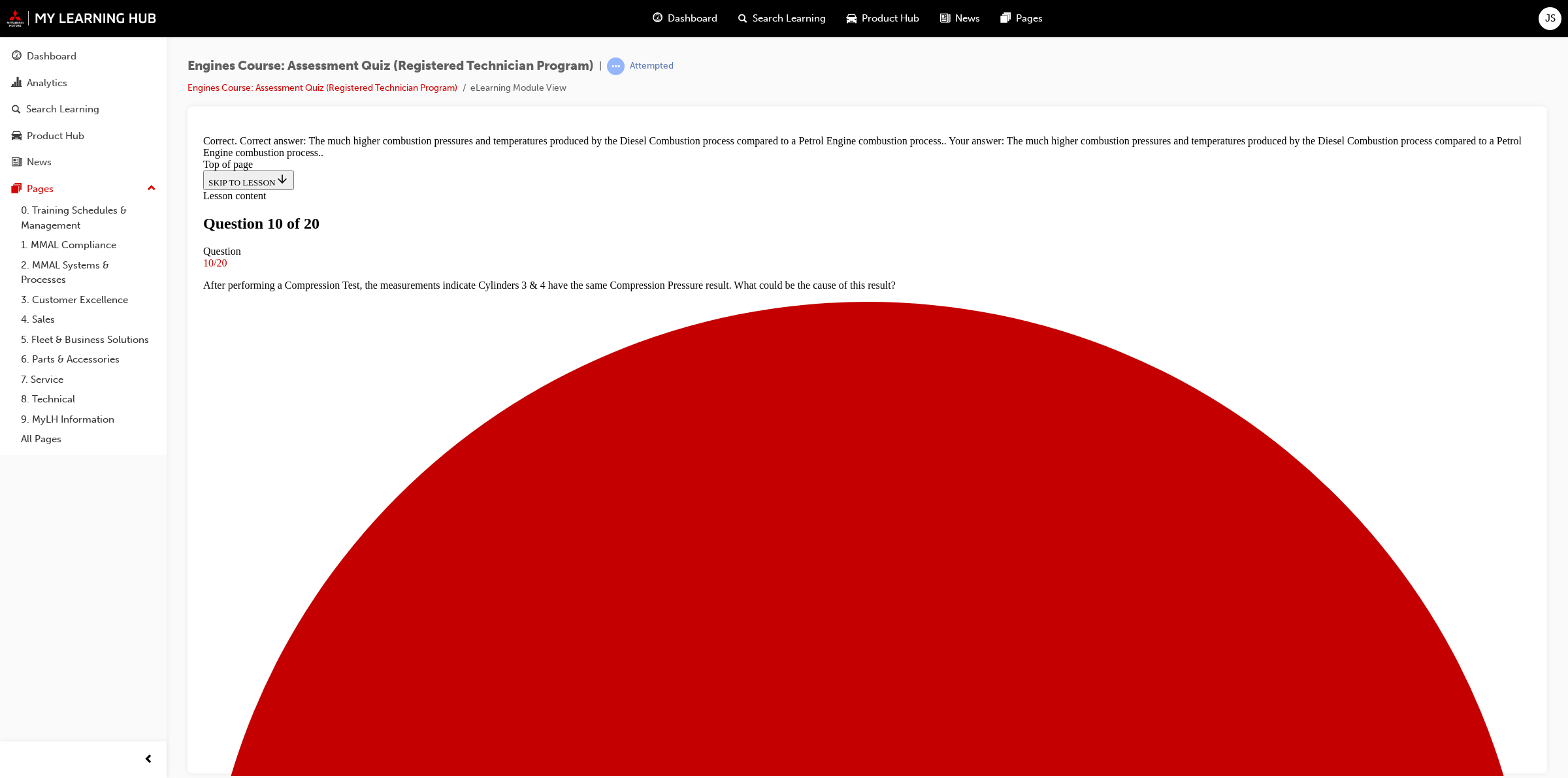 click on "NEXT" at bounding box center (220, 19340) 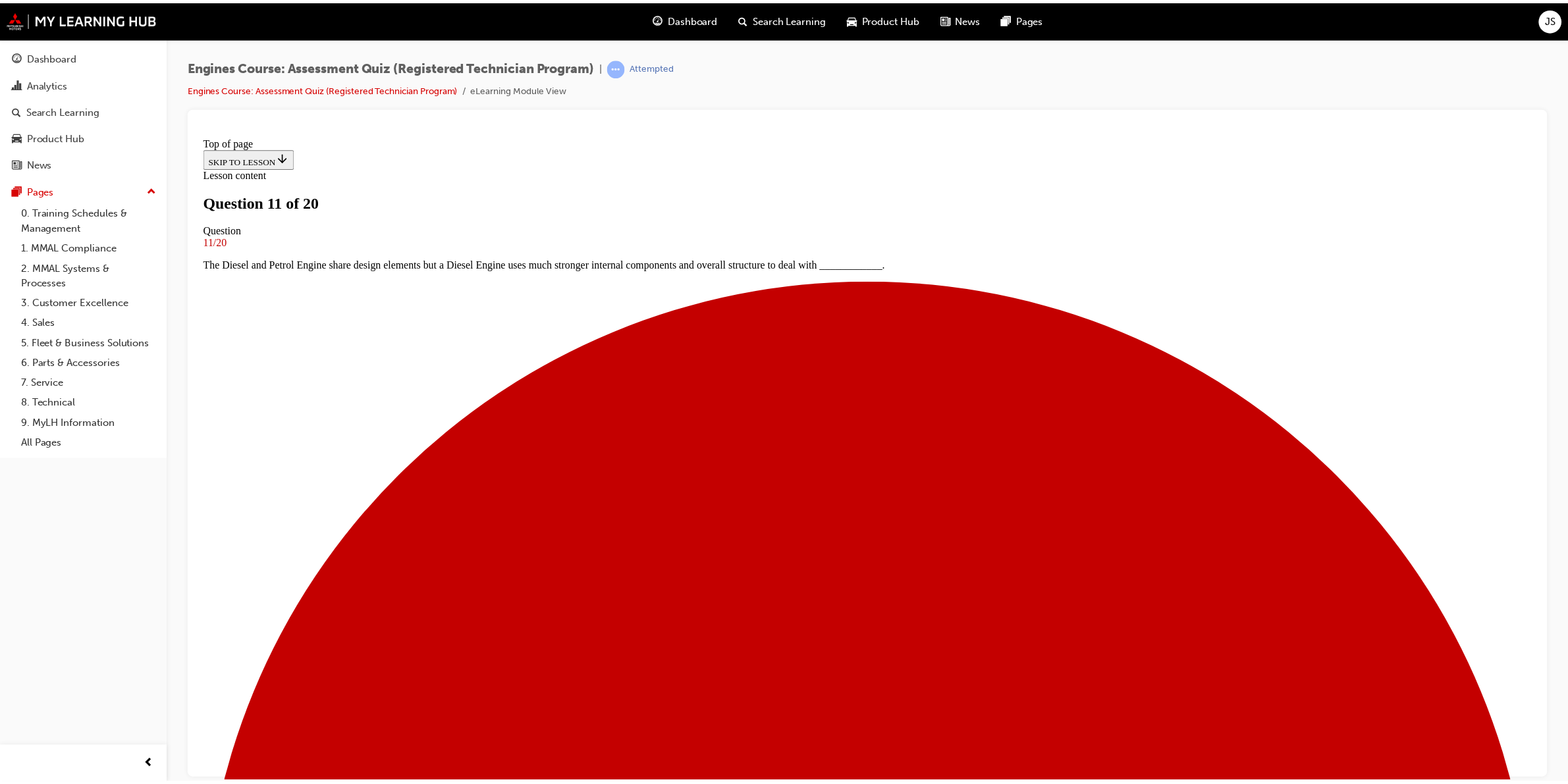 scroll, scrollTop: 1, scrollLeft: 0, axis: vertical 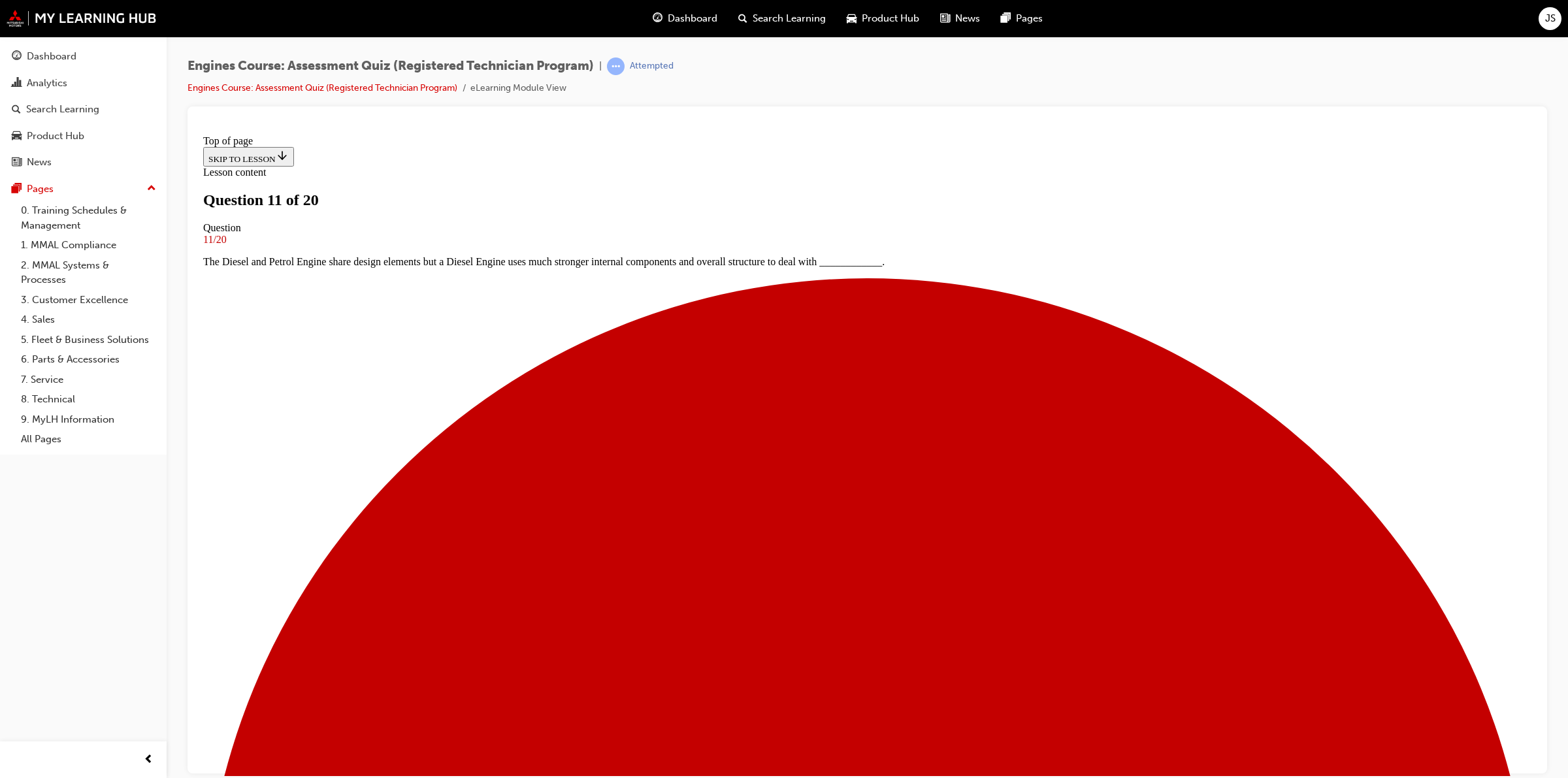 click at bounding box center [867, 15693] 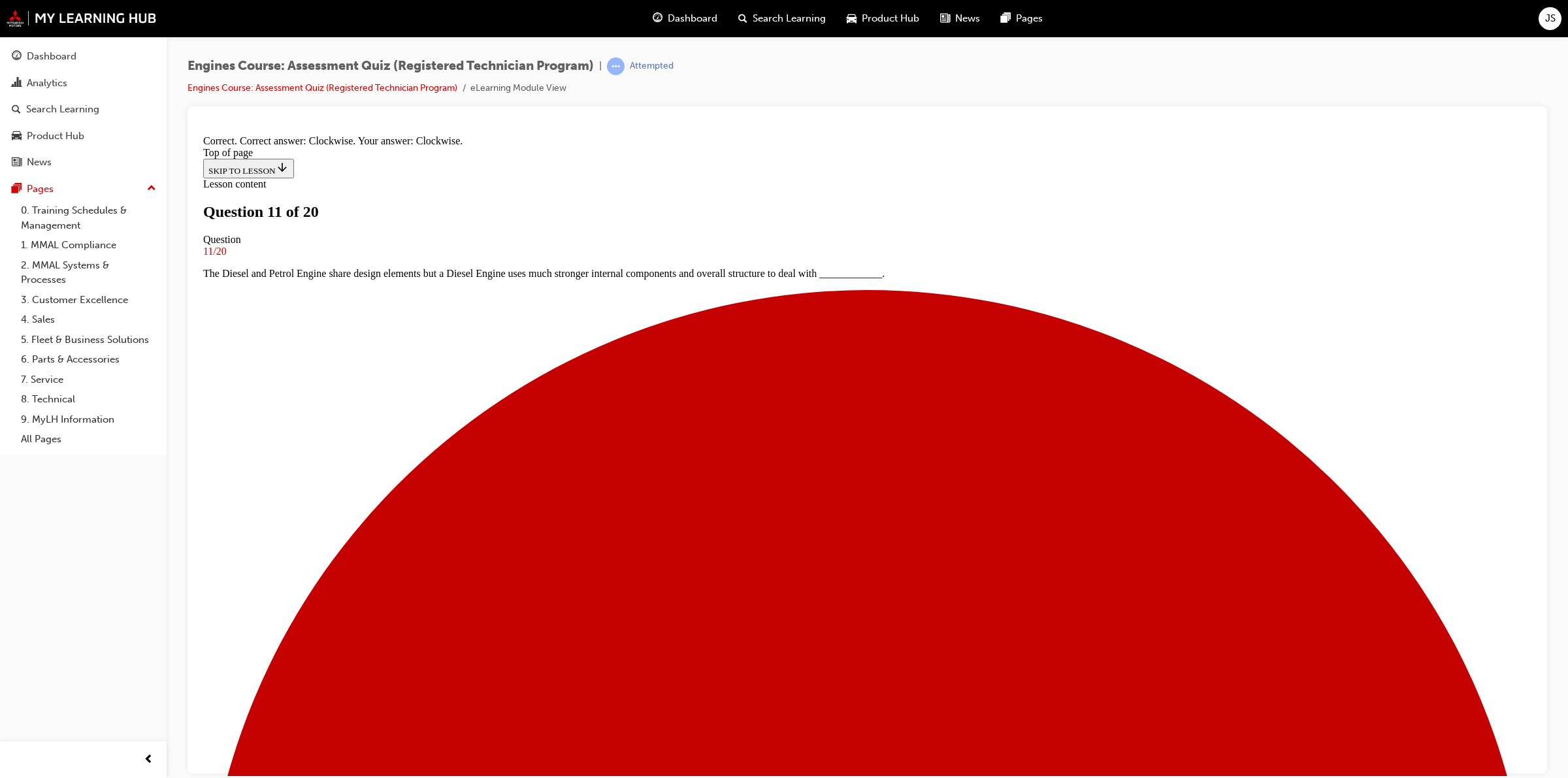 scroll, scrollTop: 29, scrollLeft: 0, axis: vertical 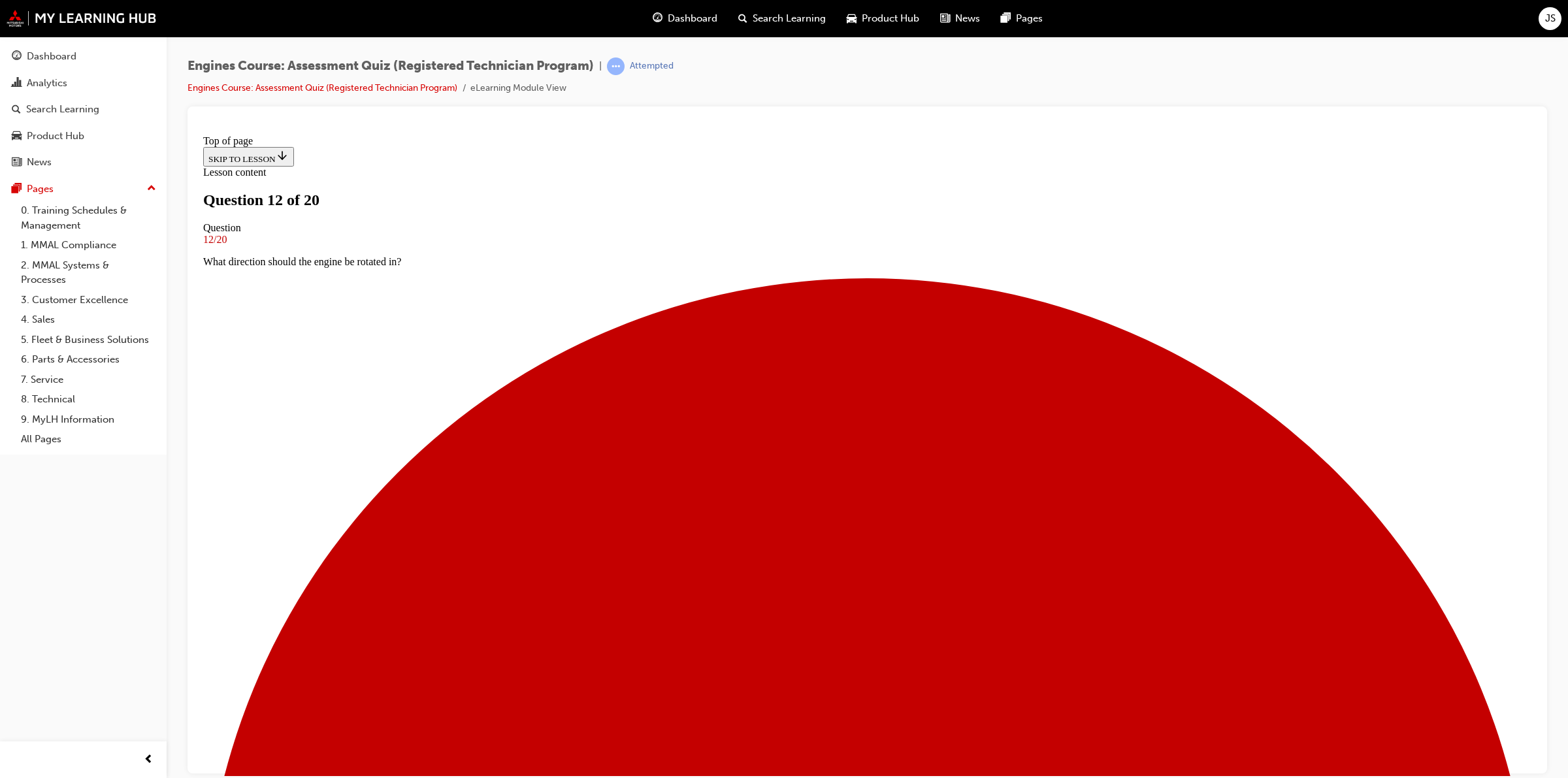 click at bounding box center (880, 12341) 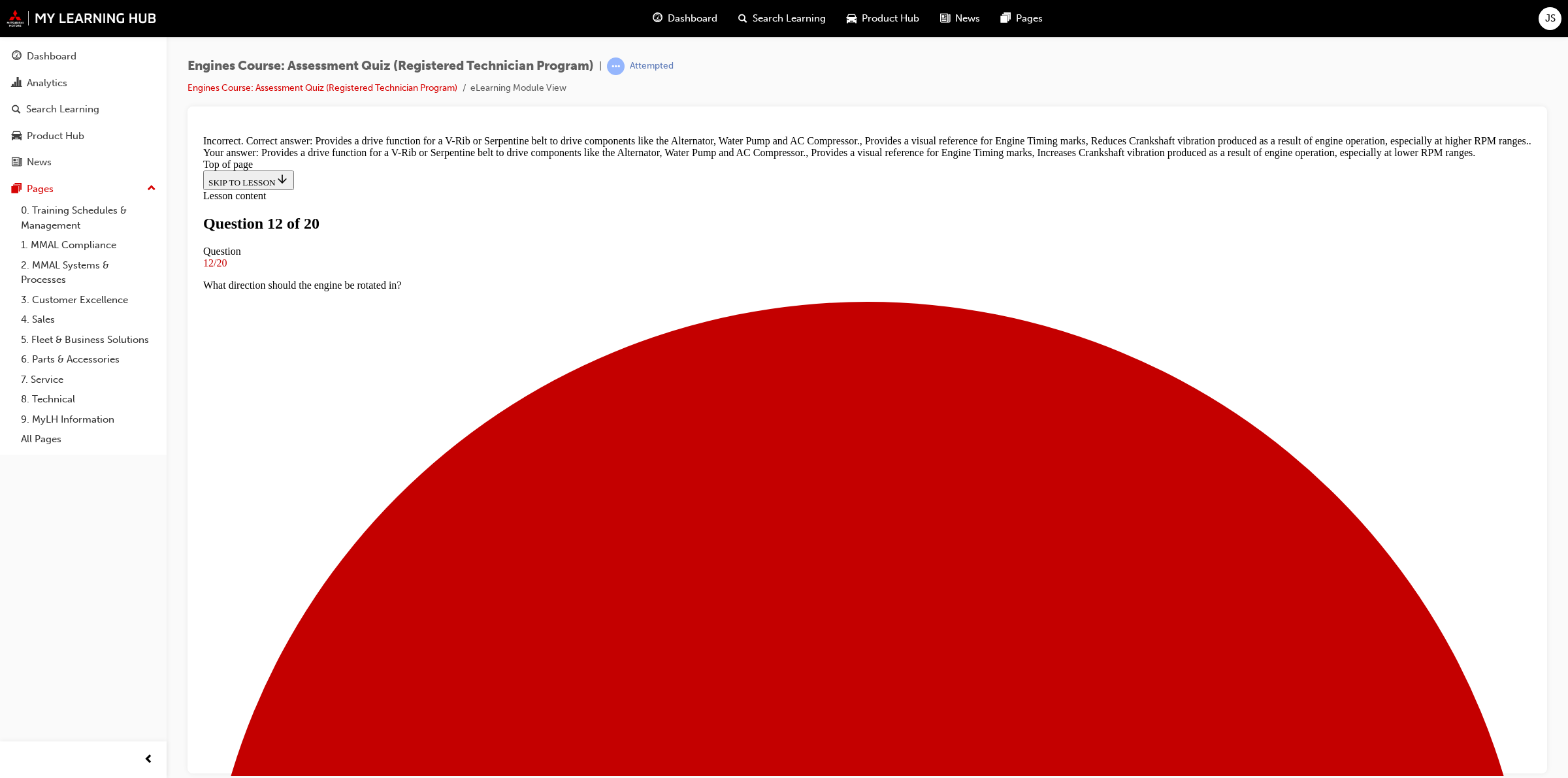 scroll, scrollTop: 64, scrollLeft: 0, axis: vertical 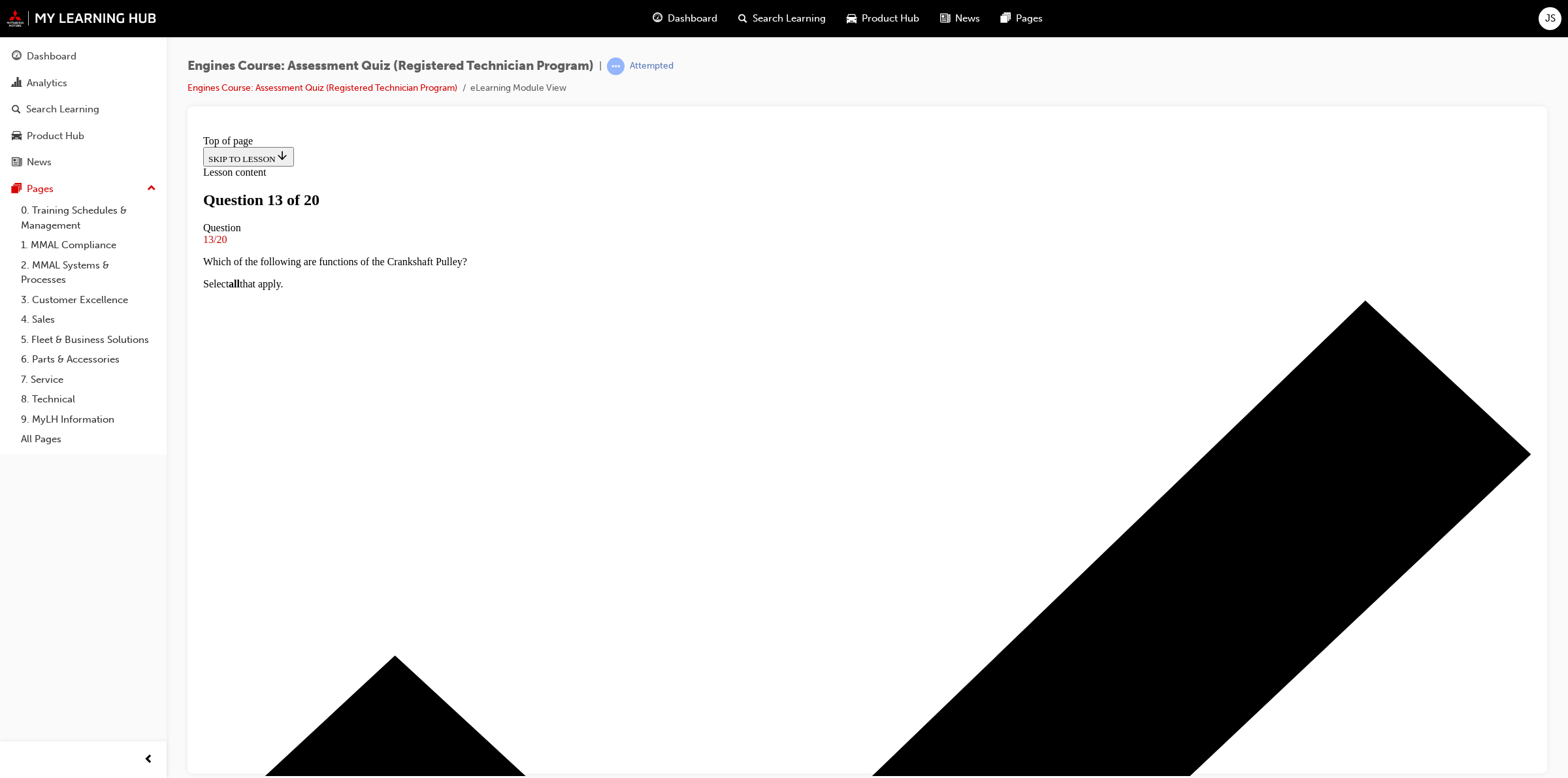 drag, startPoint x: 855, startPoint y: 397, endPoint x: 1058, endPoint y: 611, distance: 294.9661 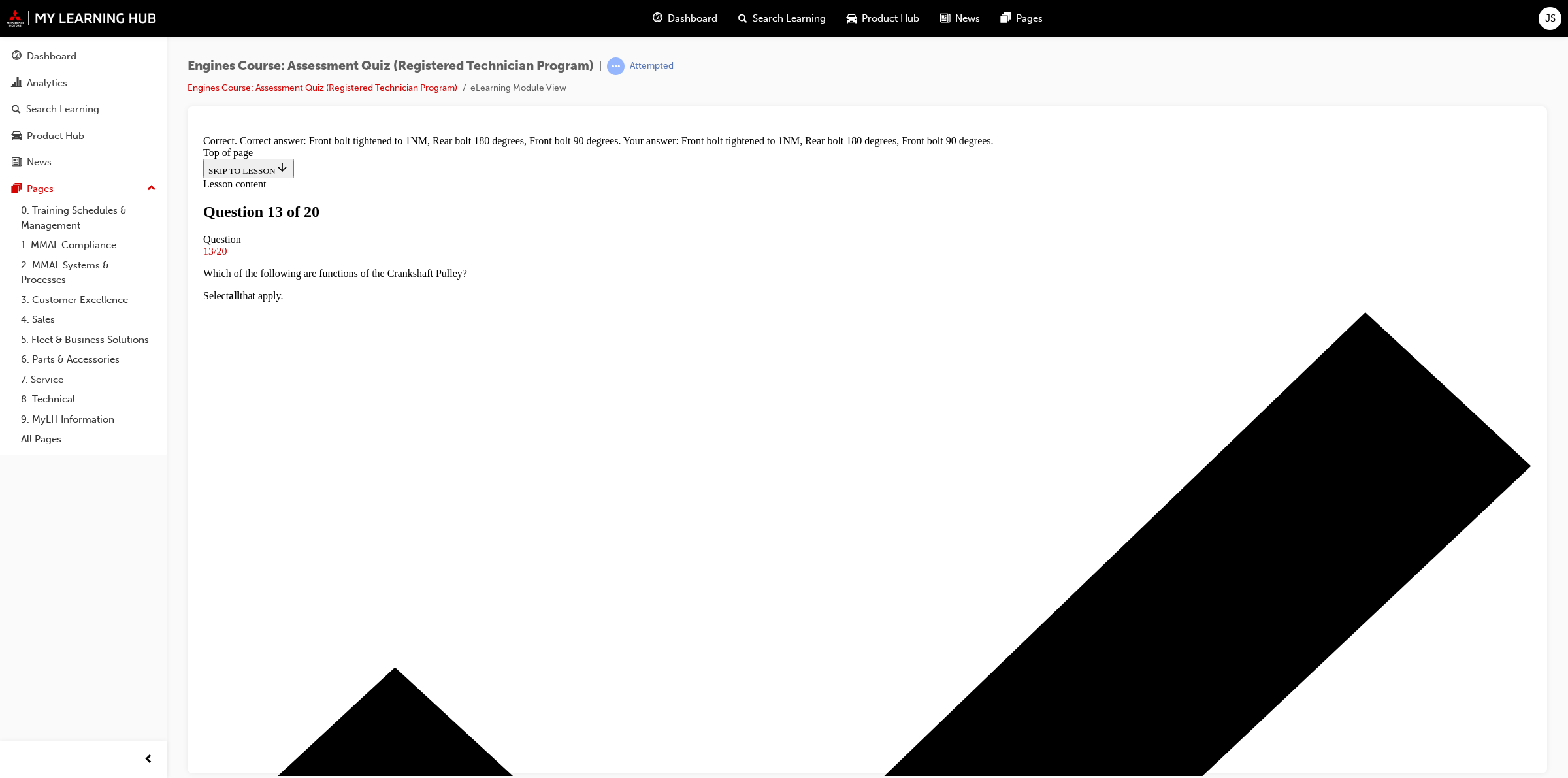 click on "NEXT" at bounding box center [220, 13905] 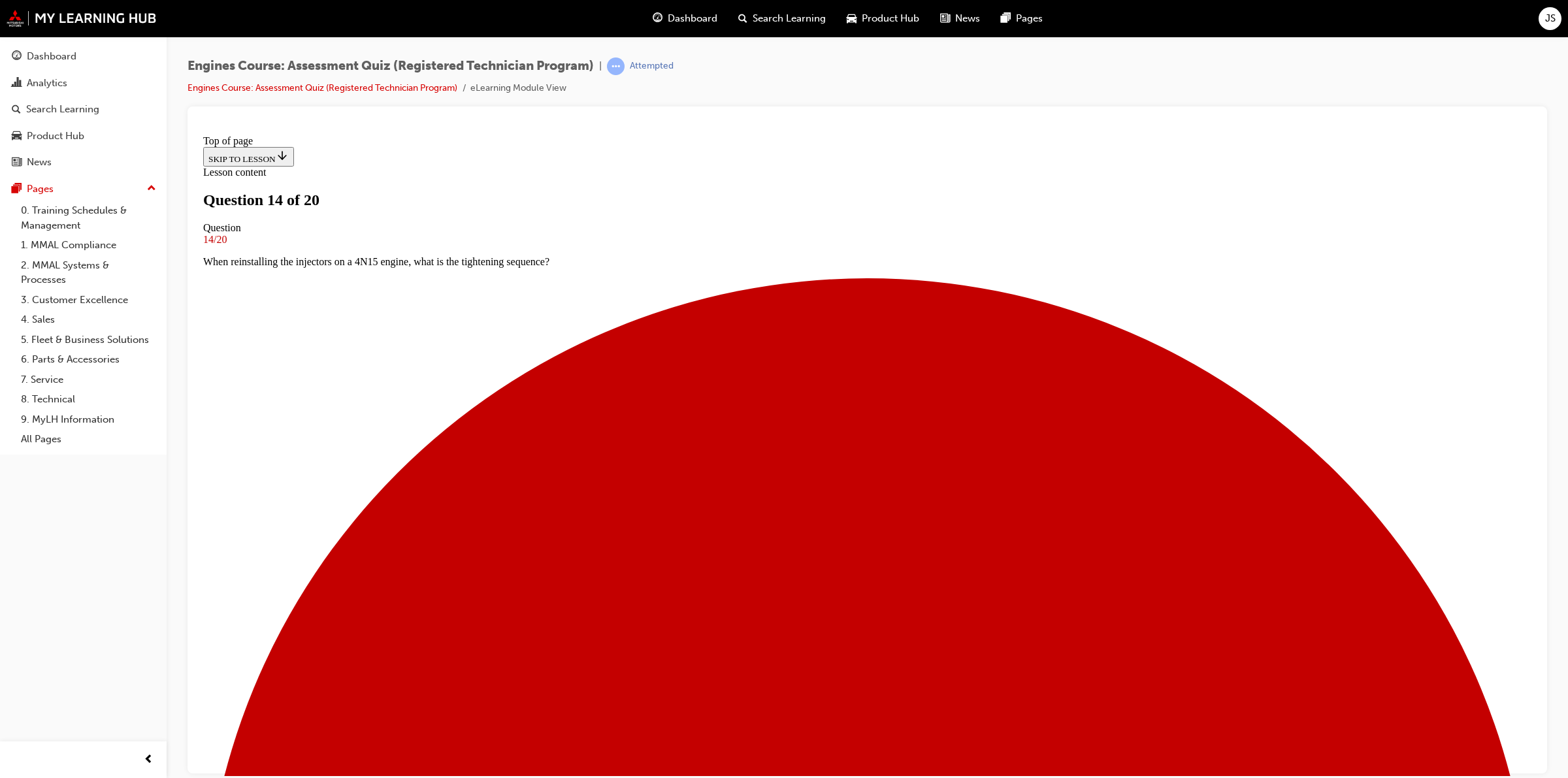 click on "Poor performance, hard starting and unstable idle rpm" at bounding box center [867, 16865] 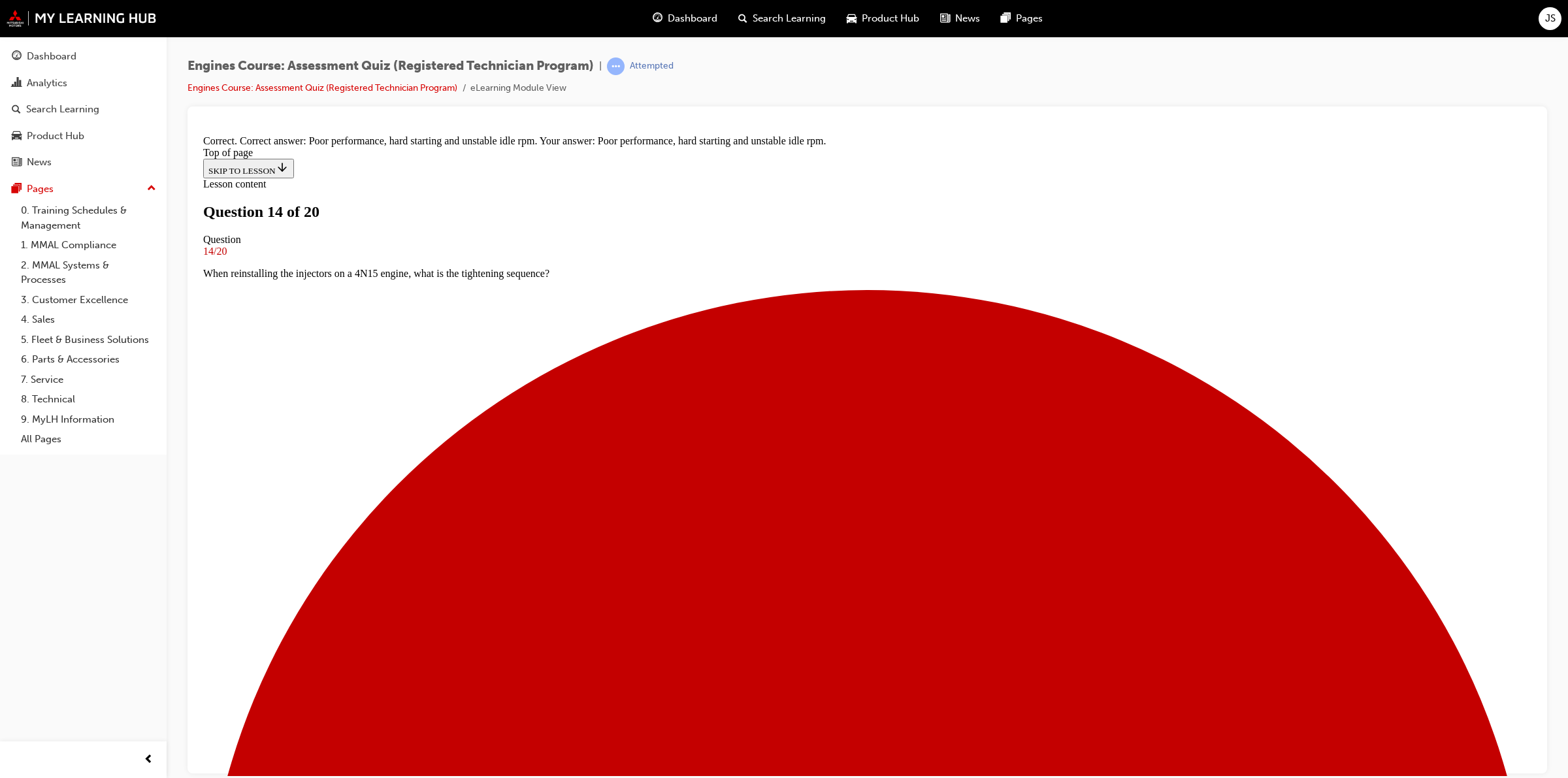 scroll, scrollTop: 3, scrollLeft: 0, axis: vertical 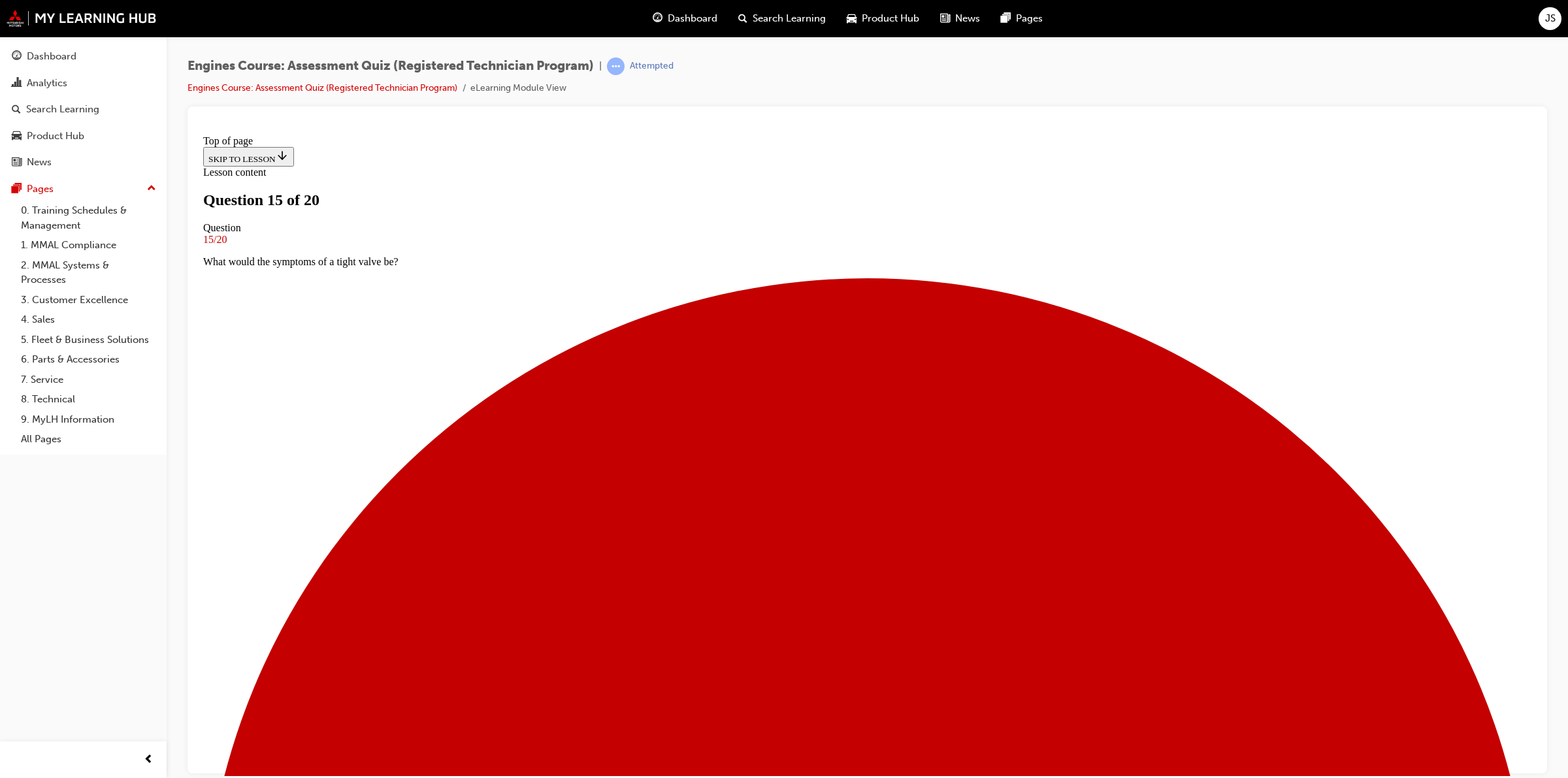 click on "Worn bearings" at bounding box center (880, 11844) 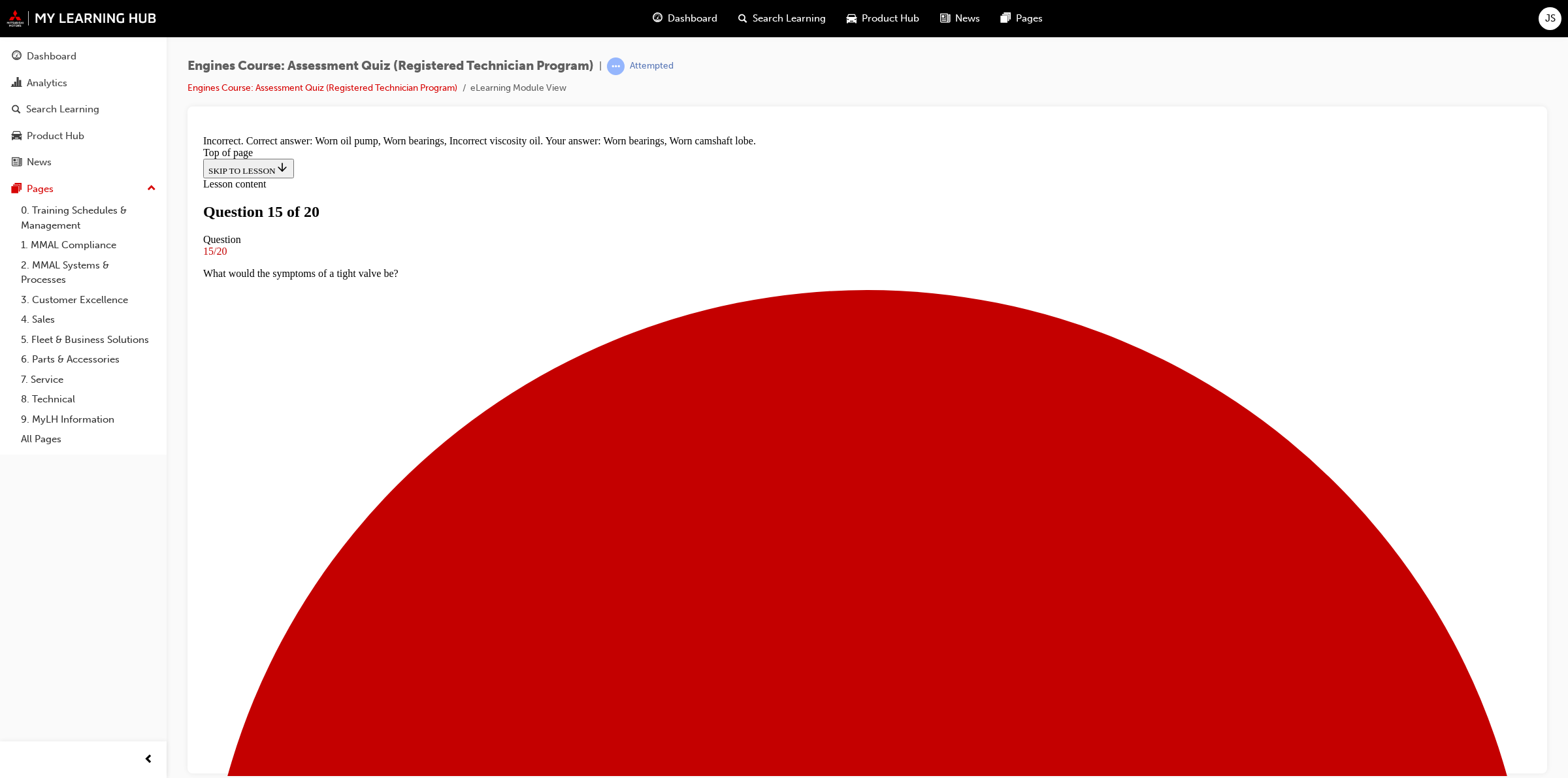 click on "NEXT" at bounding box center [220, 13905] 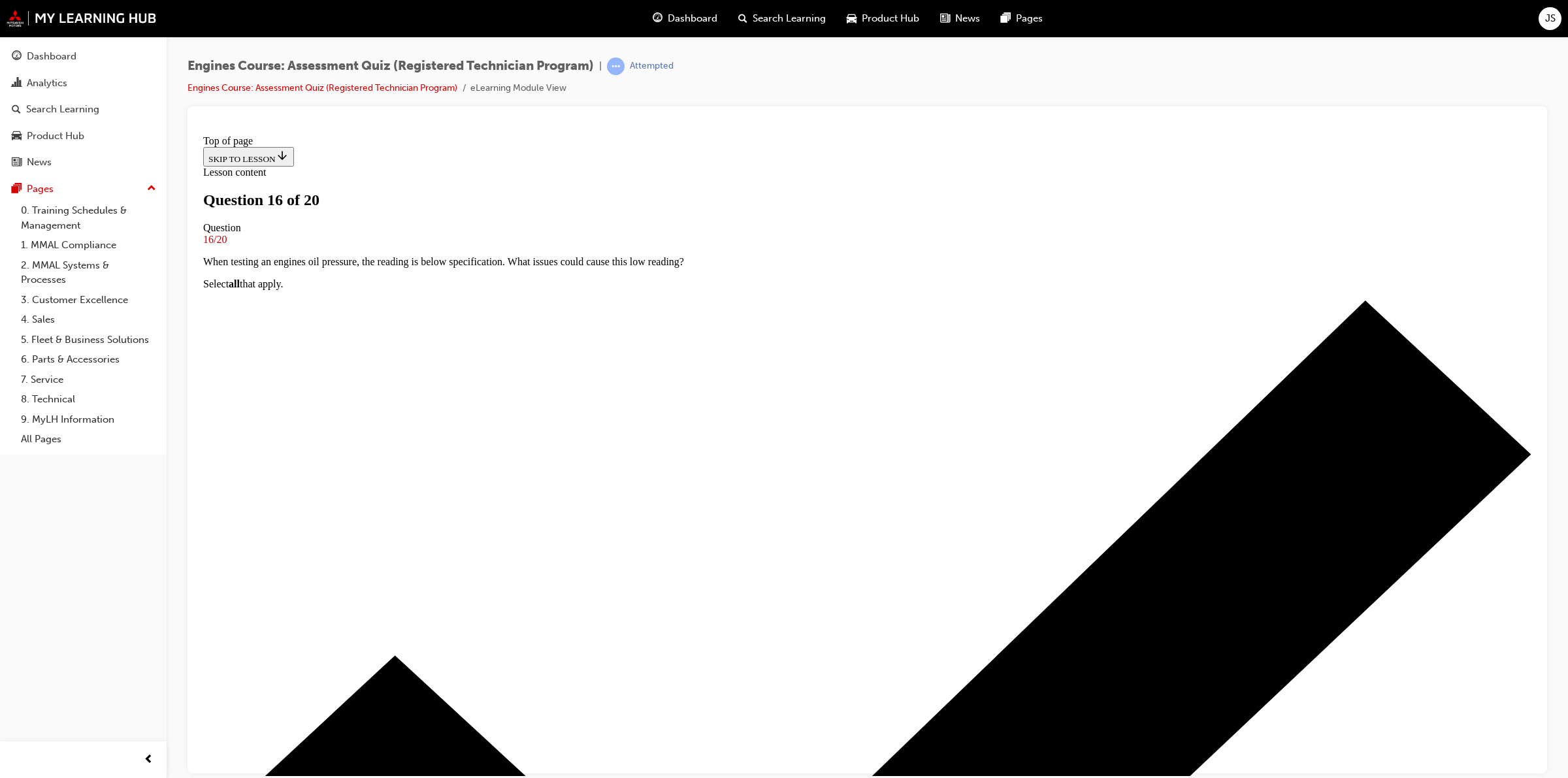 scroll, scrollTop: 1, scrollLeft: 0, axis: vertical 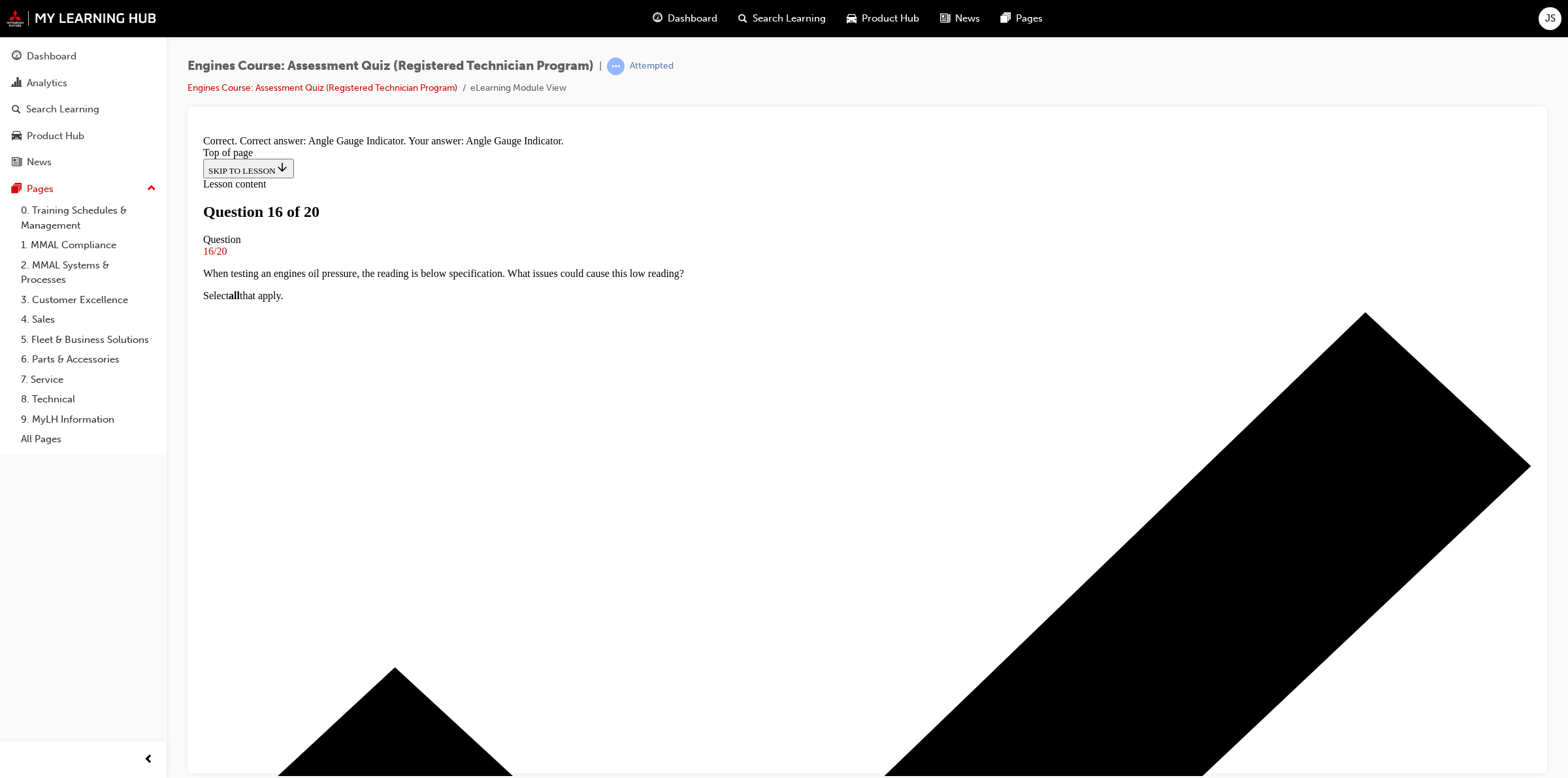 click on "NEXT" at bounding box center [220, 13905] 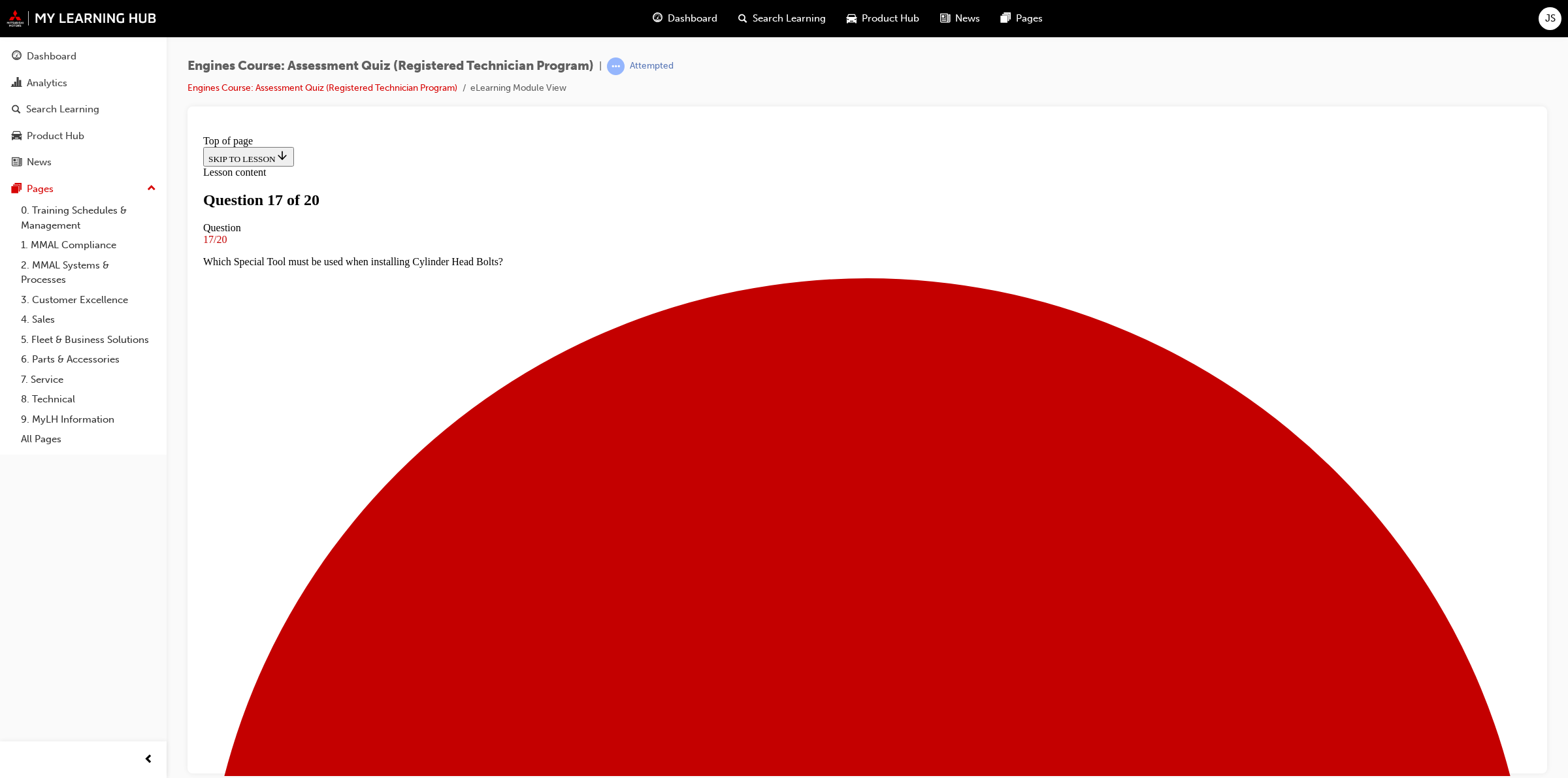 click on "Cylinder Head Bolts are a single use item and should not be re used when performing Engine Rebuild work." at bounding box center (867, 14521) 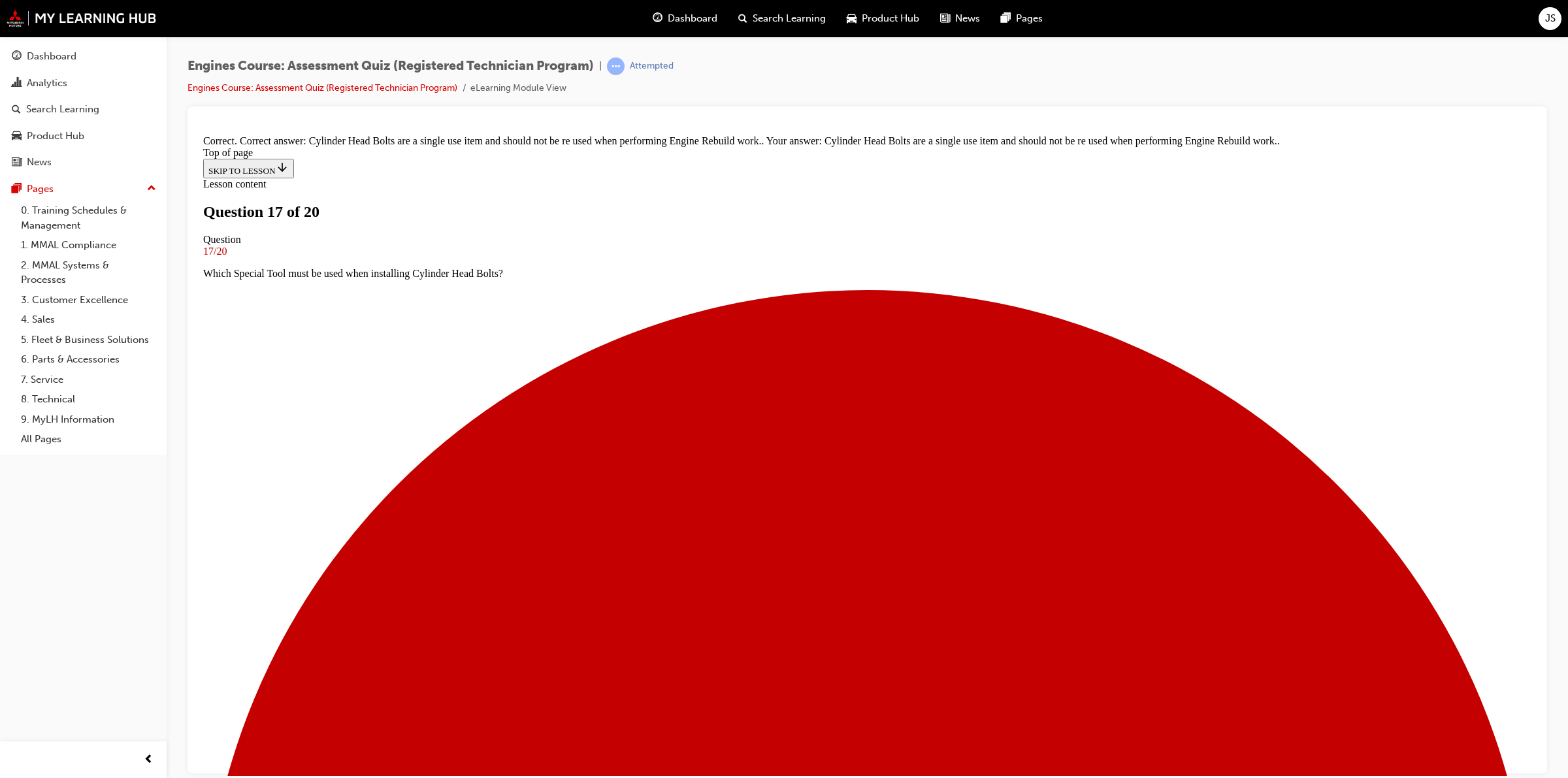 click on "NEXT" at bounding box center [220, 19328] 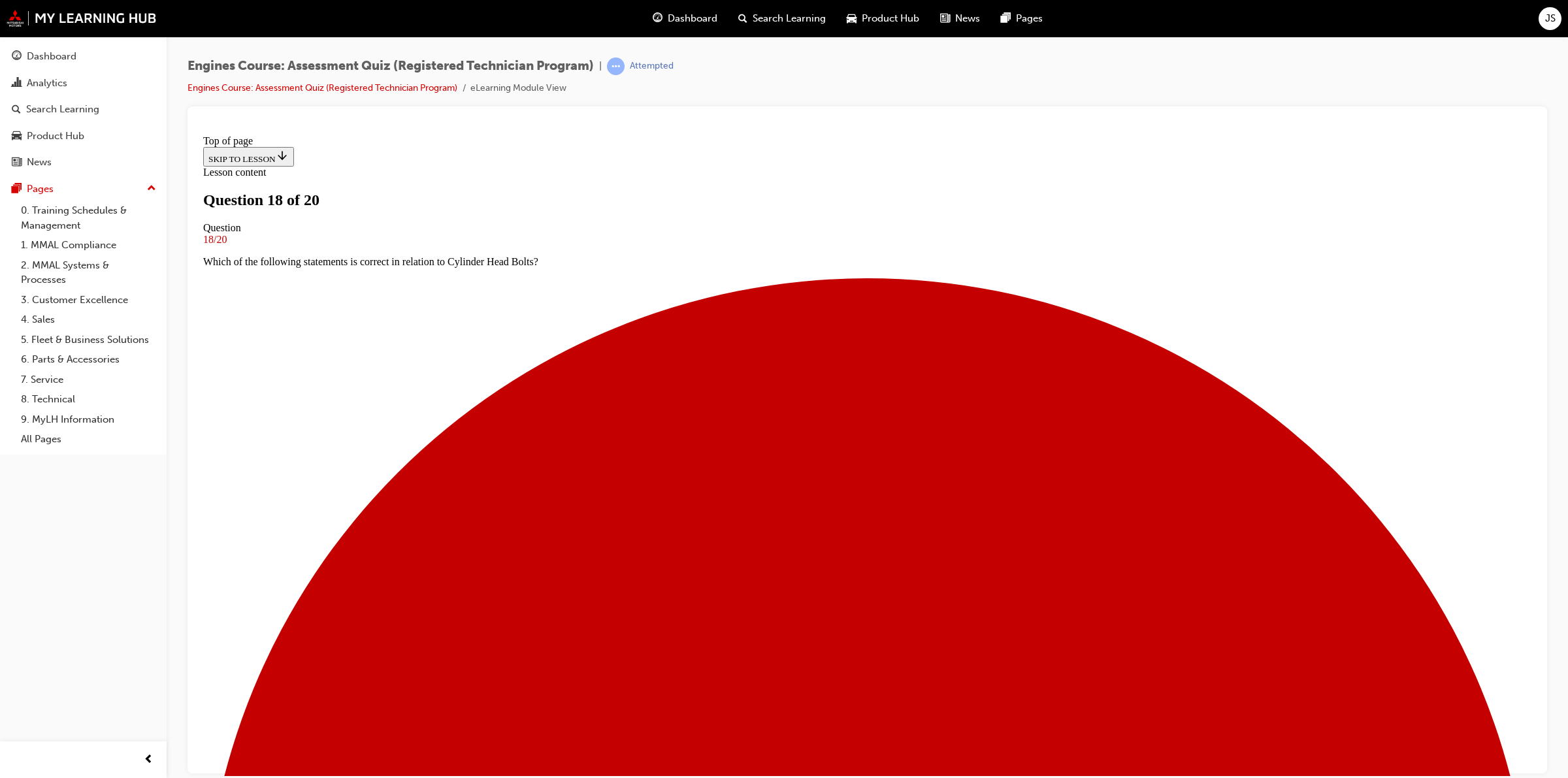click on "Pistons, Piston Rings, Cylinder Liners" at bounding box center (867, 14521) 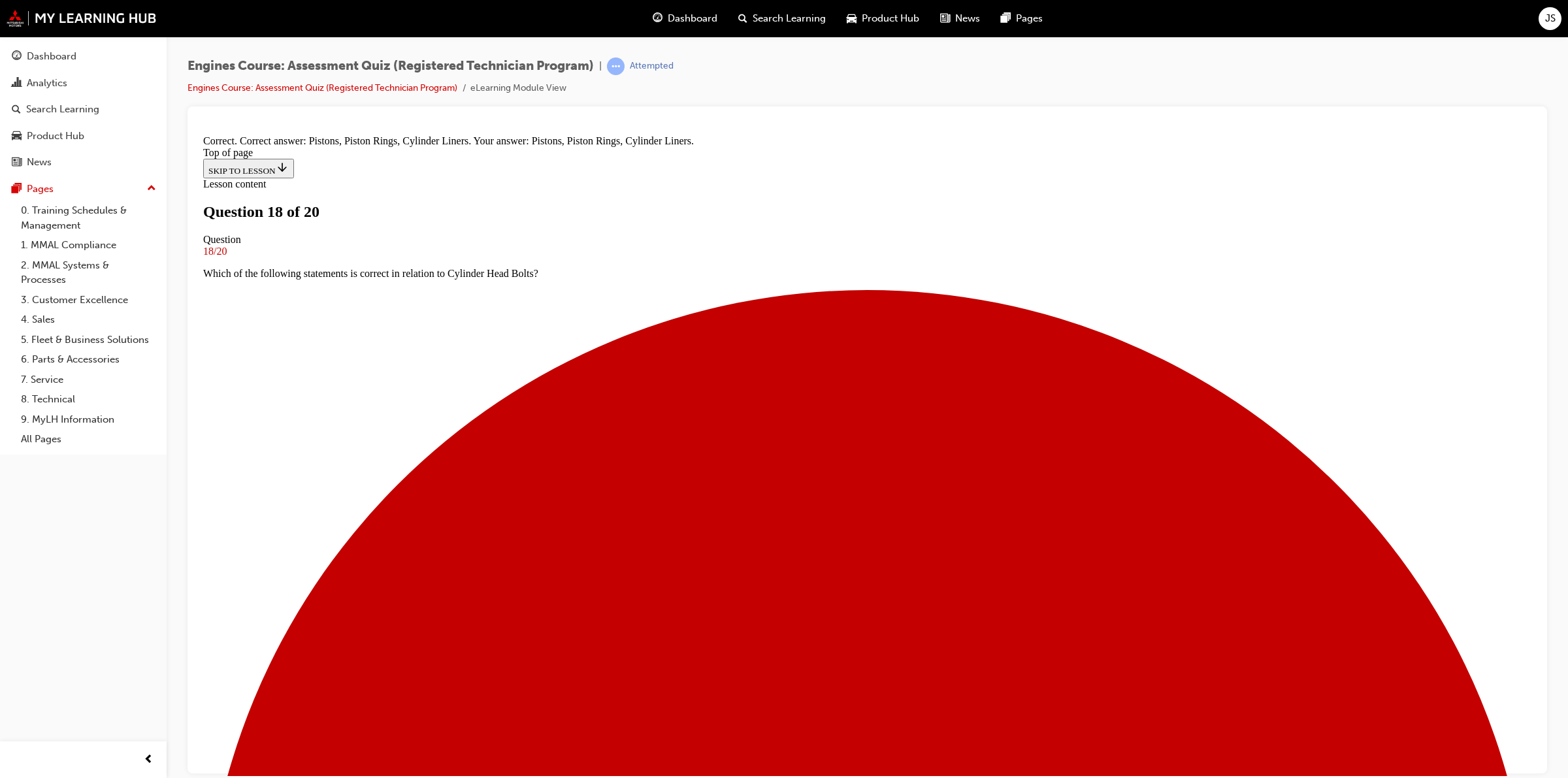click on "NEXT" at bounding box center (220, 19328) 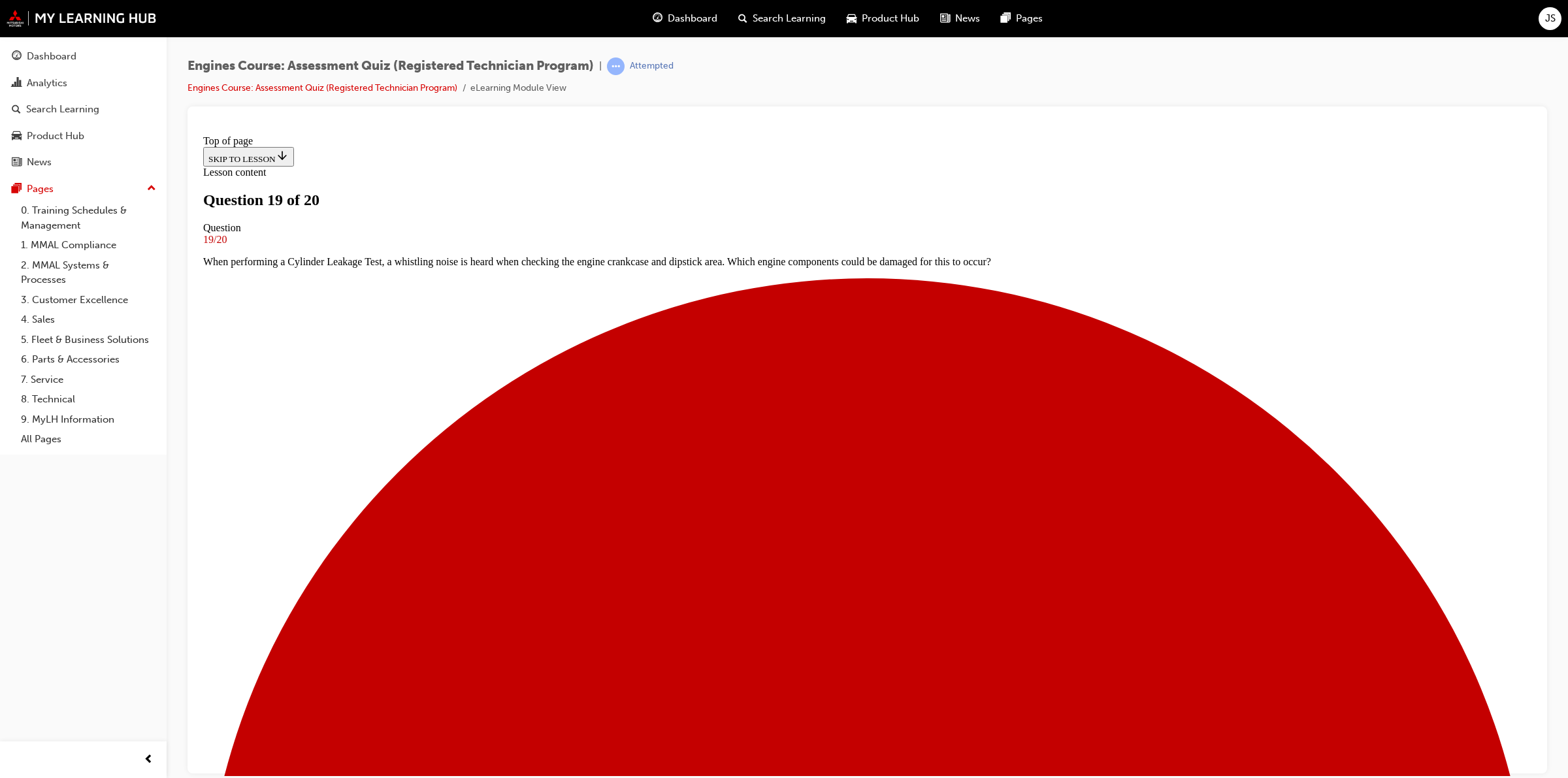 scroll, scrollTop: 1, scrollLeft: 0, axis: vertical 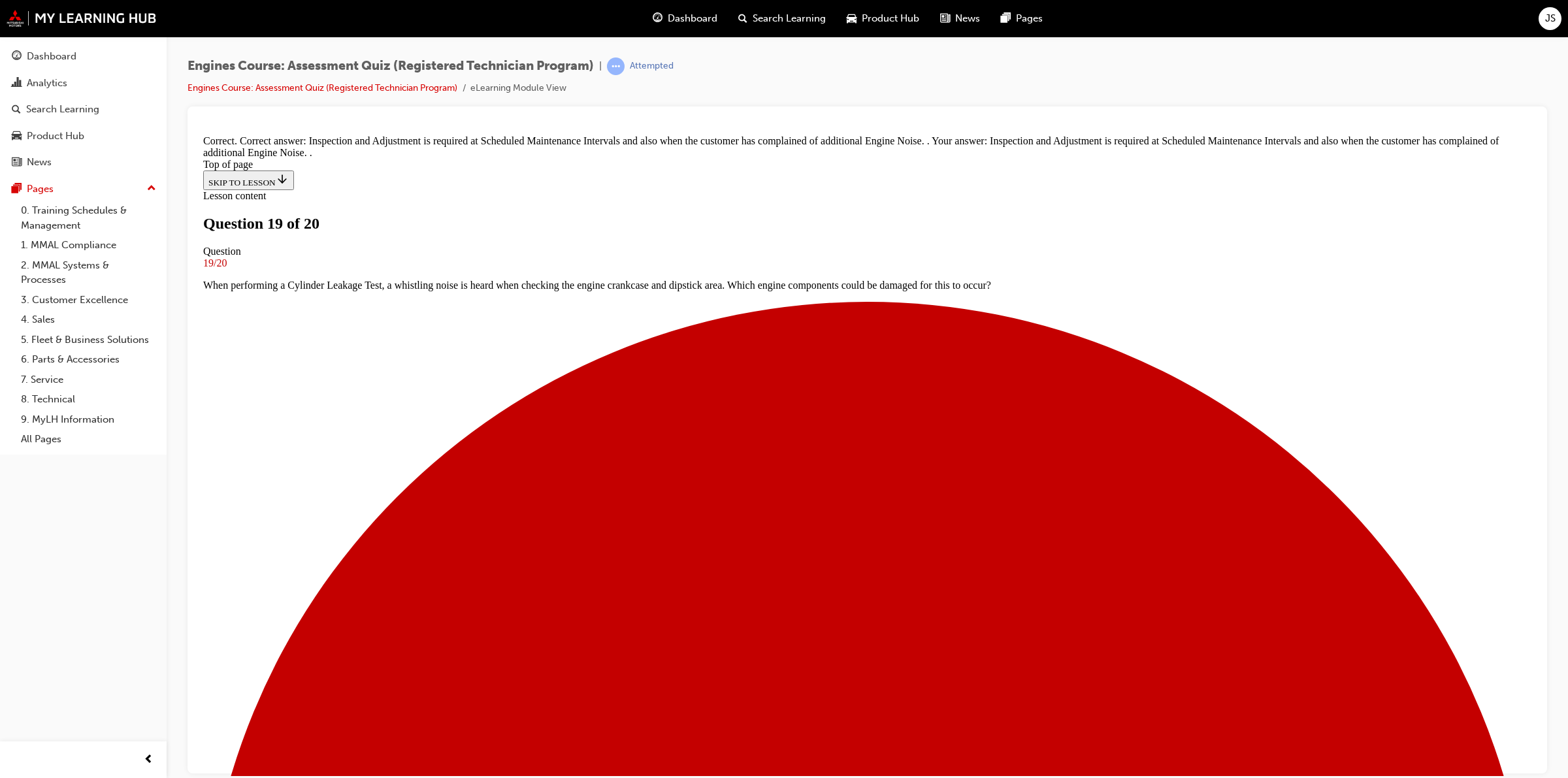 click on "NEXT" at bounding box center [220, 19340] 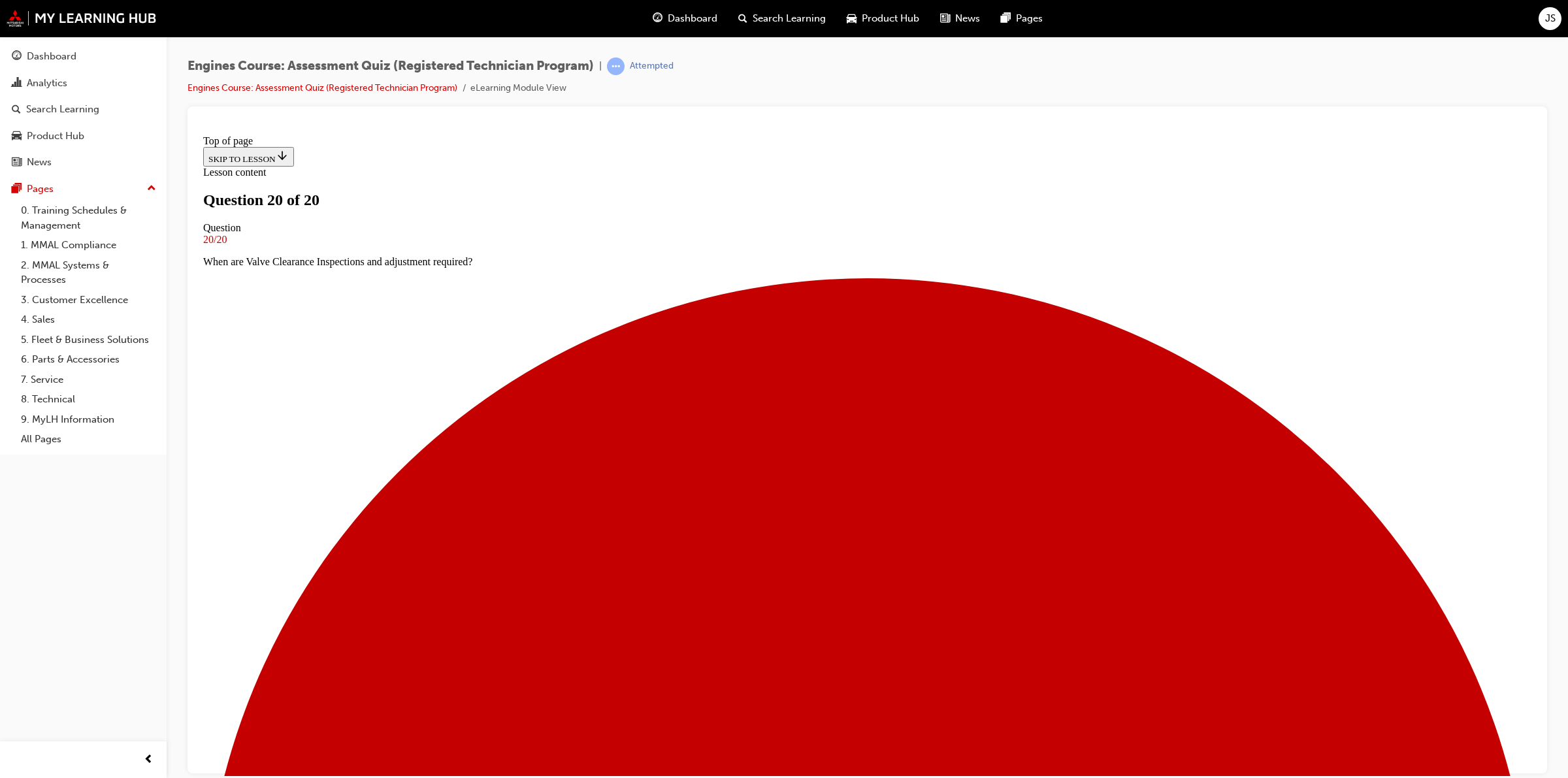 scroll, scrollTop: 1, scrollLeft: 0, axis: vertical 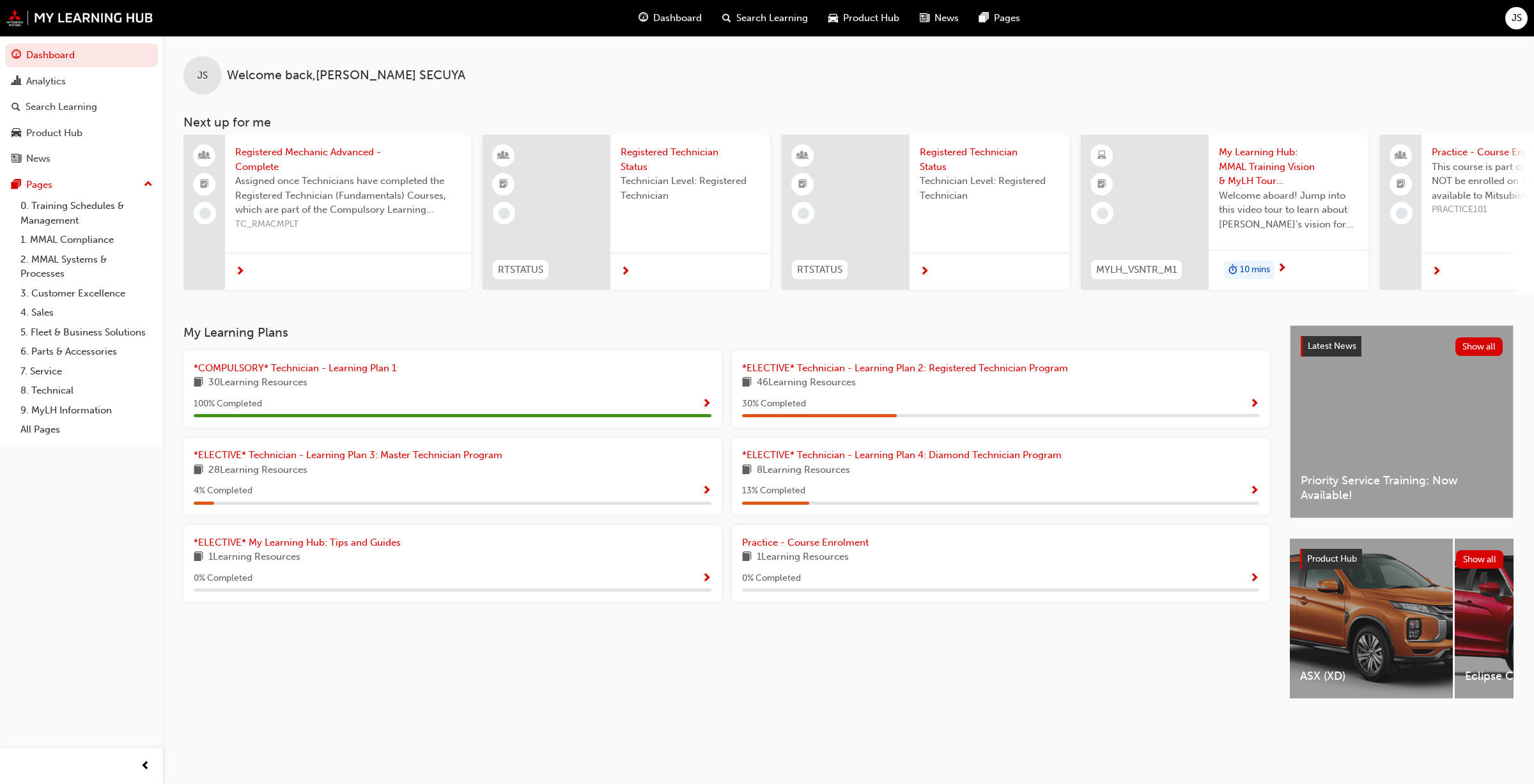 drag, startPoint x: 807, startPoint y: 327, endPoint x: 815, endPoint y: 353, distance: 27.202941 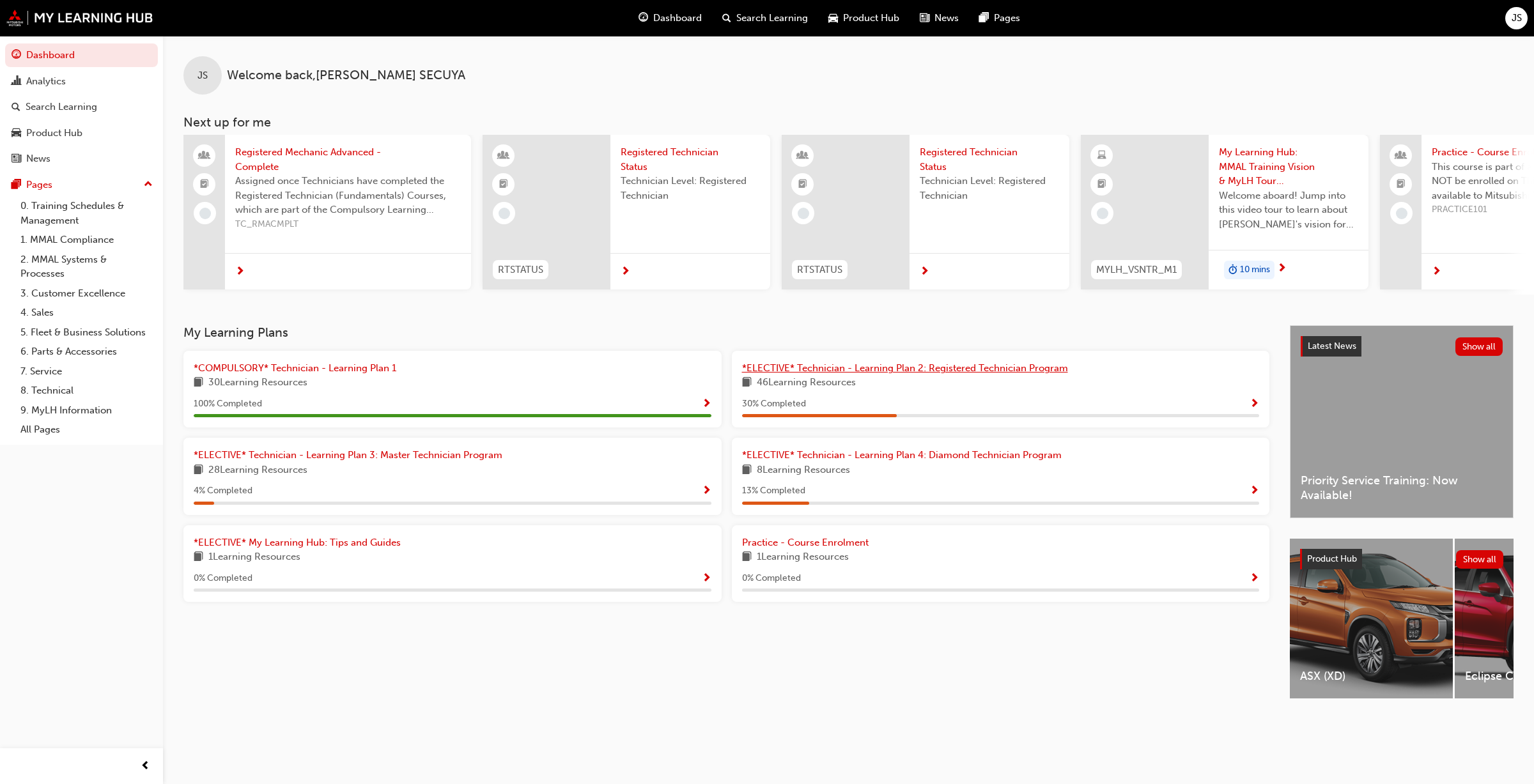 click on "*ELECTIVE* Technician - Learning Plan 2: Registered Technician Program" at bounding box center [905, 368] 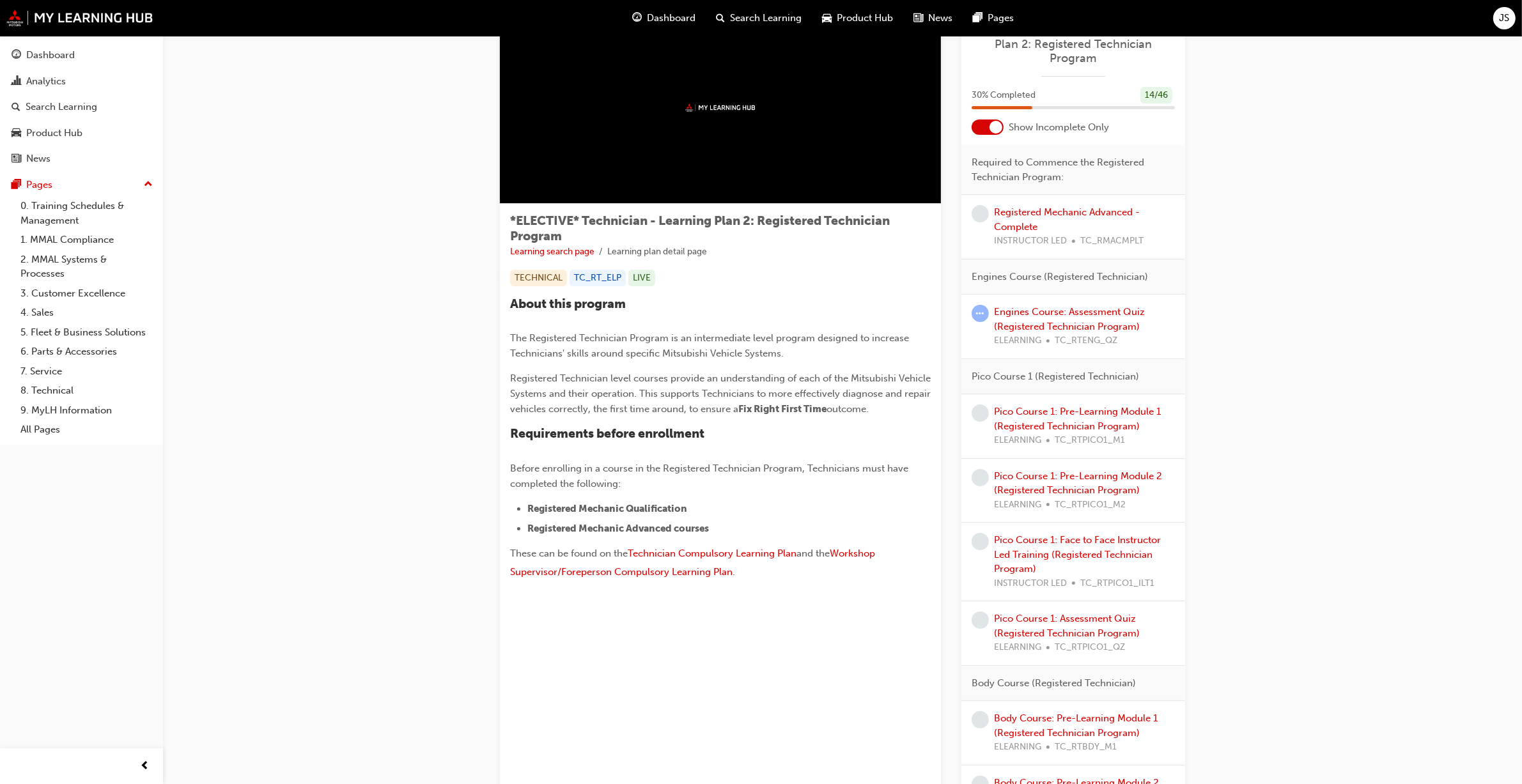 scroll, scrollTop: 0, scrollLeft: 0, axis: both 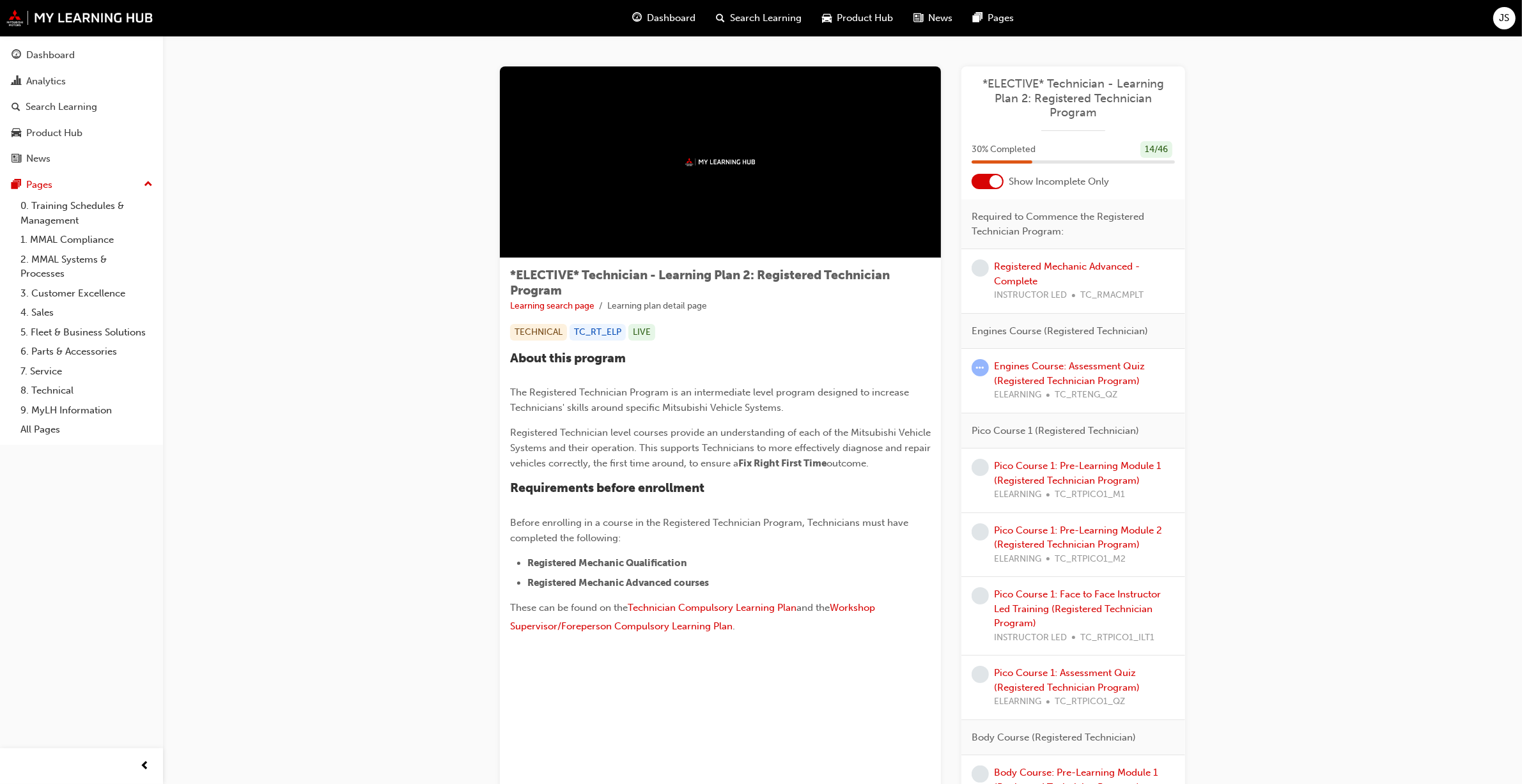 click at bounding box center (988, 181) 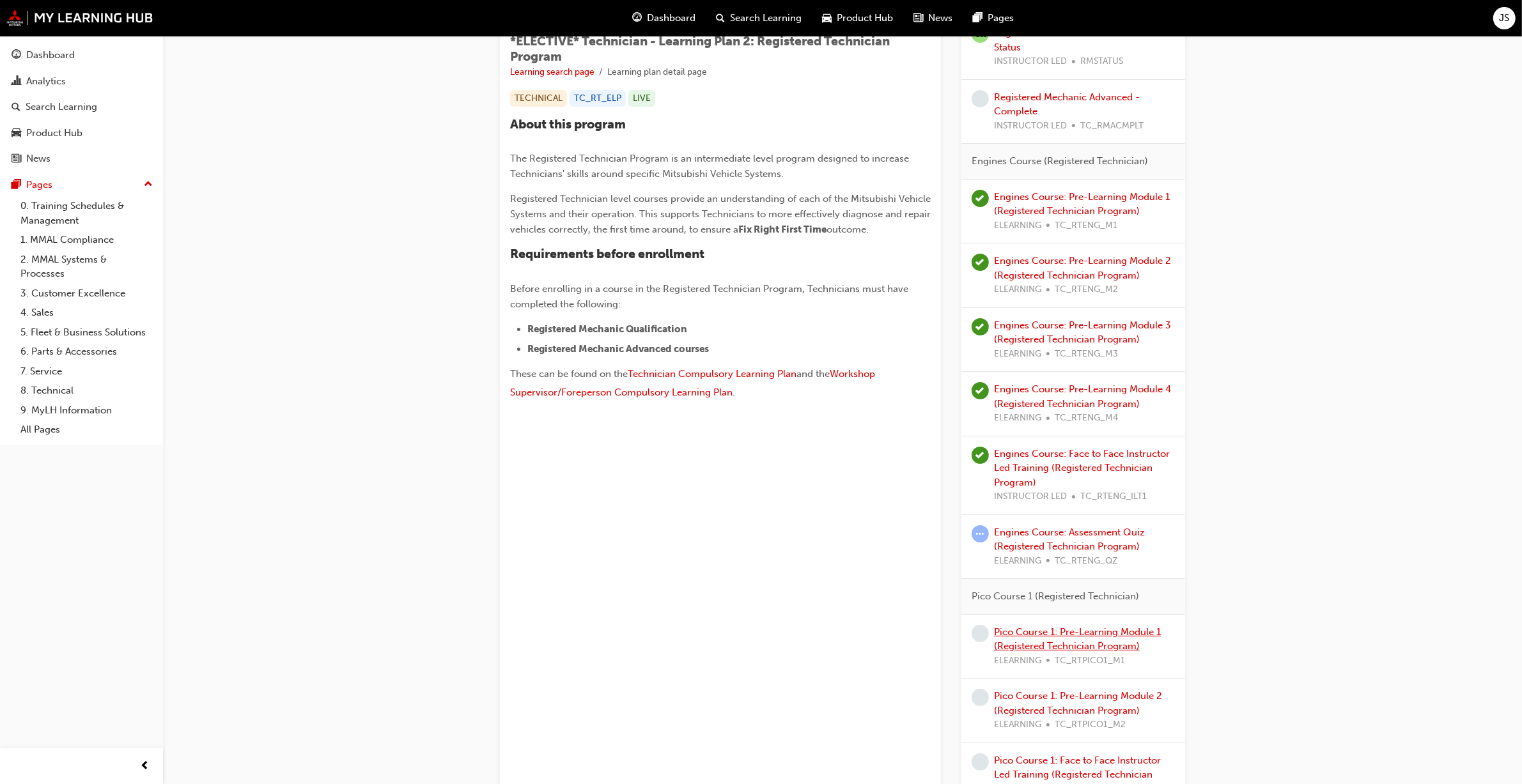 scroll, scrollTop: 240, scrollLeft: 0, axis: vertical 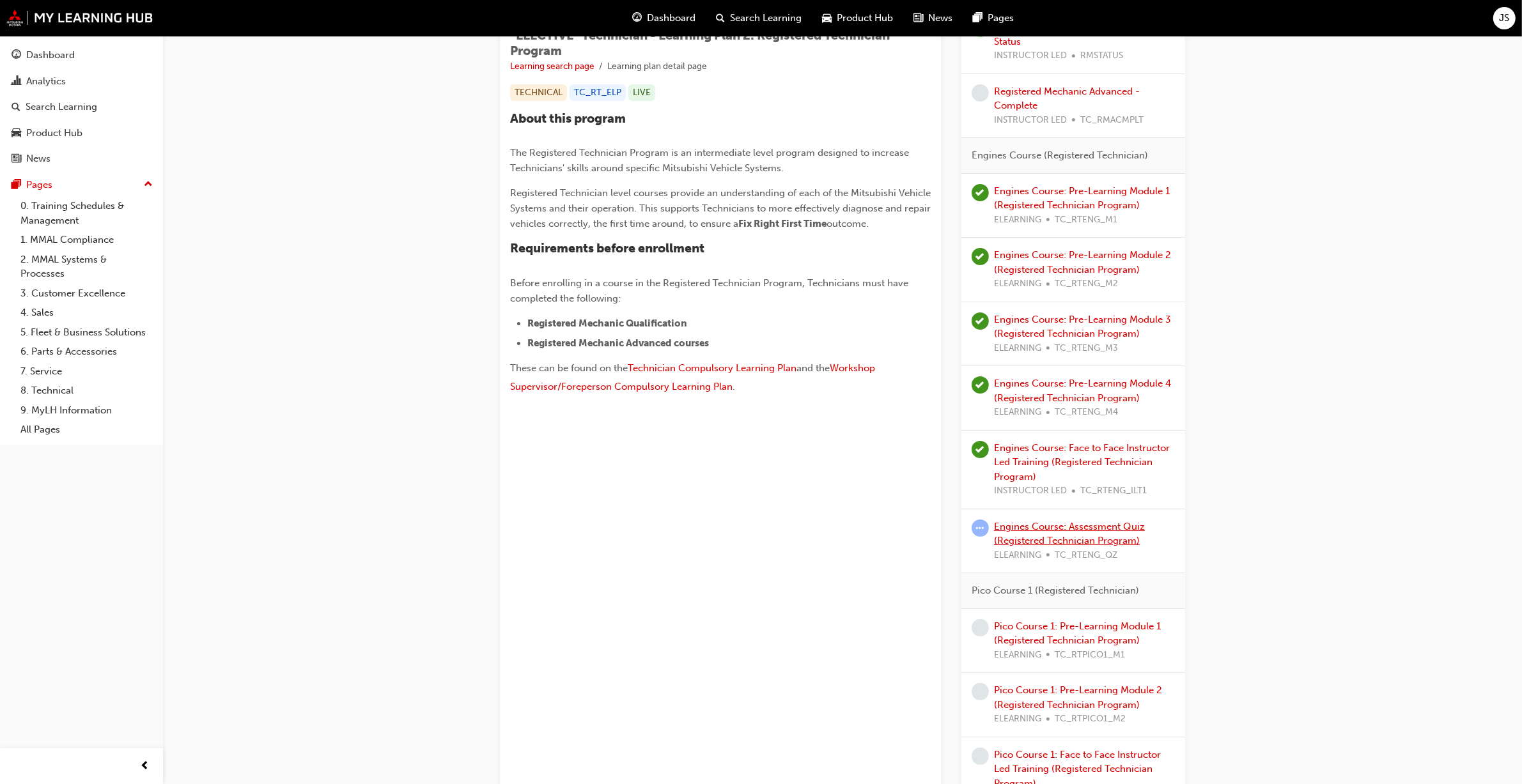 click on "Engines Course: Assessment Quiz (Registered Technician Program)" at bounding box center (1069, 534) 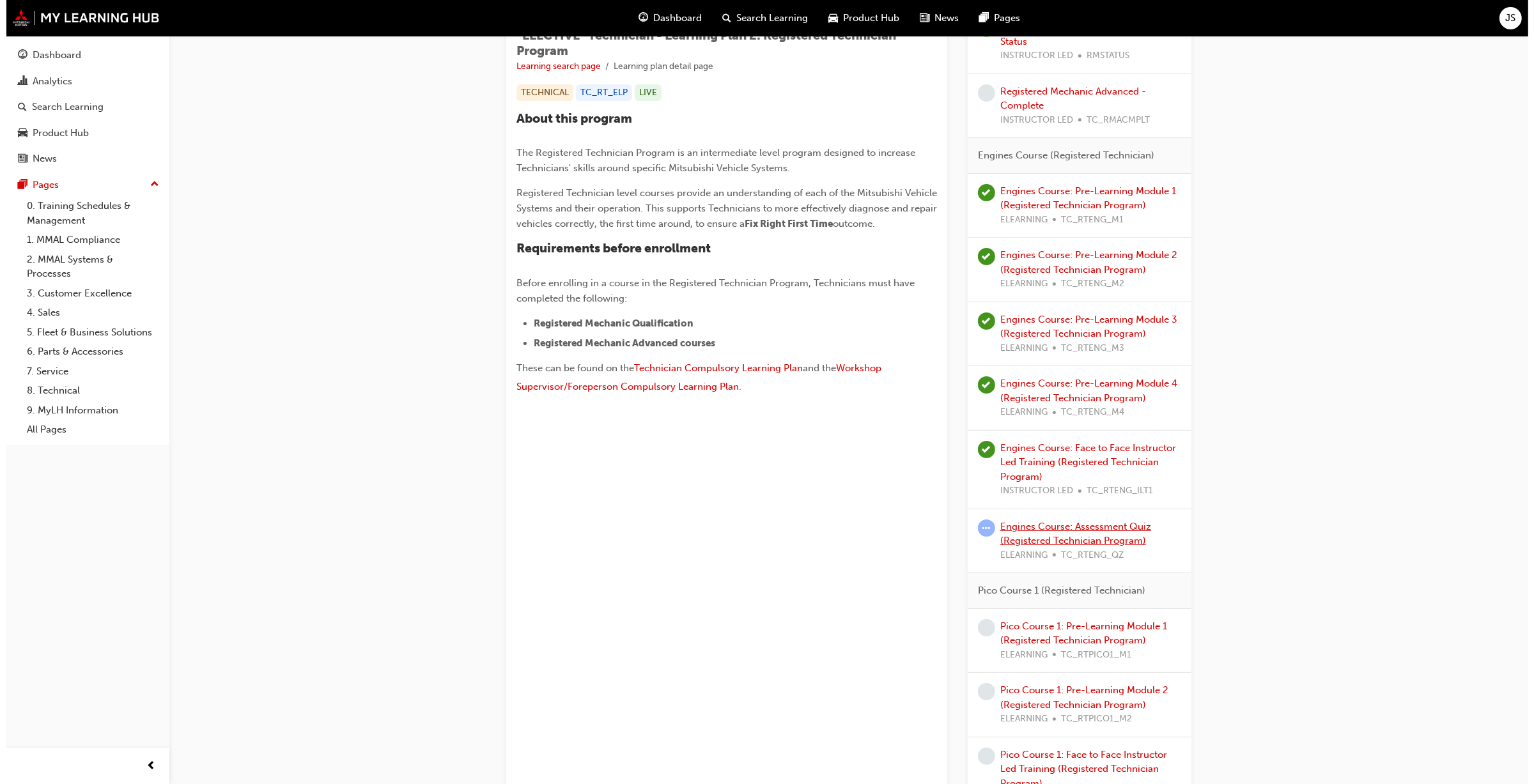 scroll, scrollTop: 0, scrollLeft: 0, axis: both 